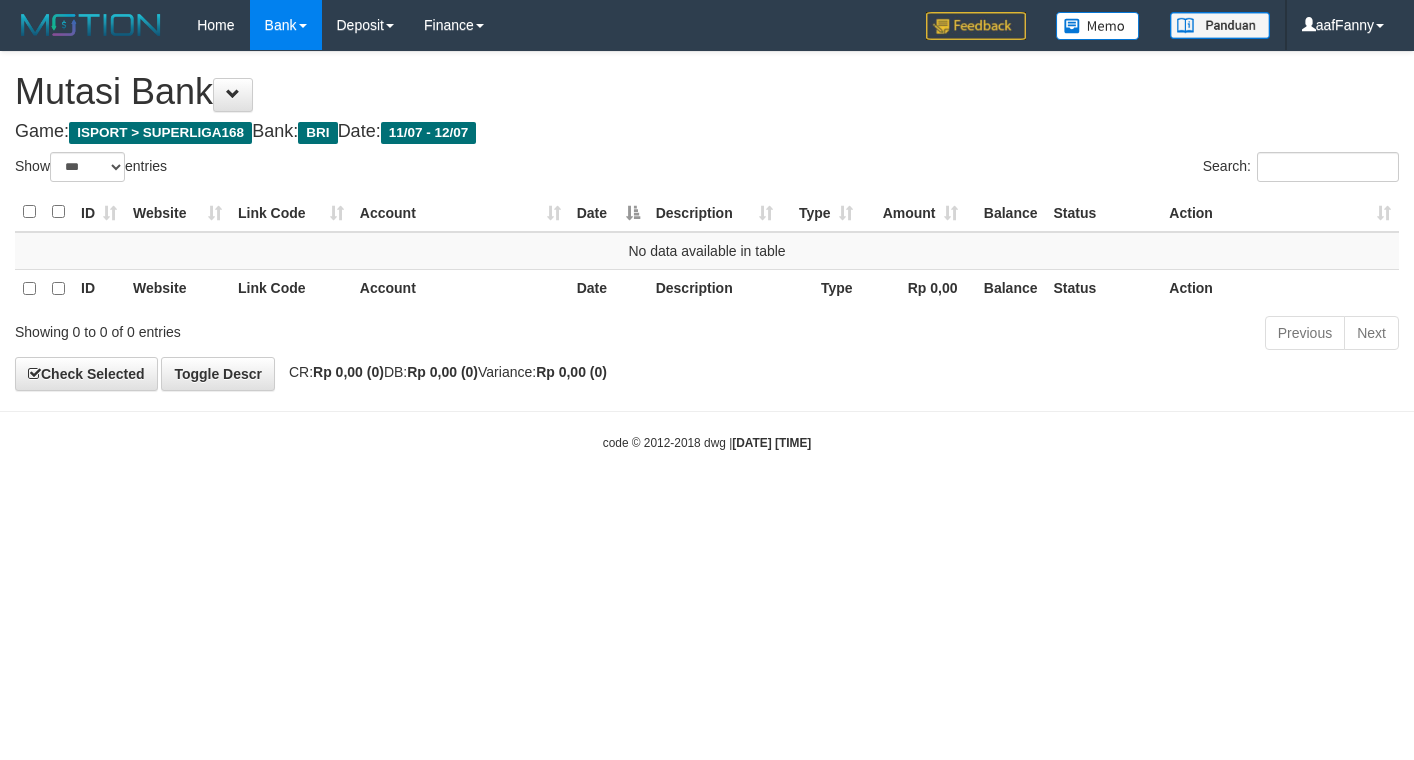 select on "***" 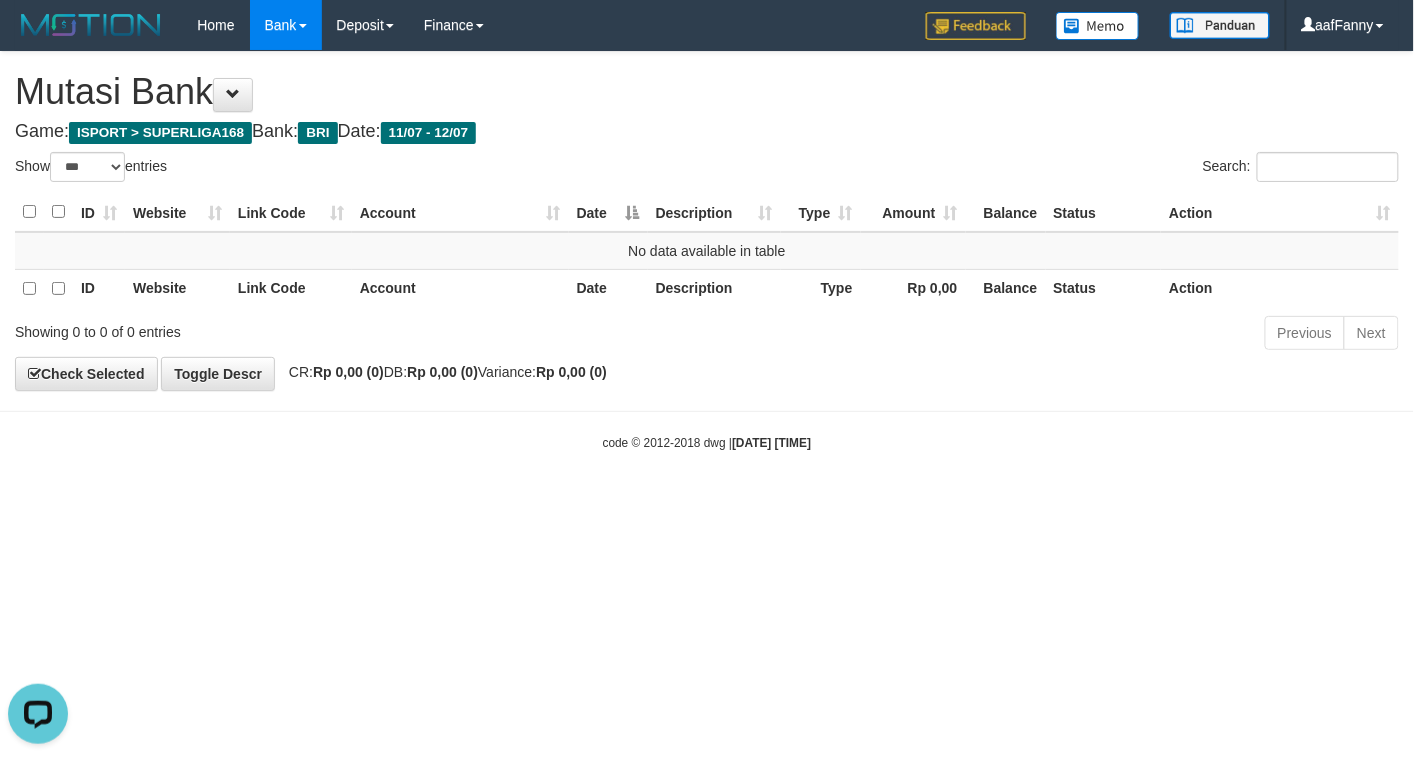 scroll, scrollTop: 0, scrollLeft: 0, axis: both 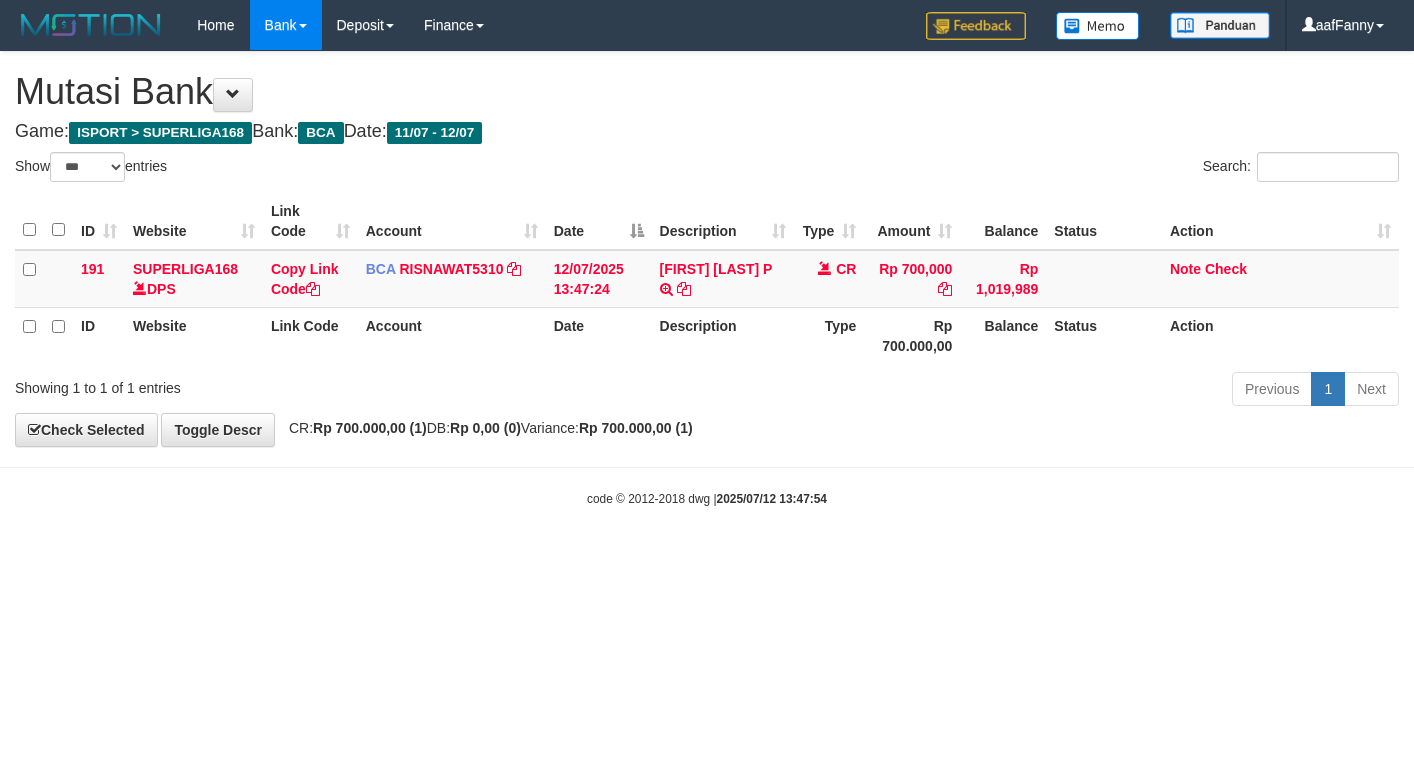 select on "***" 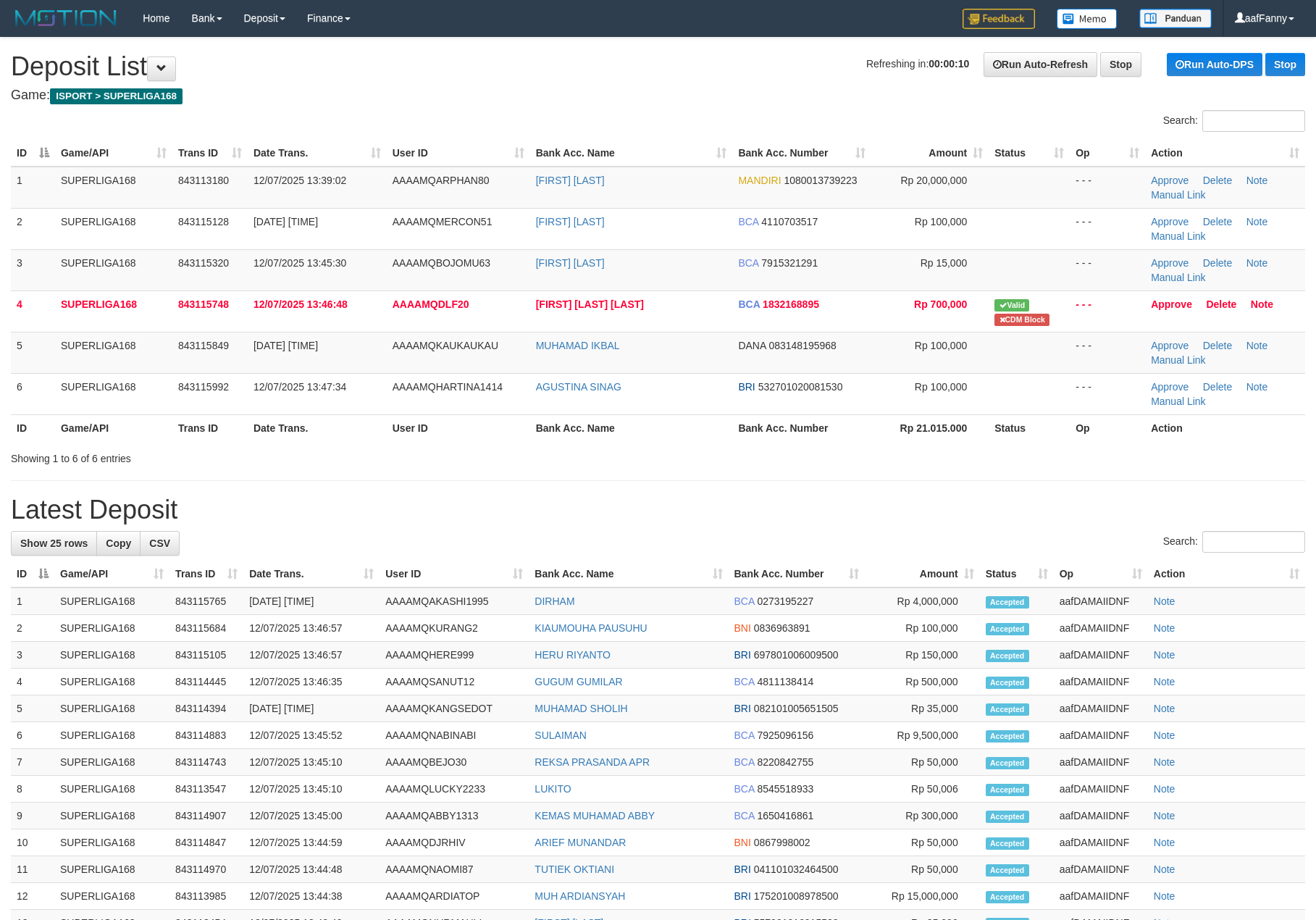 scroll, scrollTop: 0, scrollLeft: 0, axis: both 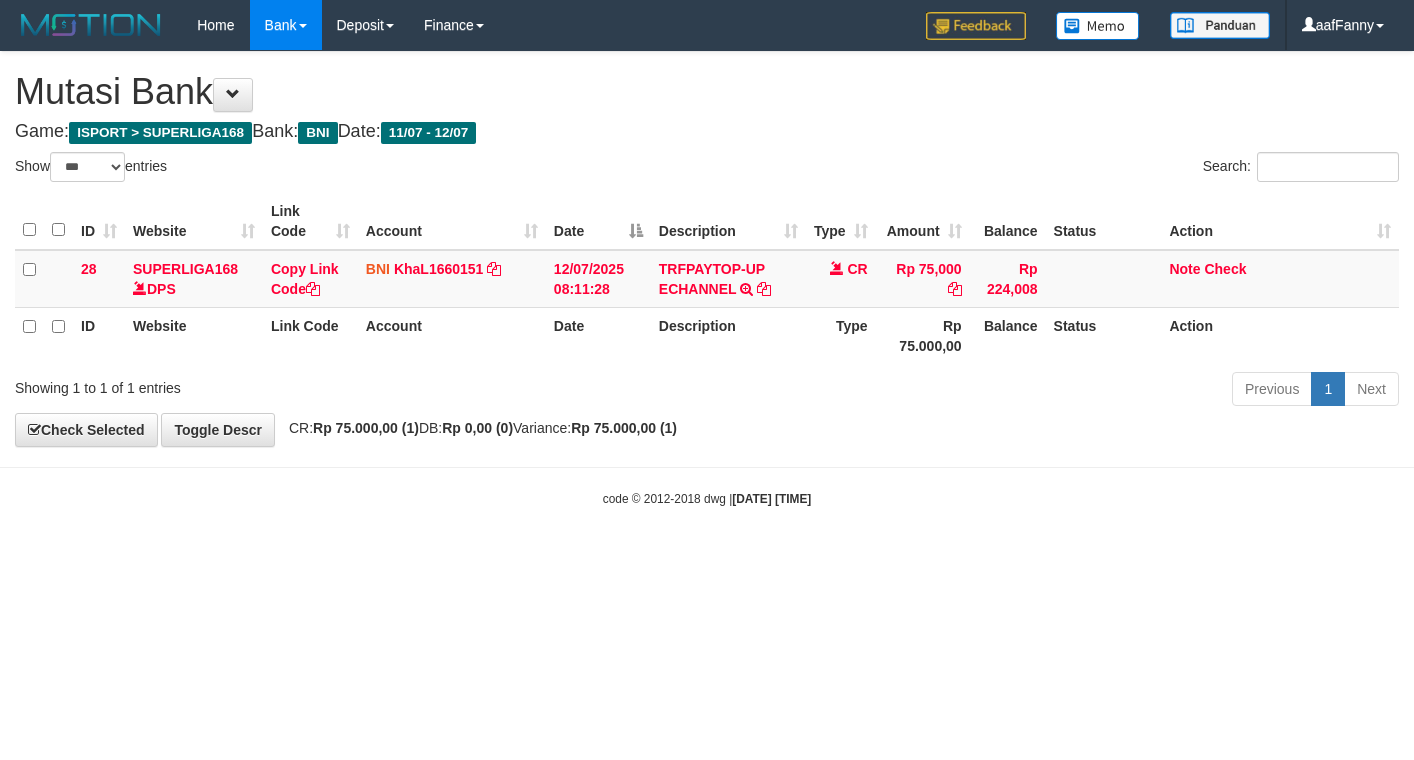 select on "***" 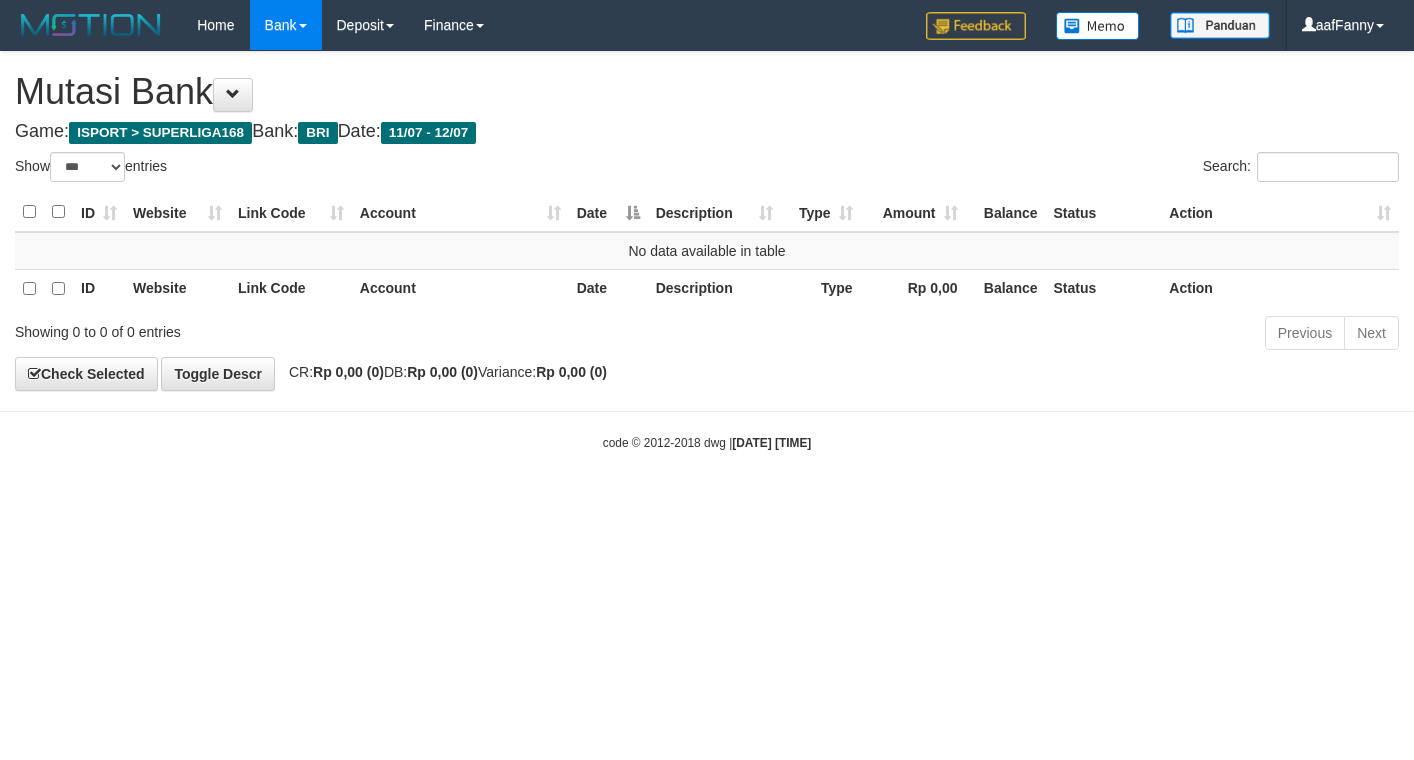 select on "***" 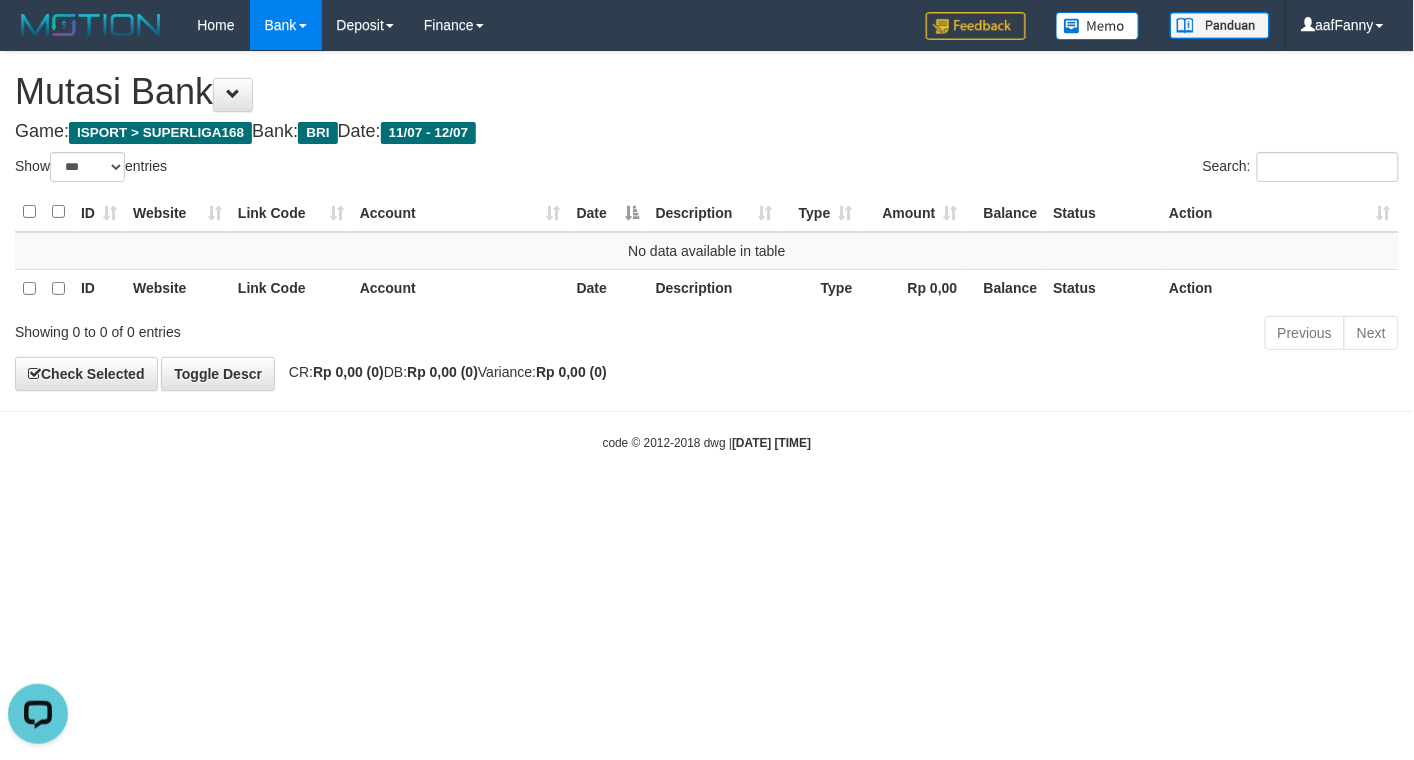 scroll, scrollTop: 0, scrollLeft: 0, axis: both 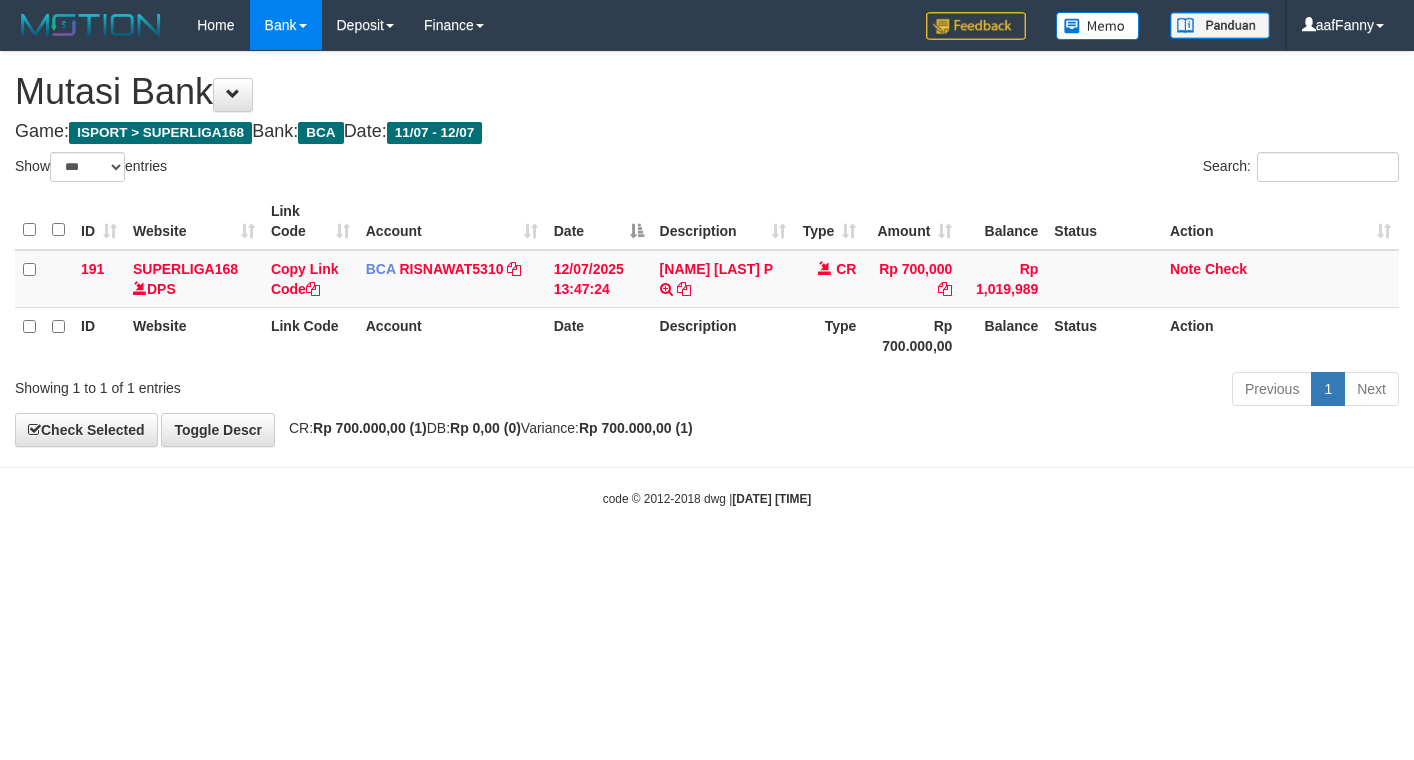 select on "***" 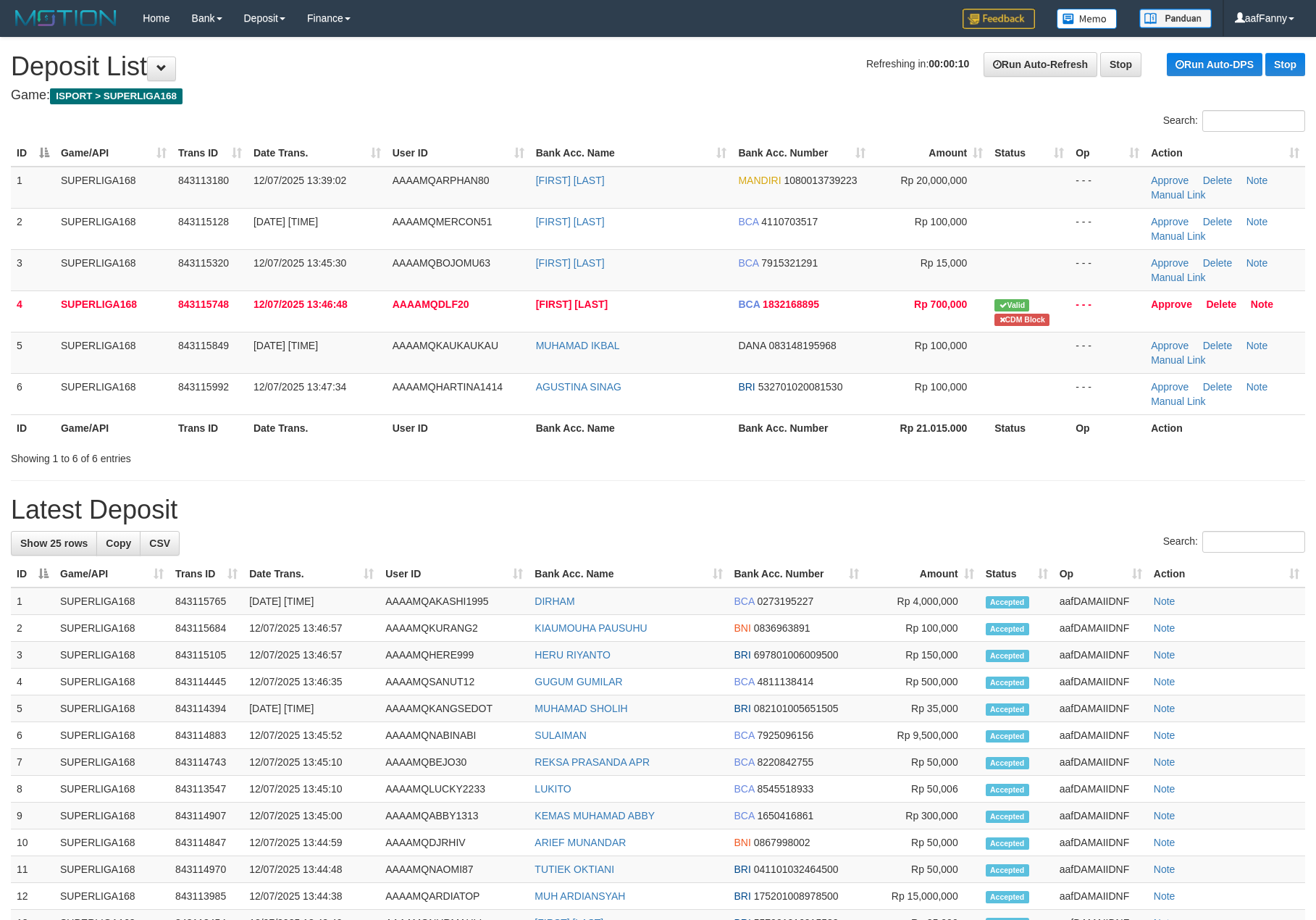 scroll, scrollTop: 0, scrollLeft: 0, axis: both 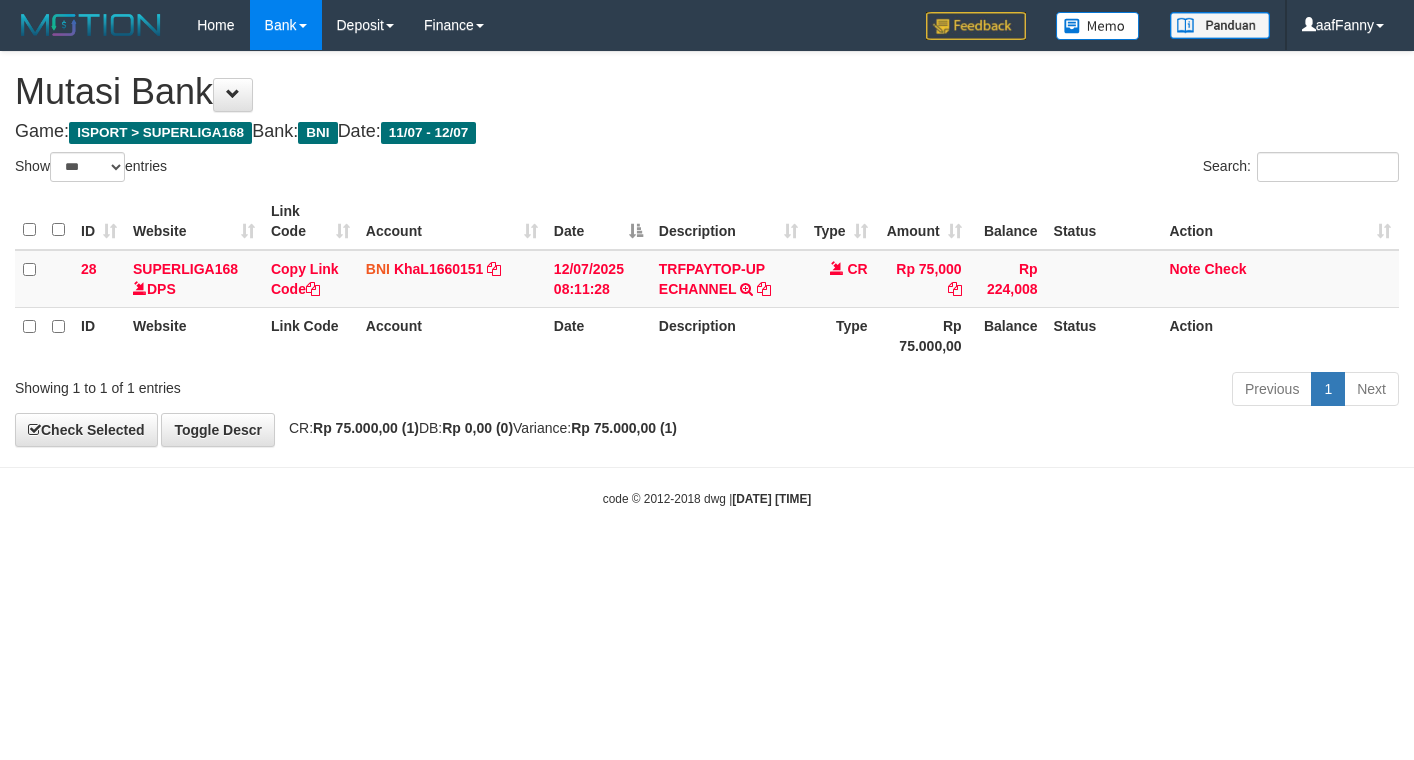 select on "***" 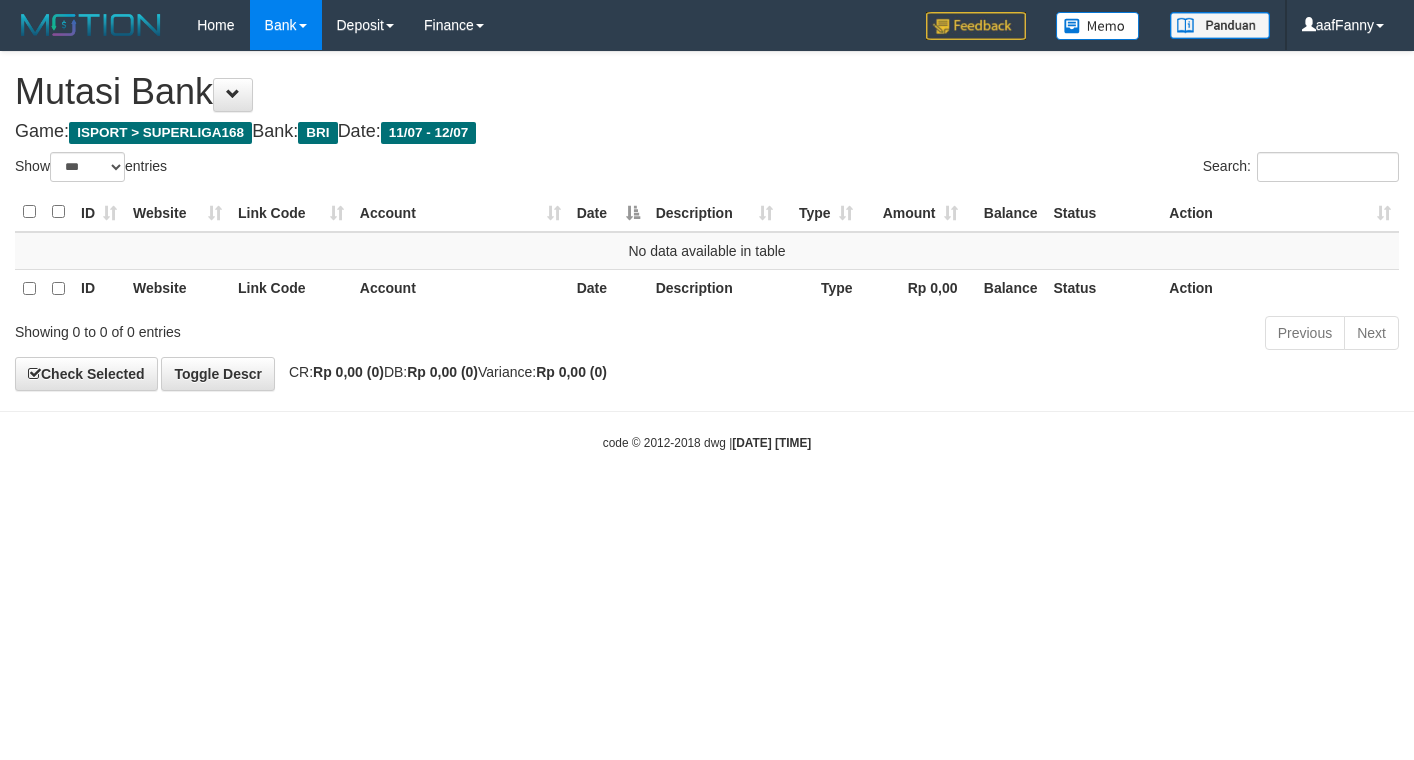 select on "***" 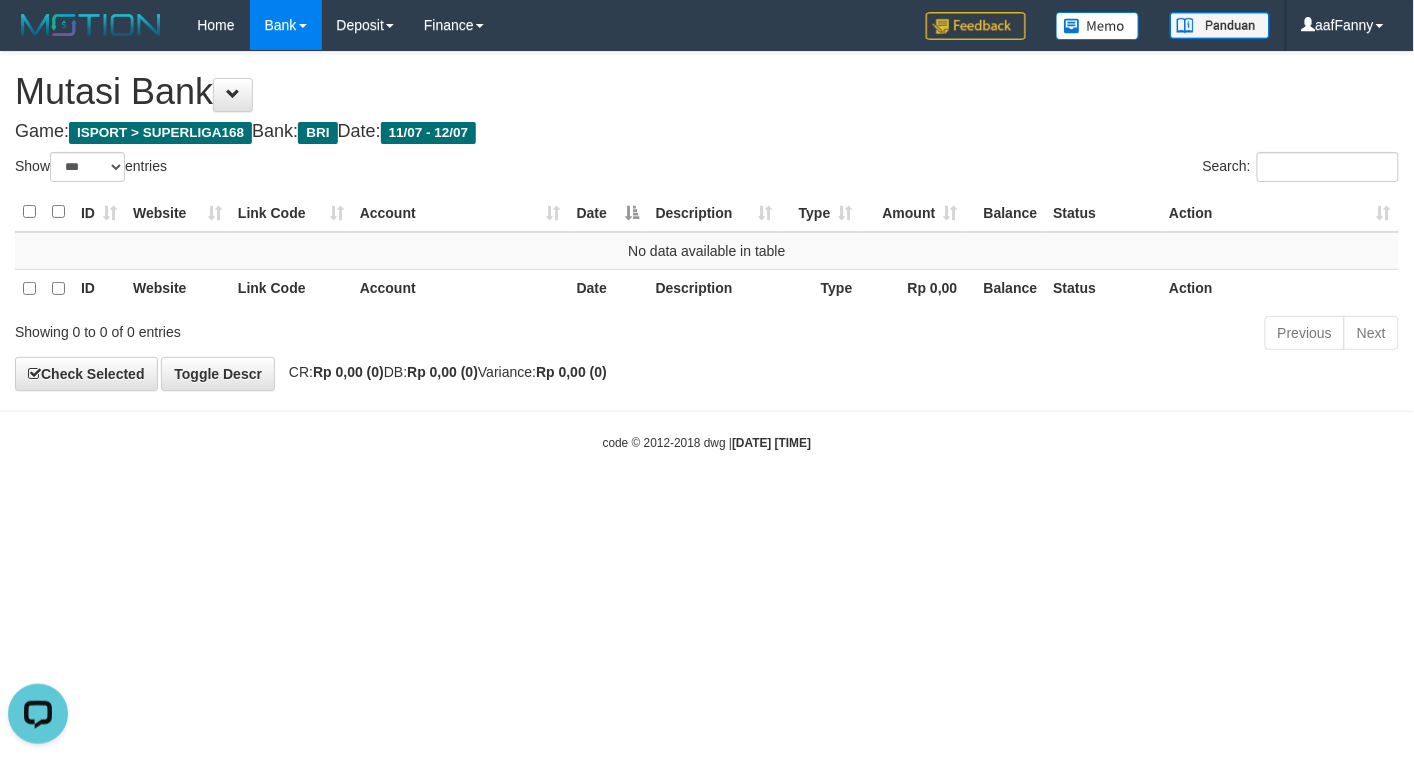 scroll, scrollTop: 0, scrollLeft: 0, axis: both 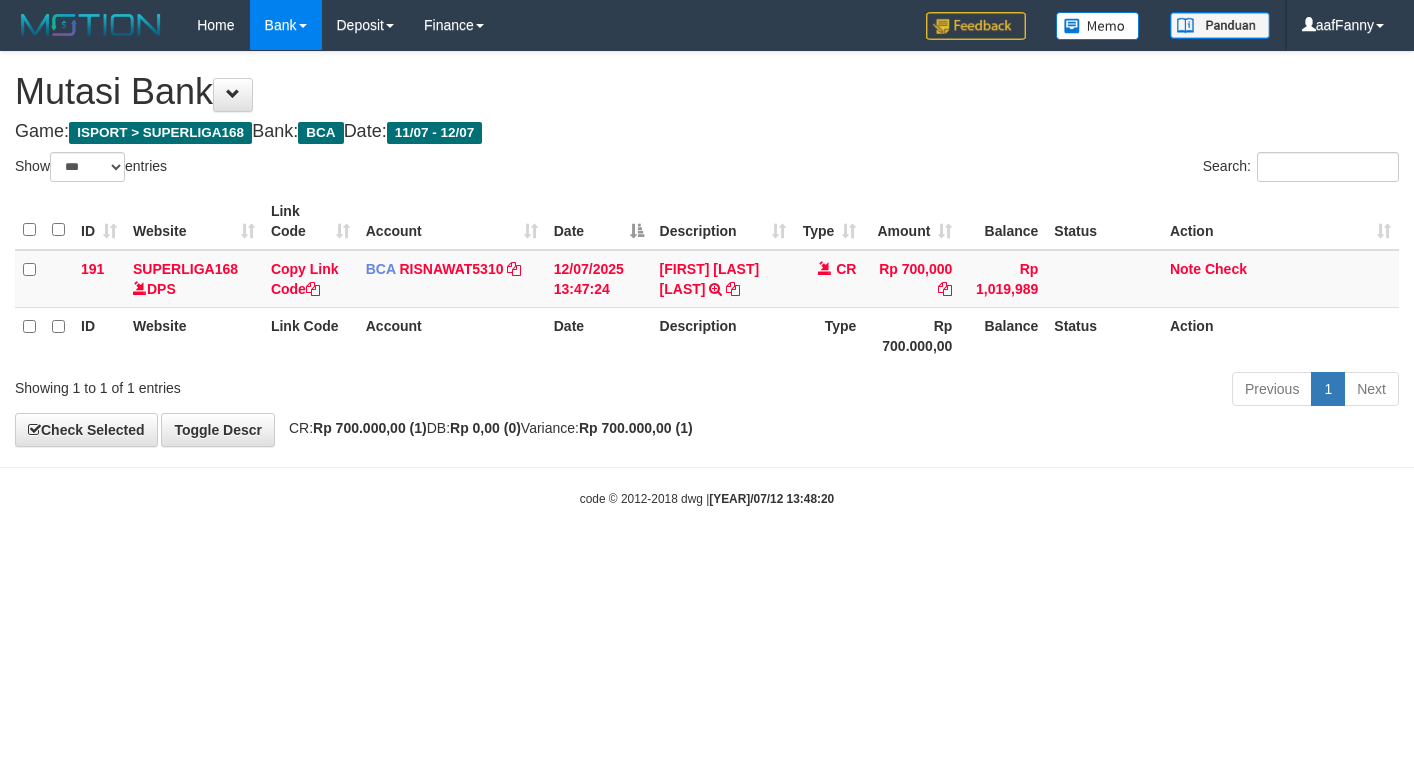select on "***" 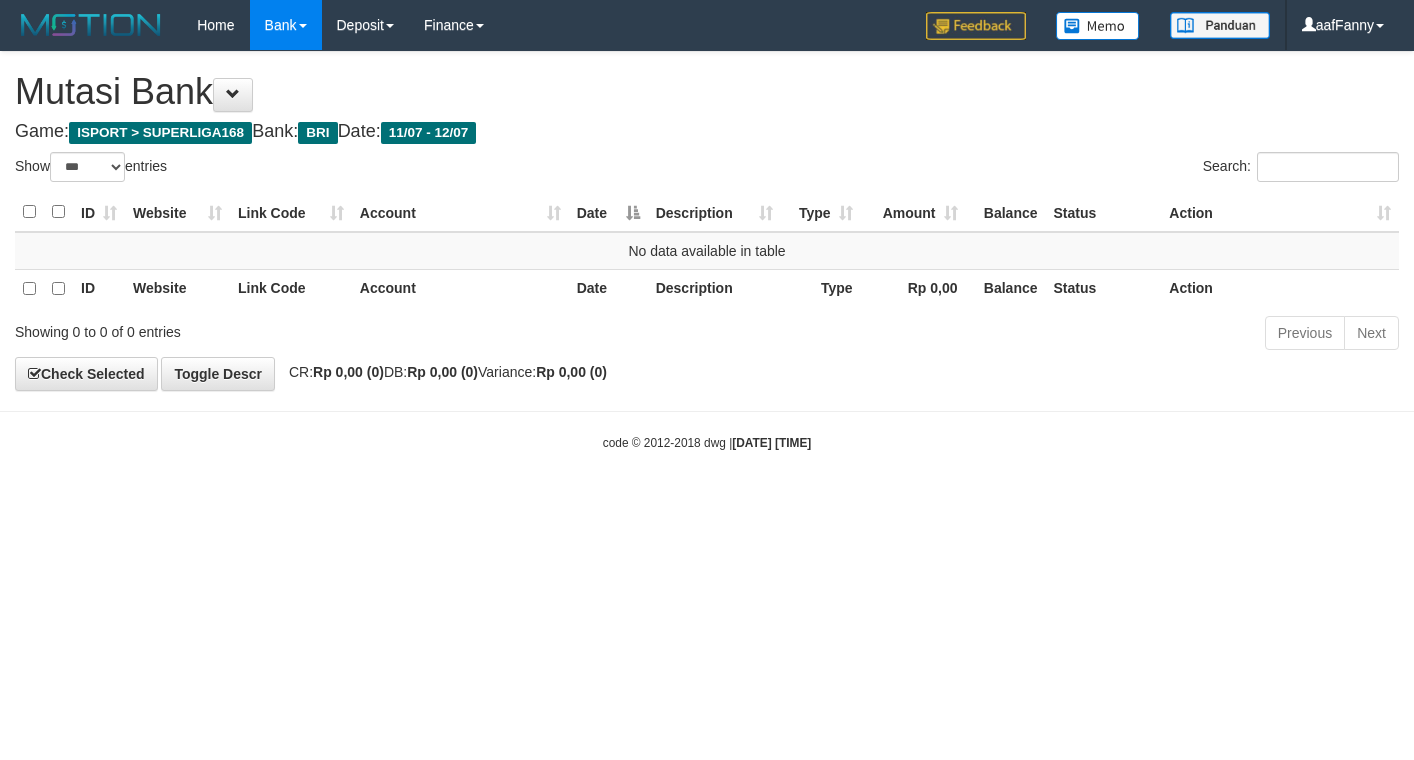 select on "***" 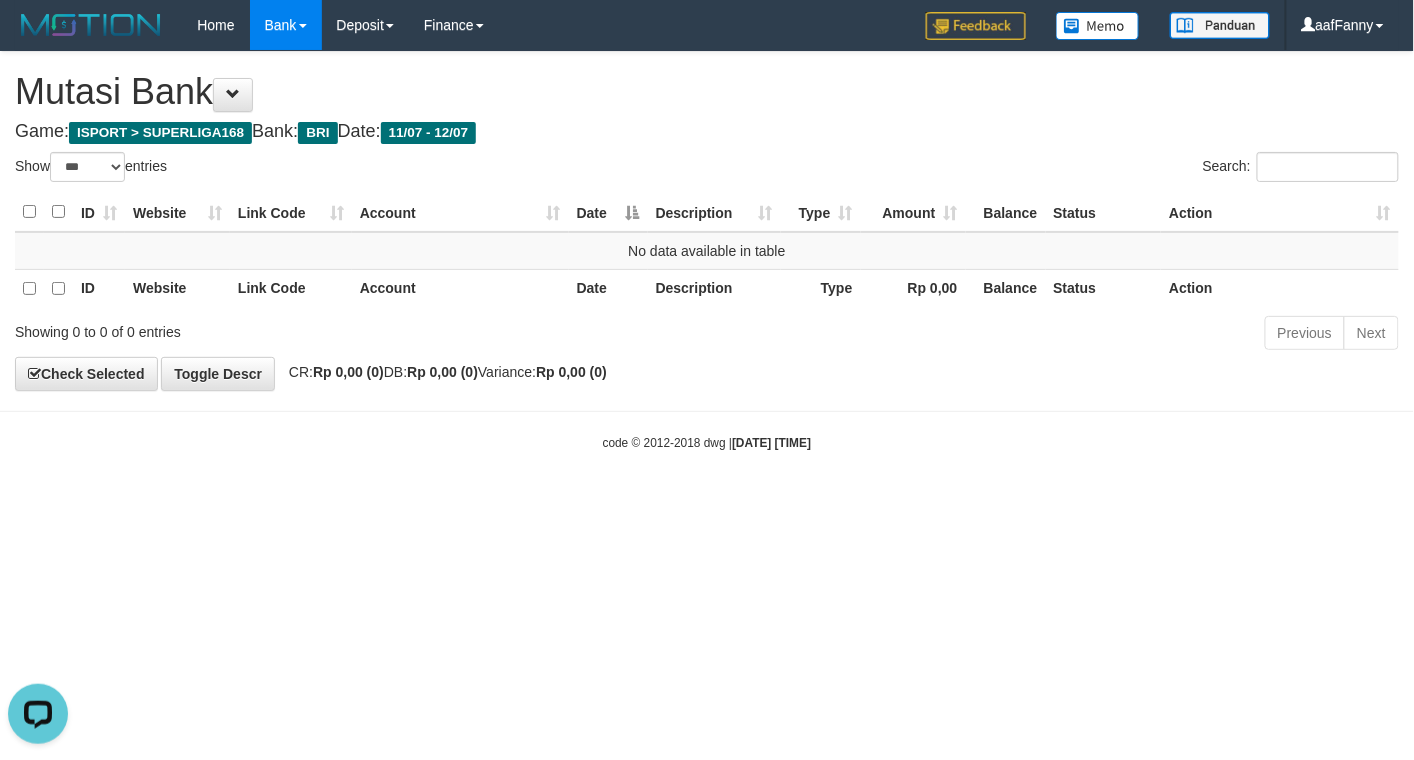 scroll, scrollTop: 0, scrollLeft: 0, axis: both 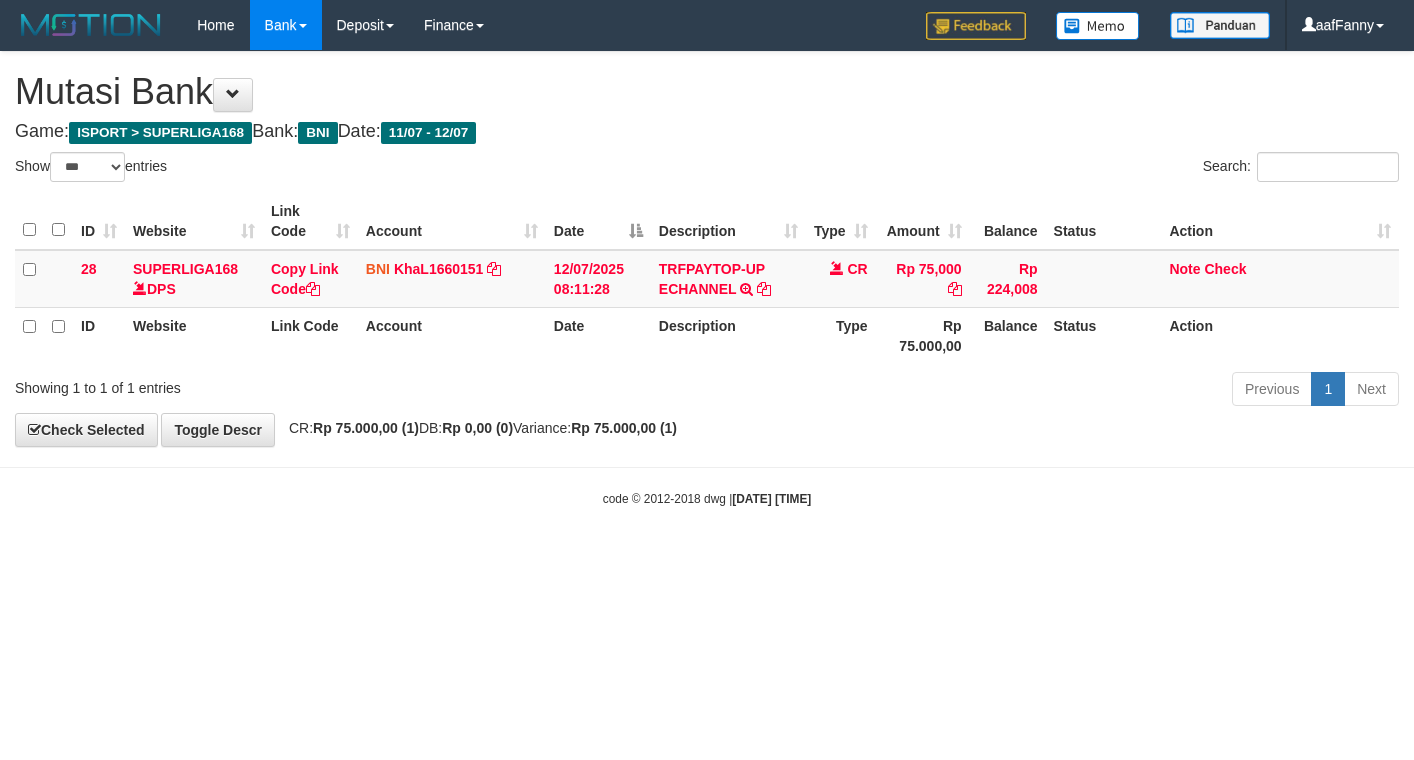 select on "***" 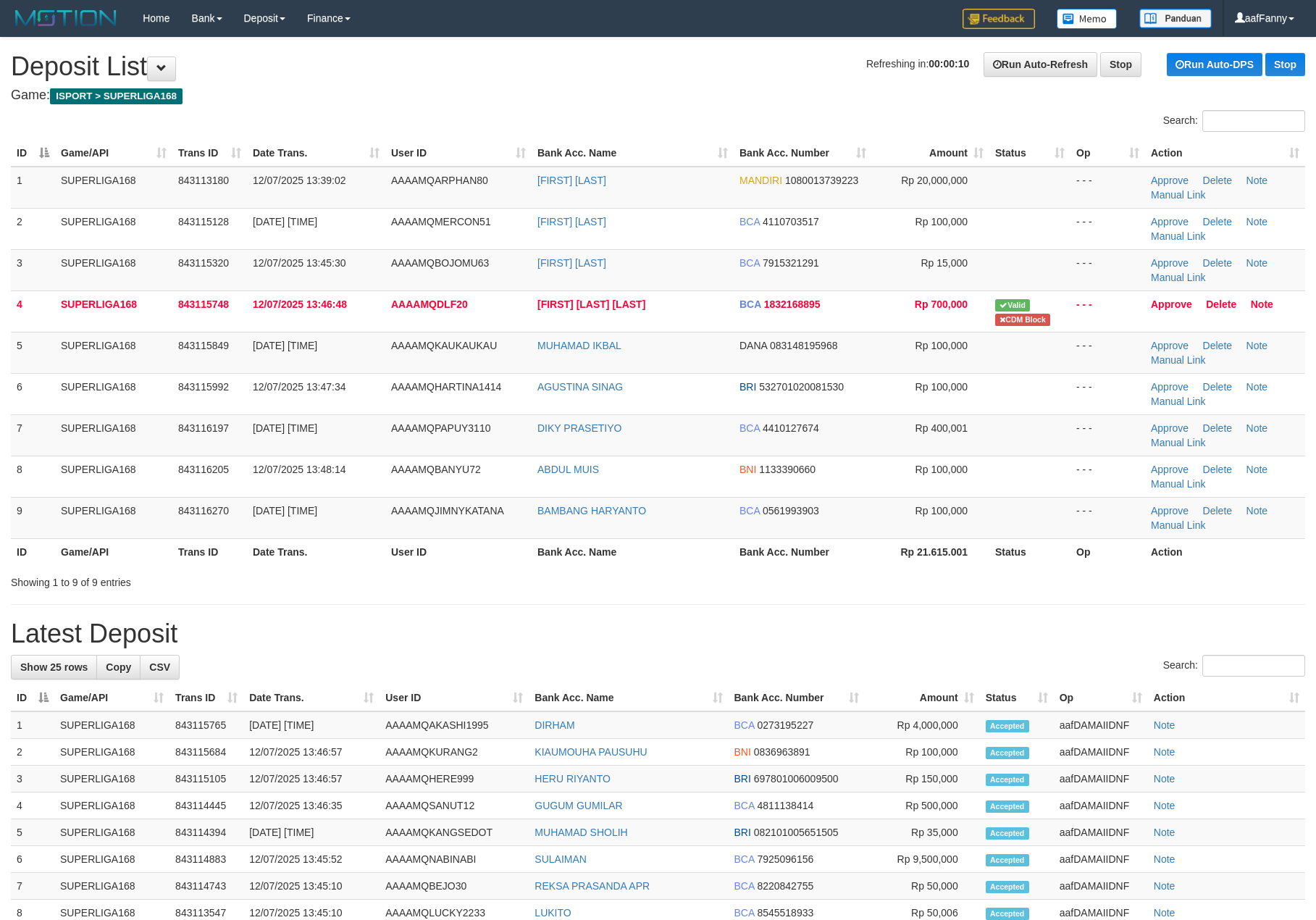 scroll, scrollTop: 0, scrollLeft: 0, axis: both 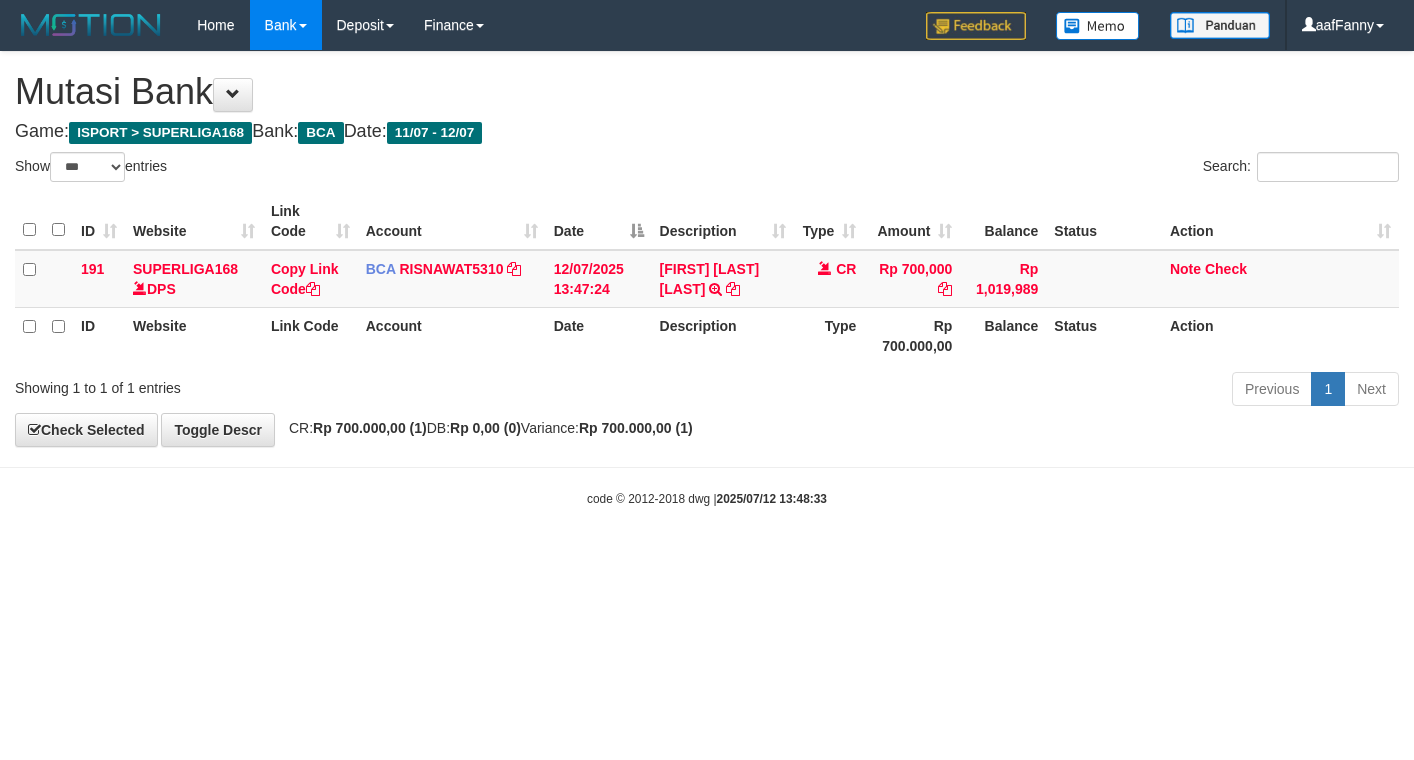 select on "***" 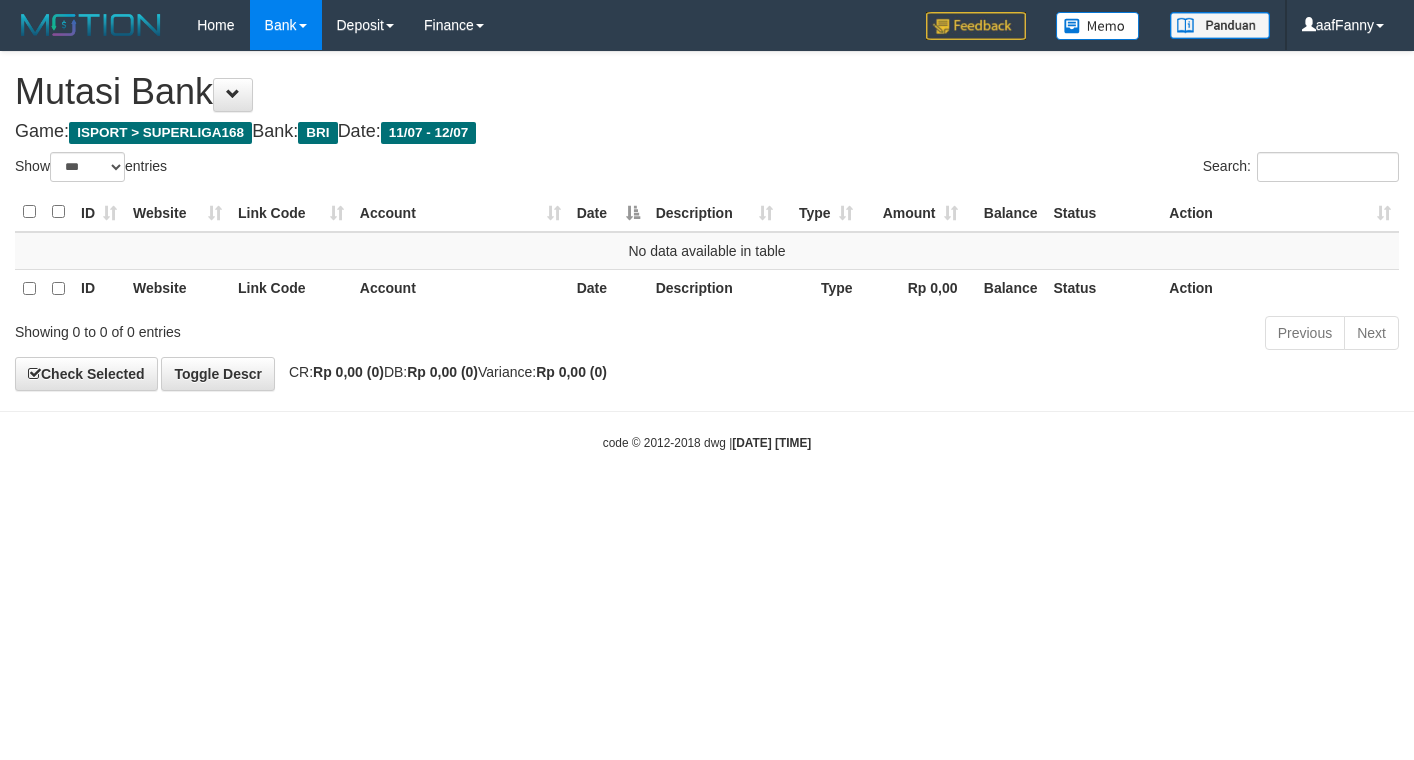 select on "***" 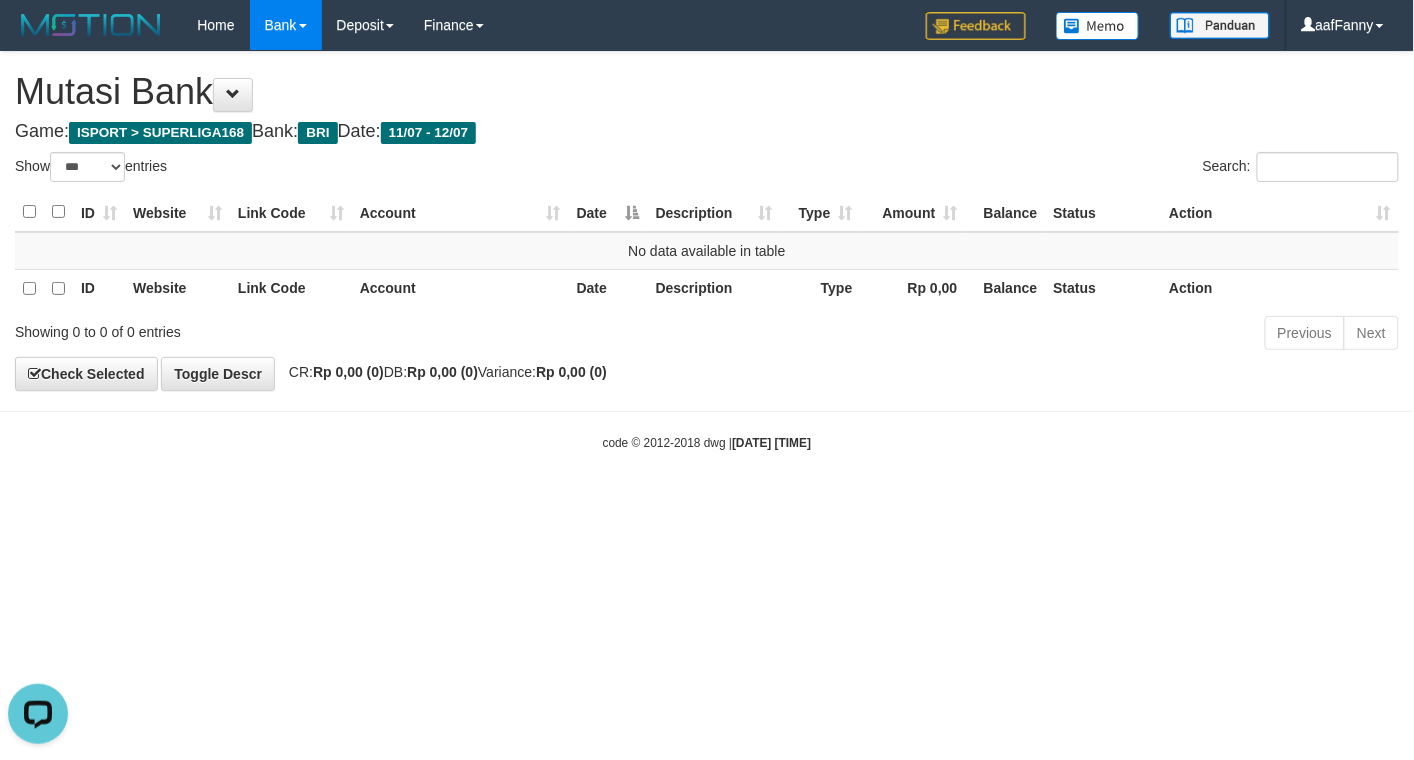 scroll, scrollTop: 0, scrollLeft: 0, axis: both 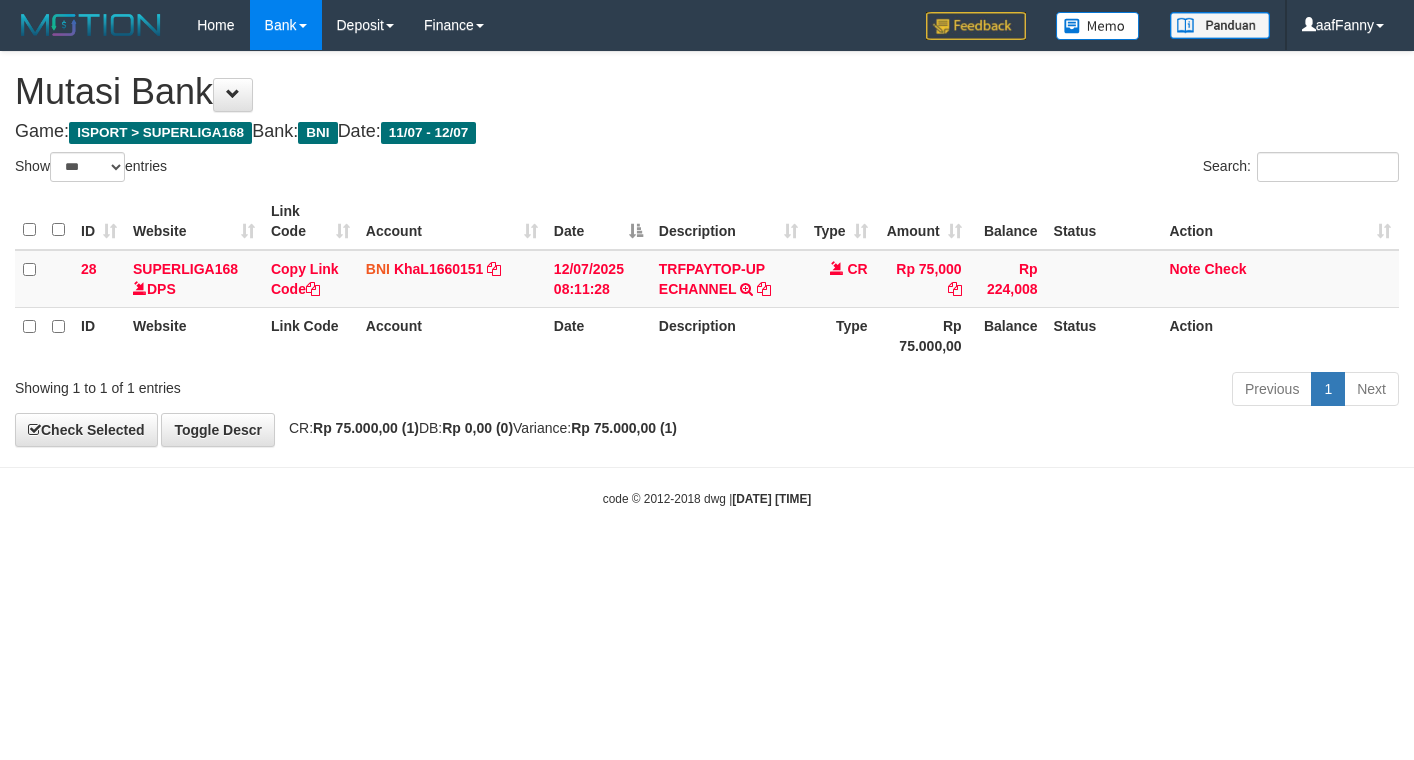 select on "***" 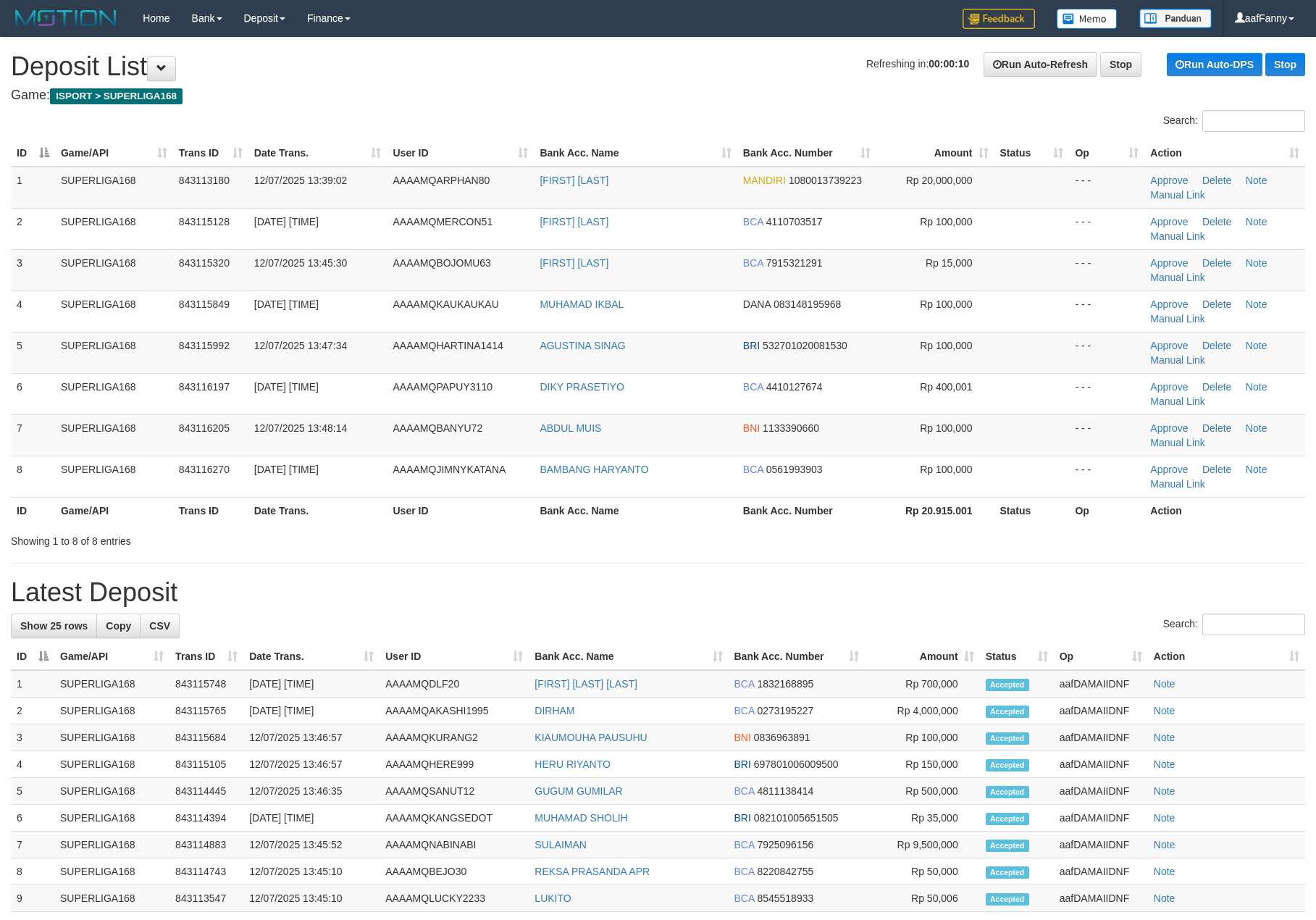 scroll, scrollTop: 0, scrollLeft: 0, axis: both 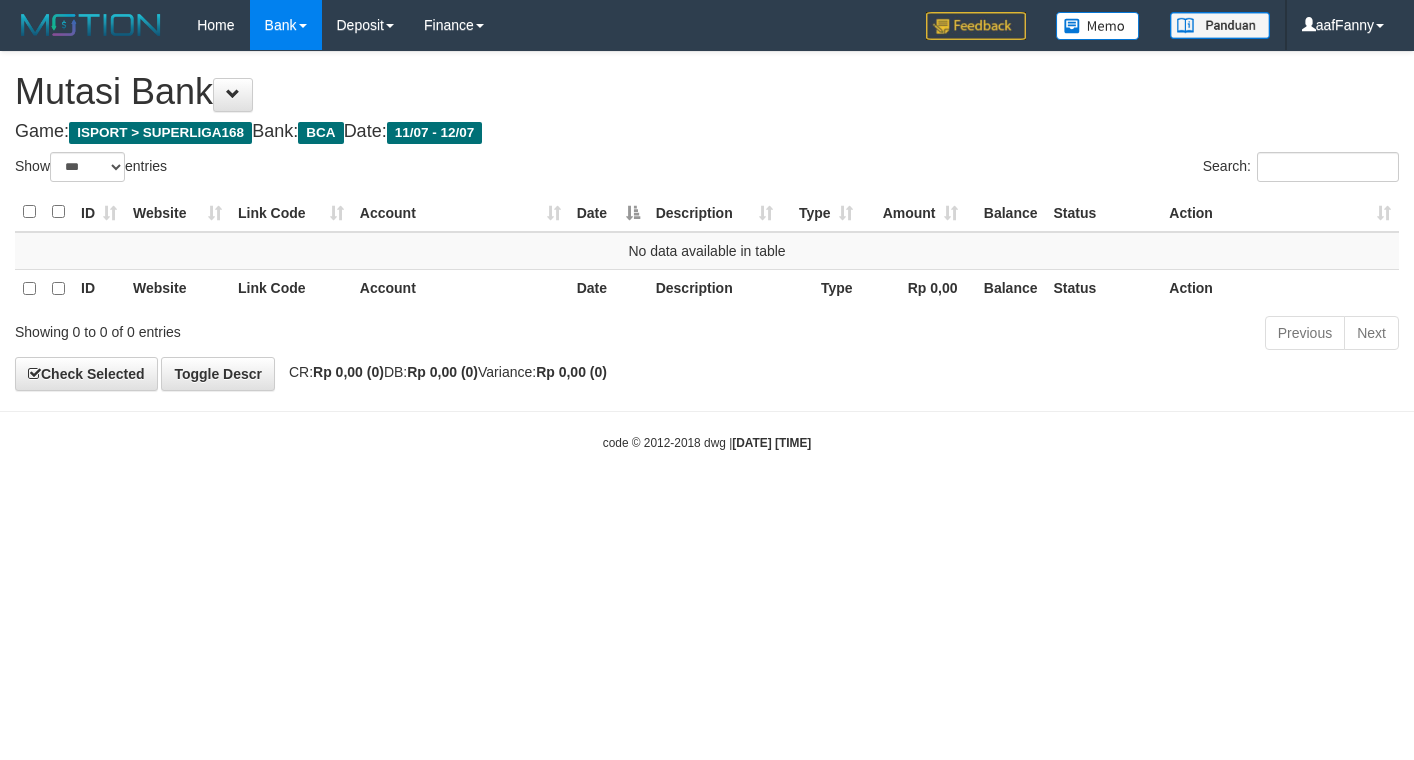 select on "***" 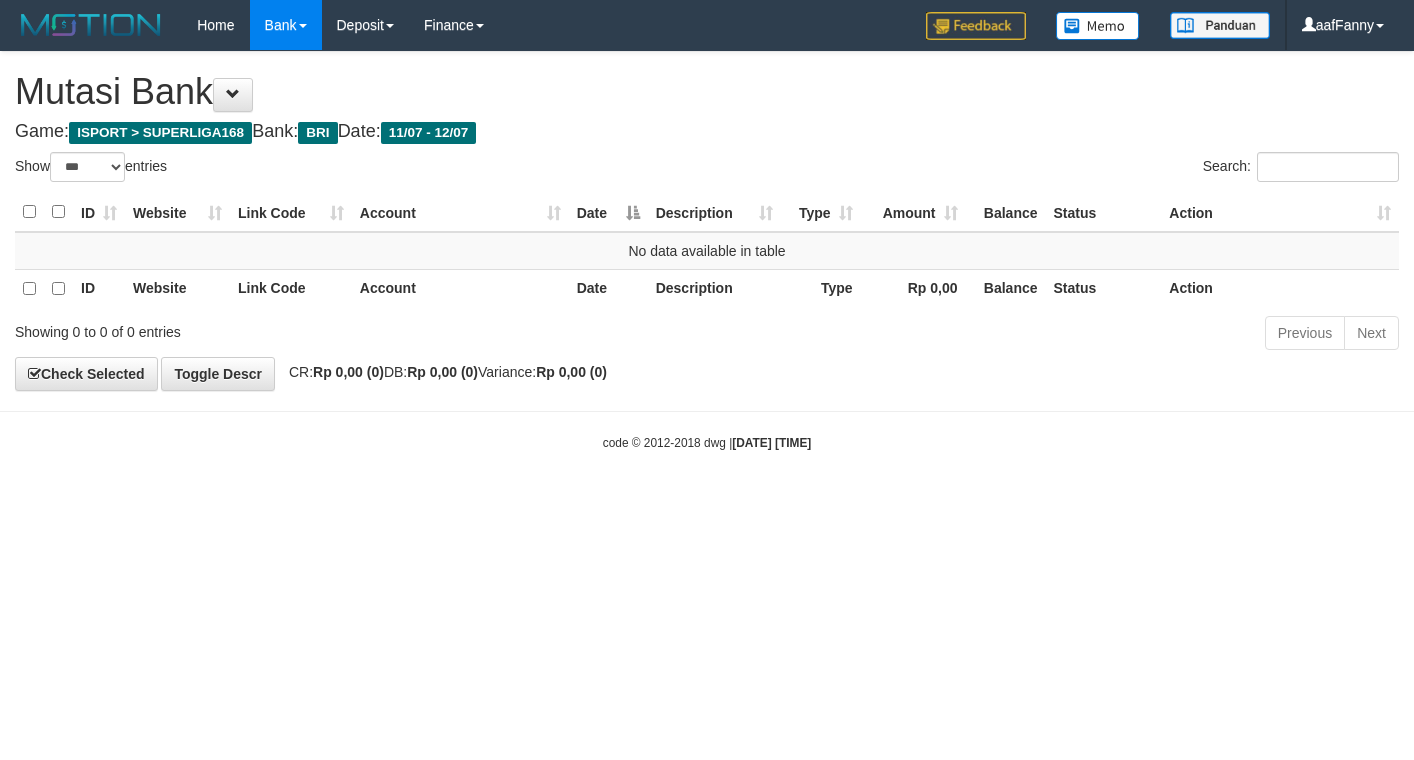 select on "***" 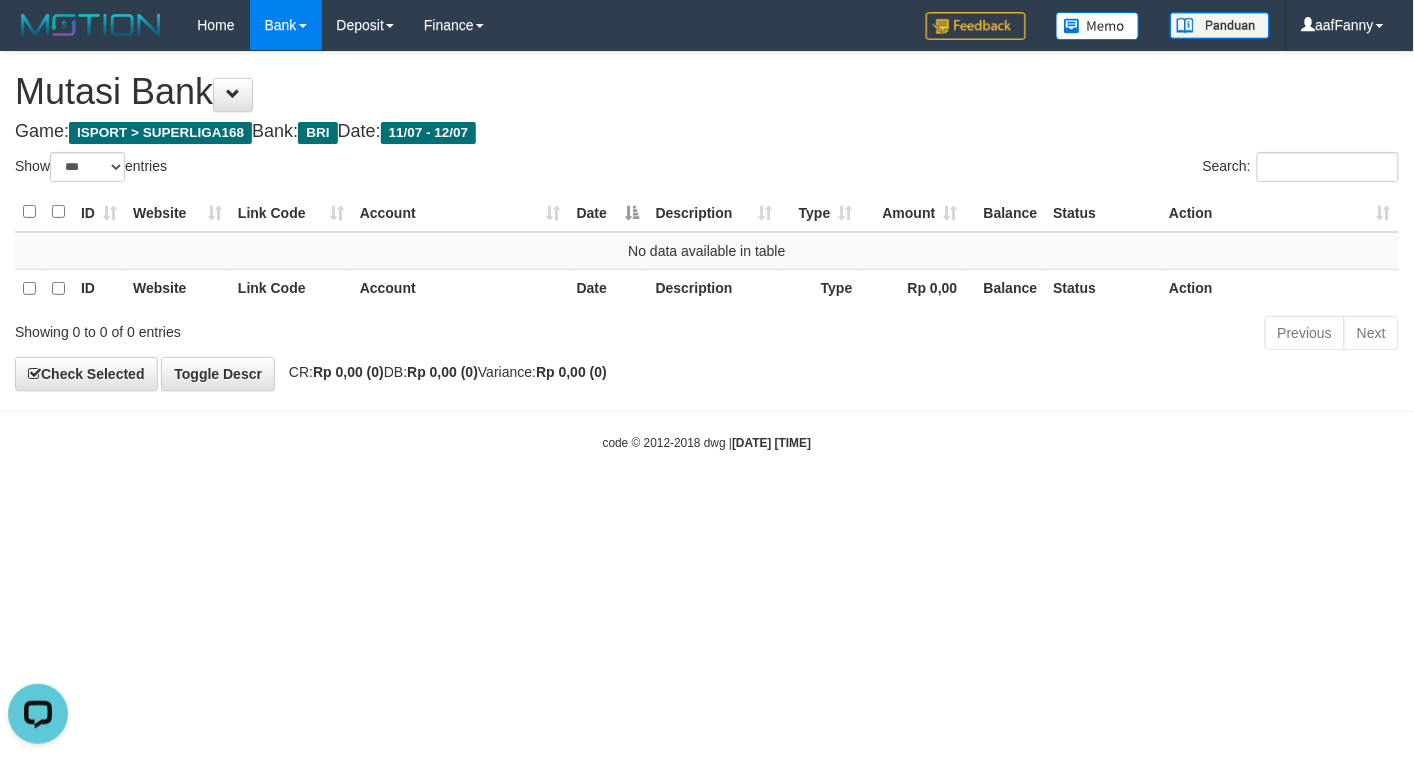 scroll, scrollTop: 0, scrollLeft: 0, axis: both 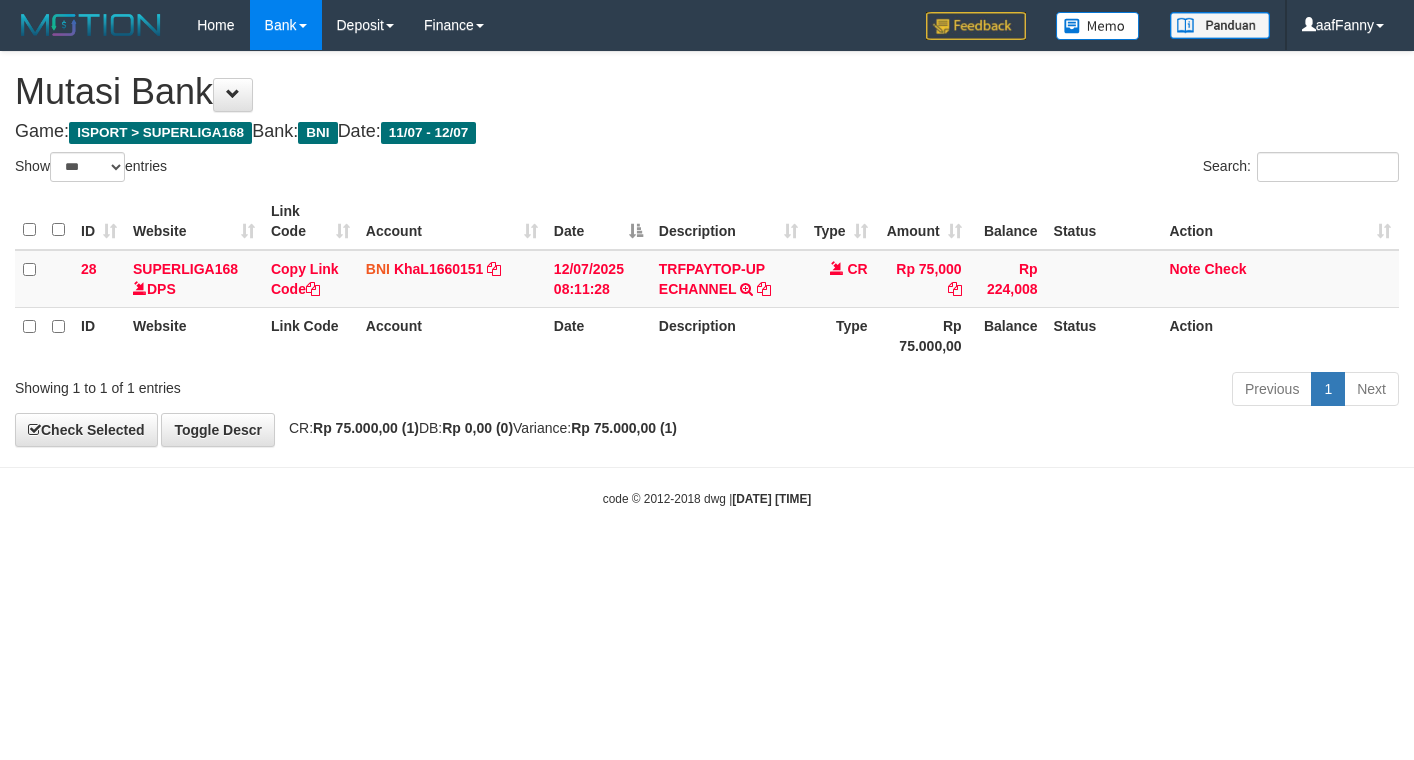 select on "***" 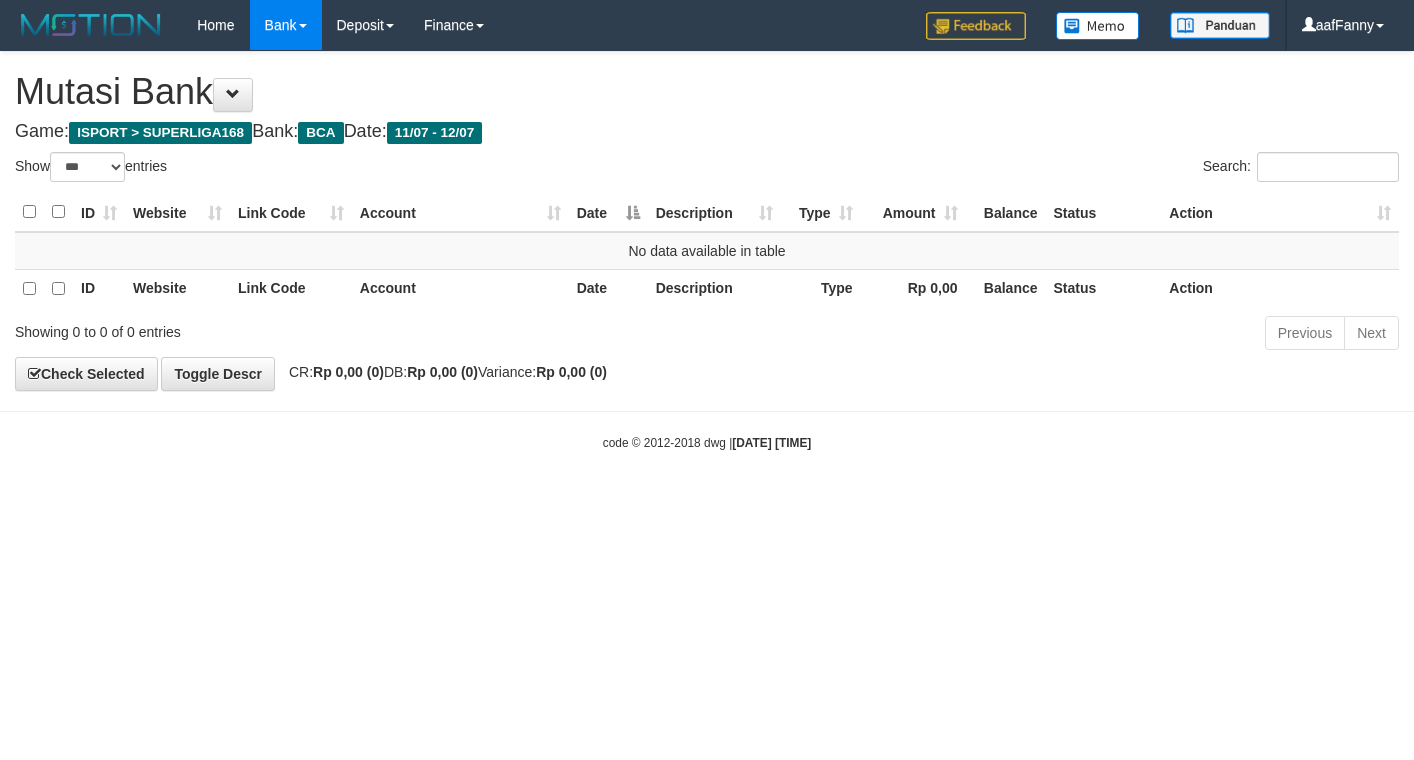 select on "***" 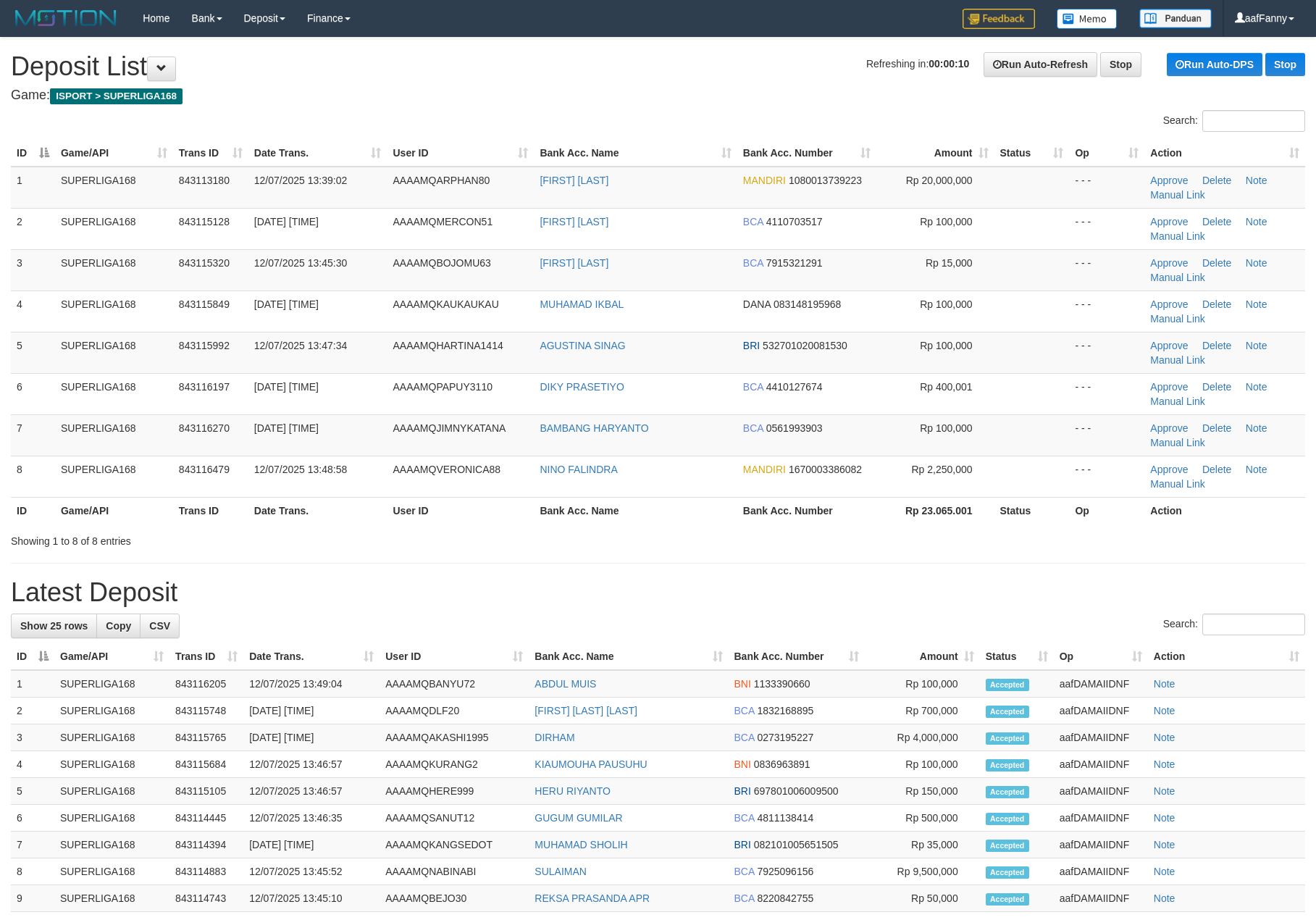 scroll, scrollTop: 0, scrollLeft: 0, axis: both 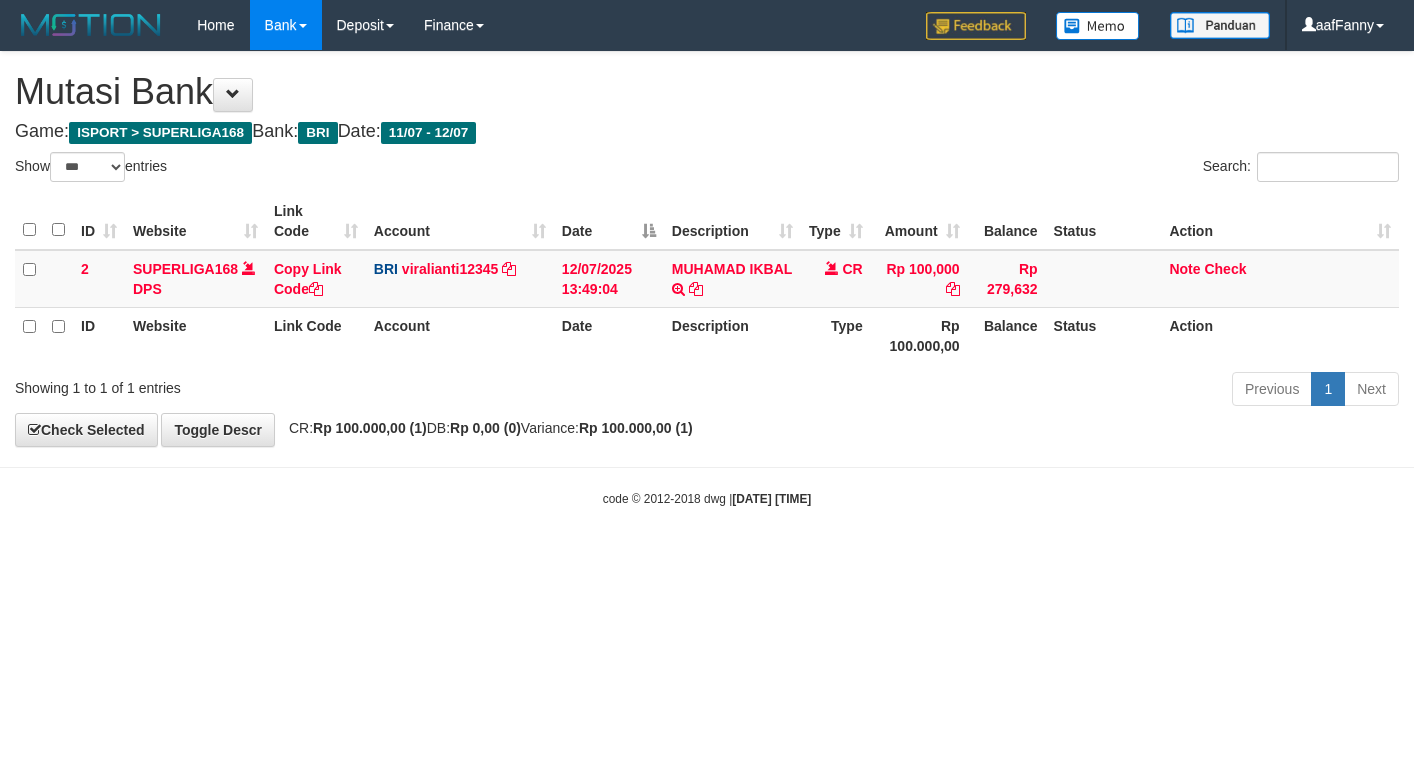 select on "***" 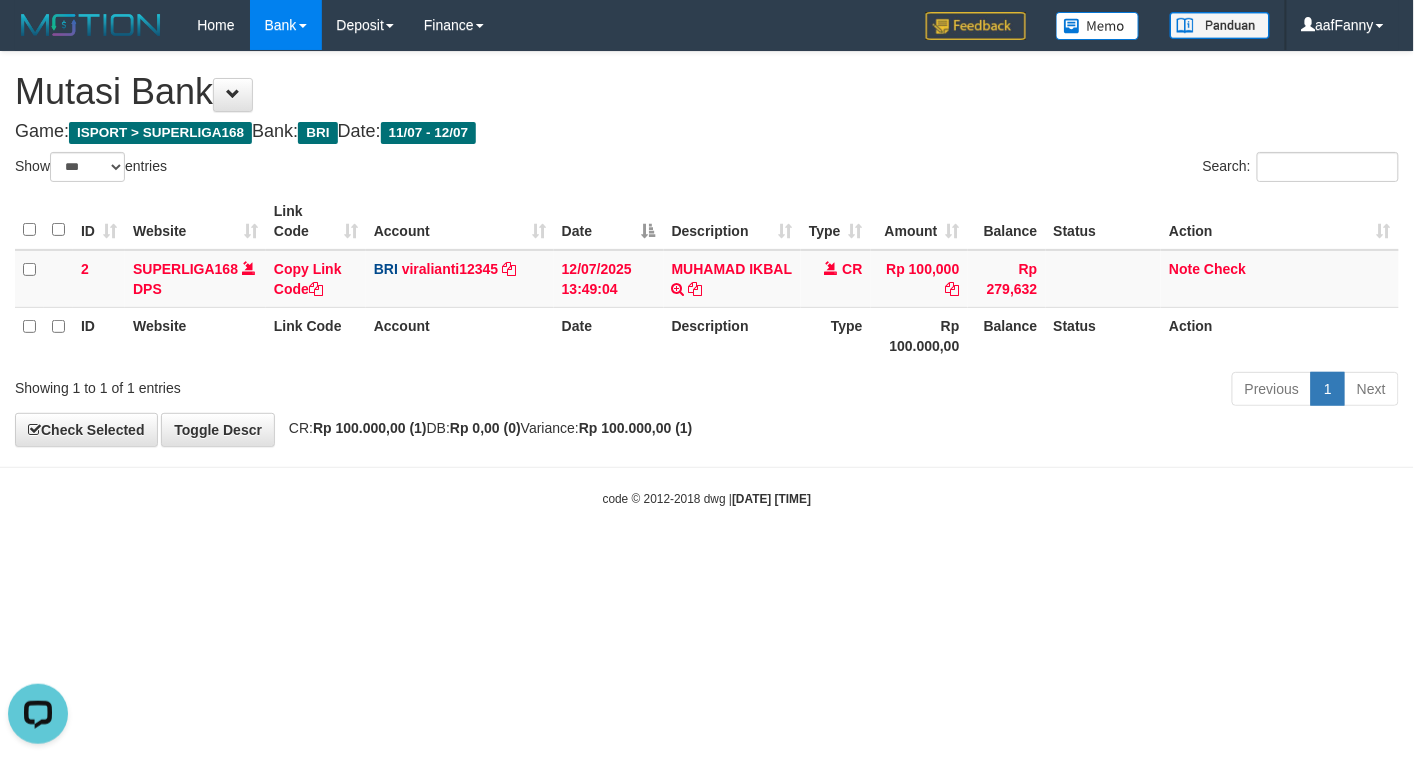 scroll, scrollTop: 0, scrollLeft: 0, axis: both 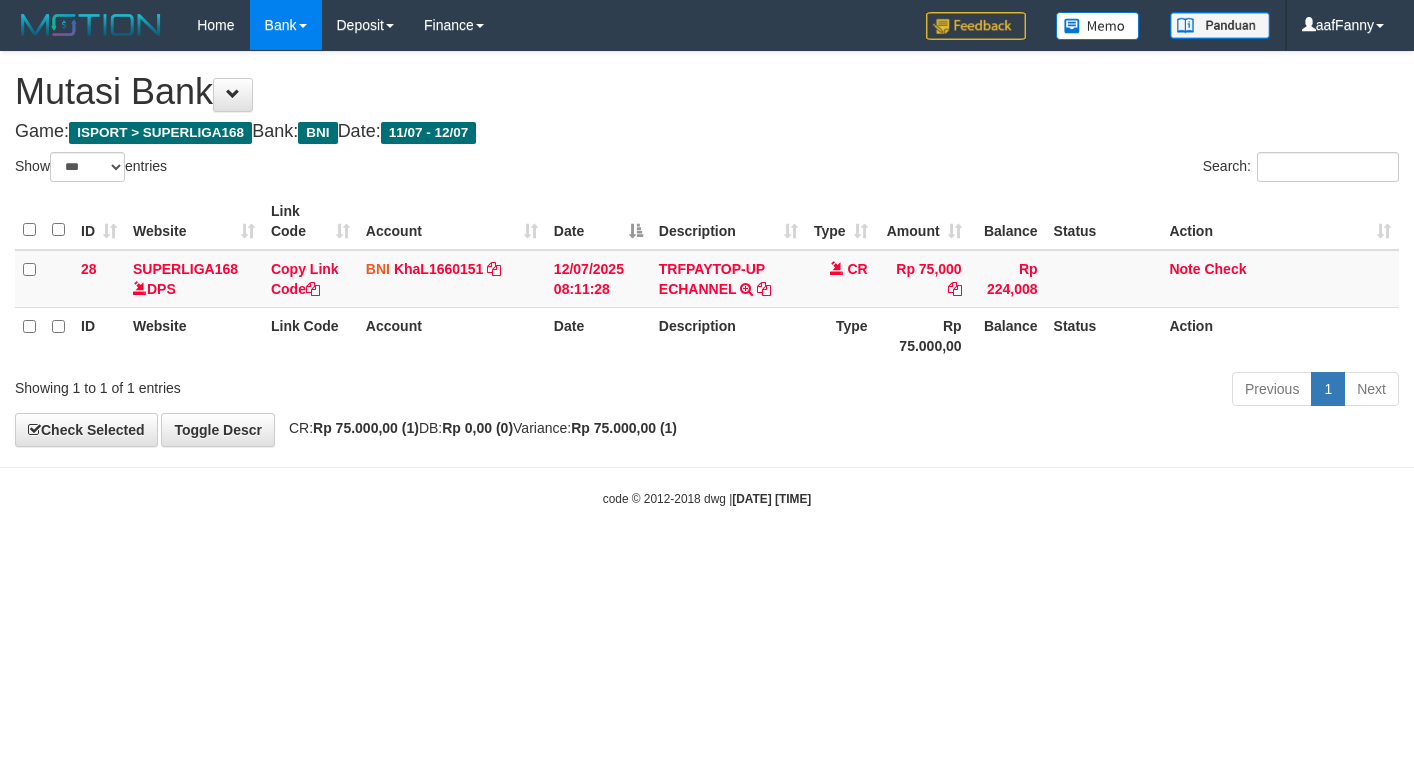 select on "***" 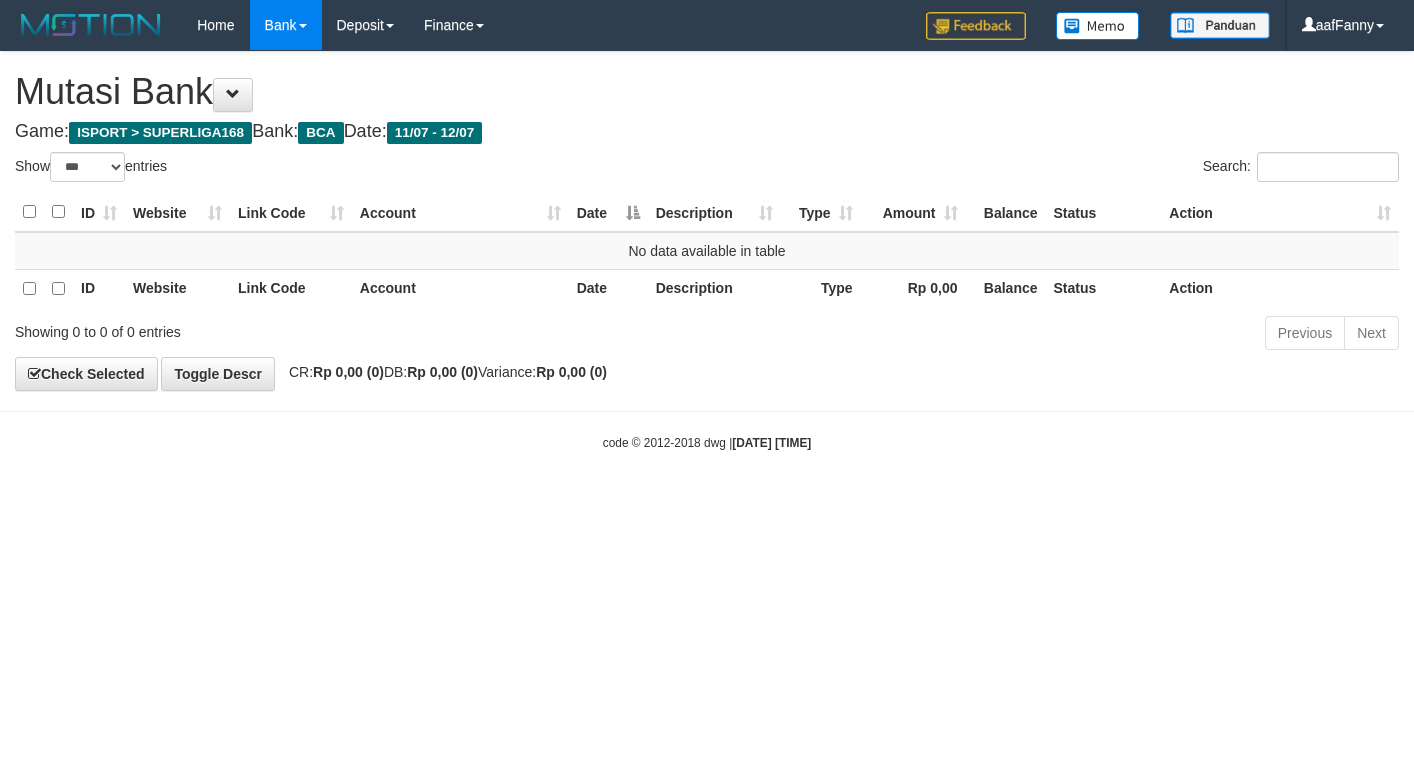 select on "***" 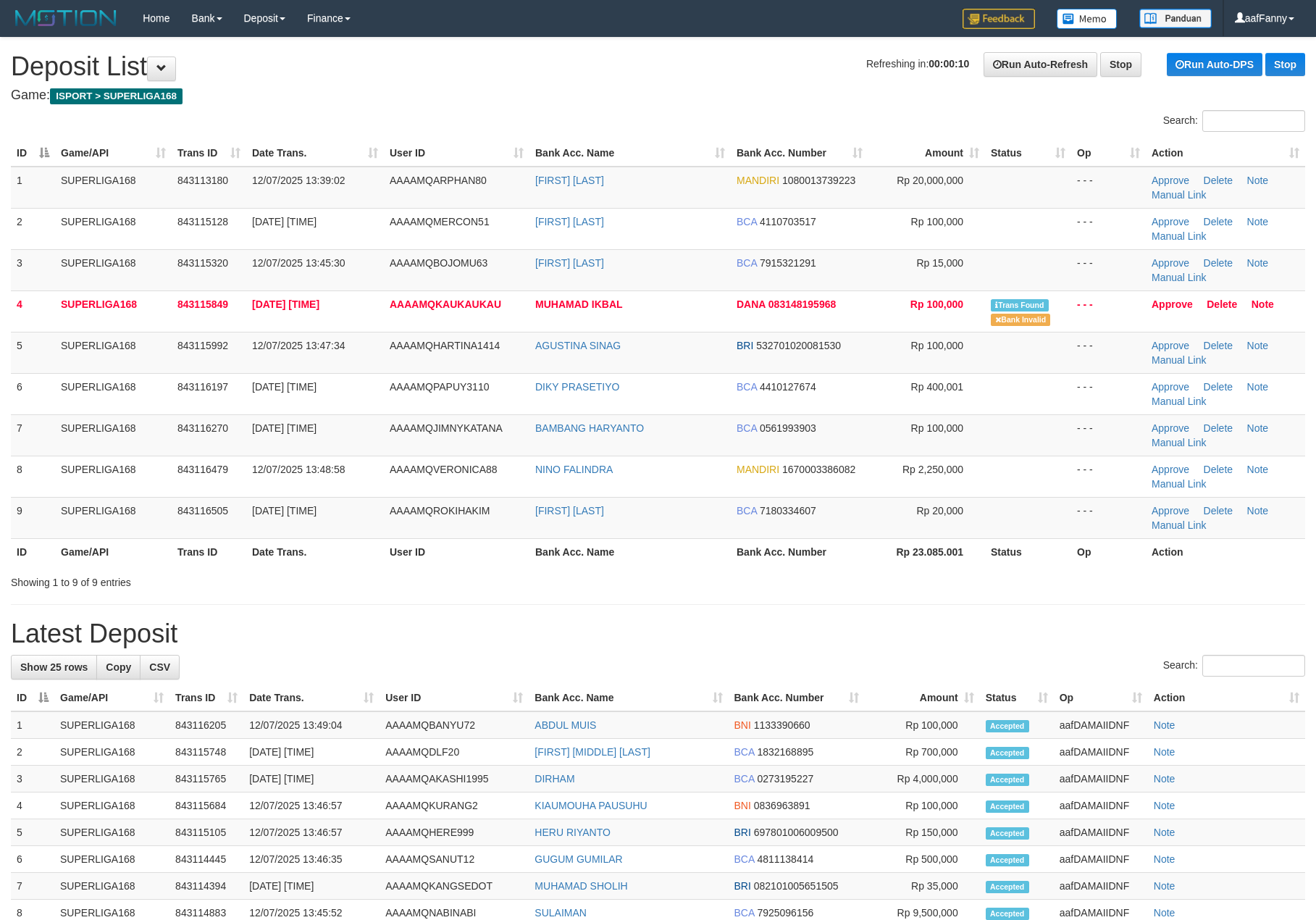 scroll, scrollTop: 0, scrollLeft: 0, axis: both 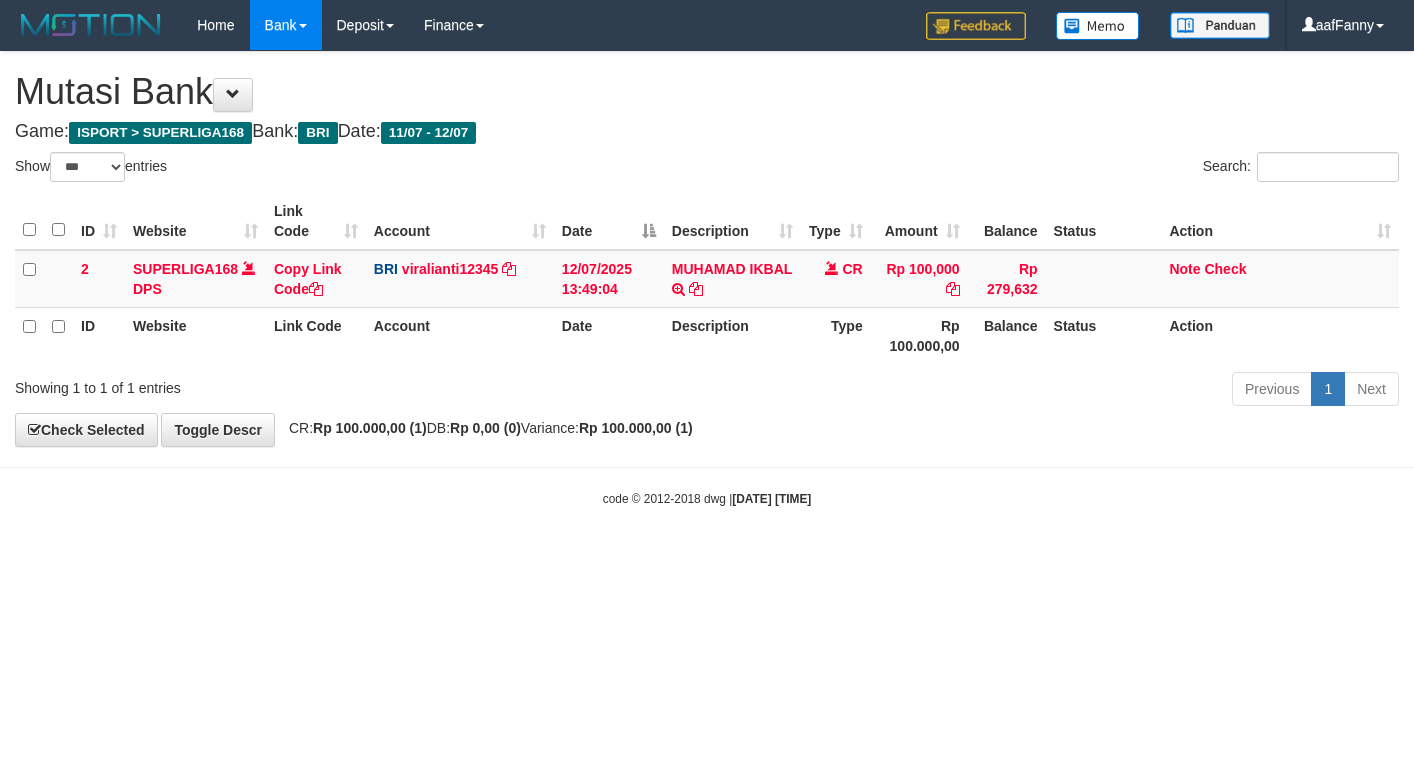 select on "***" 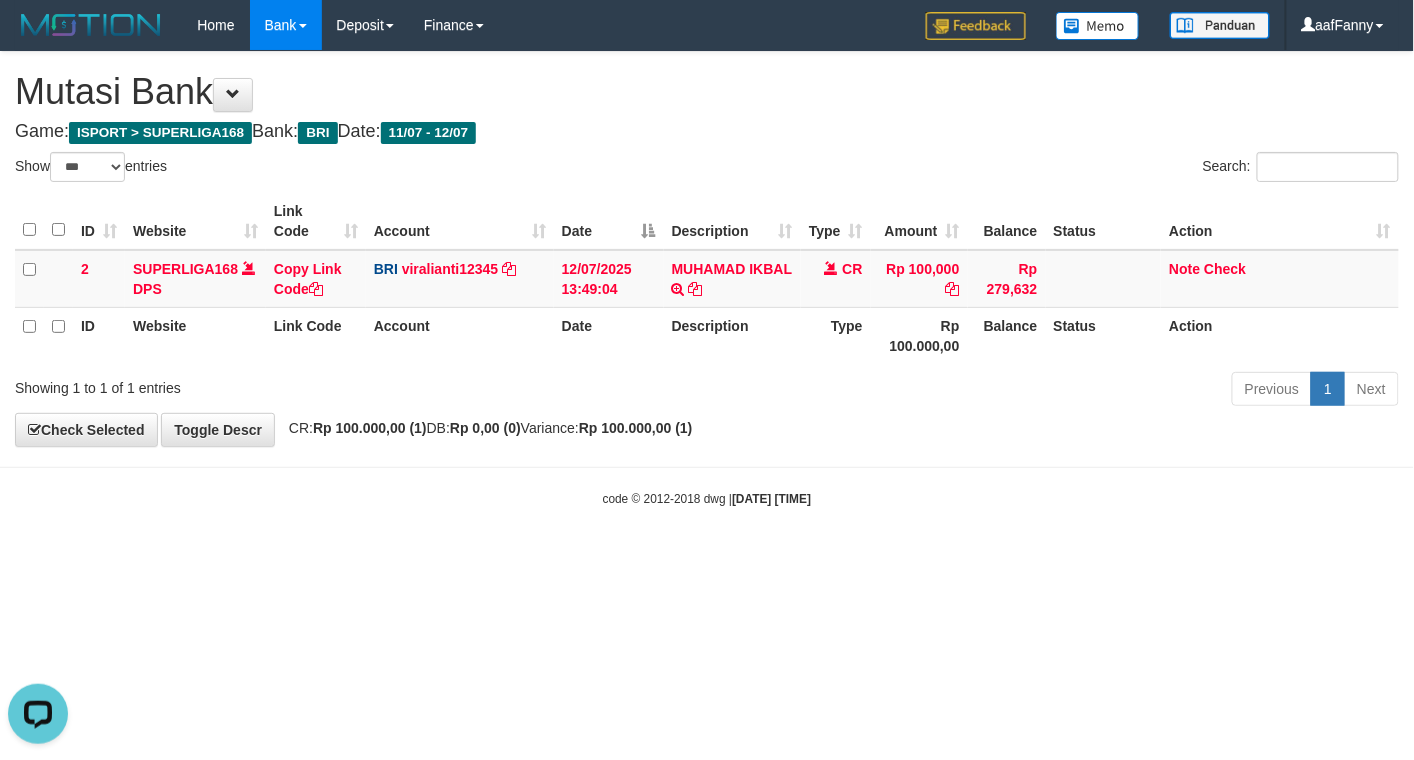 scroll, scrollTop: 0, scrollLeft: 0, axis: both 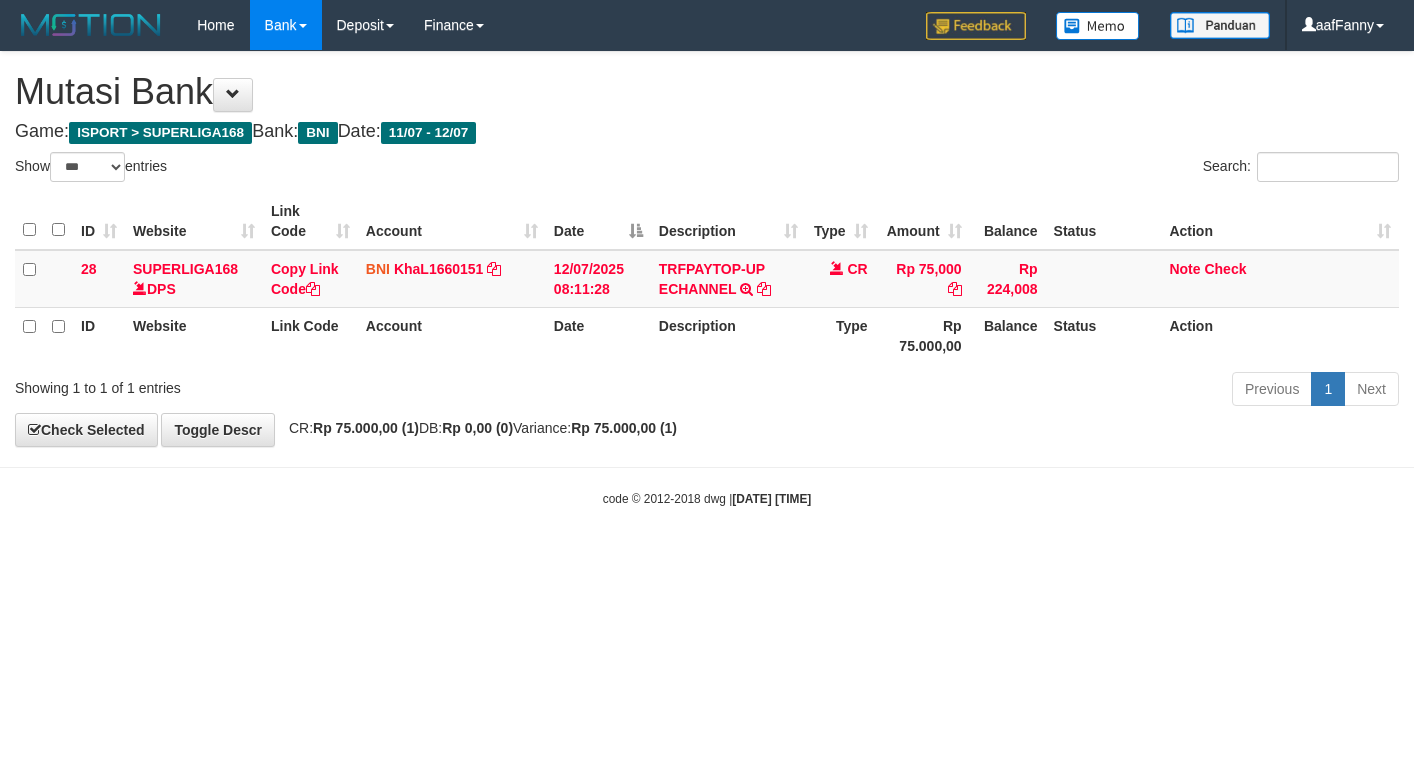 select on "***" 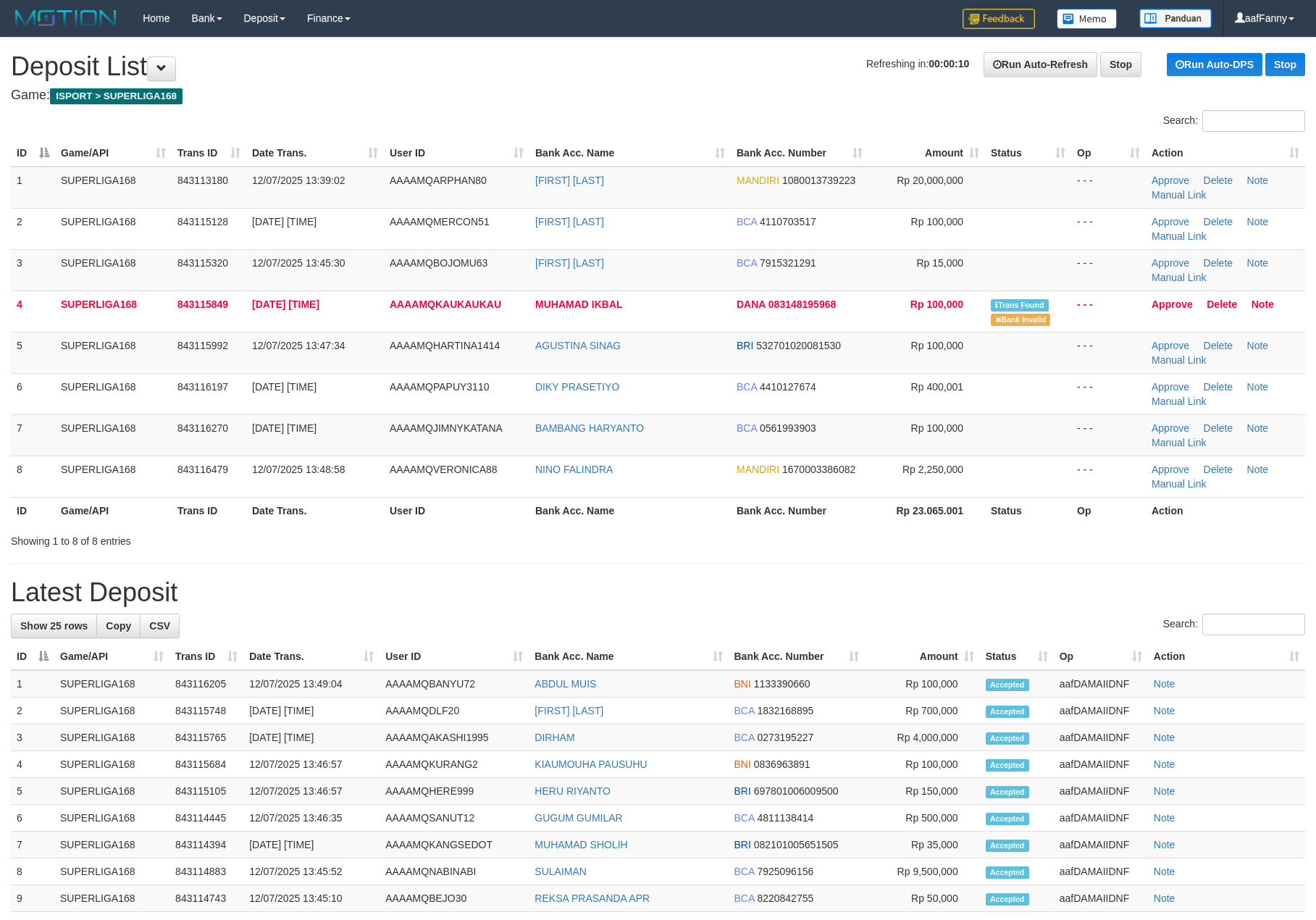 scroll, scrollTop: 0, scrollLeft: 0, axis: both 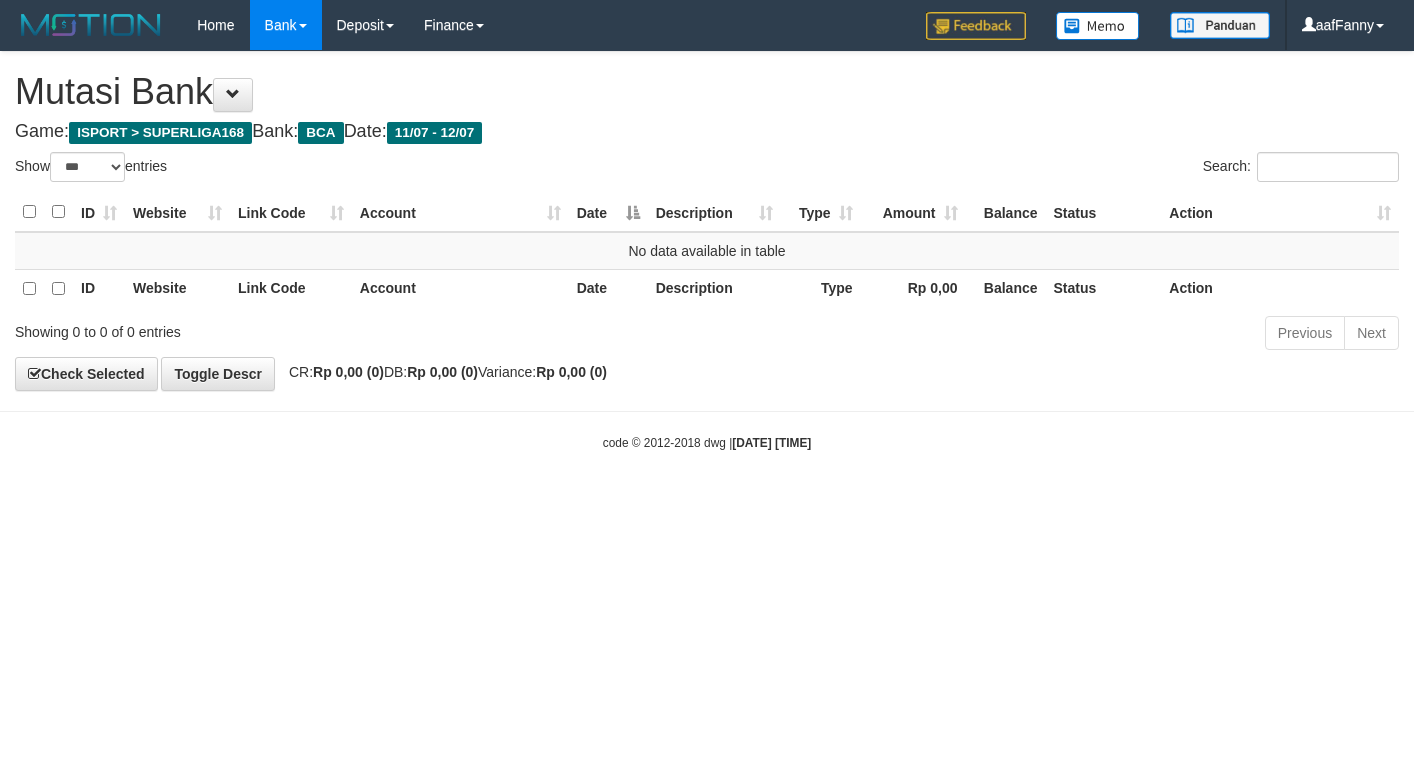 select on "***" 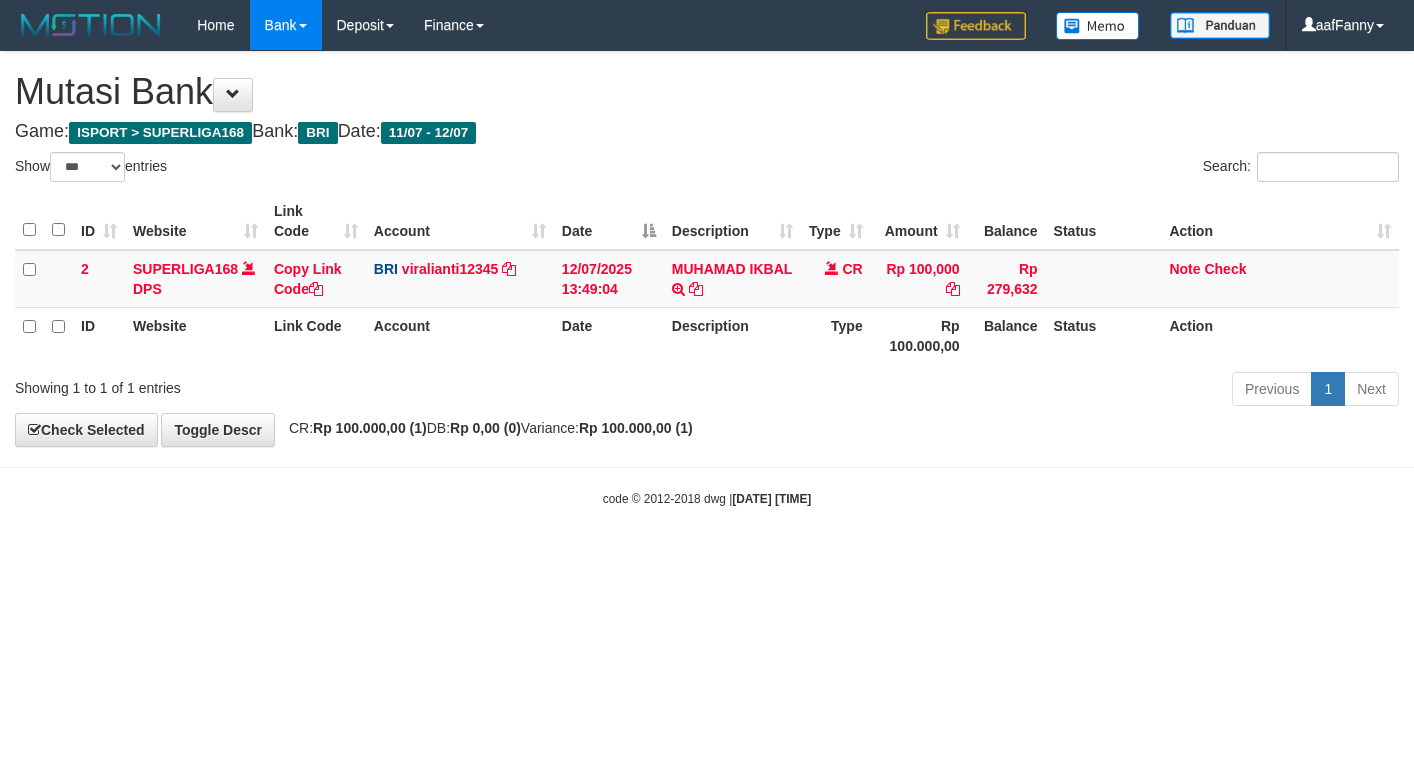 select on "***" 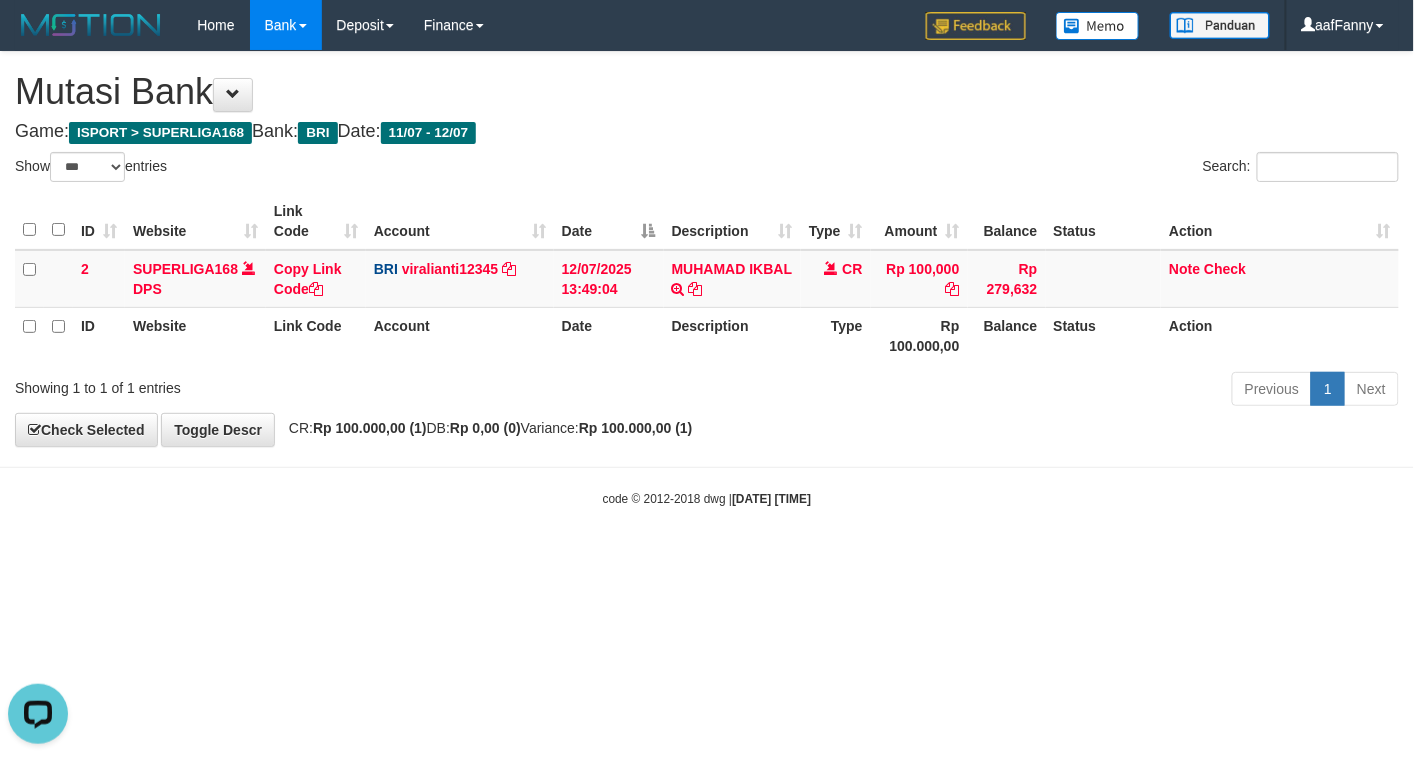 scroll, scrollTop: 0, scrollLeft: 0, axis: both 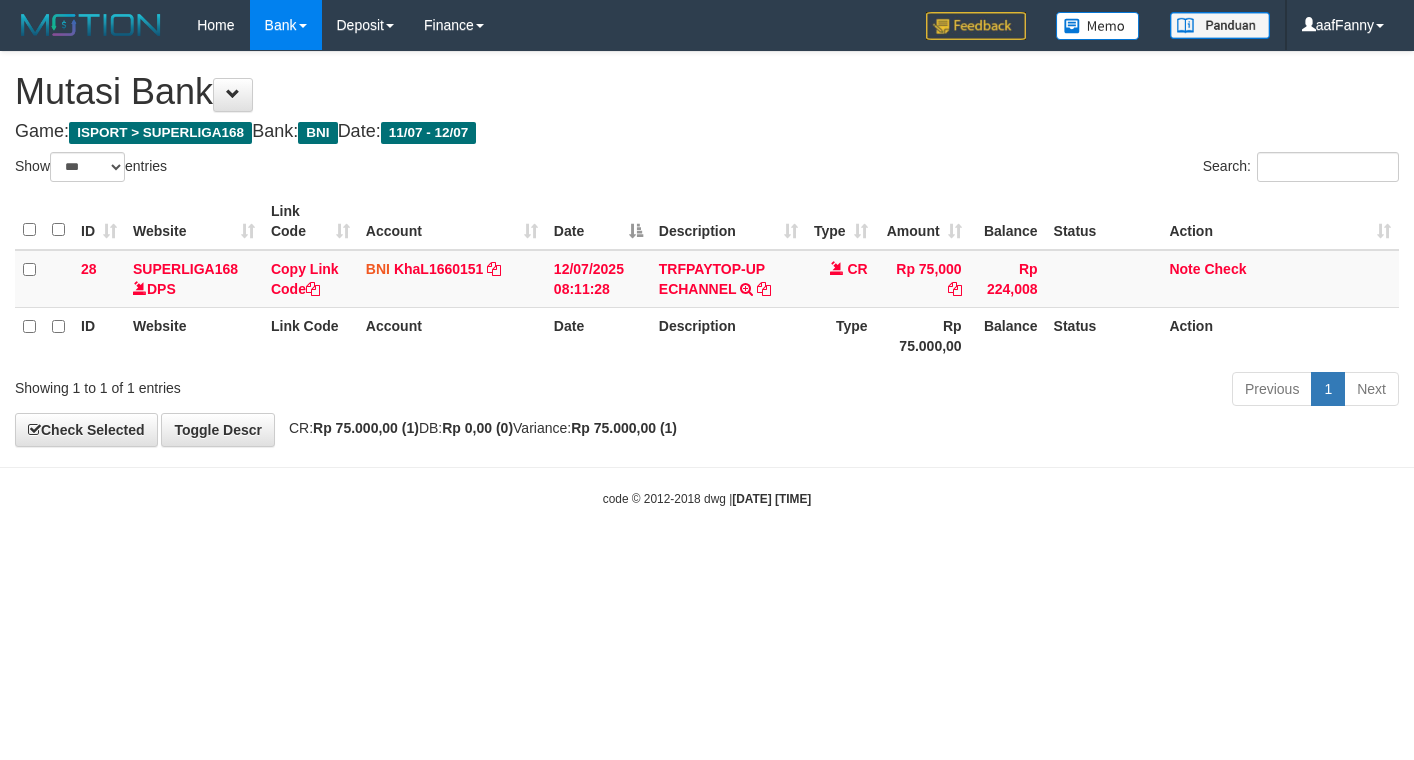 select on "***" 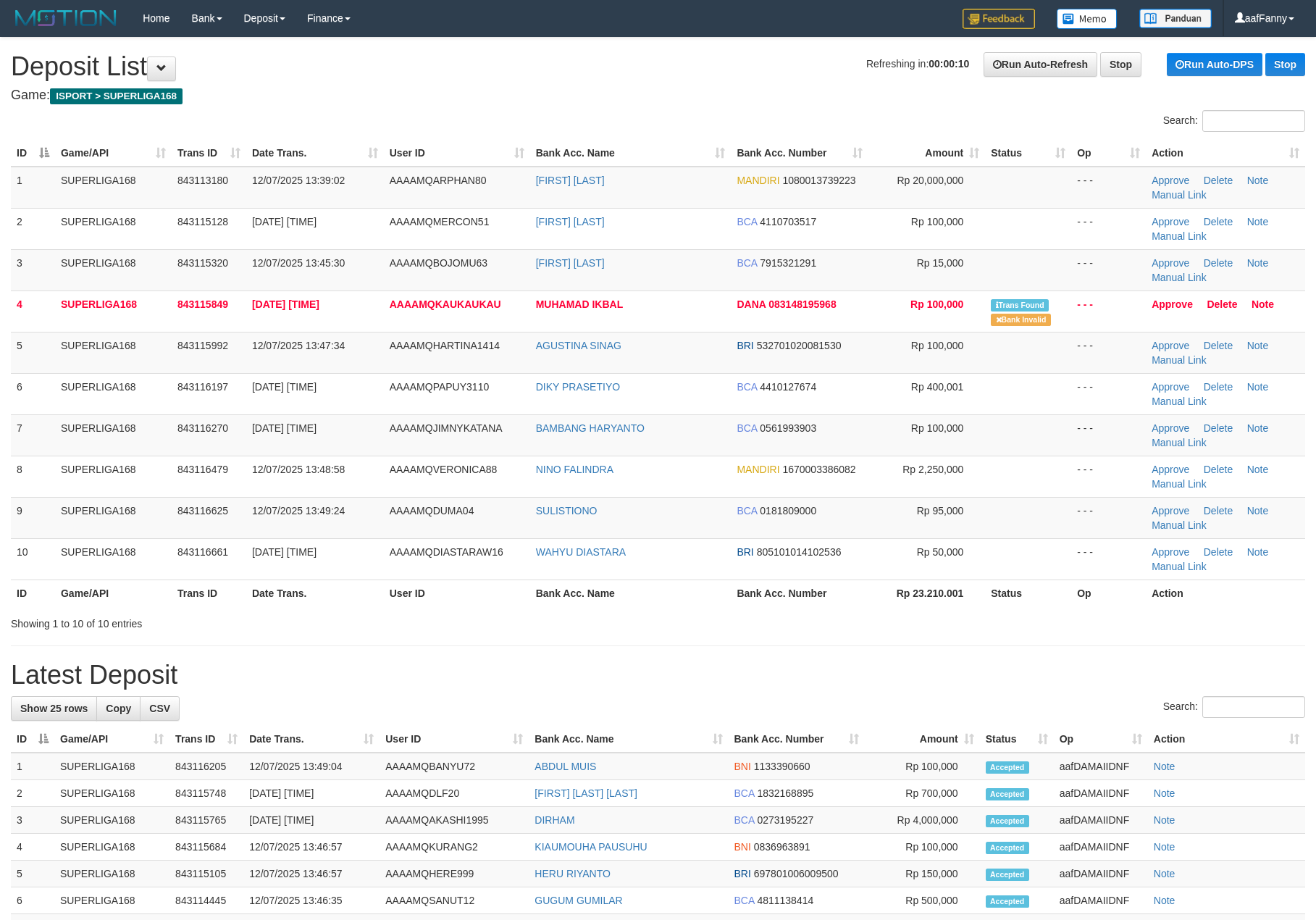 scroll, scrollTop: 0, scrollLeft: 0, axis: both 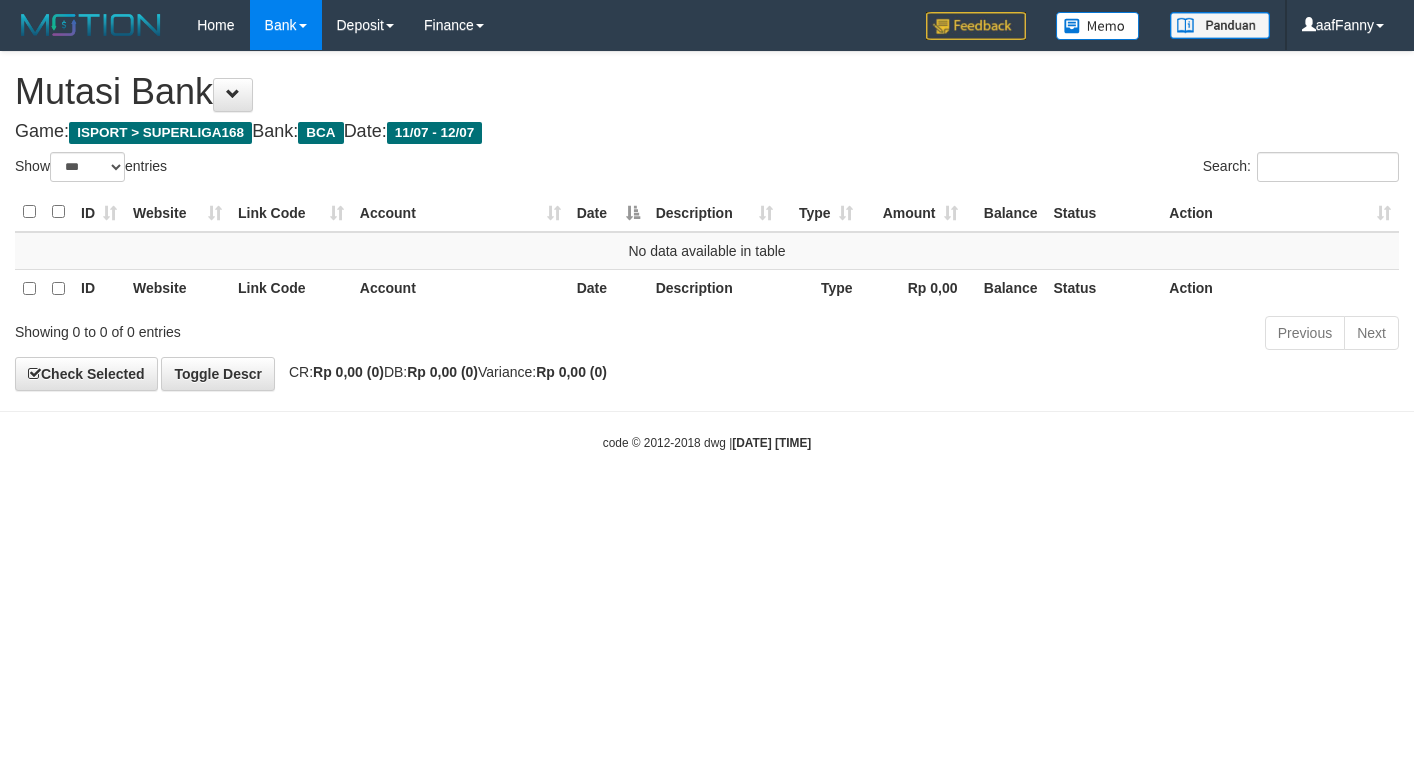 select on "***" 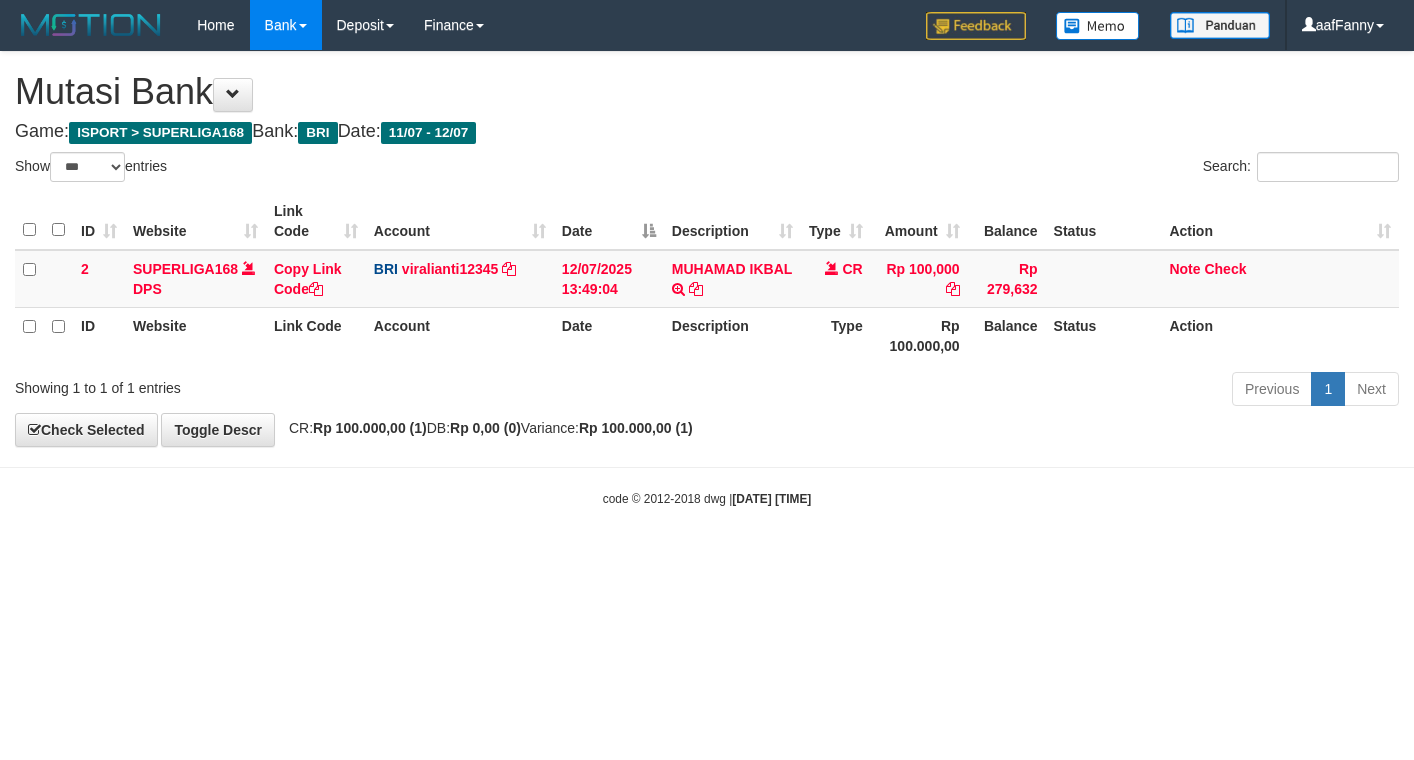 select on "***" 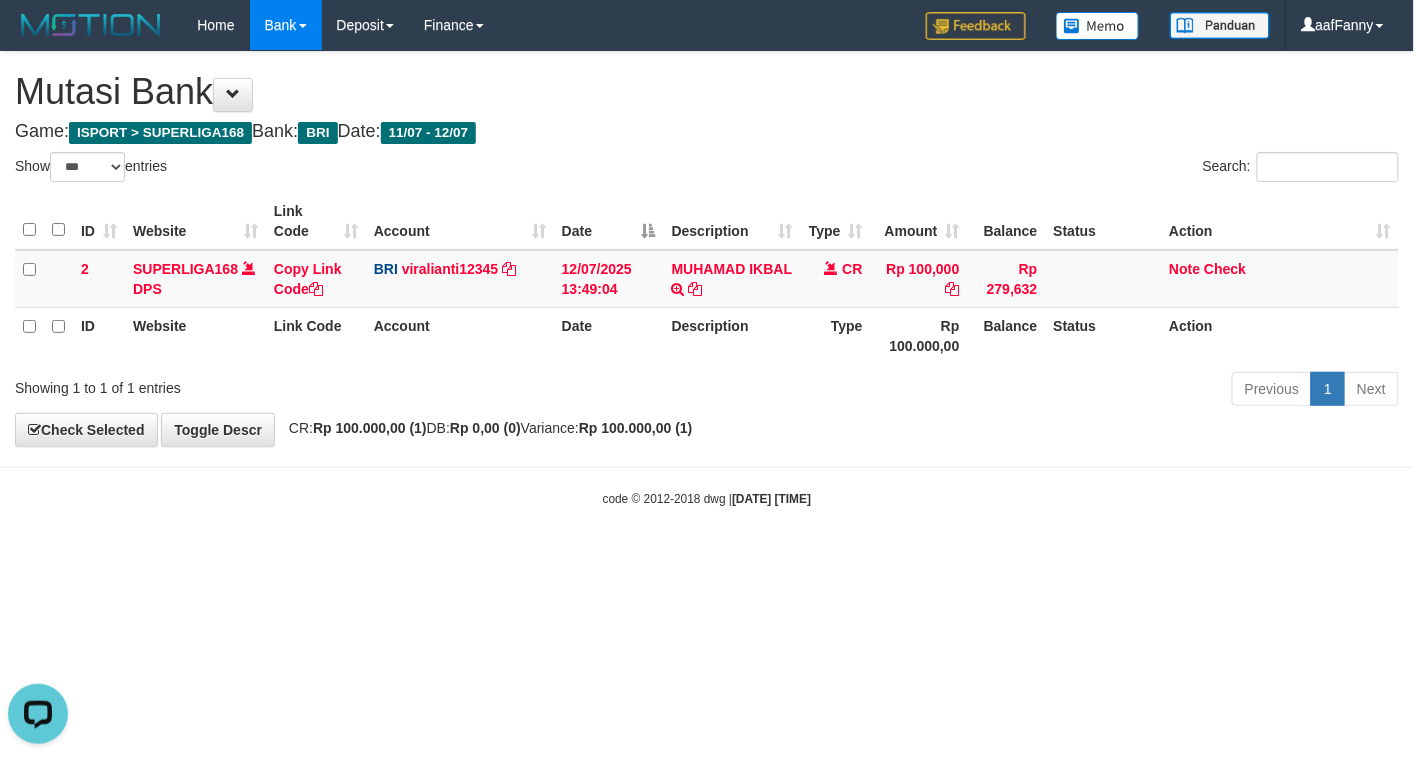scroll, scrollTop: 0, scrollLeft: 0, axis: both 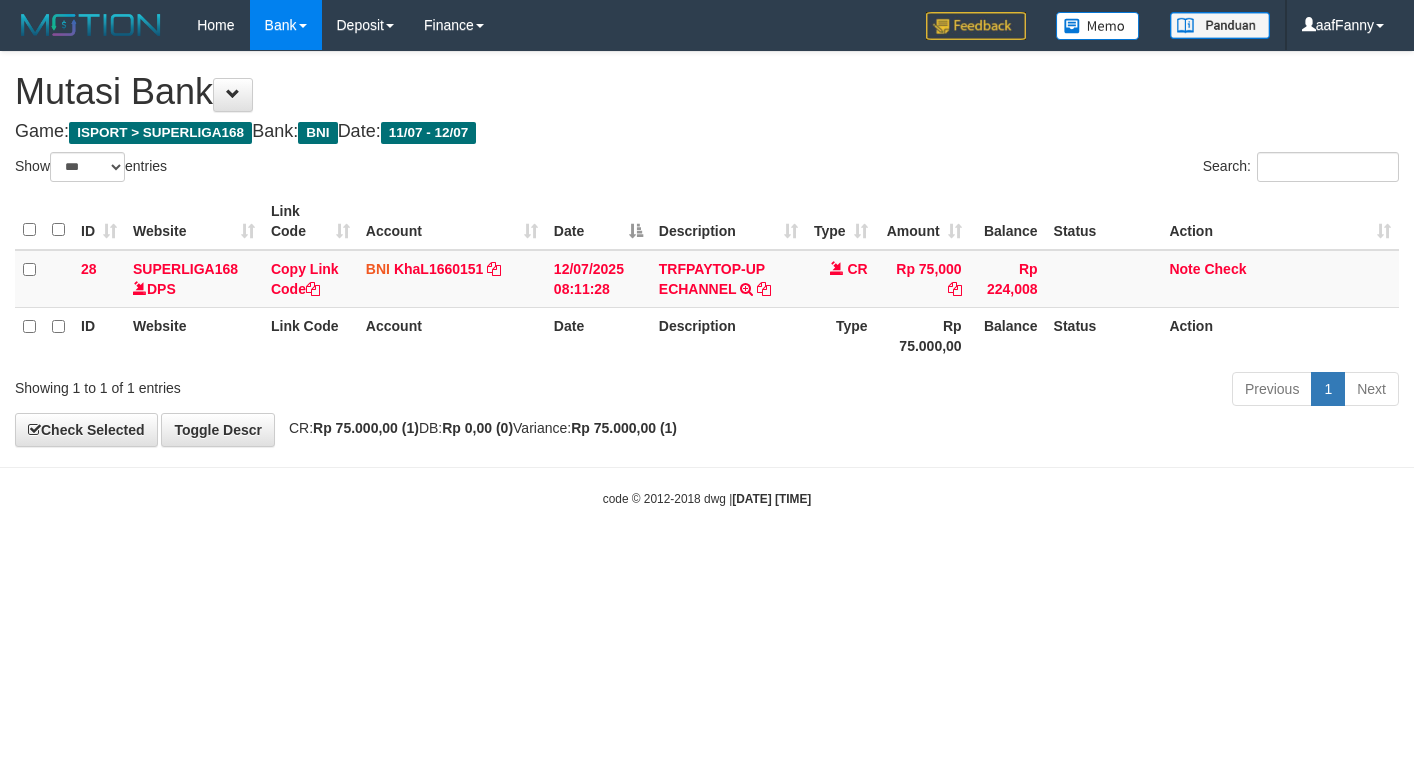 select on "***" 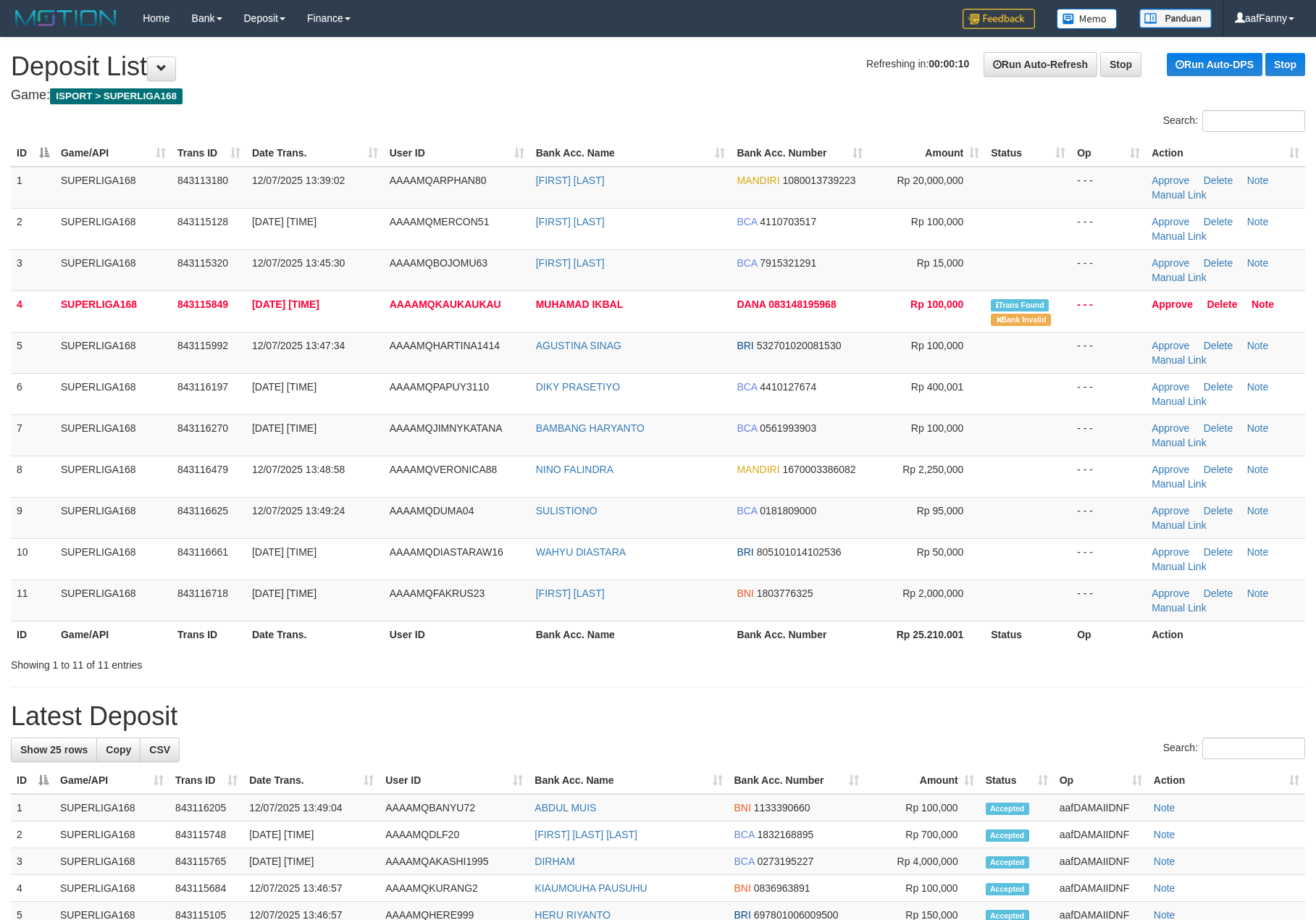 scroll, scrollTop: 0, scrollLeft: 0, axis: both 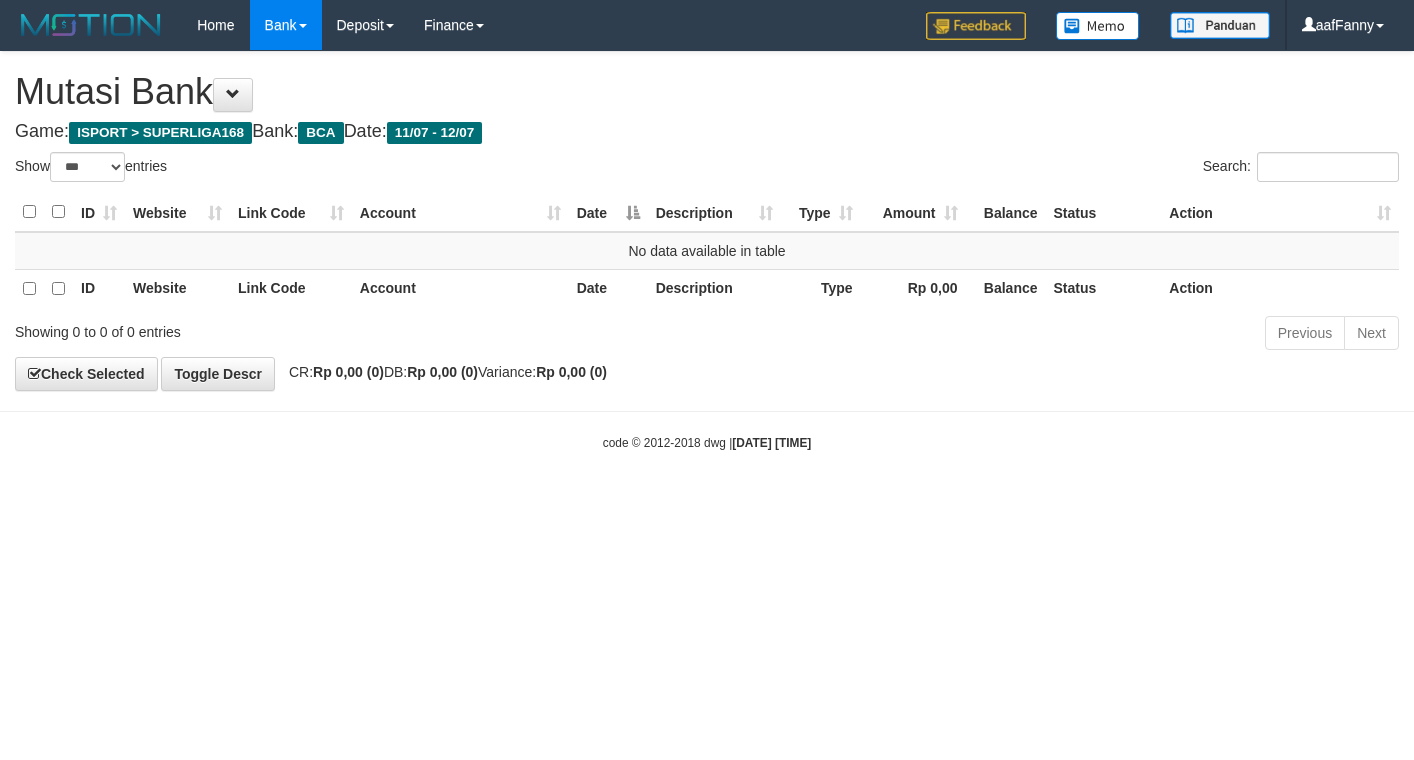 select on "***" 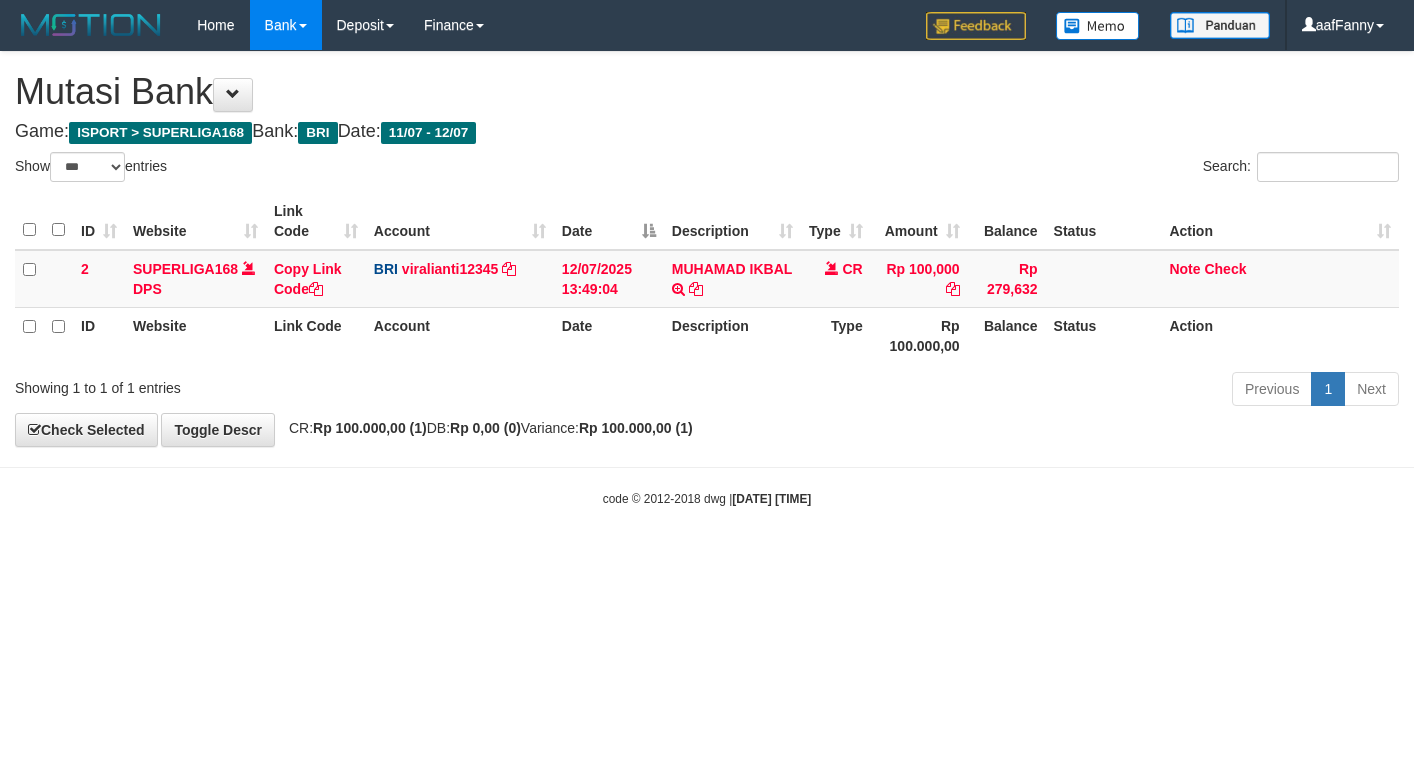 select on "***" 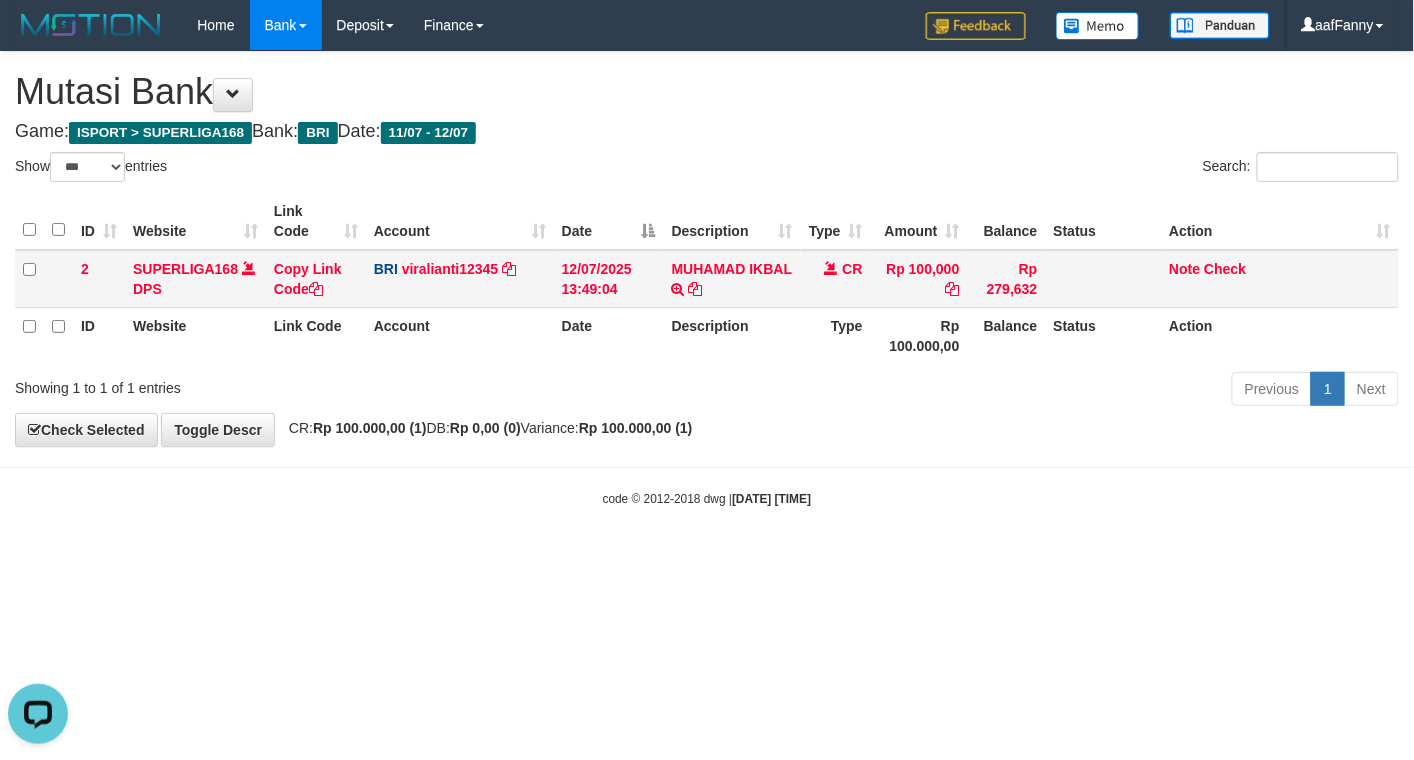 scroll, scrollTop: 0, scrollLeft: 0, axis: both 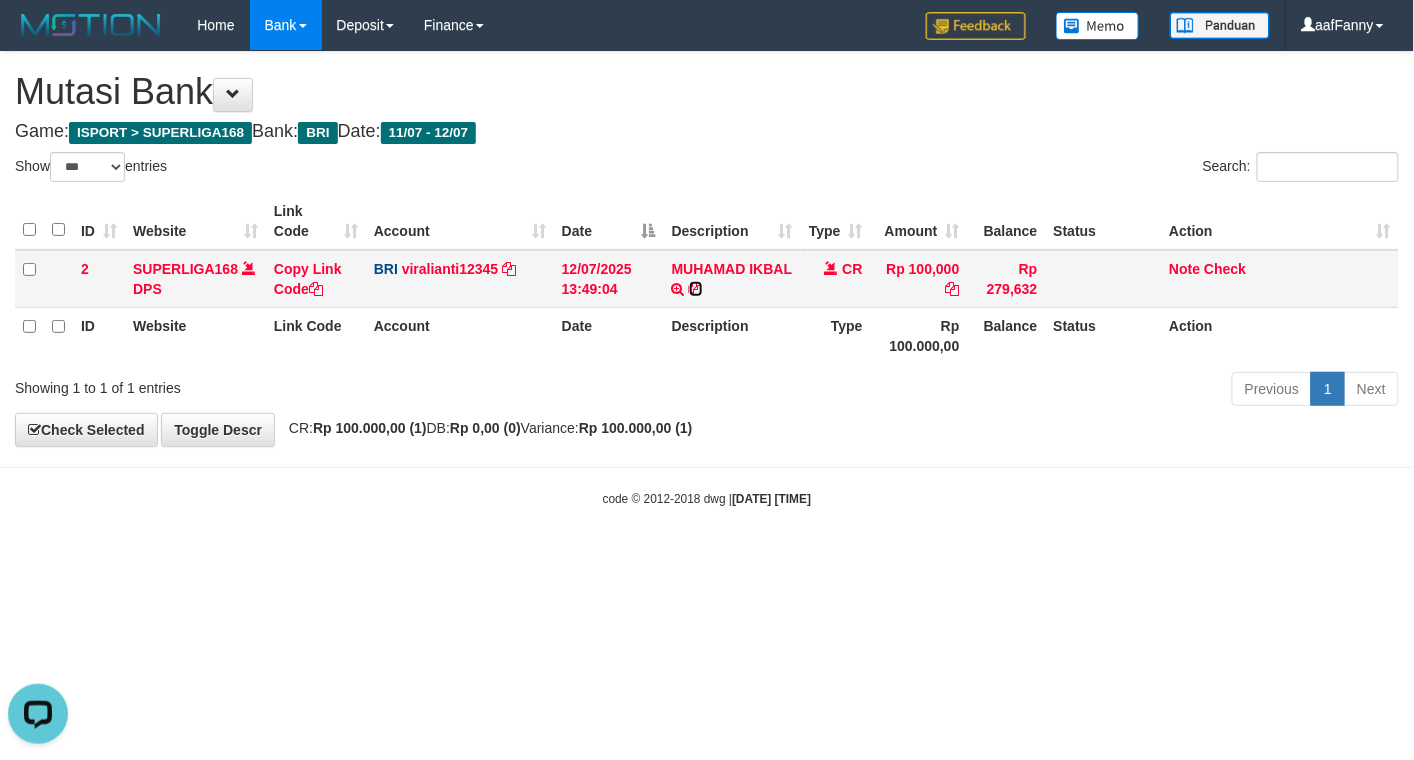 click at bounding box center (696, 289) 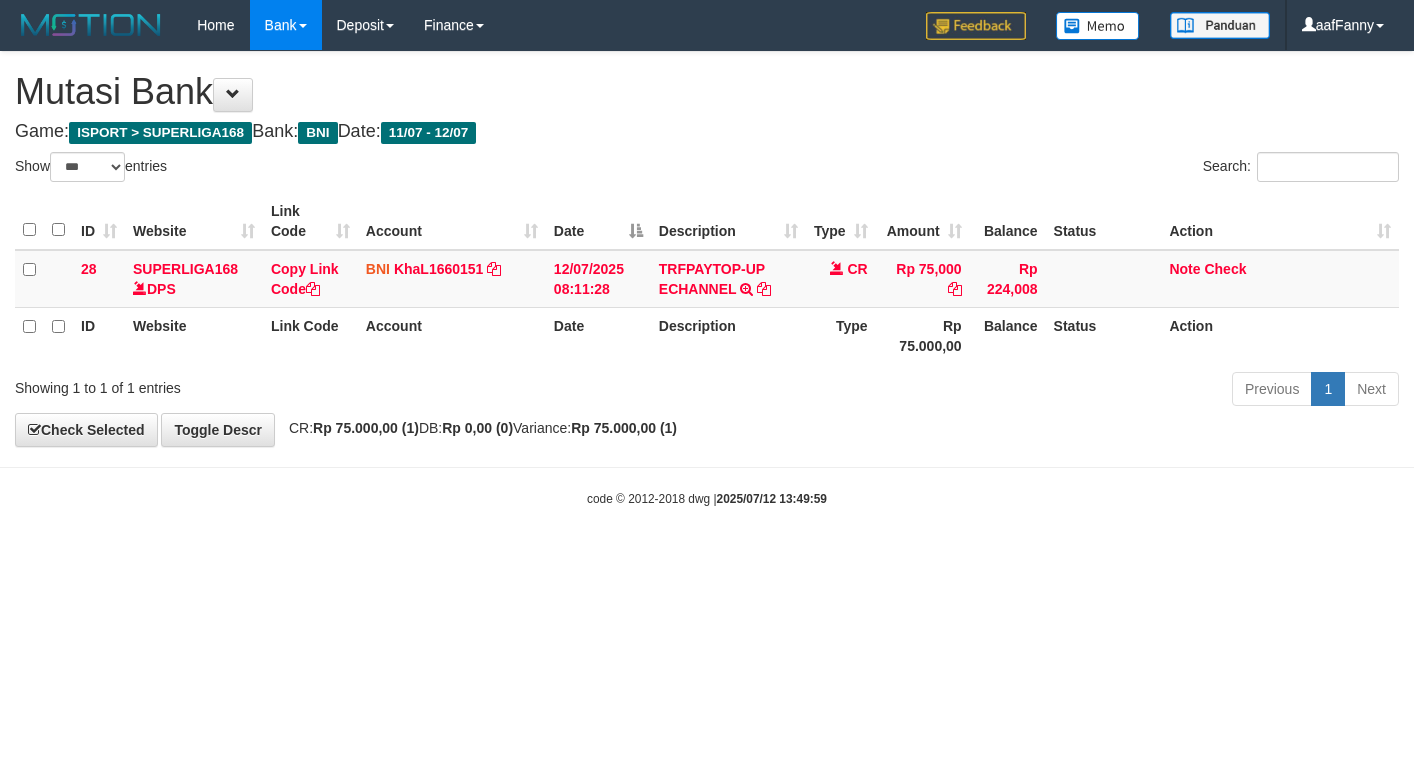 select on "***" 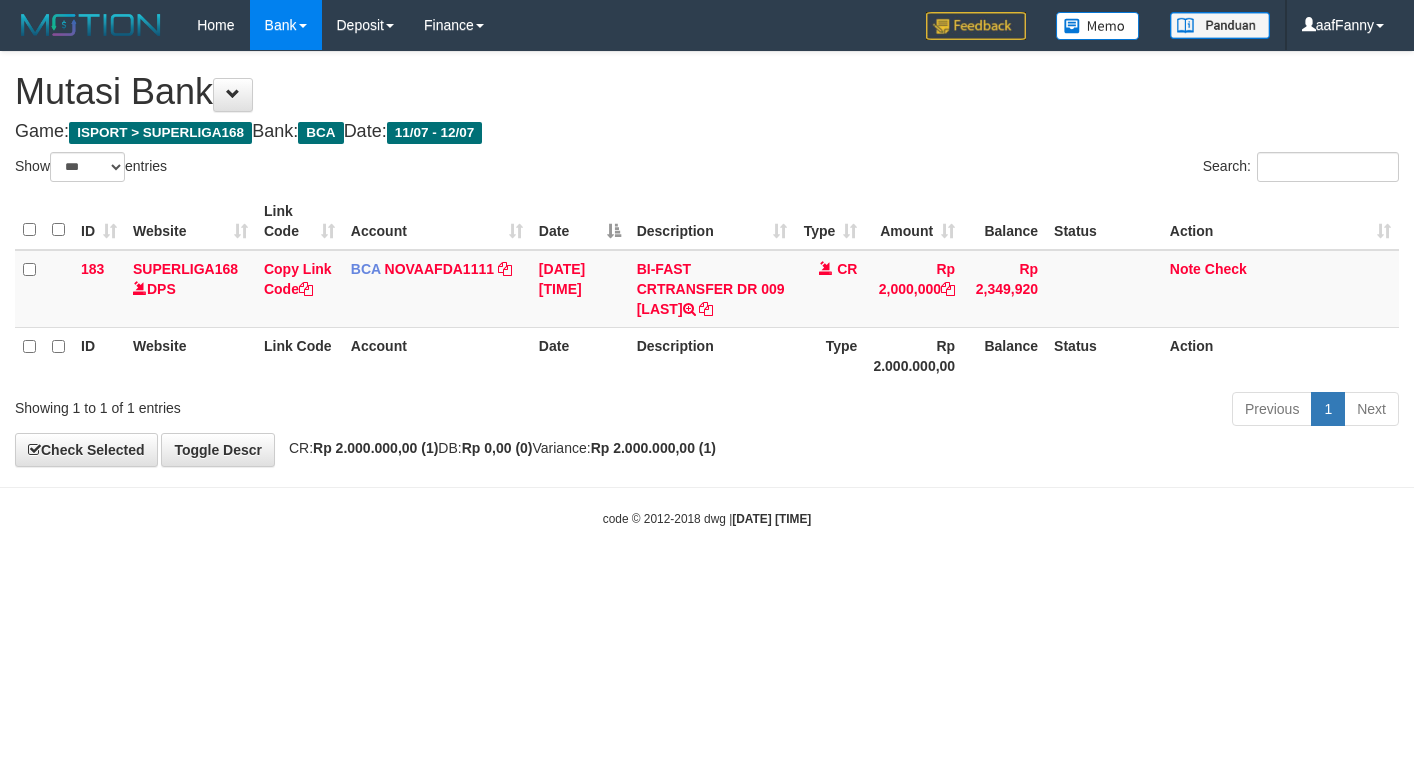 select on "***" 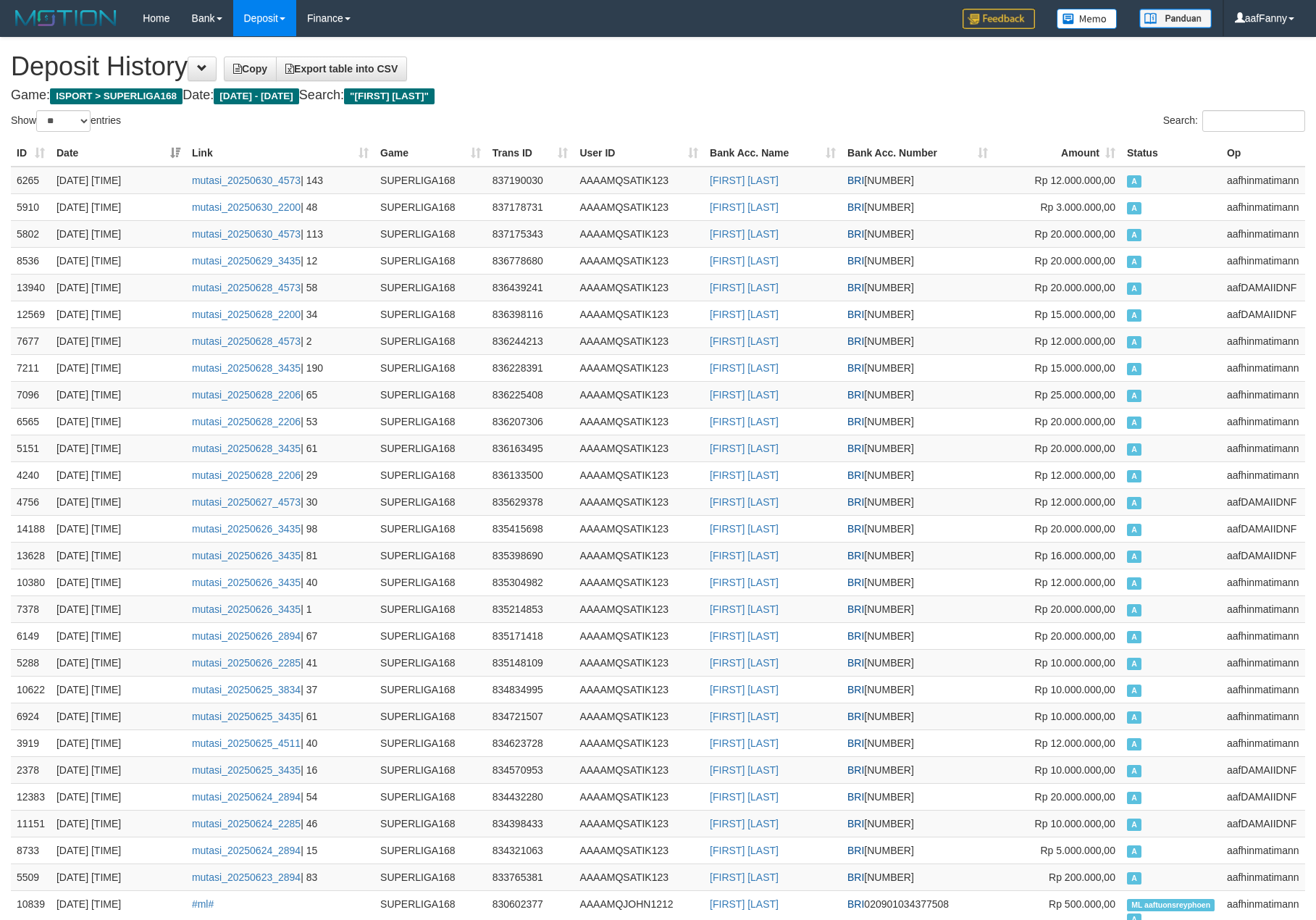 select on "**" 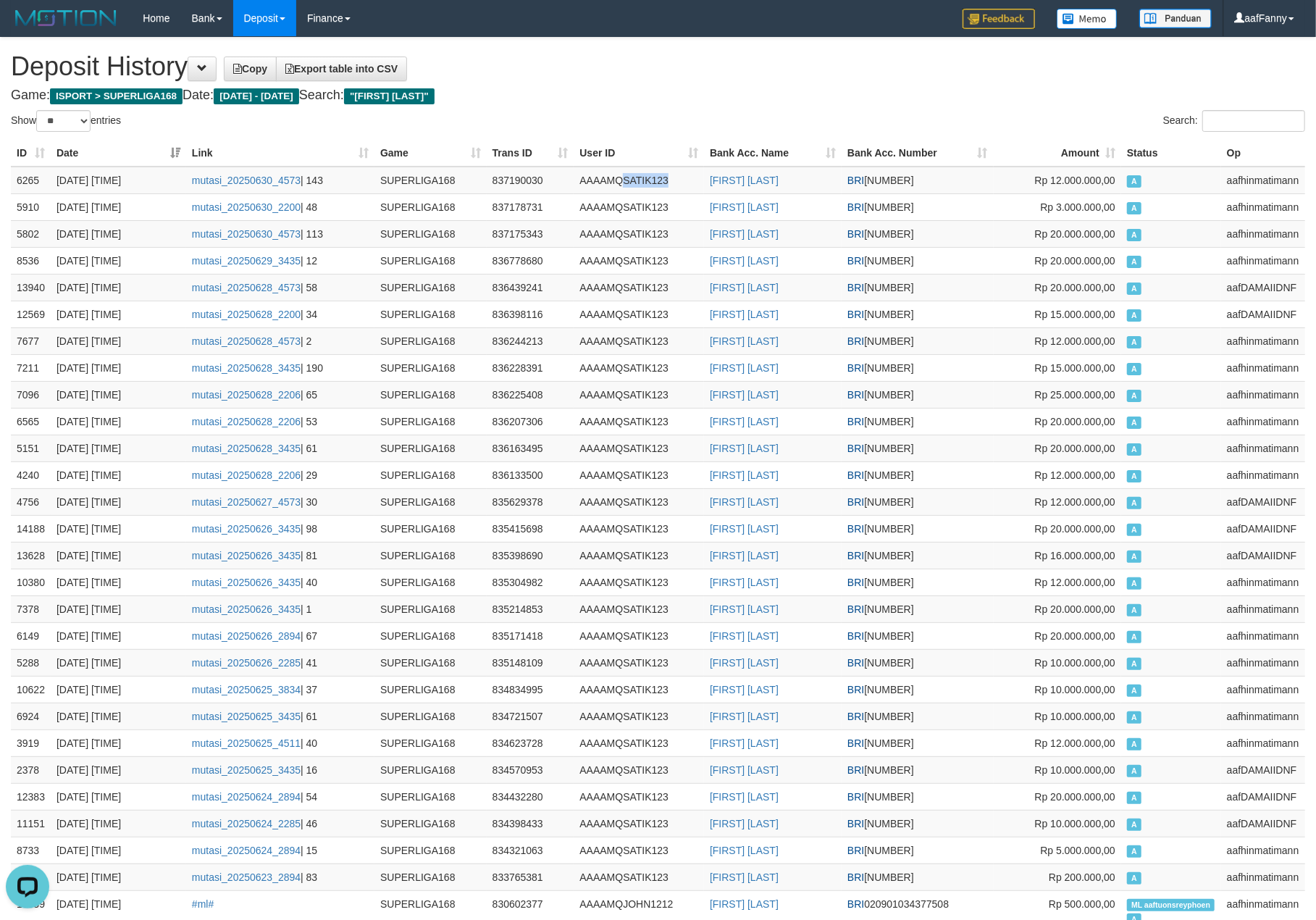 scroll, scrollTop: 0, scrollLeft: 0, axis: both 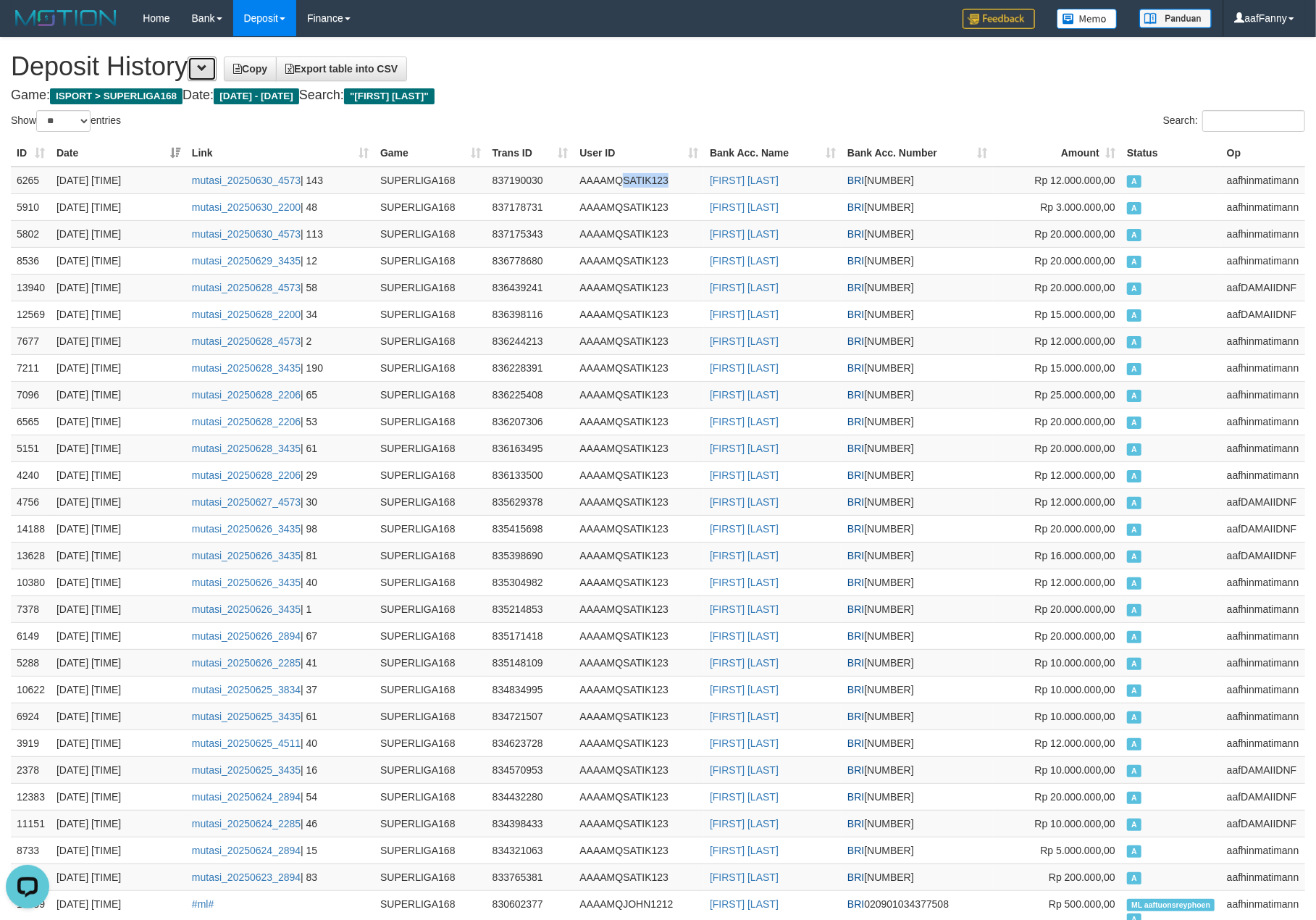 click at bounding box center (202, 69) 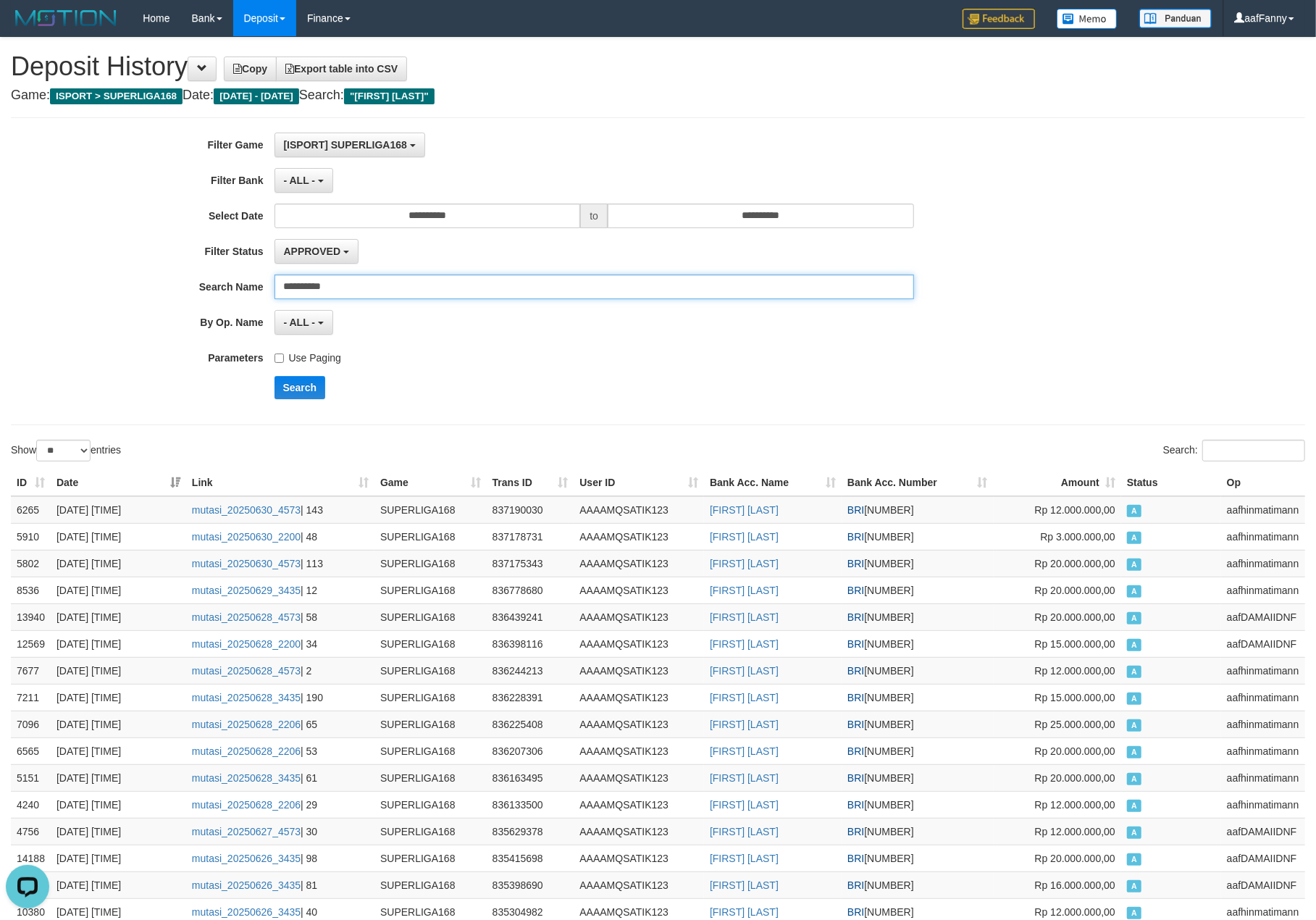 click on "**********" at bounding box center [594, 287] 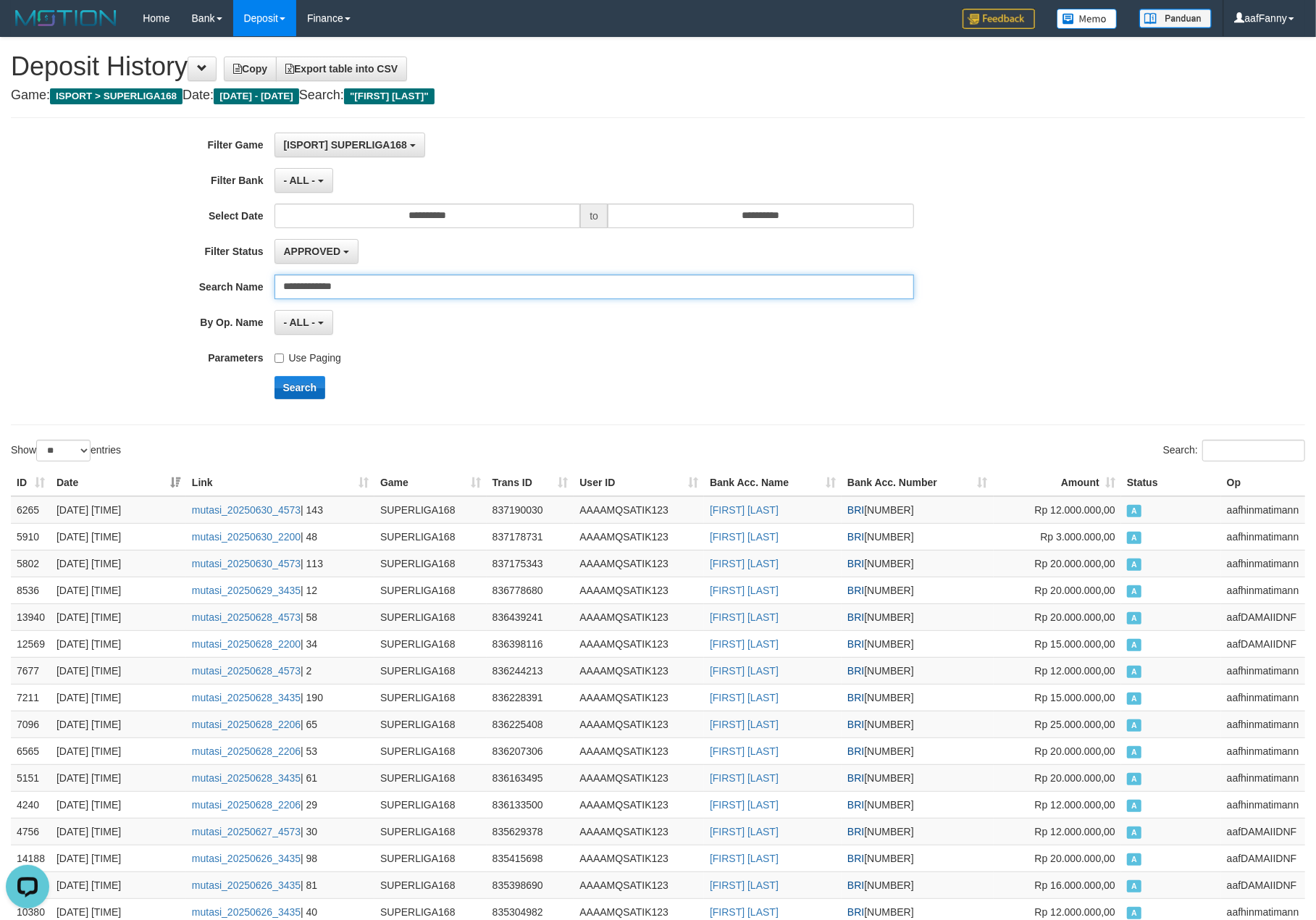 type on "**********" 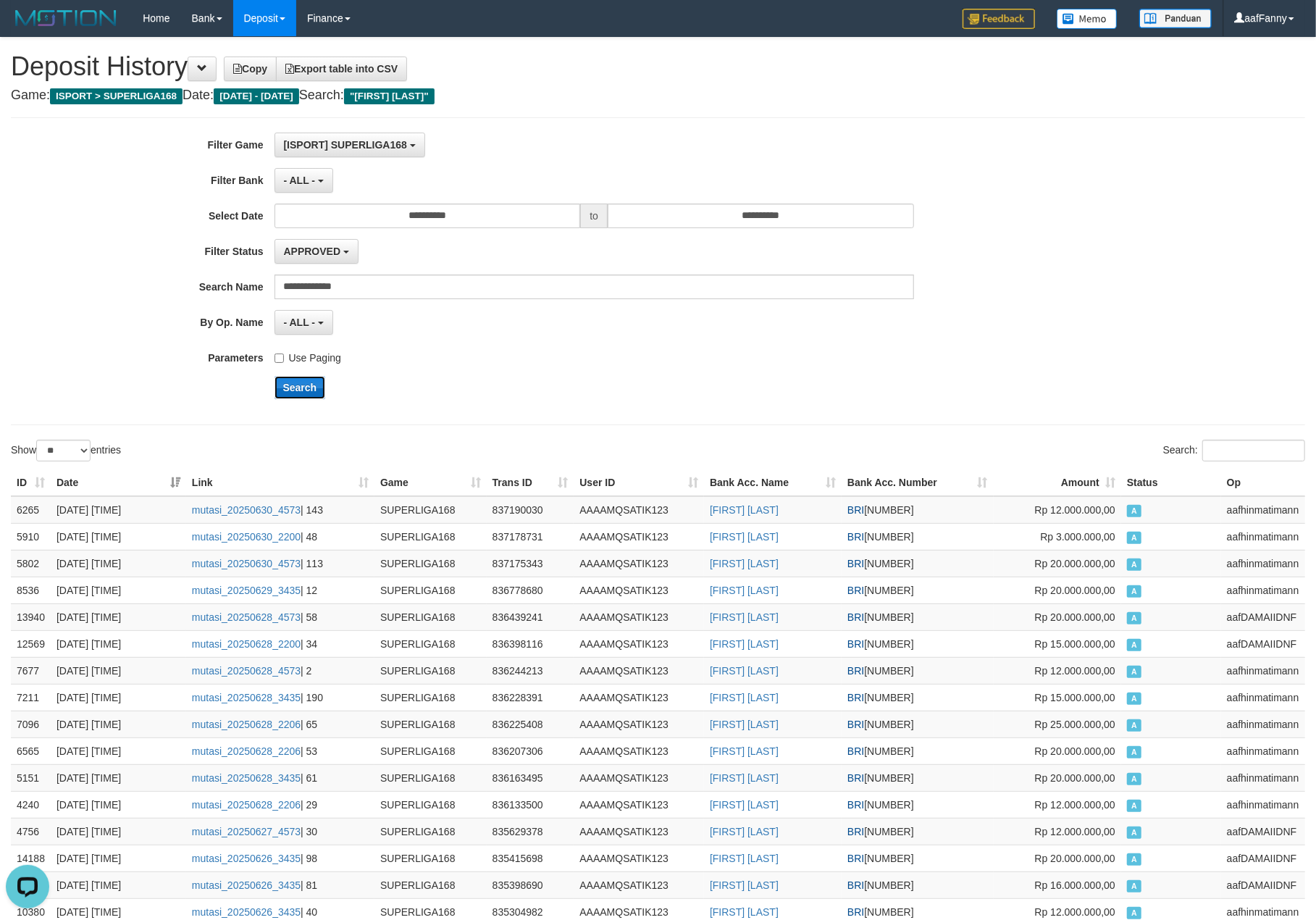click on "Search" at bounding box center [300, 388] 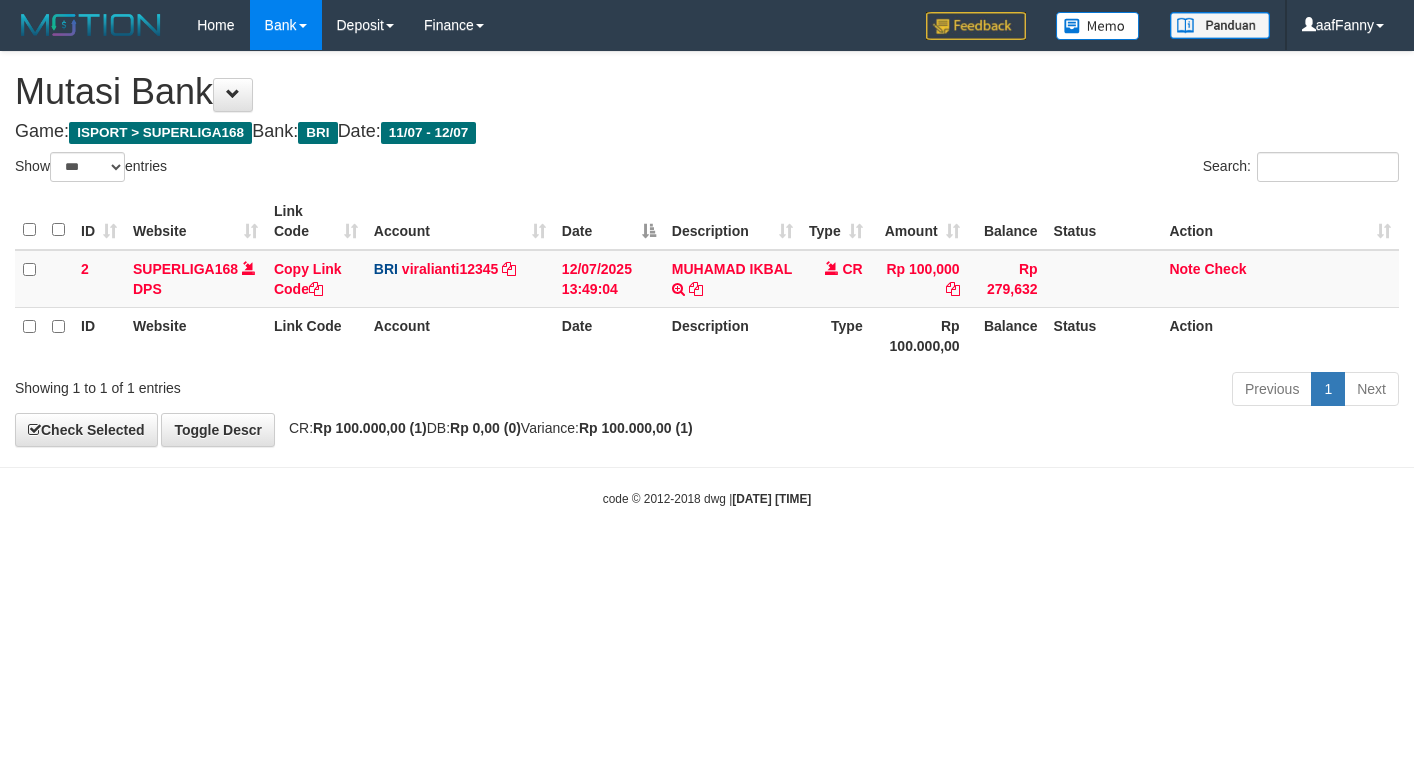 select on "***" 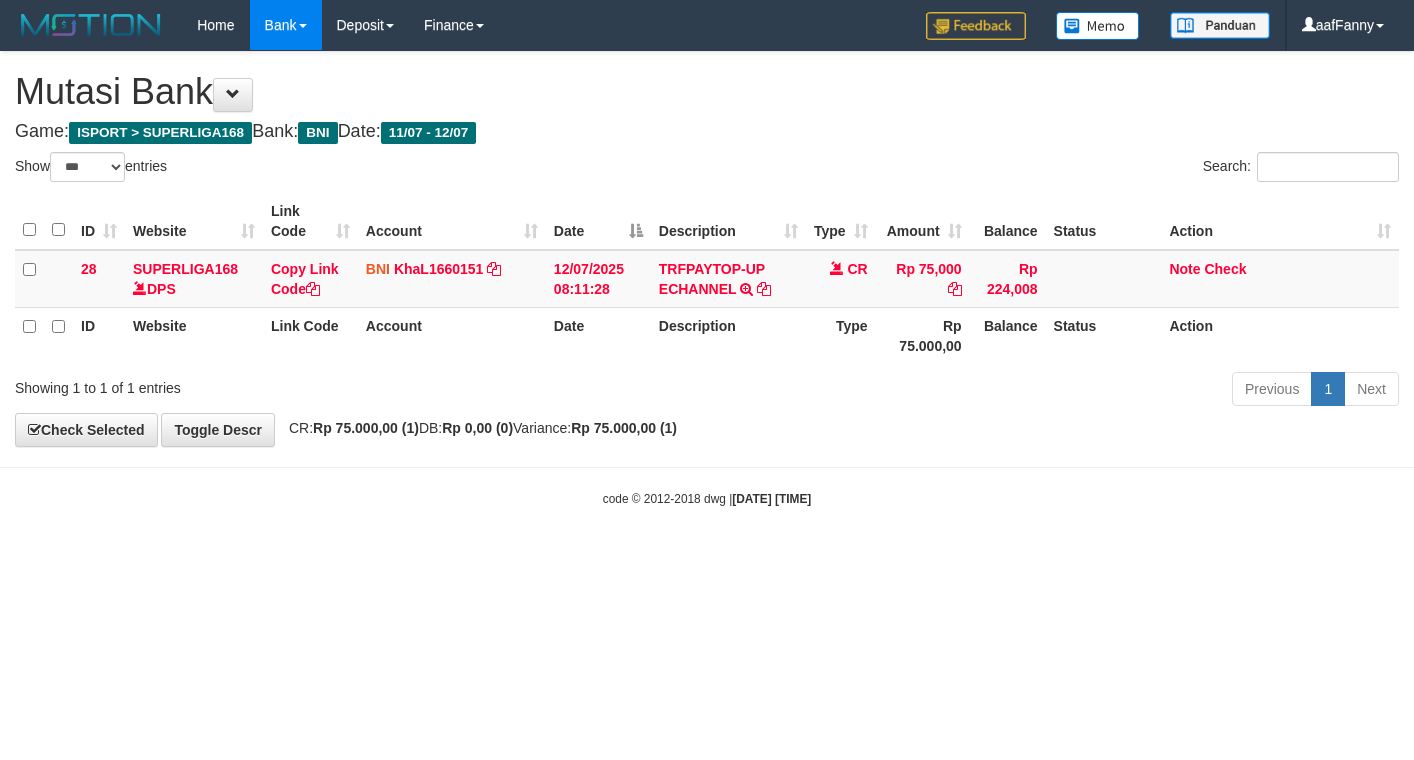 select on "***" 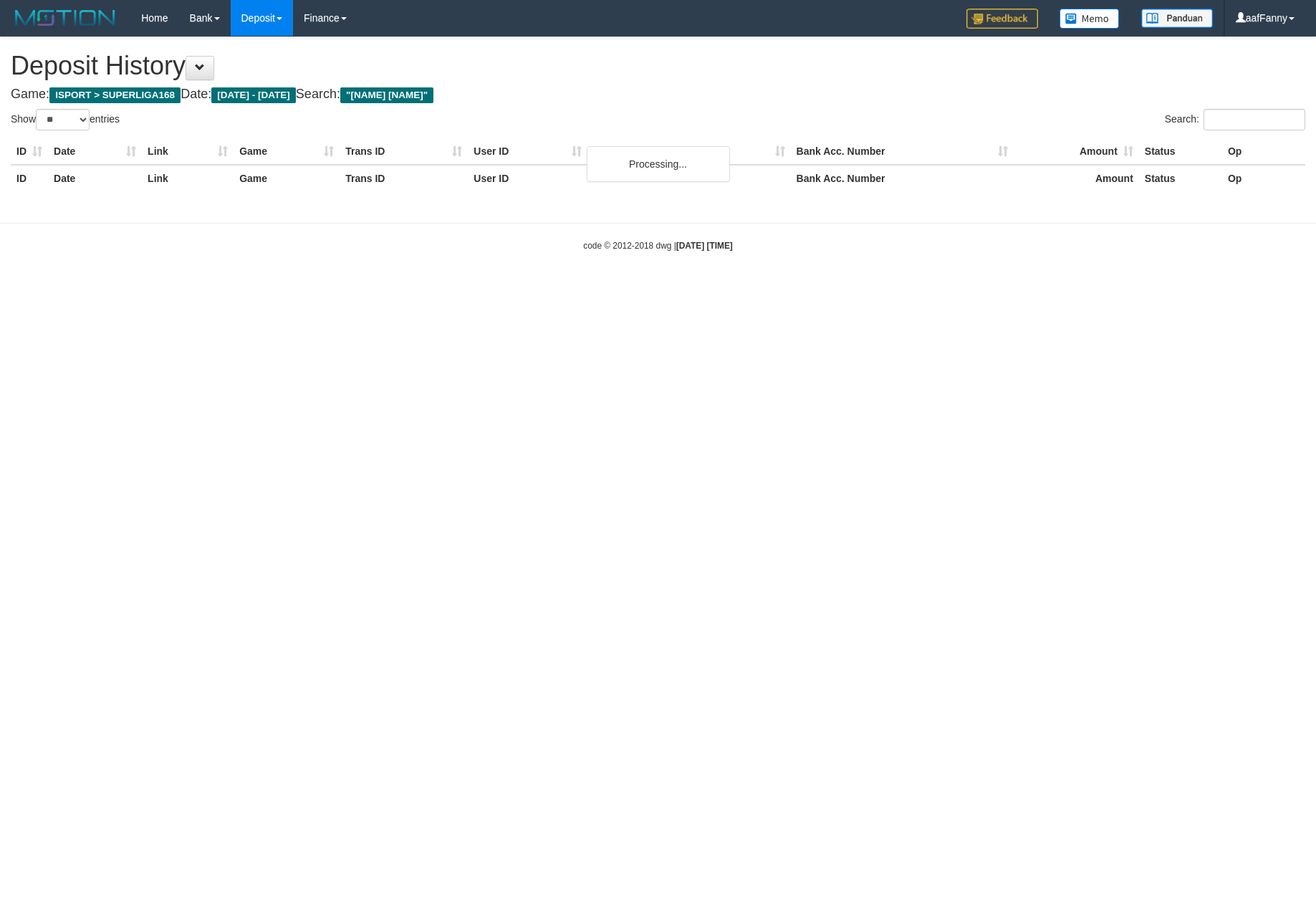 select on "**" 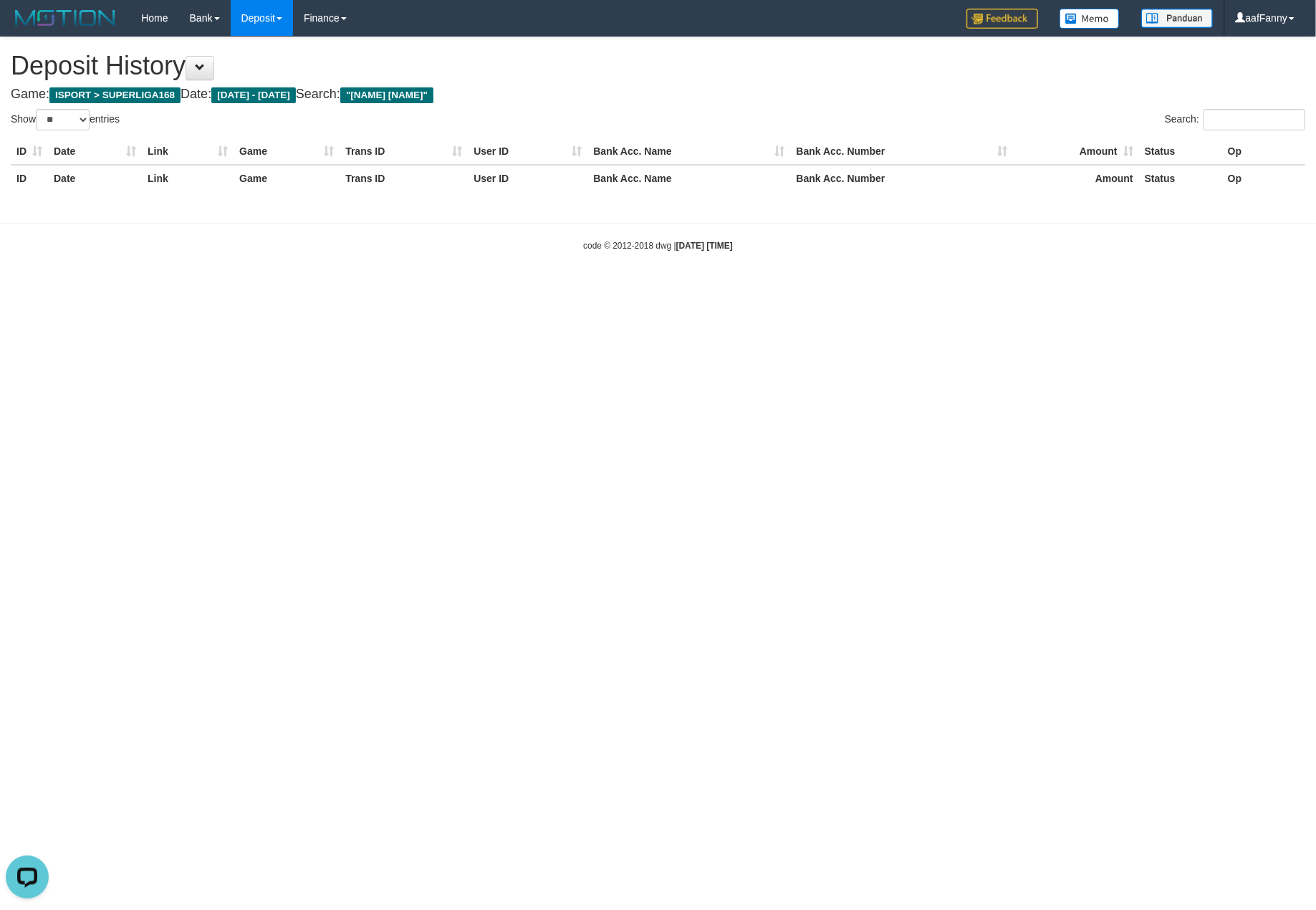 scroll, scrollTop: 0, scrollLeft: 0, axis: both 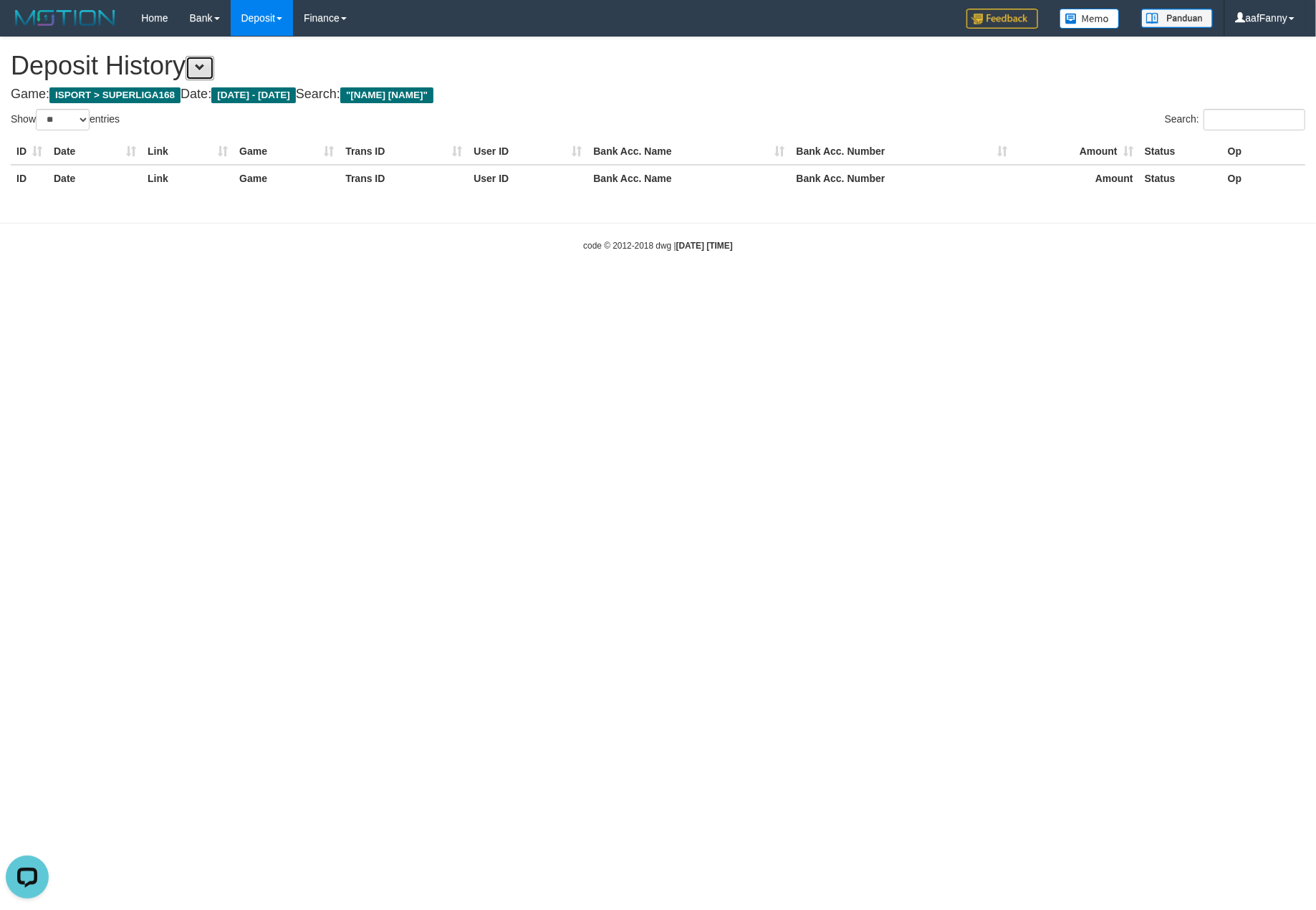 drag, startPoint x: 213, startPoint y: 73, endPoint x: 253, endPoint y: 155, distance: 91.235958 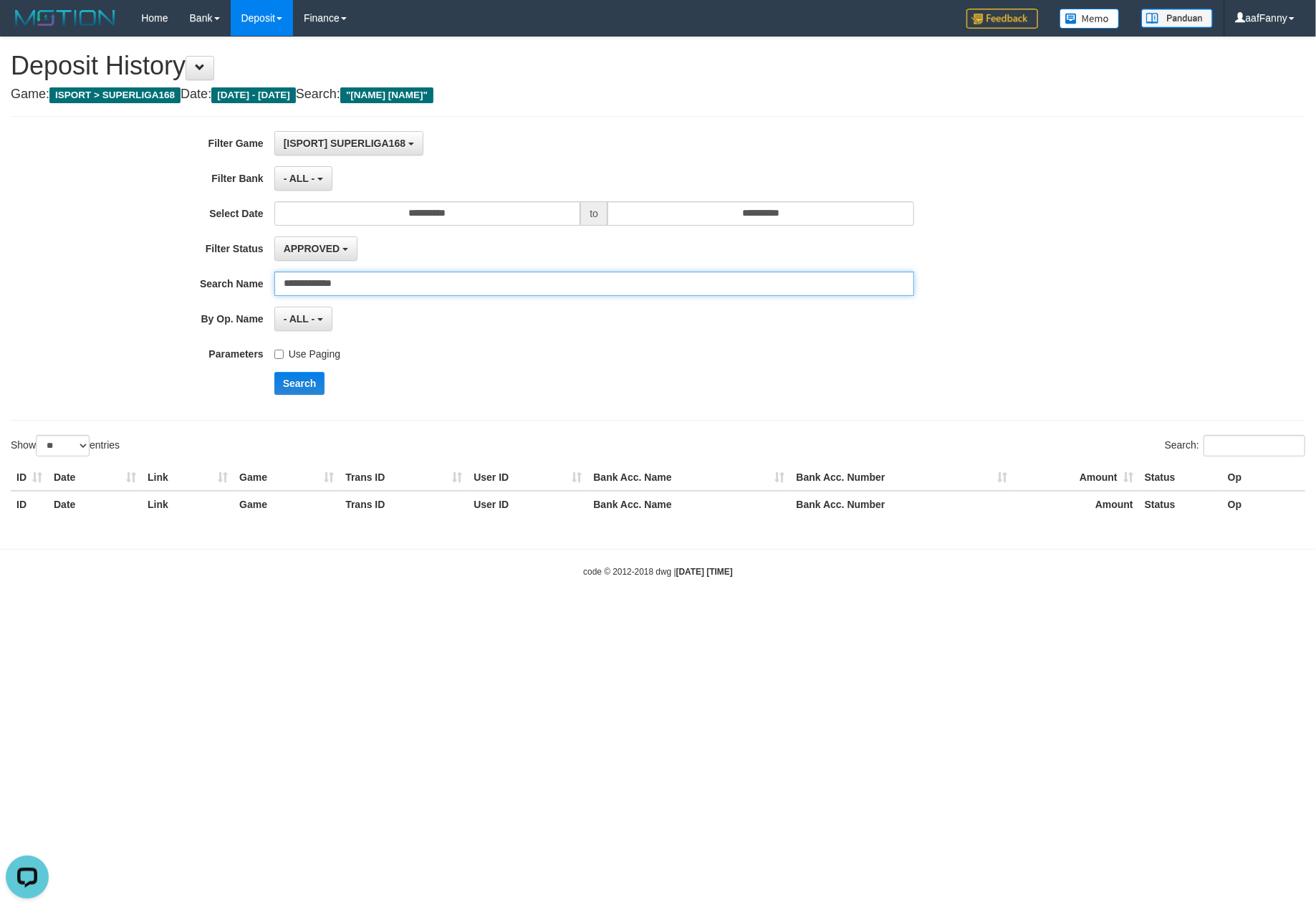 click on "**********" at bounding box center [594, 284] 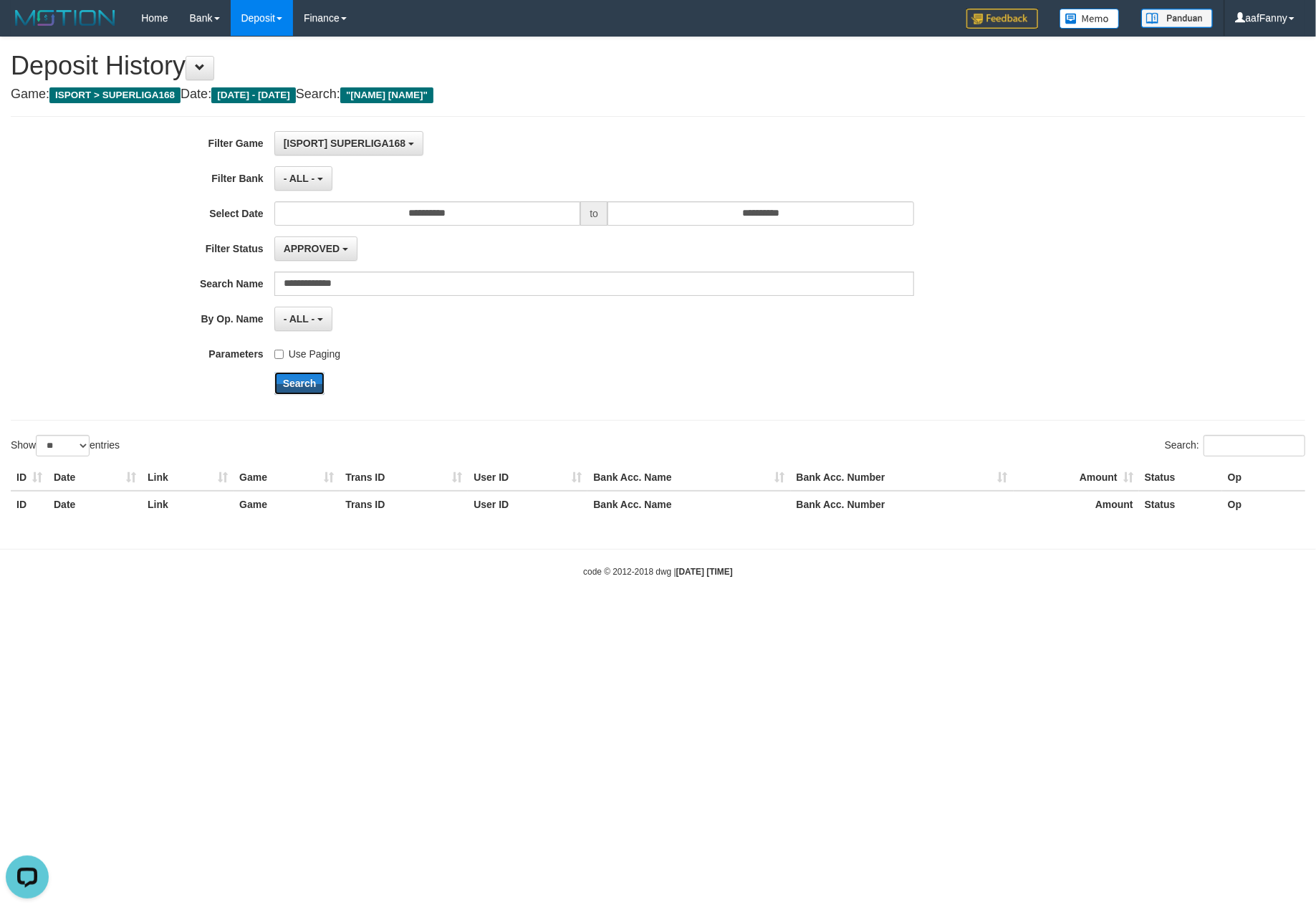 drag, startPoint x: 305, startPoint y: 382, endPoint x: 316, endPoint y: 370, distance: 16.278821 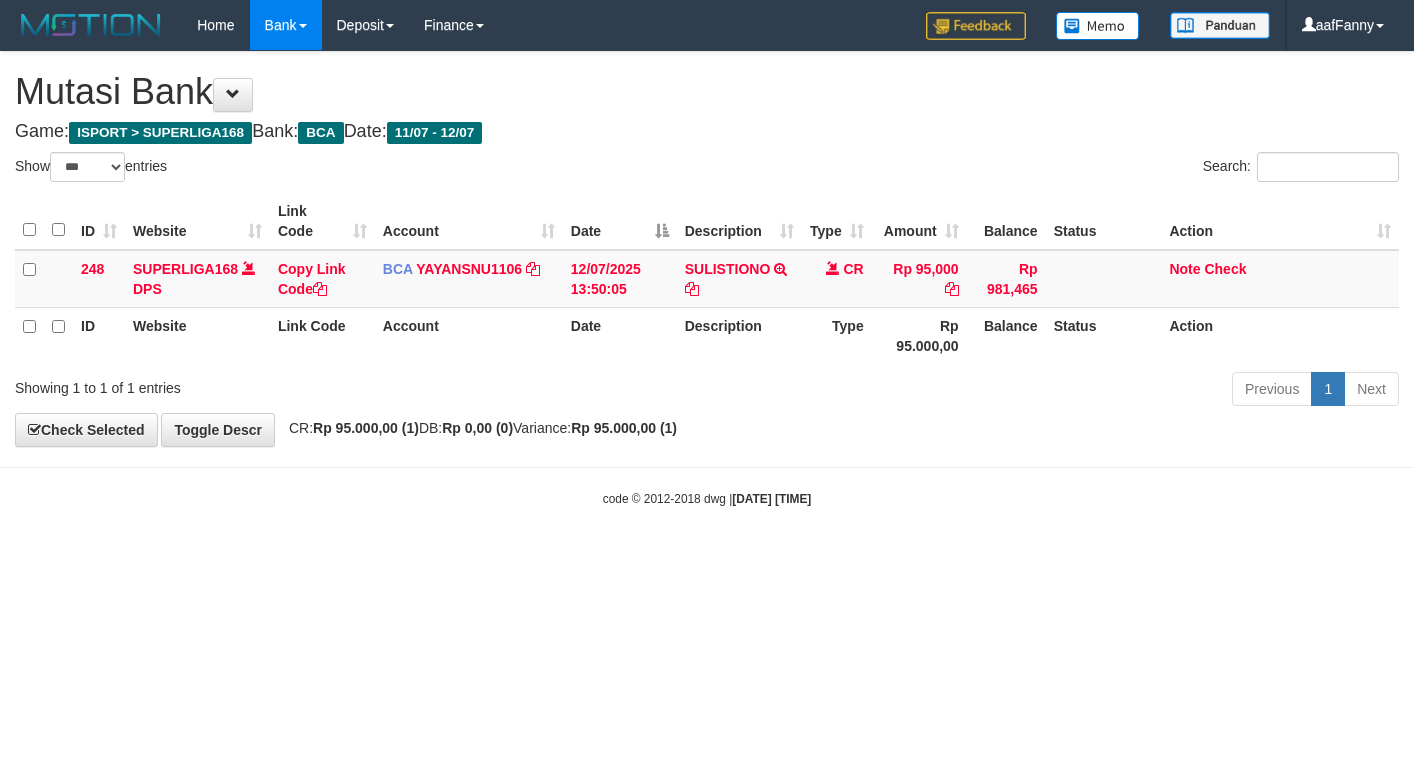 select on "***" 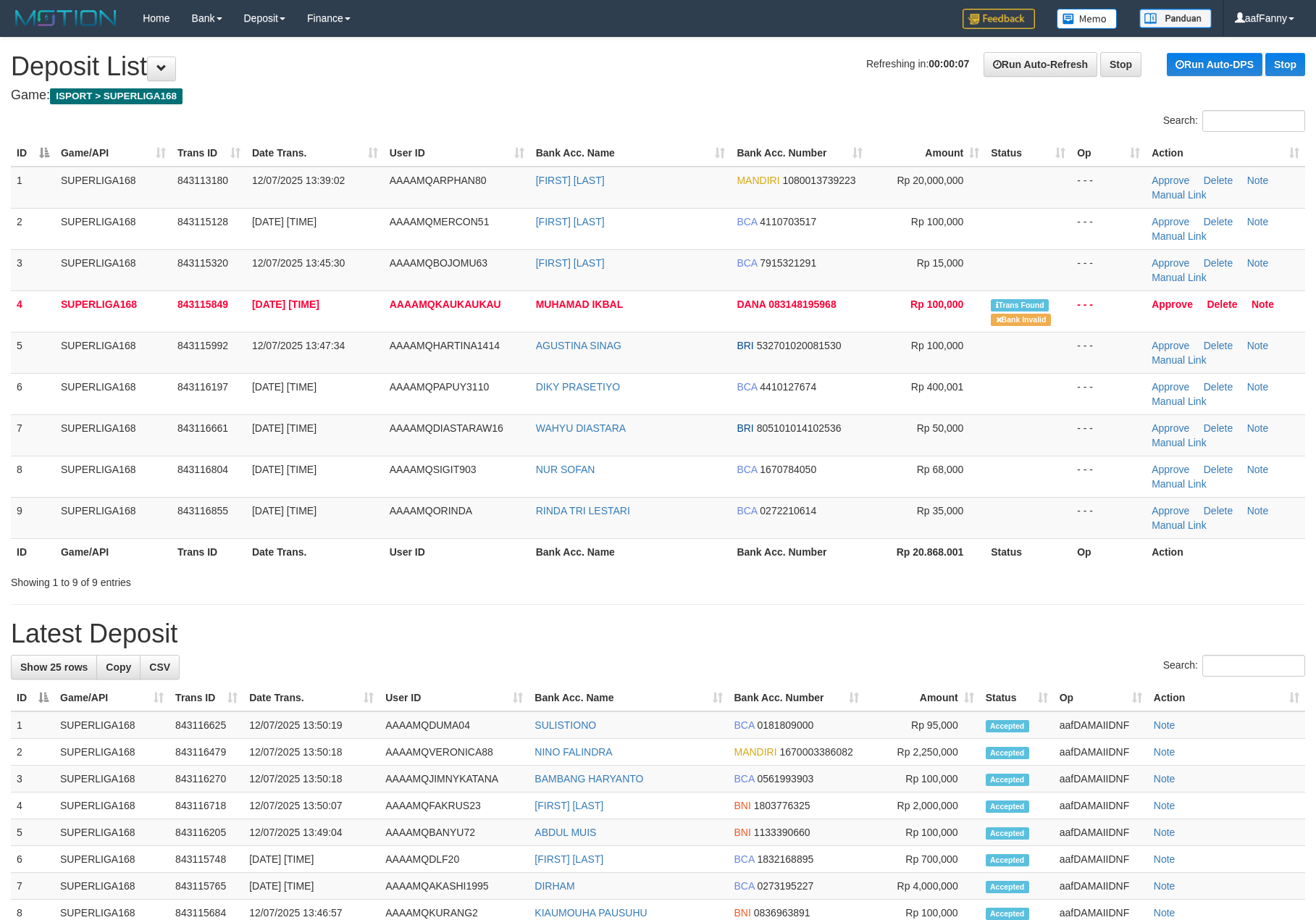 scroll, scrollTop: 0, scrollLeft: 0, axis: both 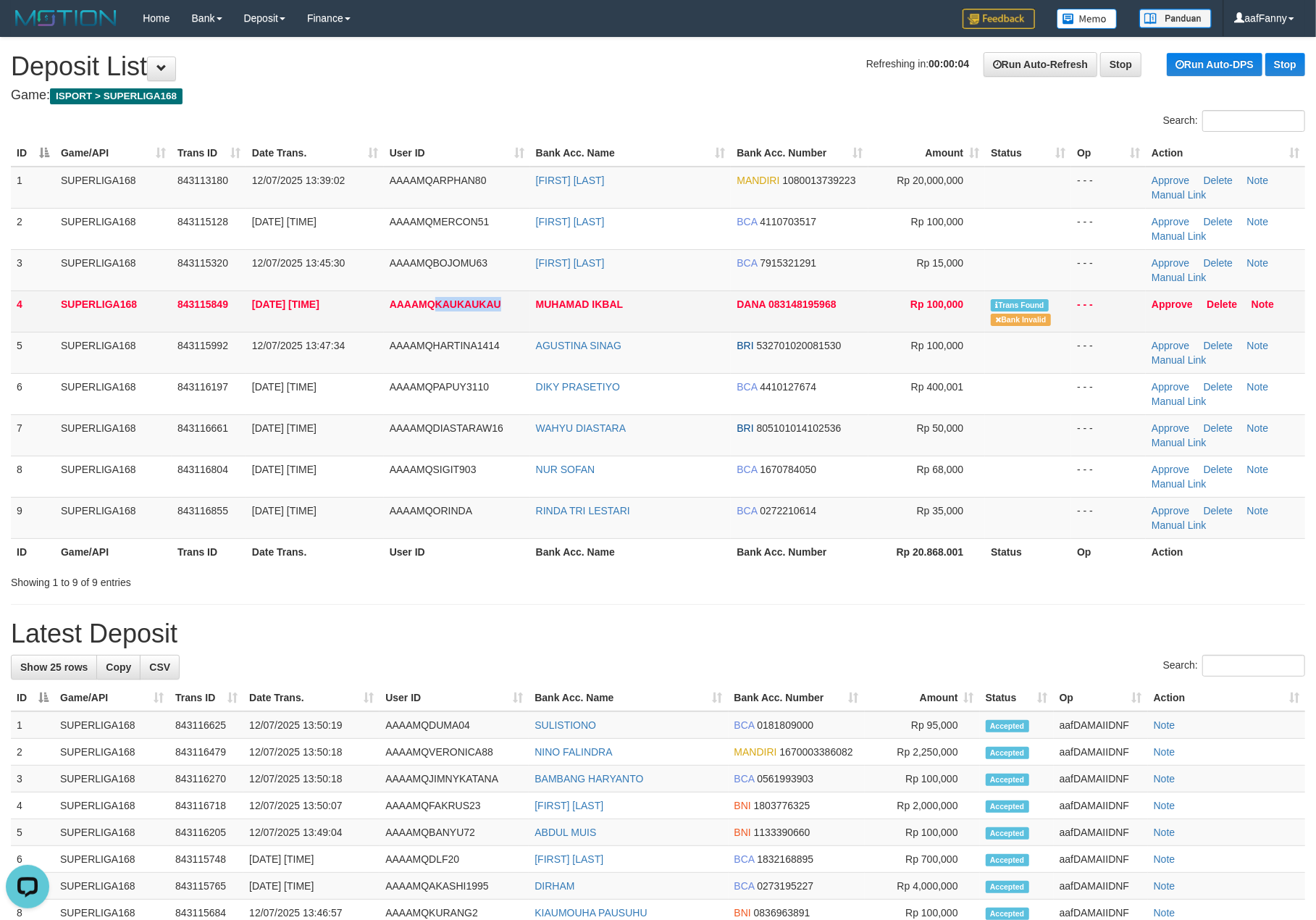 drag, startPoint x: 436, startPoint y: 301, endPoint x: 559, endPoint y: 320, distance: 124.45883 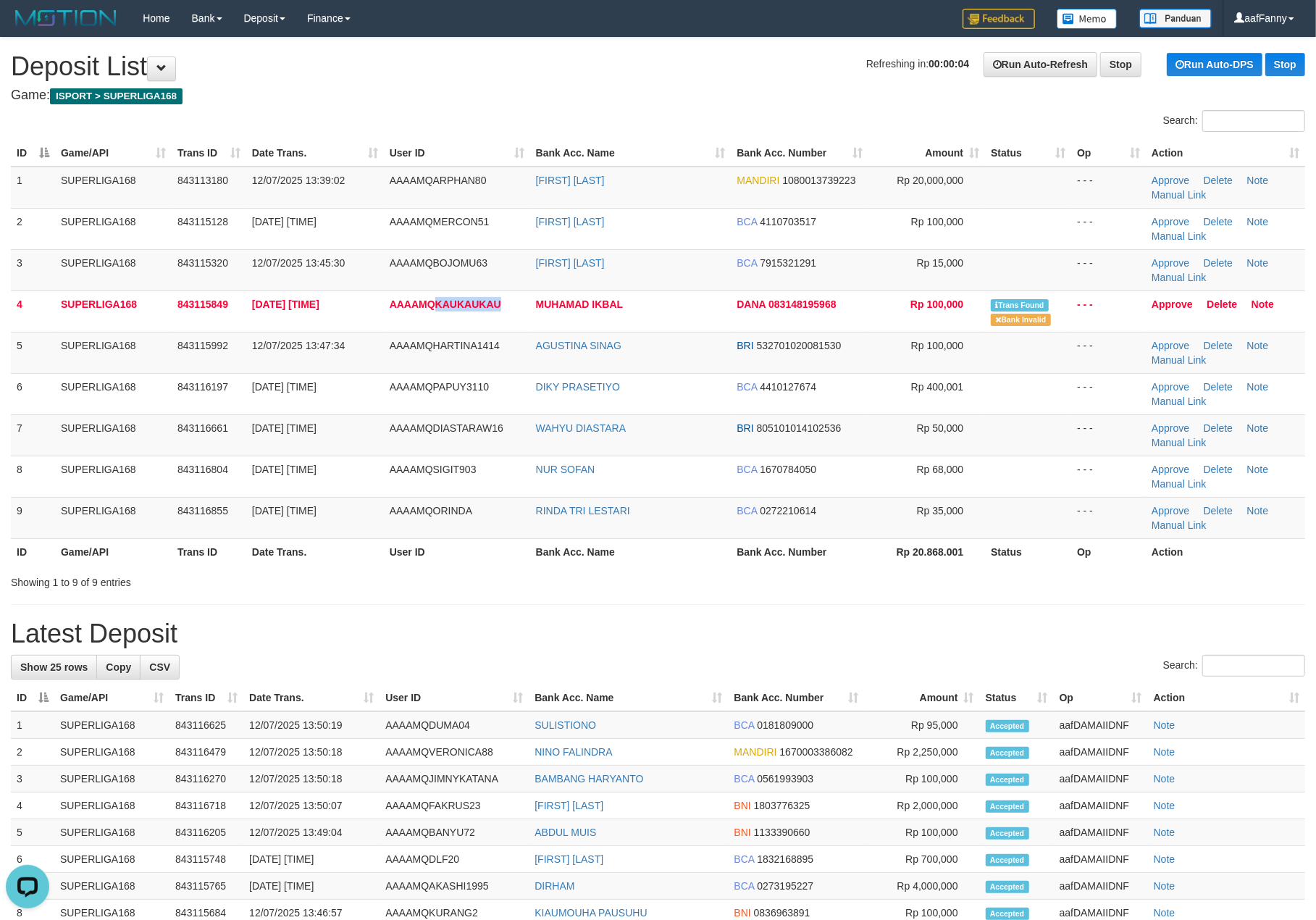 copy on "KAUKAUKAU" 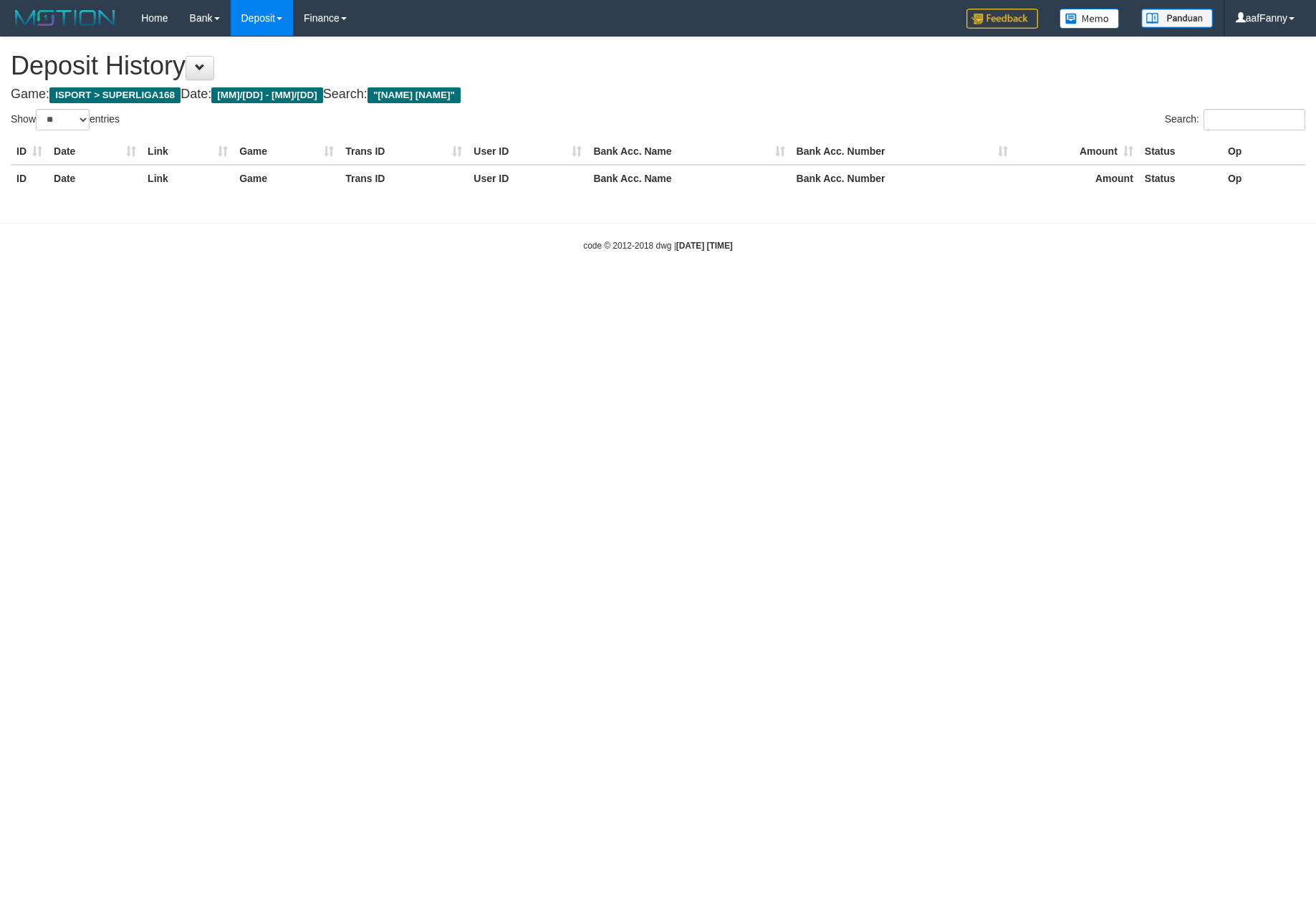 select on "**" 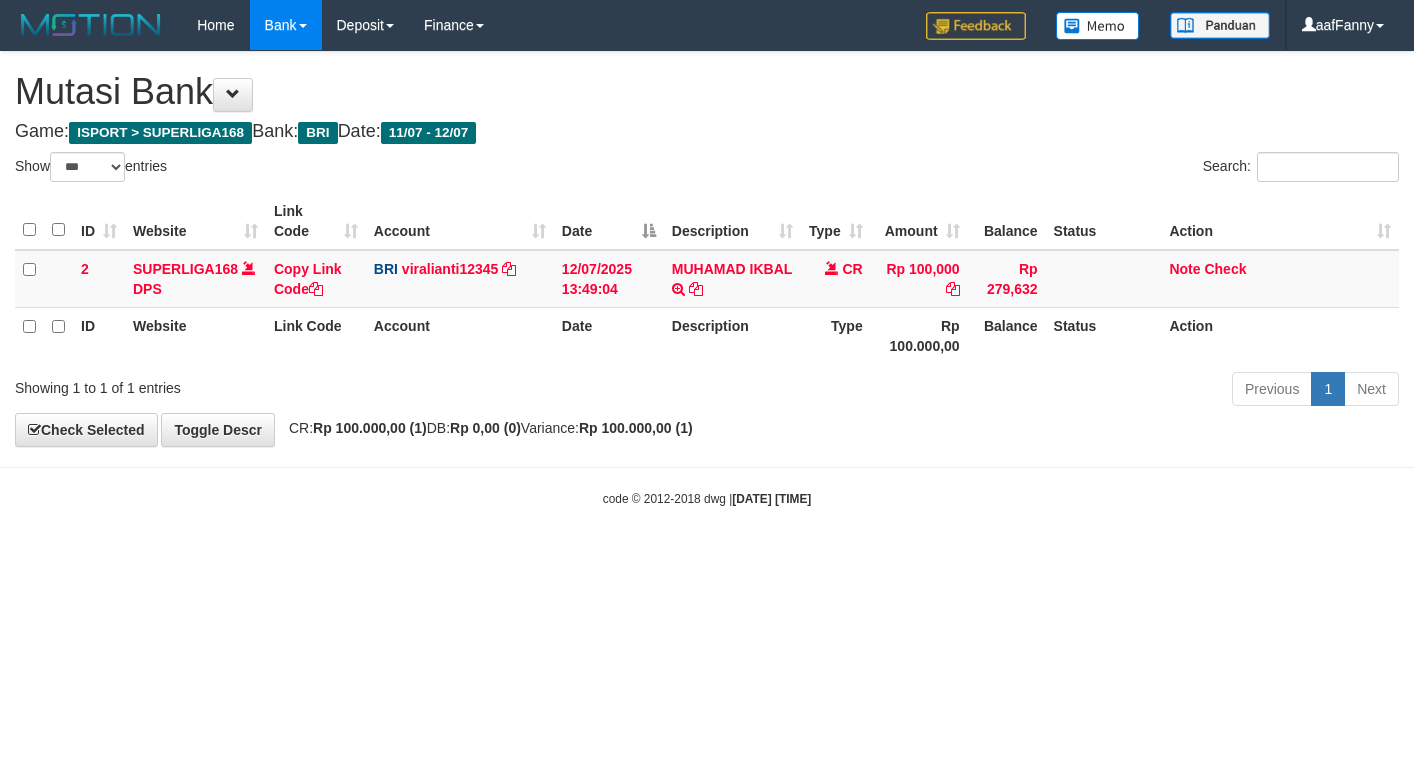 select on "***" 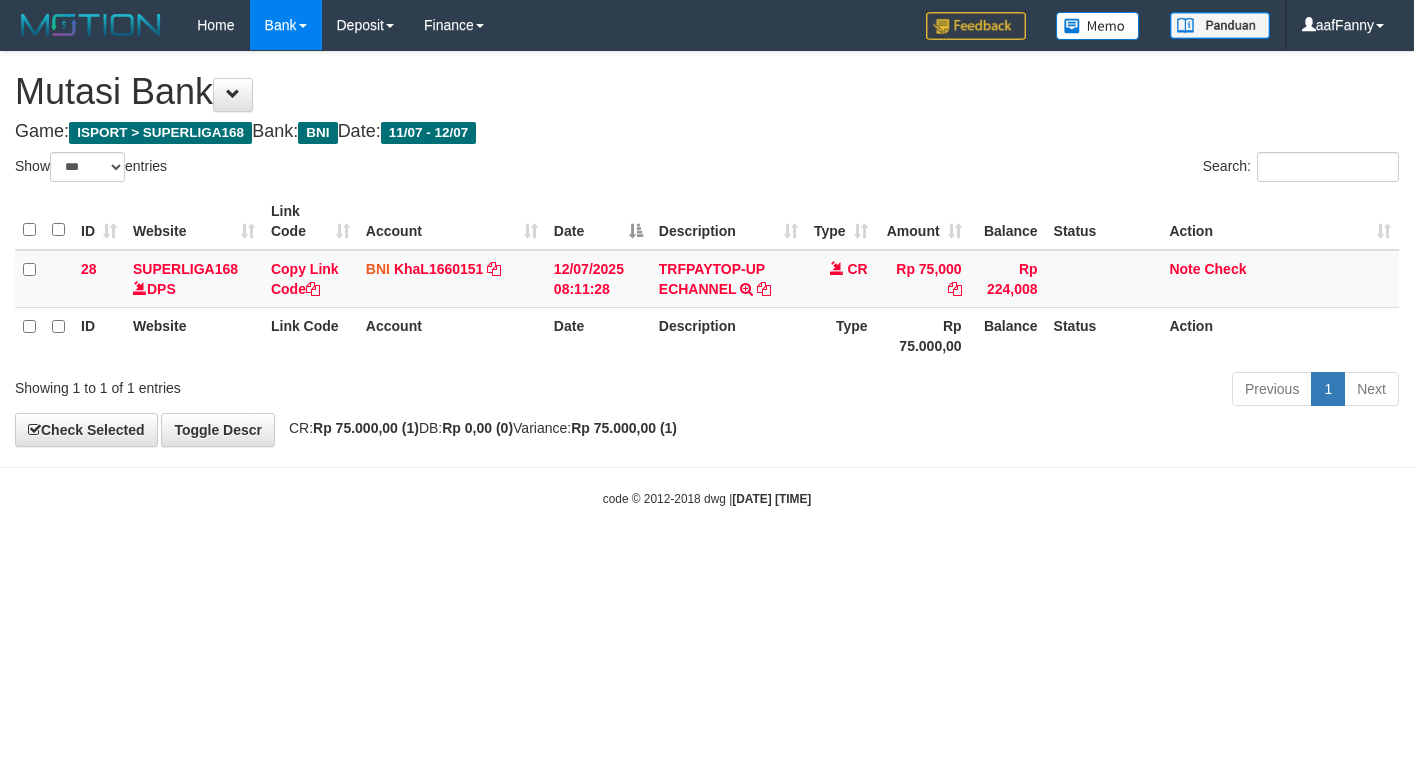 select on "***" 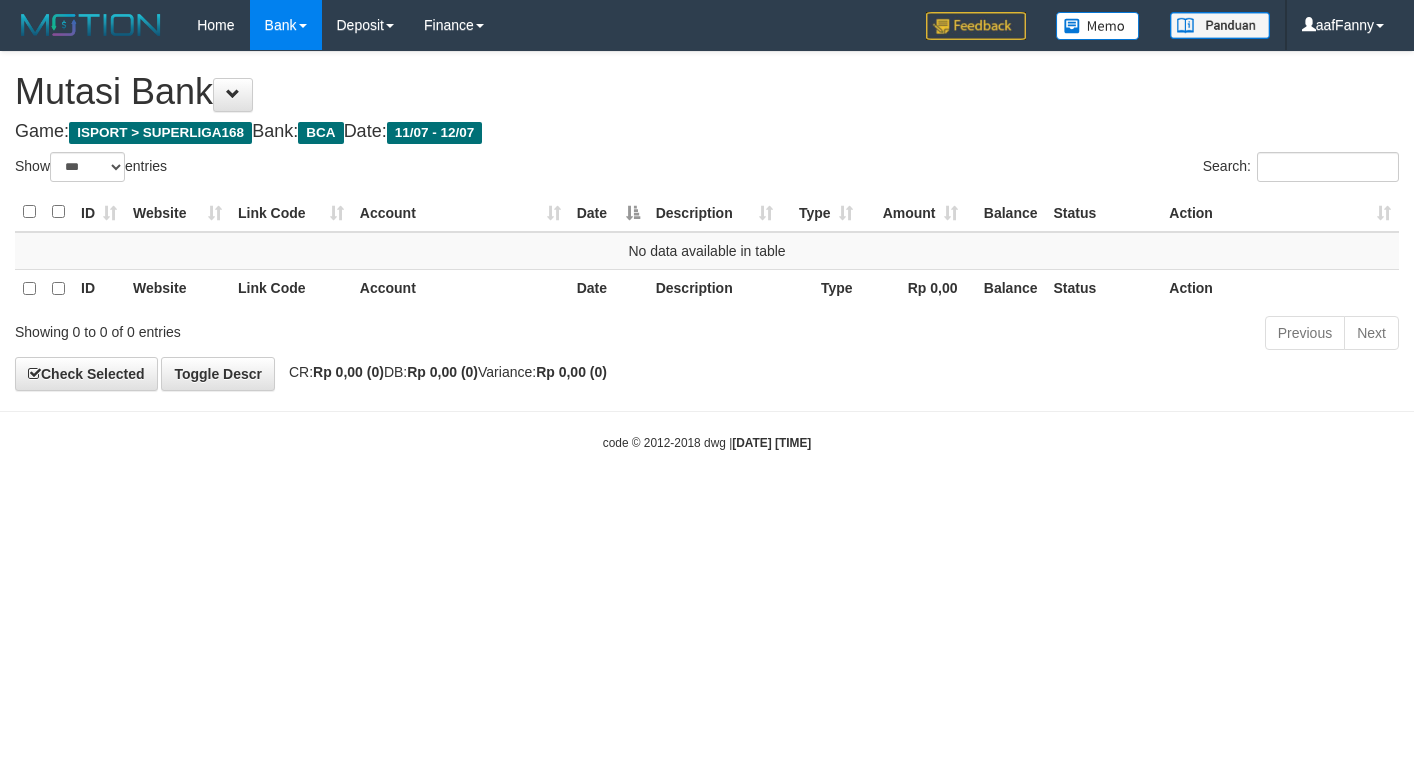 select on "***" 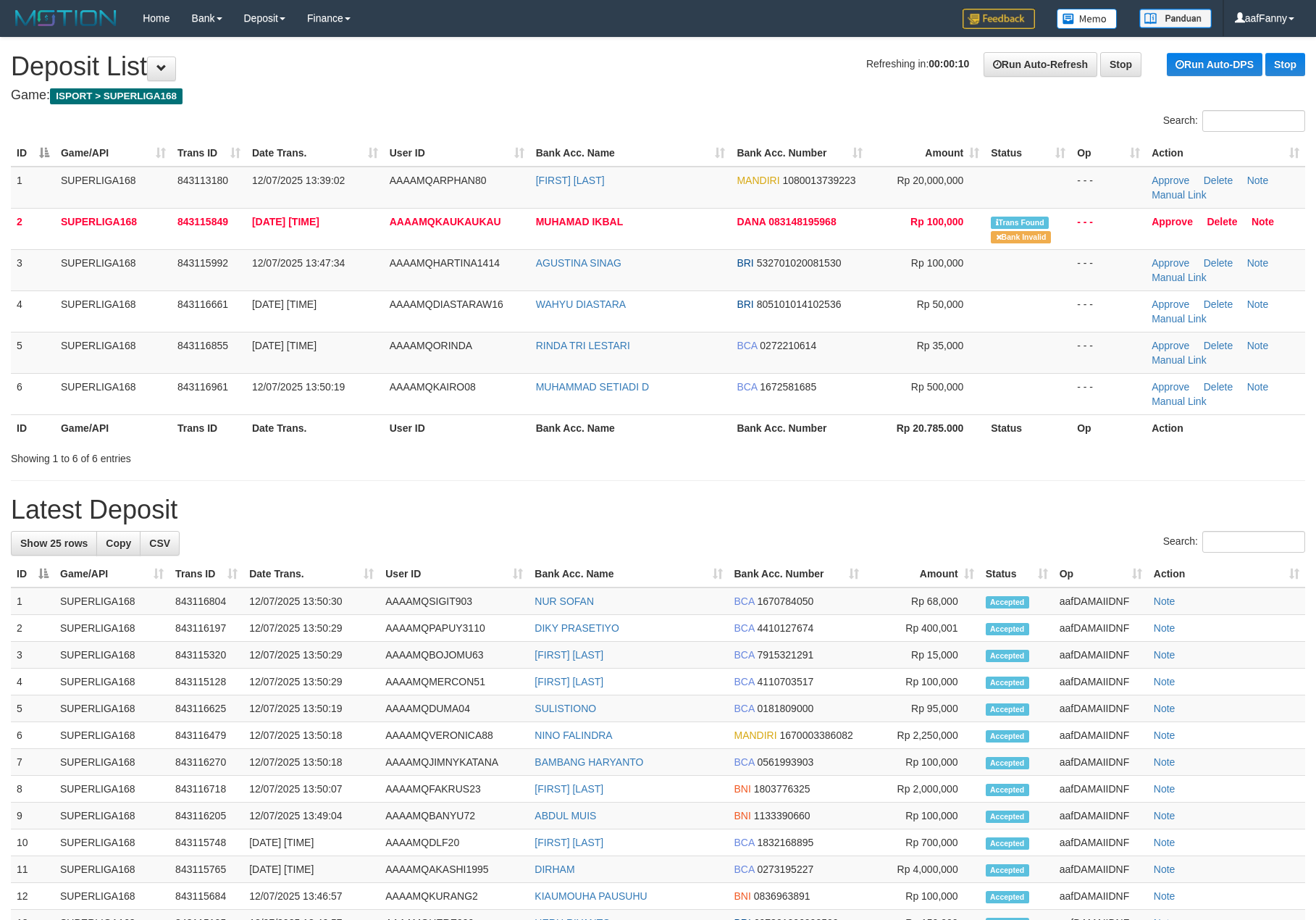 scroll, scrollTop: 0, scrollLeft: 0, axis: both 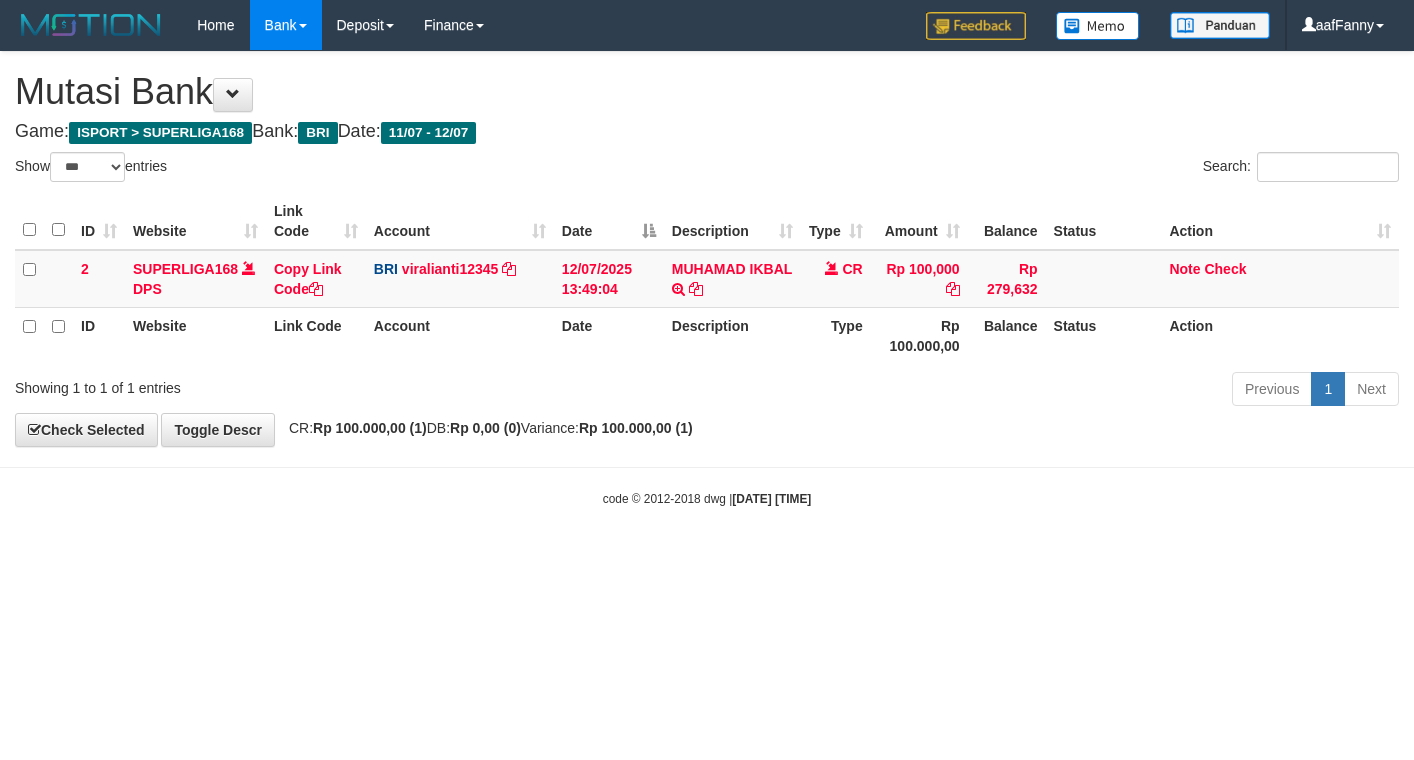 select on "***" 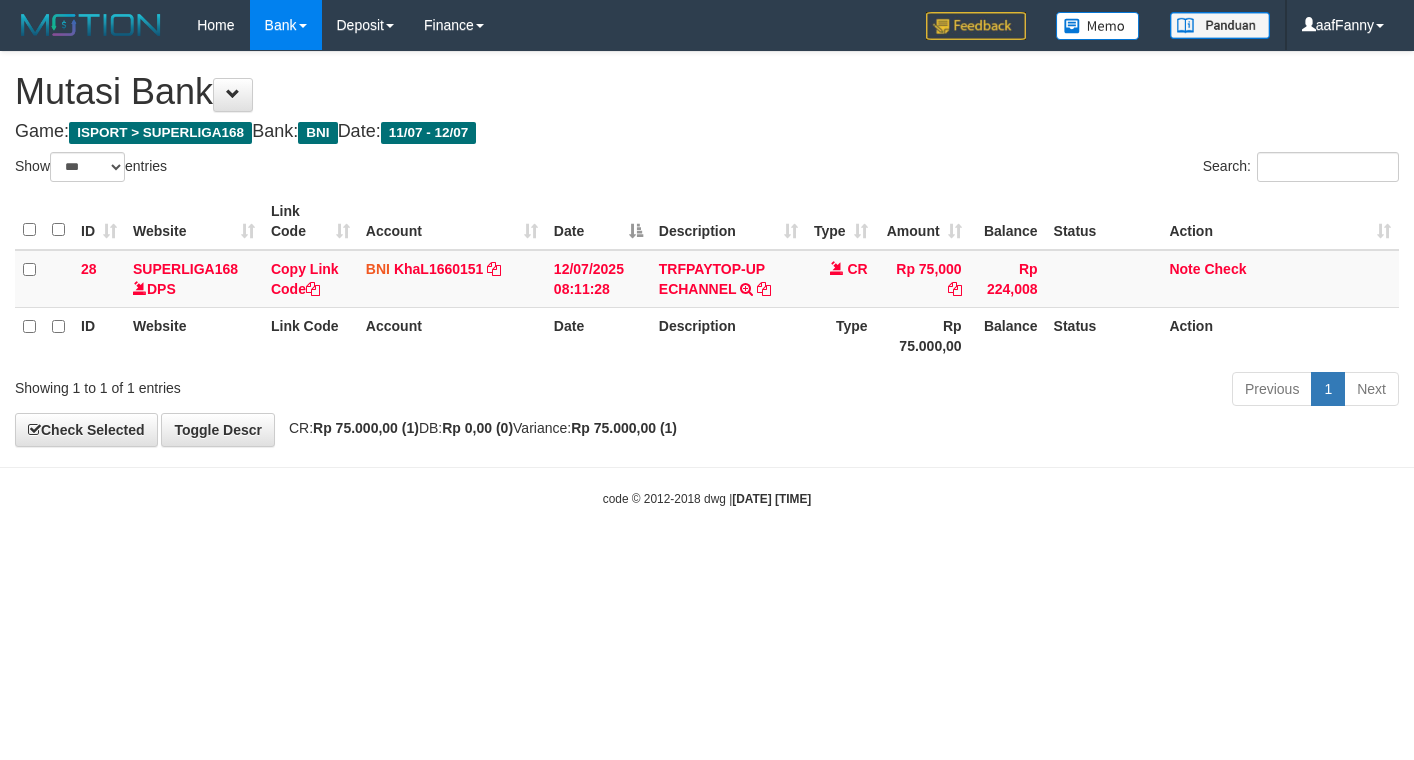 select on "***" 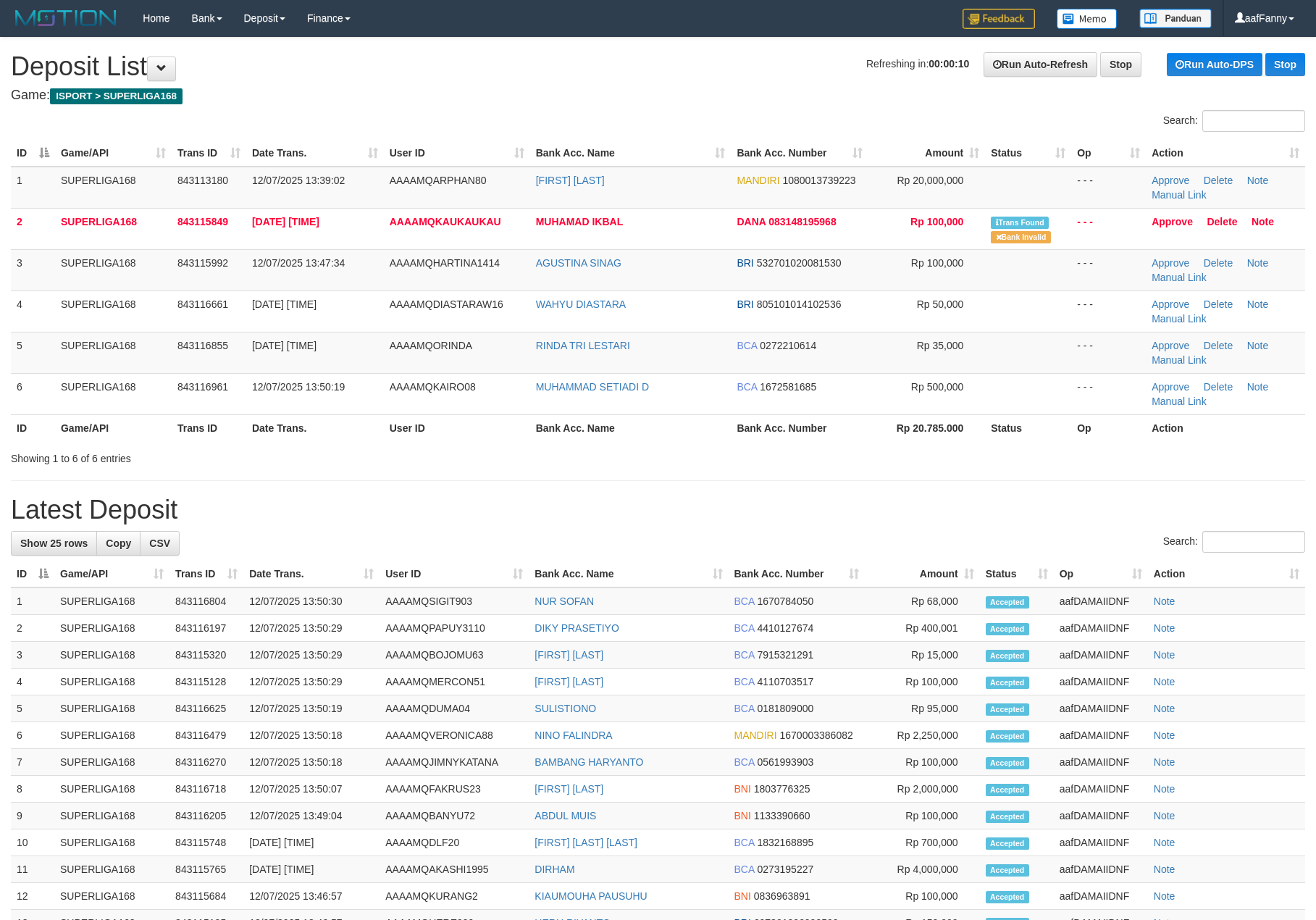 scroll, scrollTop: 0, scrollLeft: 0, axis: both 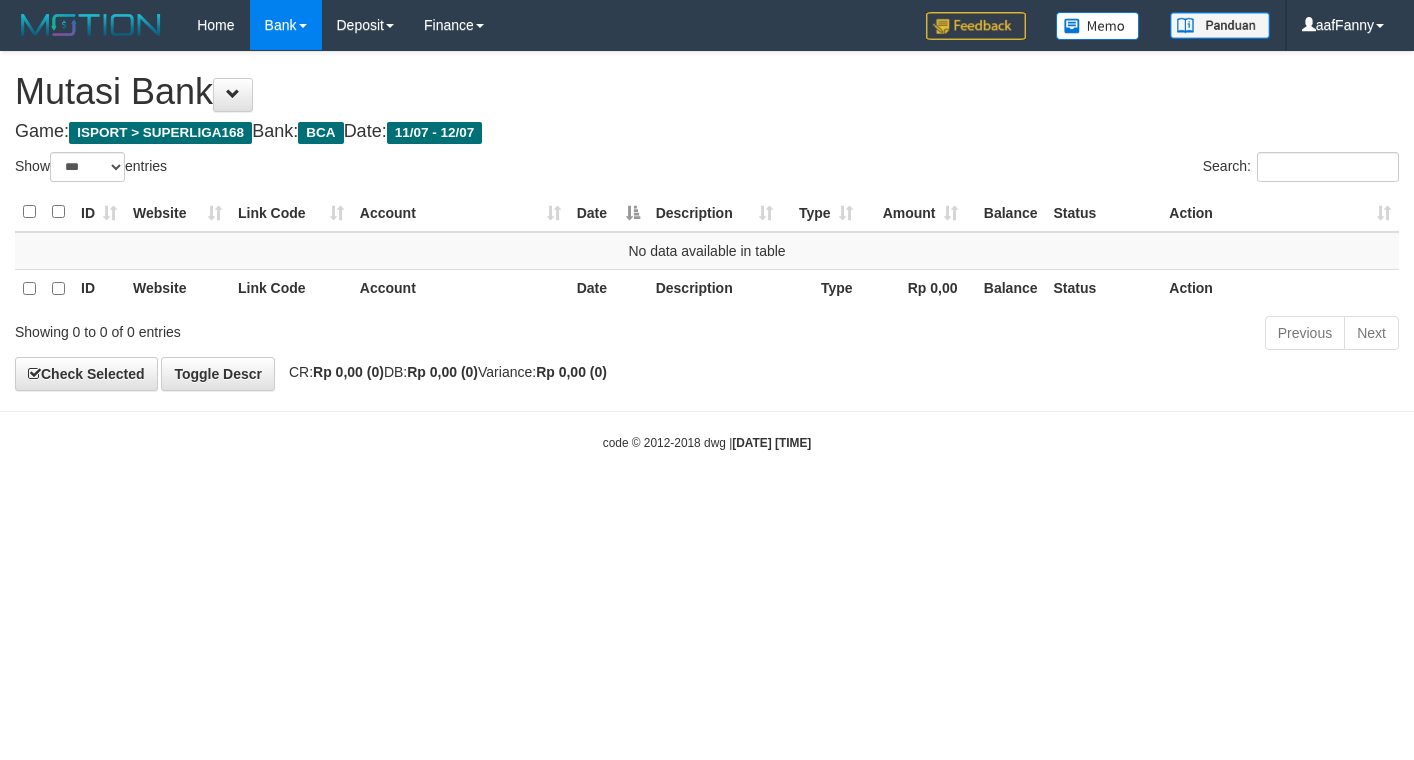 select on "***" 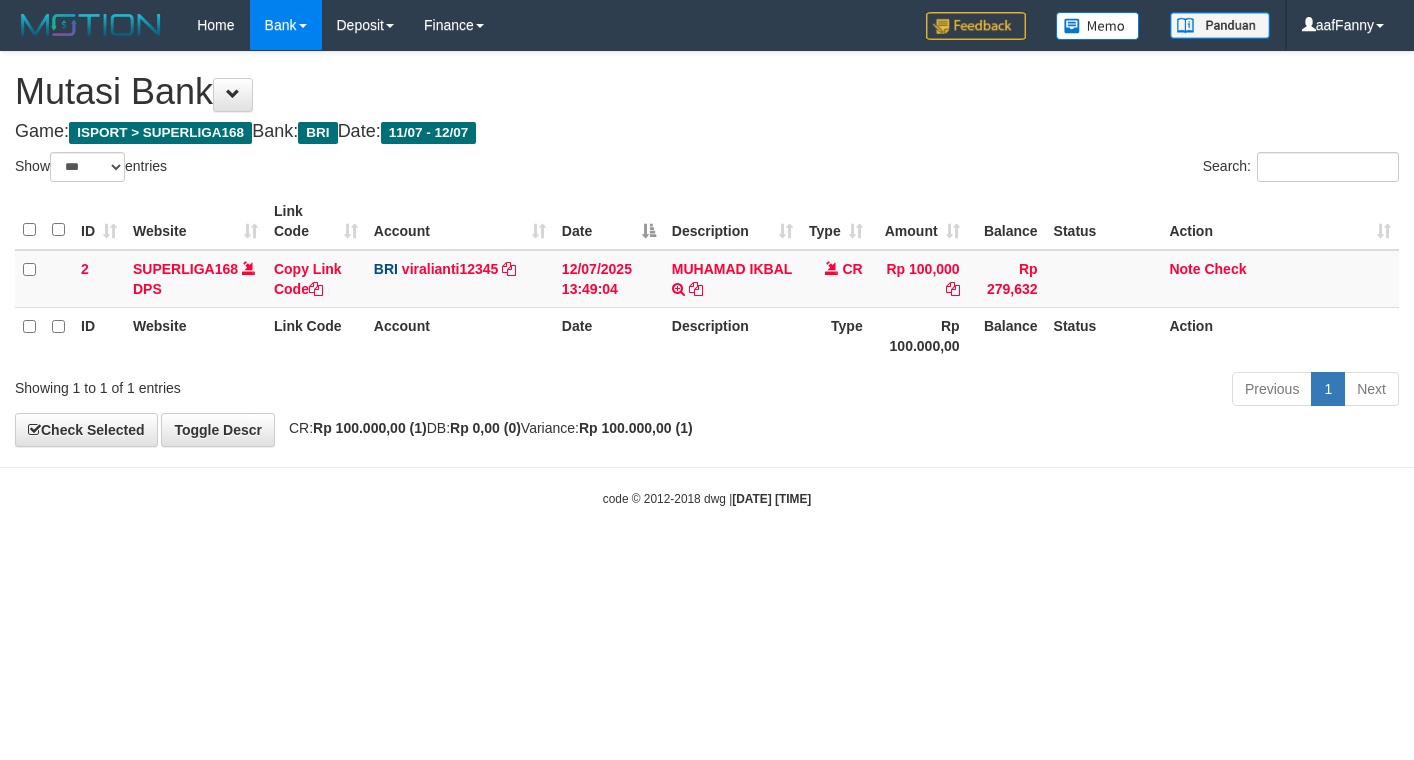 select on "***" 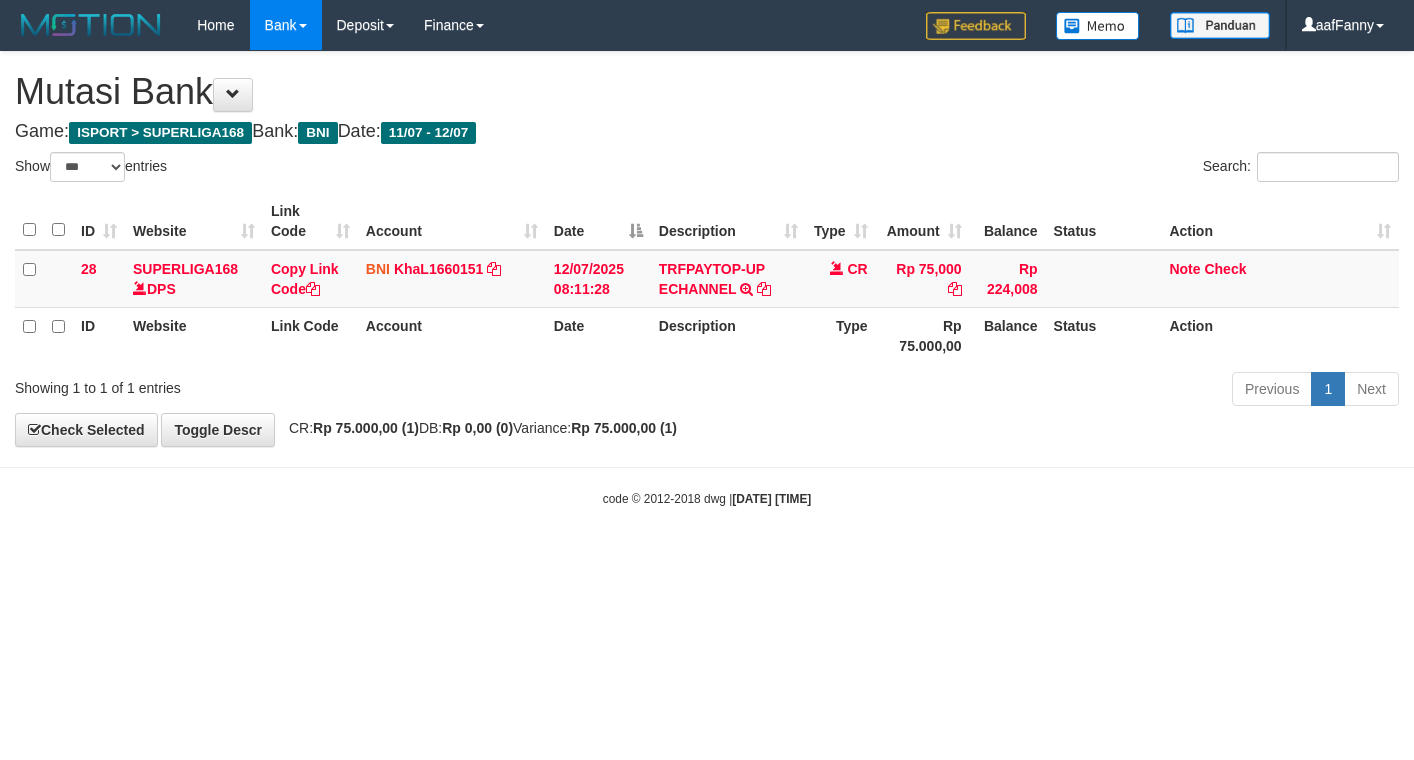 select on "***" 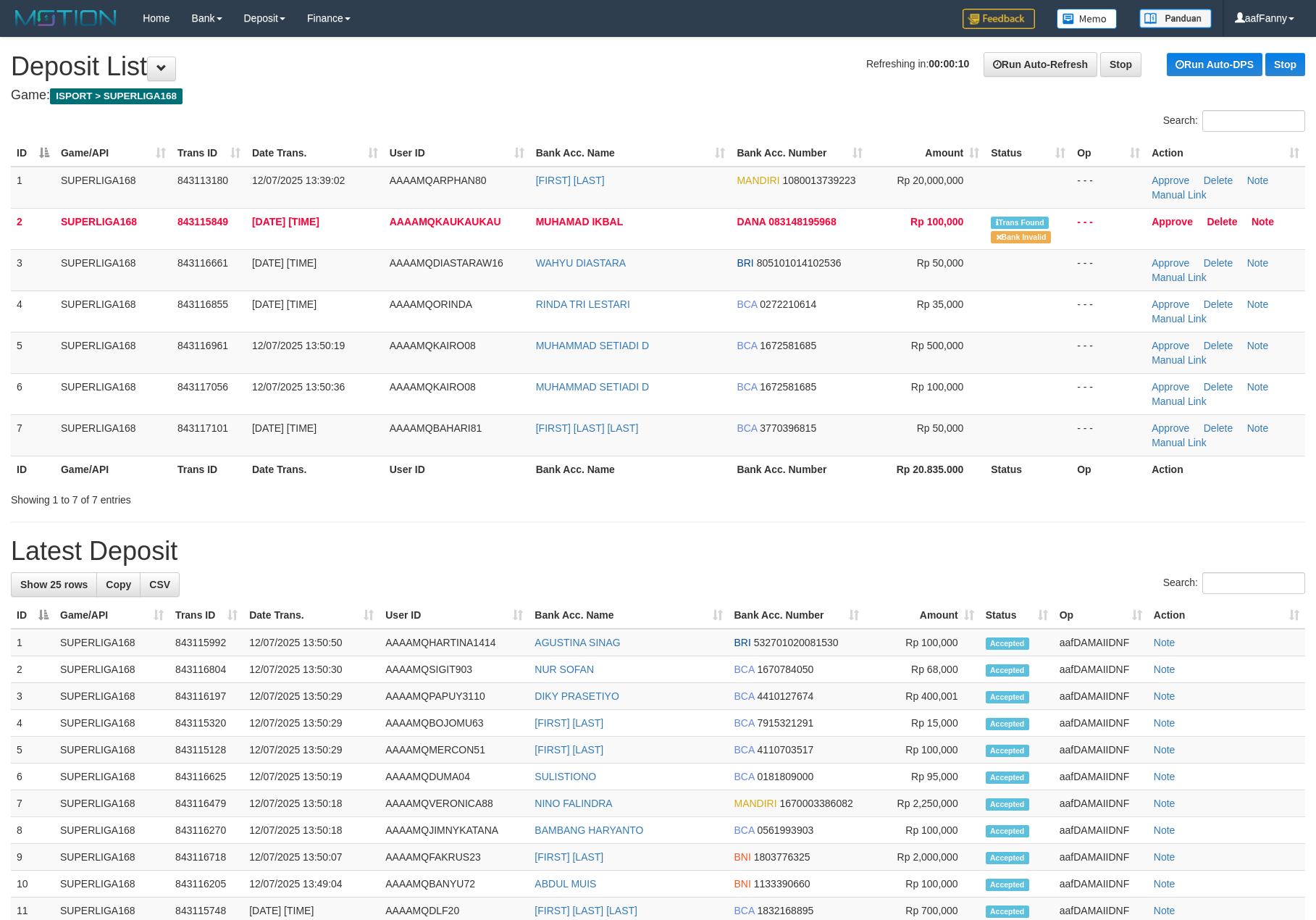 scroll, scrollTop: 0, scrollLeft: 0, axis: both 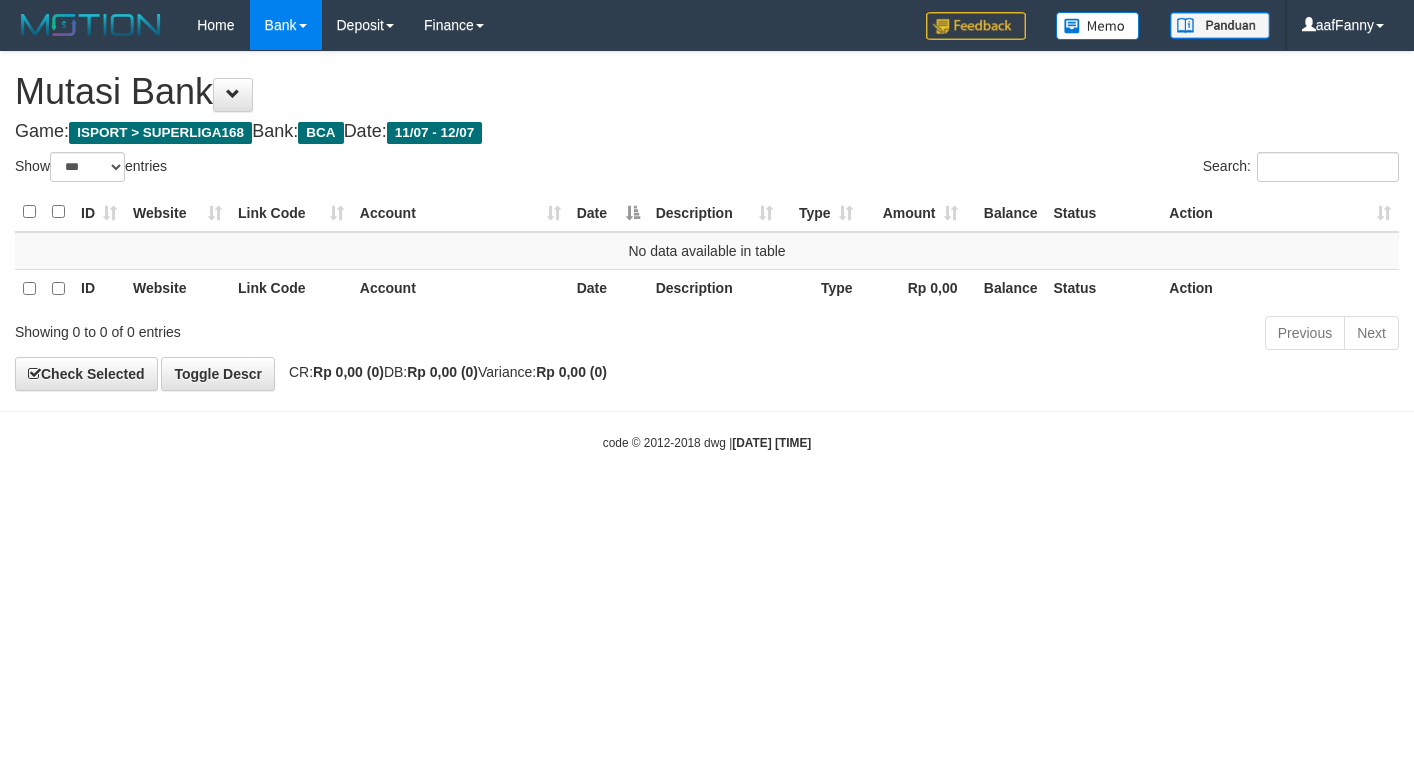 select on "***" 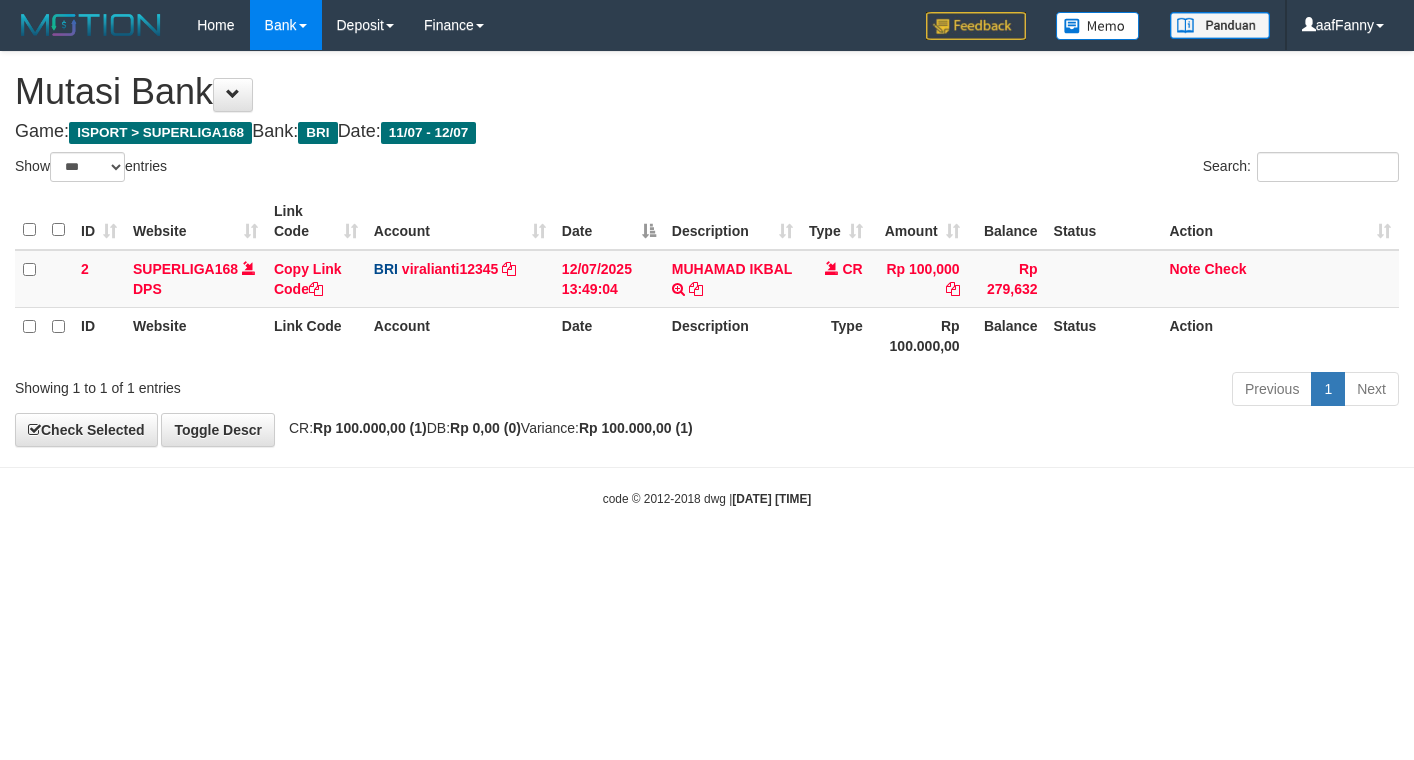 select on "***" 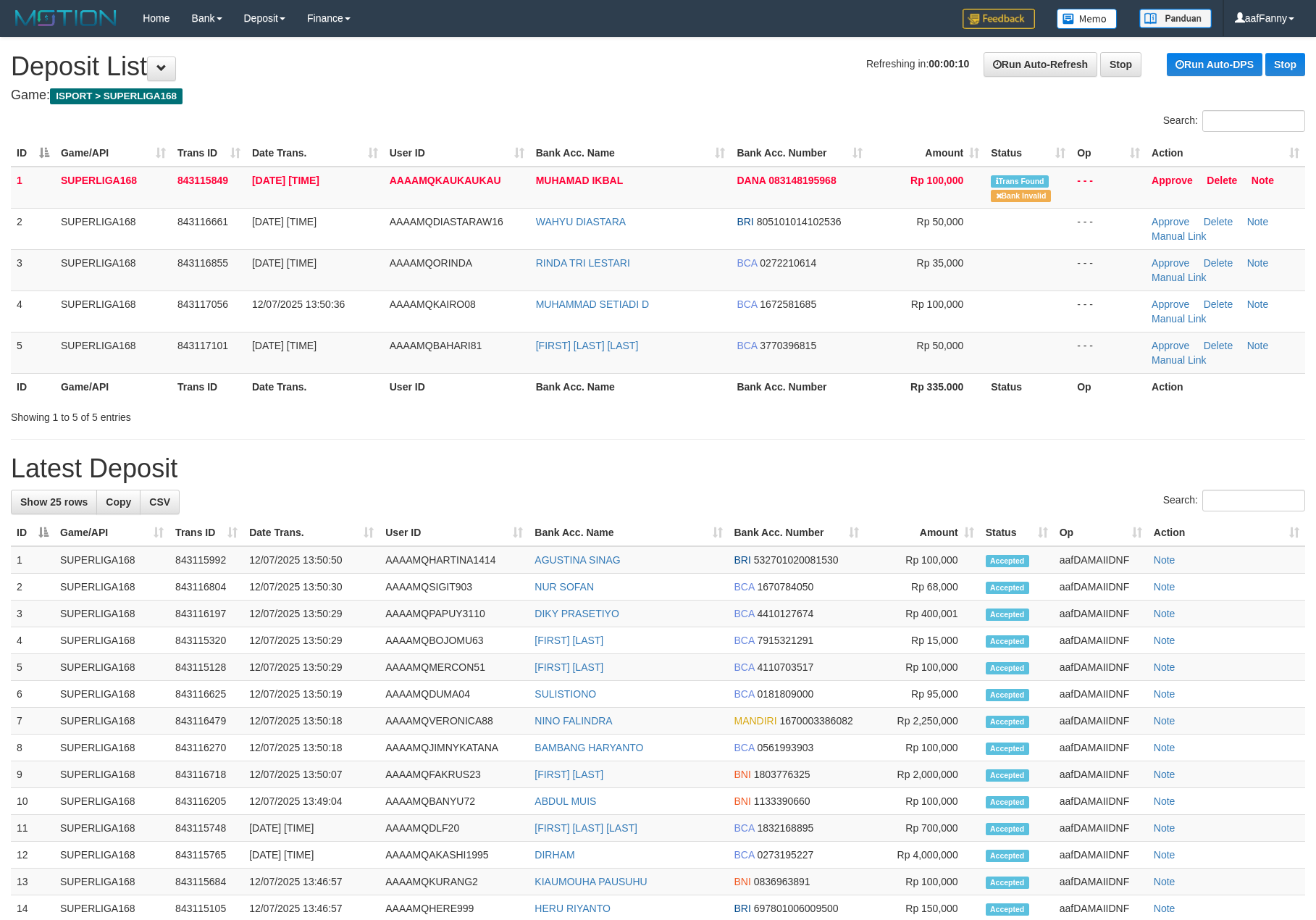 scroll, scrollTop: 0, scrollLeft: 0, axis: both 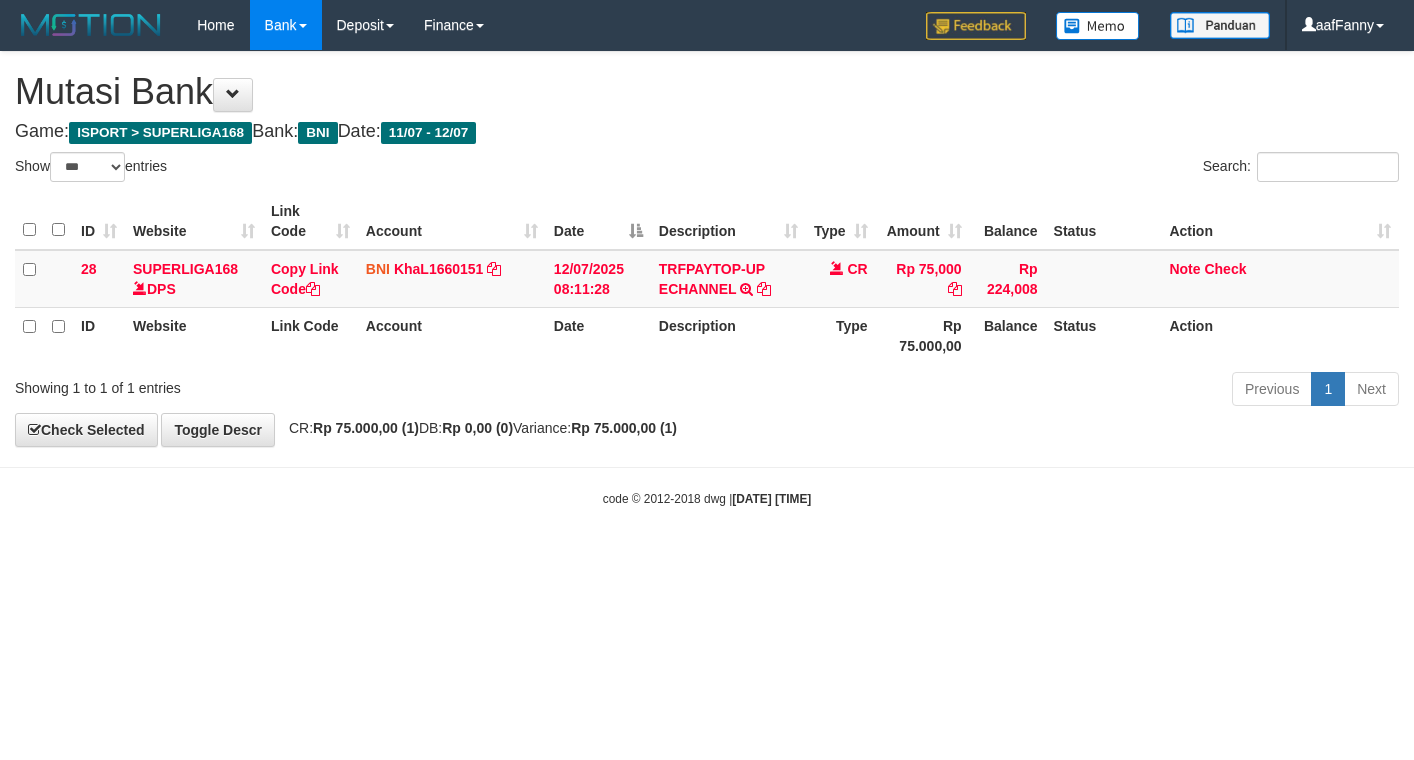 select on "***" 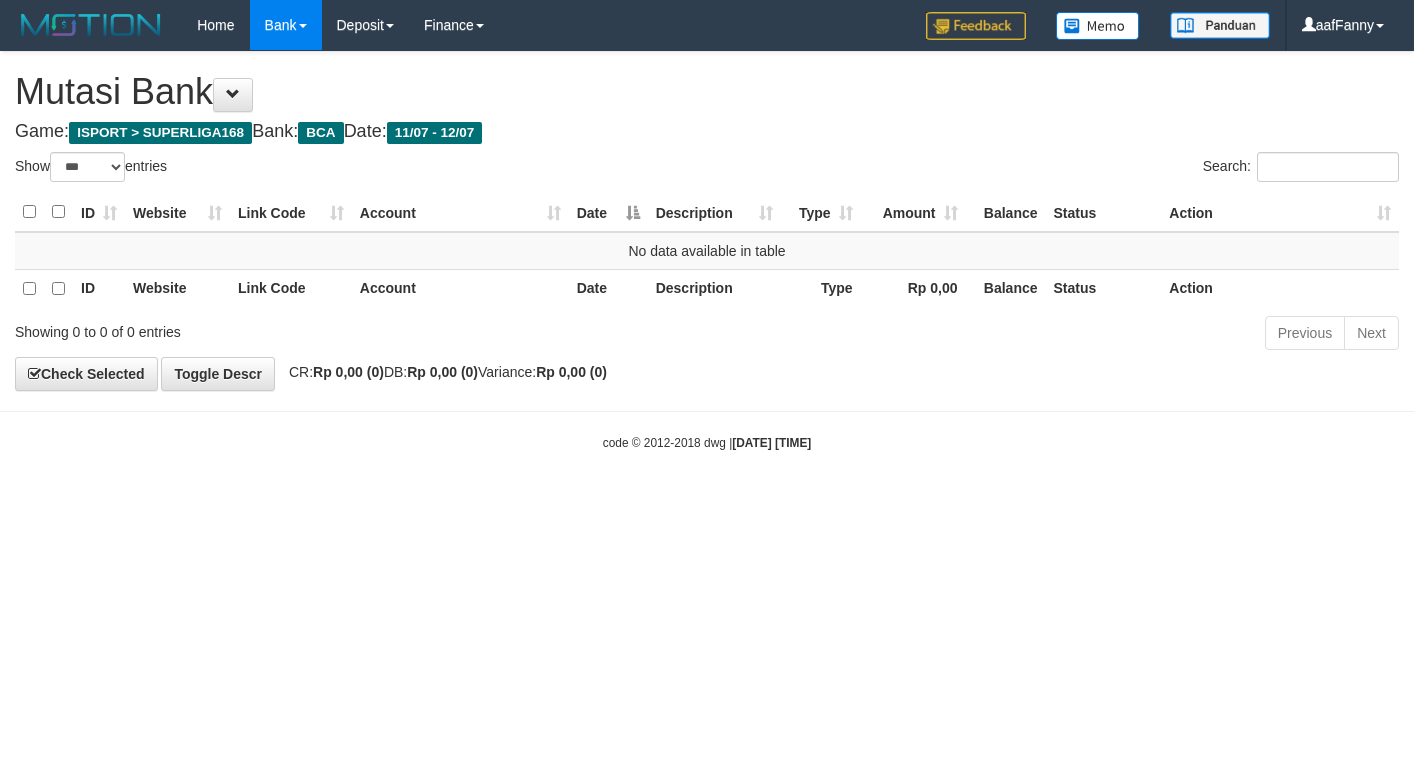 select on "***" 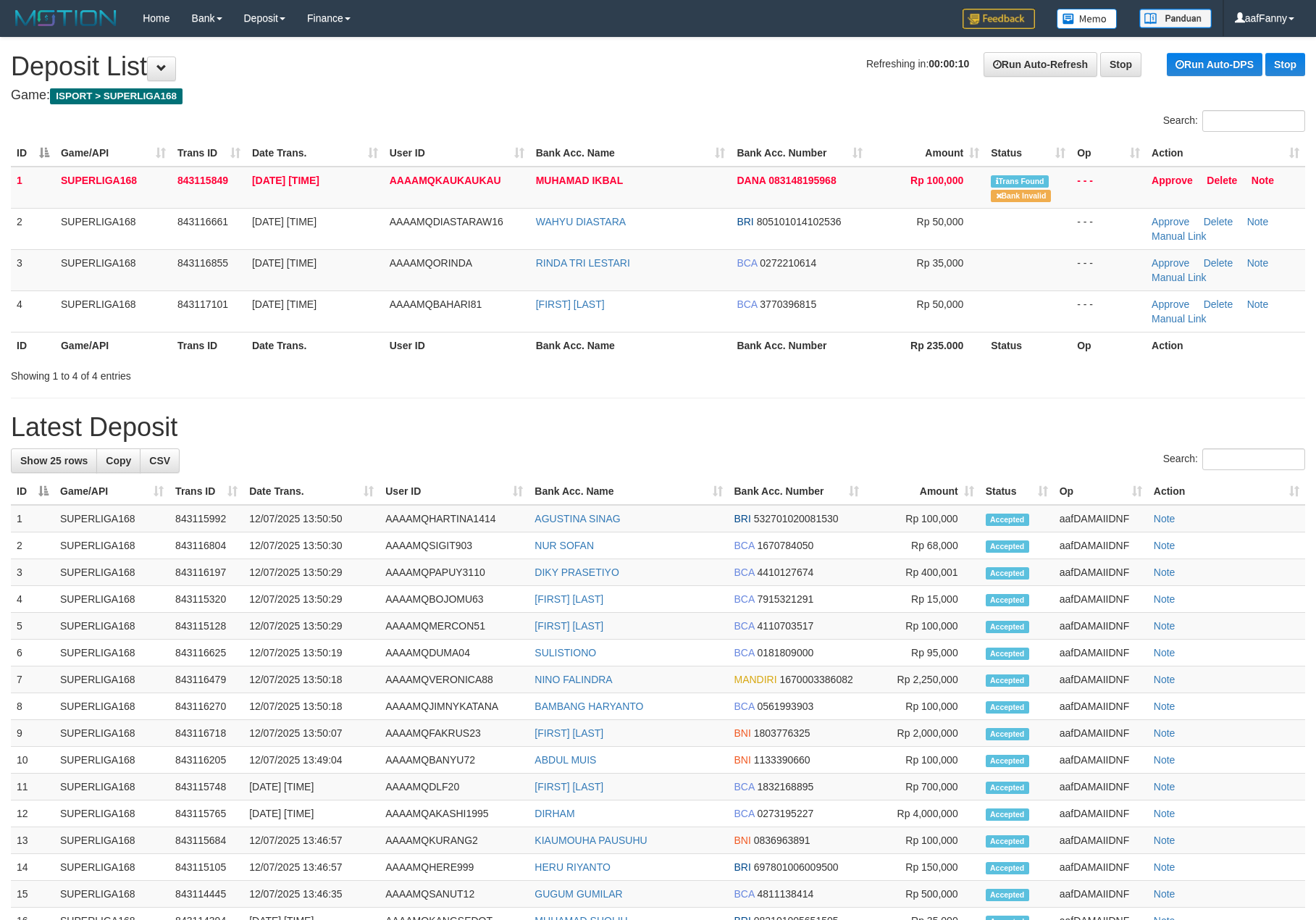scroll, scrollTop: 0, scrollLeft: 0, axis: both 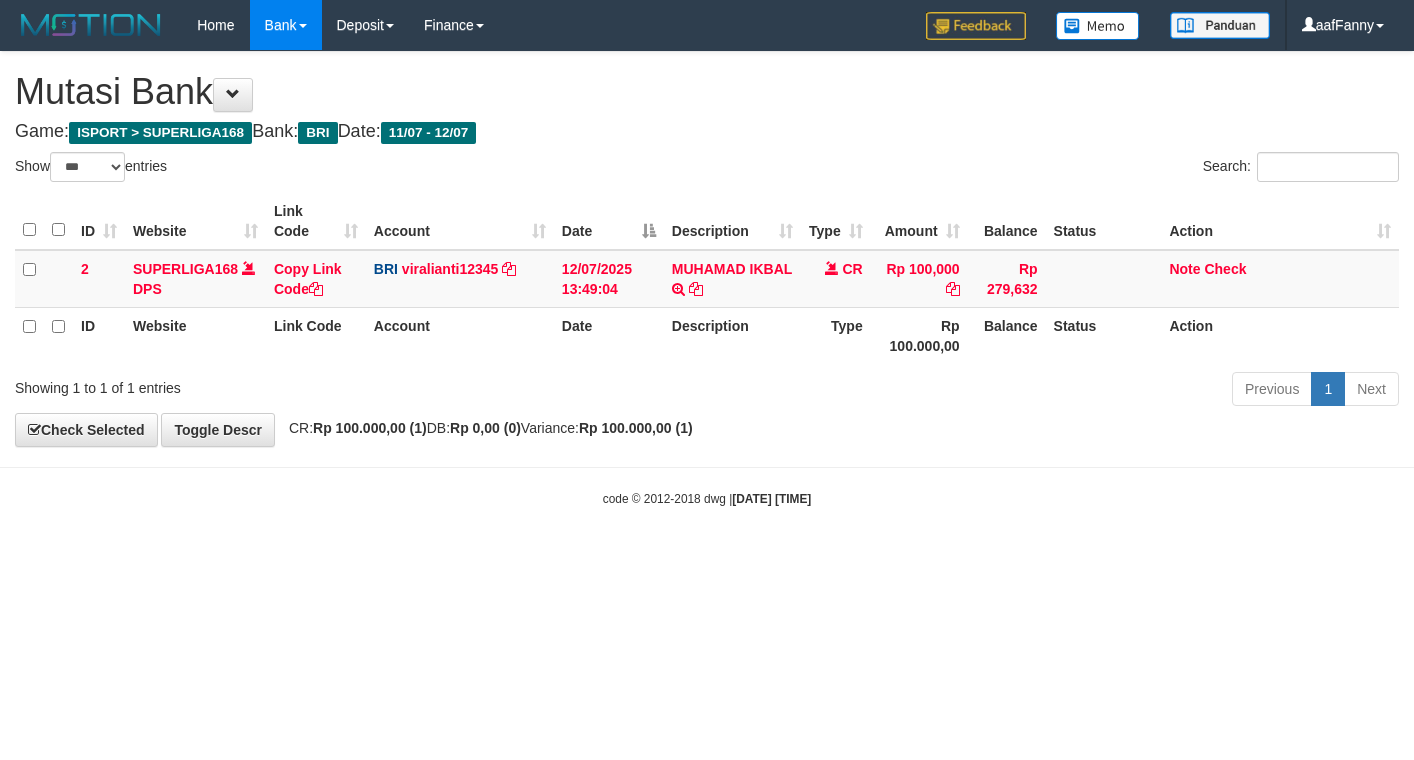select on "***" 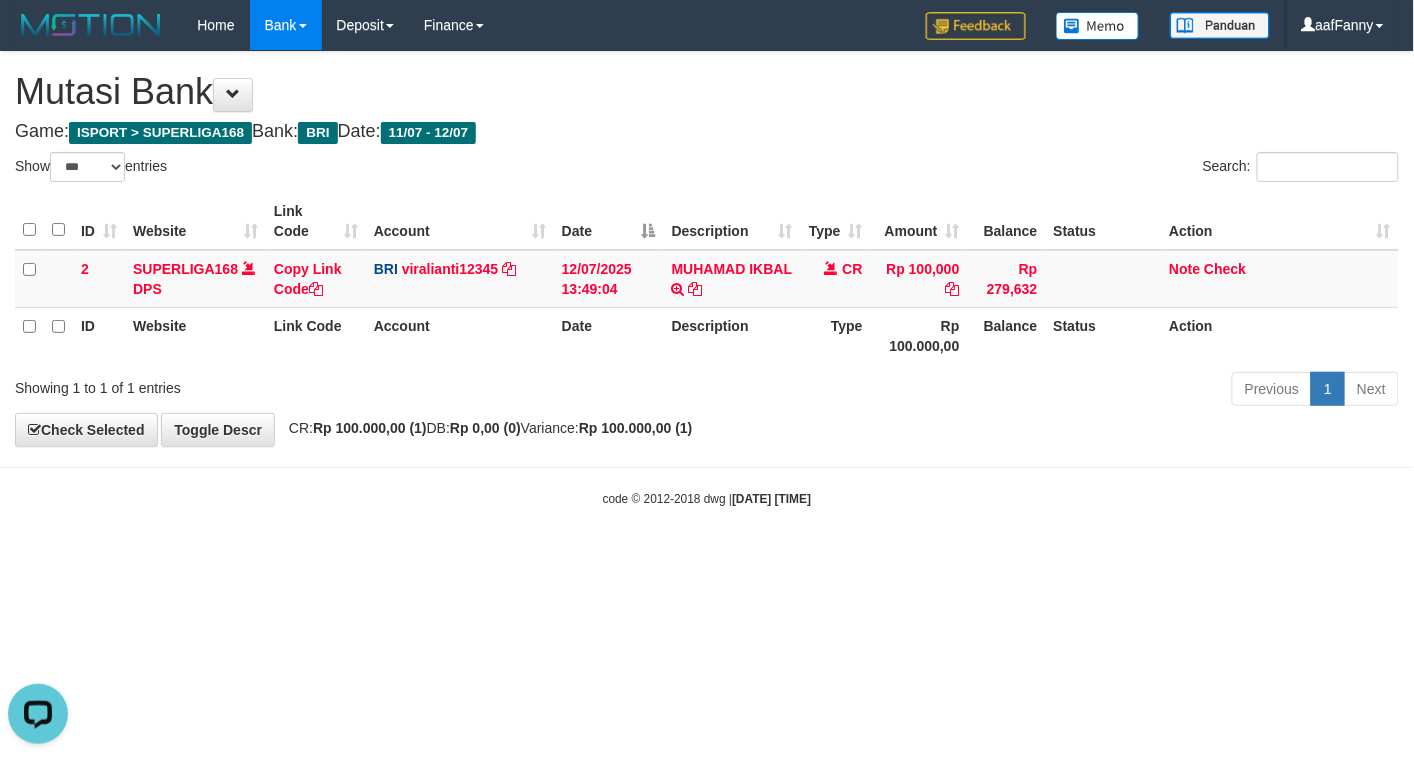 scroll, scrollTop: 0, scrollLeft: 0, axis: both 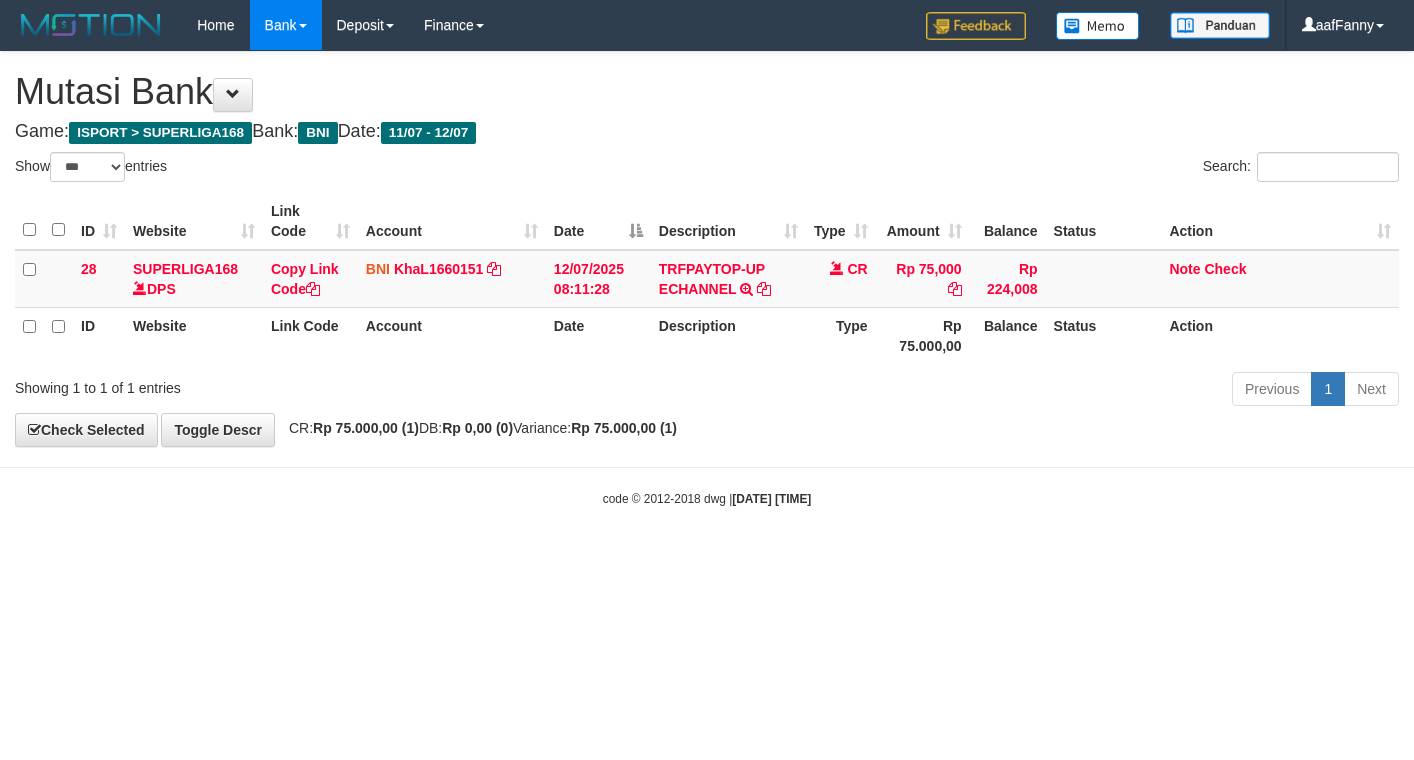 select on "***" 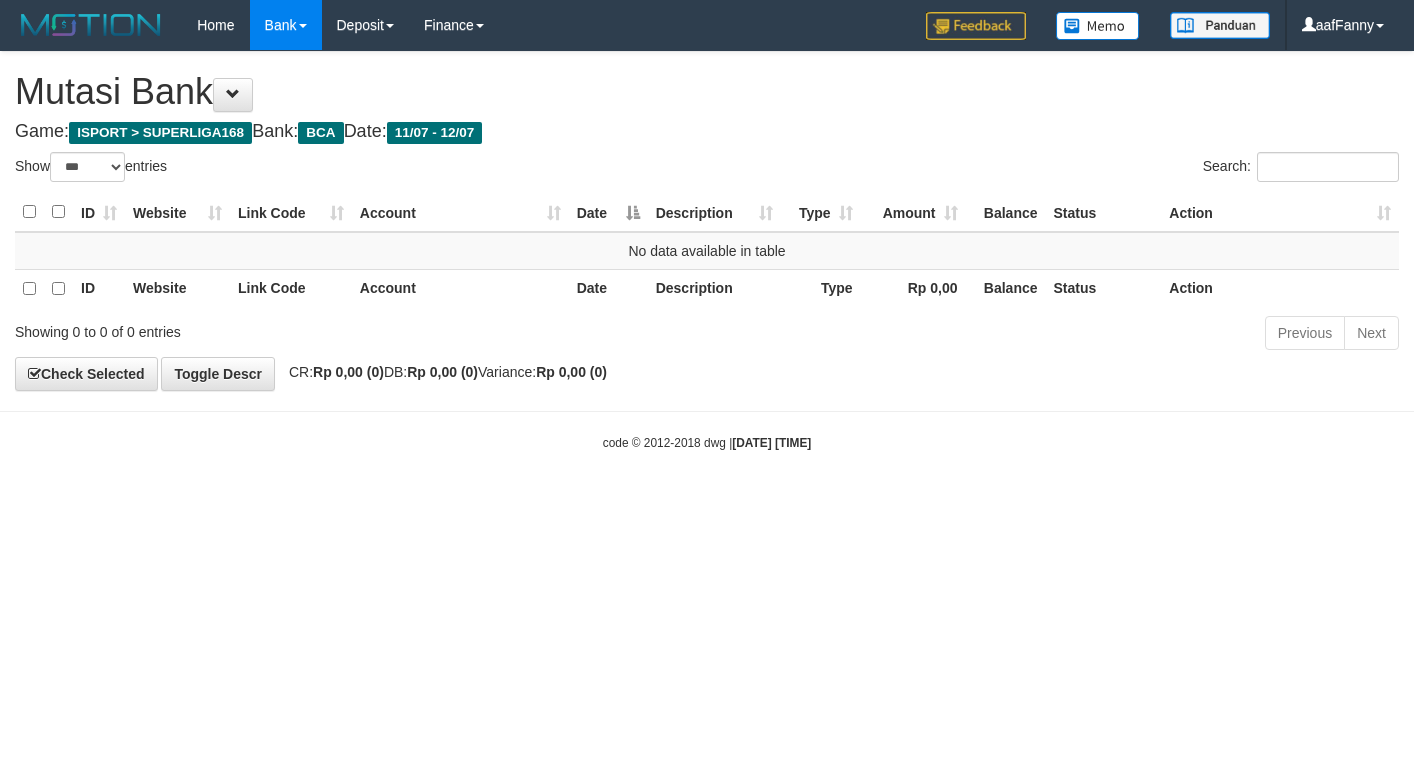 select on "***" 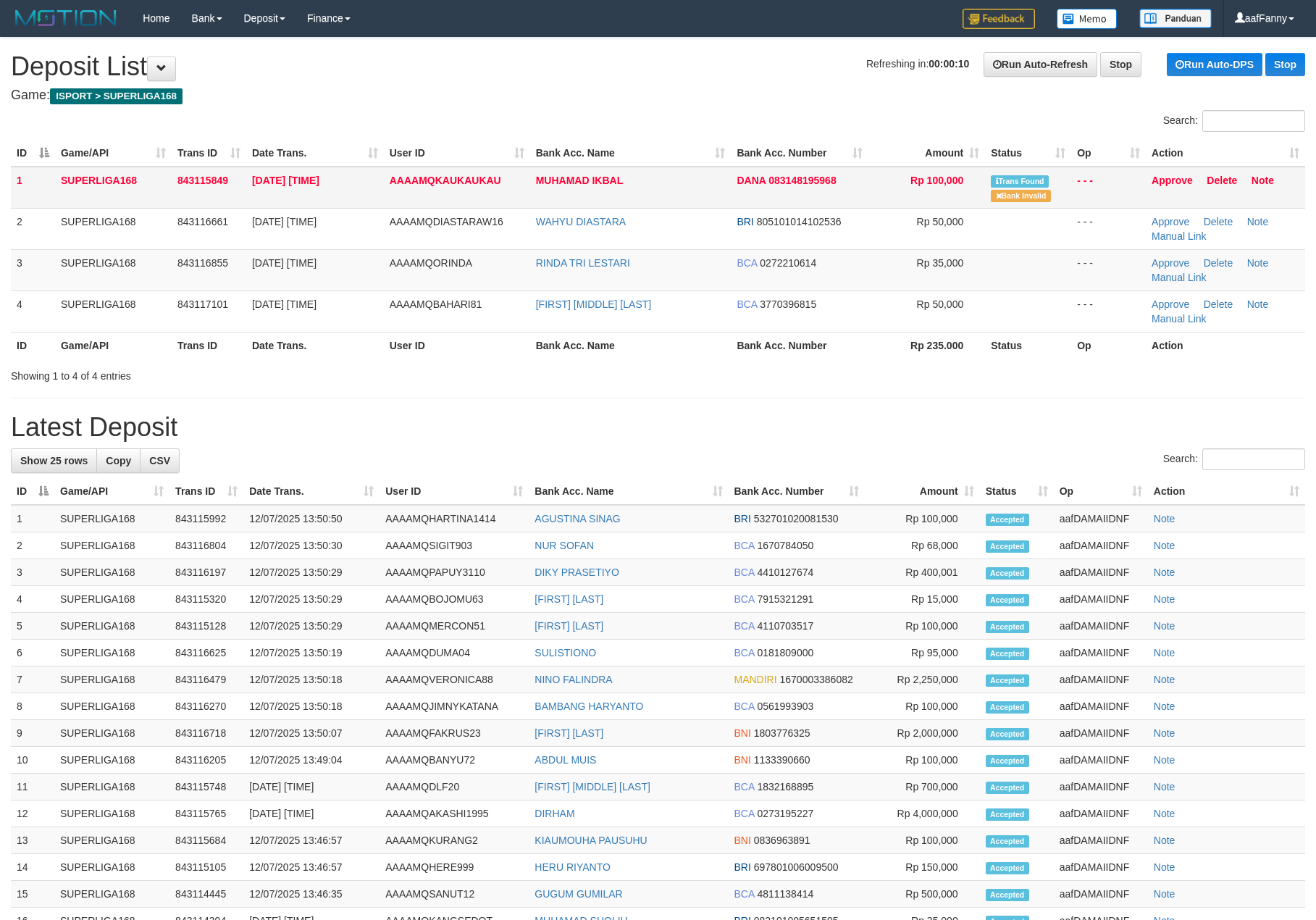 scroll, scrollTop: 0, scrollLeft: 0, axis: both 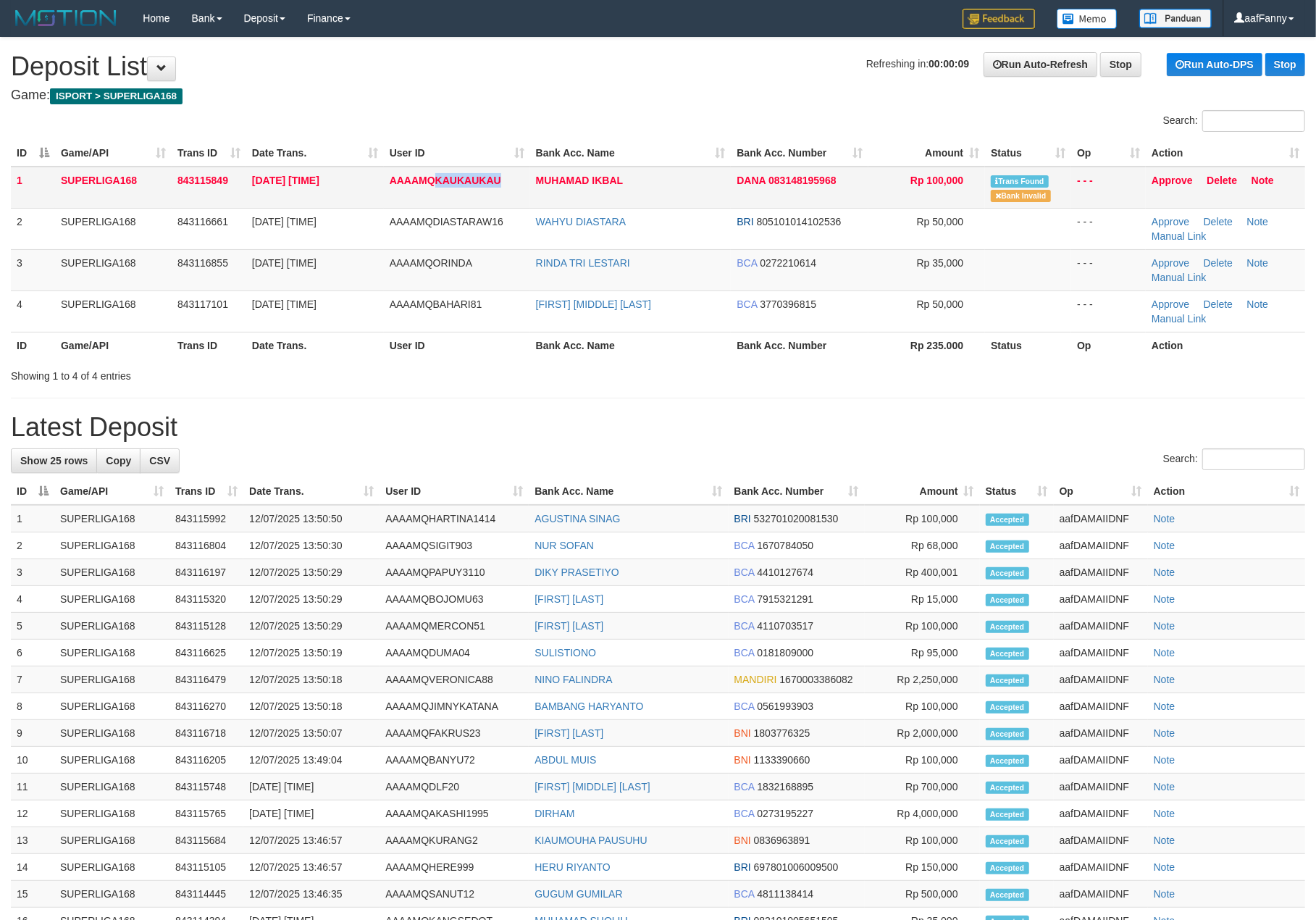 drag, startPoint x: 432, startPoint y: 175, endPoint x: 501, endPoint y: 180, distance: 69.18092 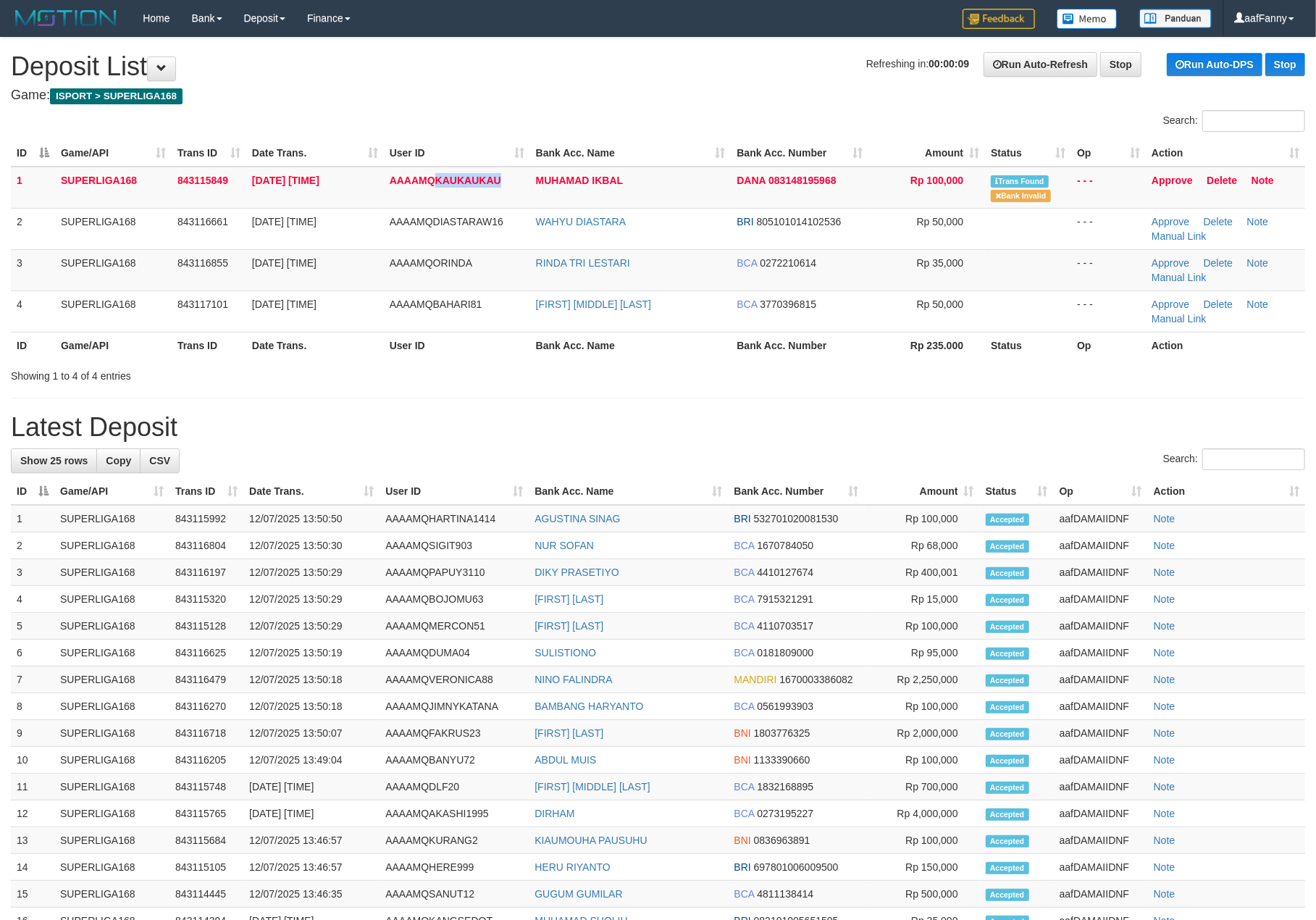 copy on "KAUKAUKAU" 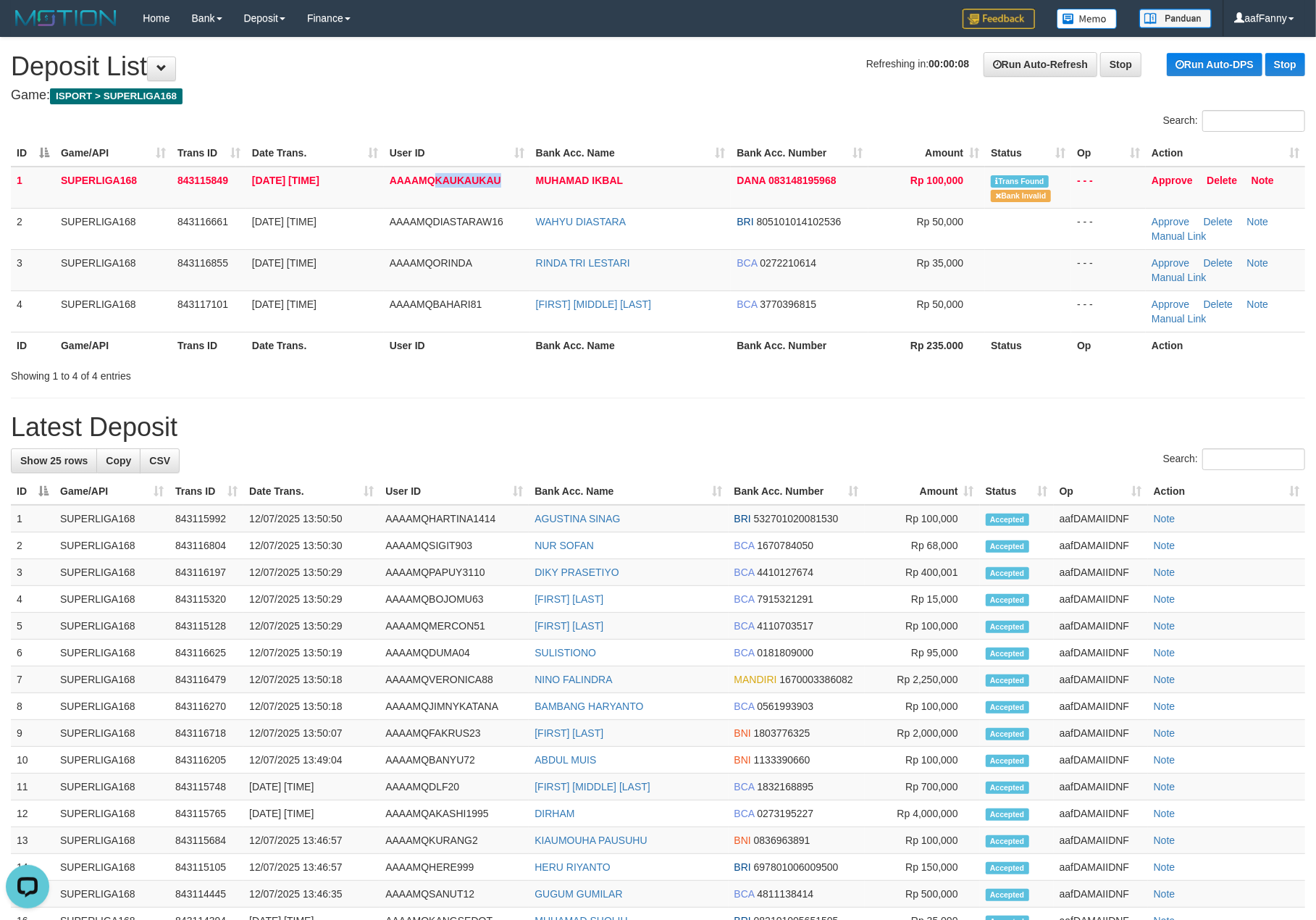 scroll, scrollTop: 0, scrollLeft: 0, axis: both 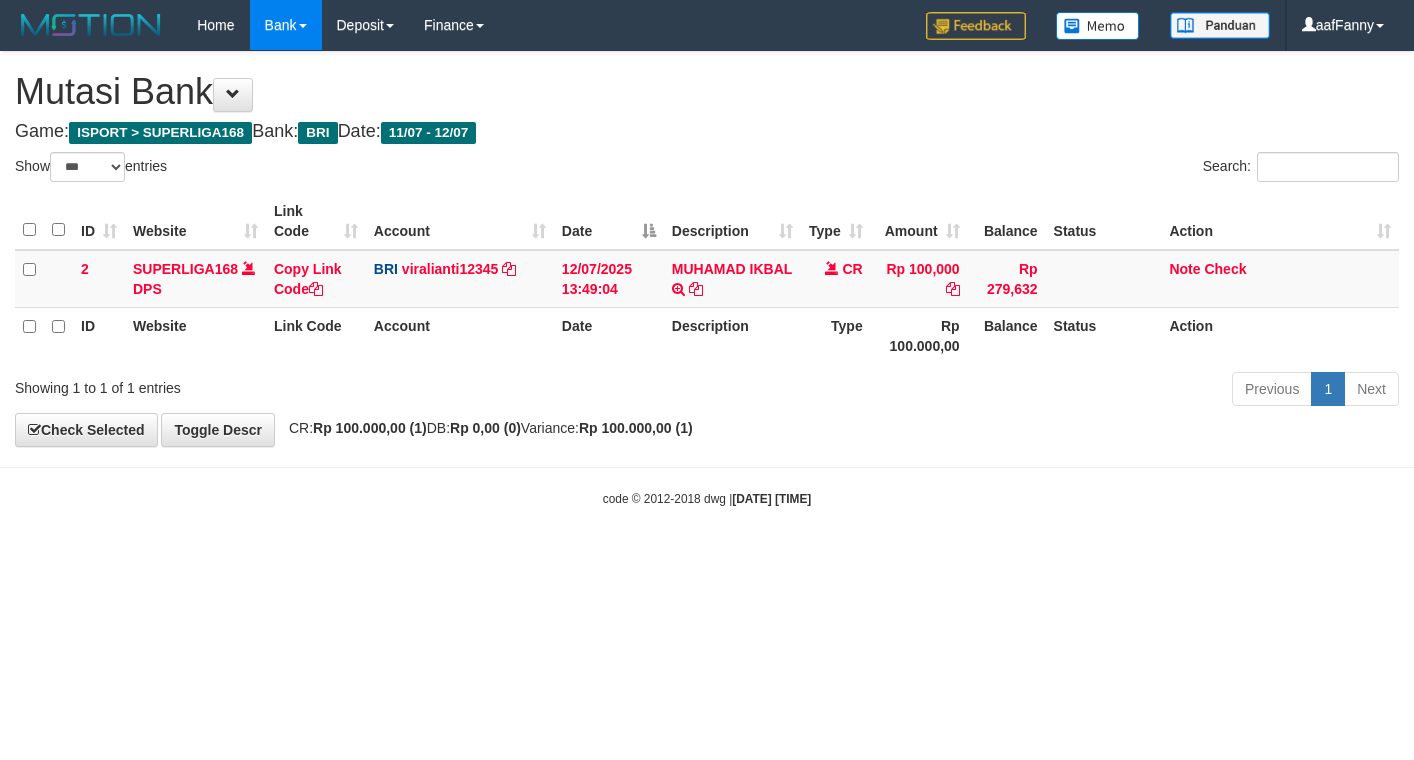 select on "***" 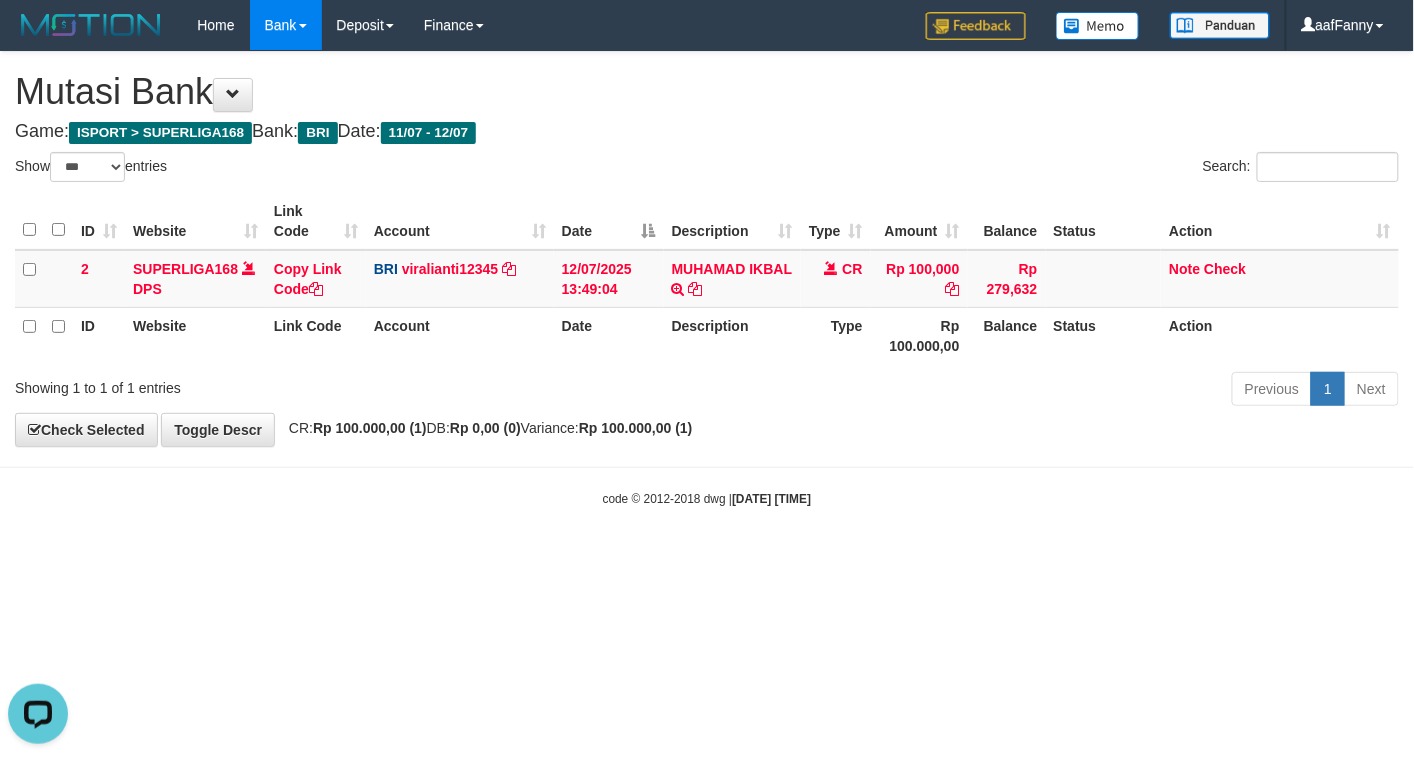 scroll, scrollTop: 0, scrollLeft: 0, axis: both 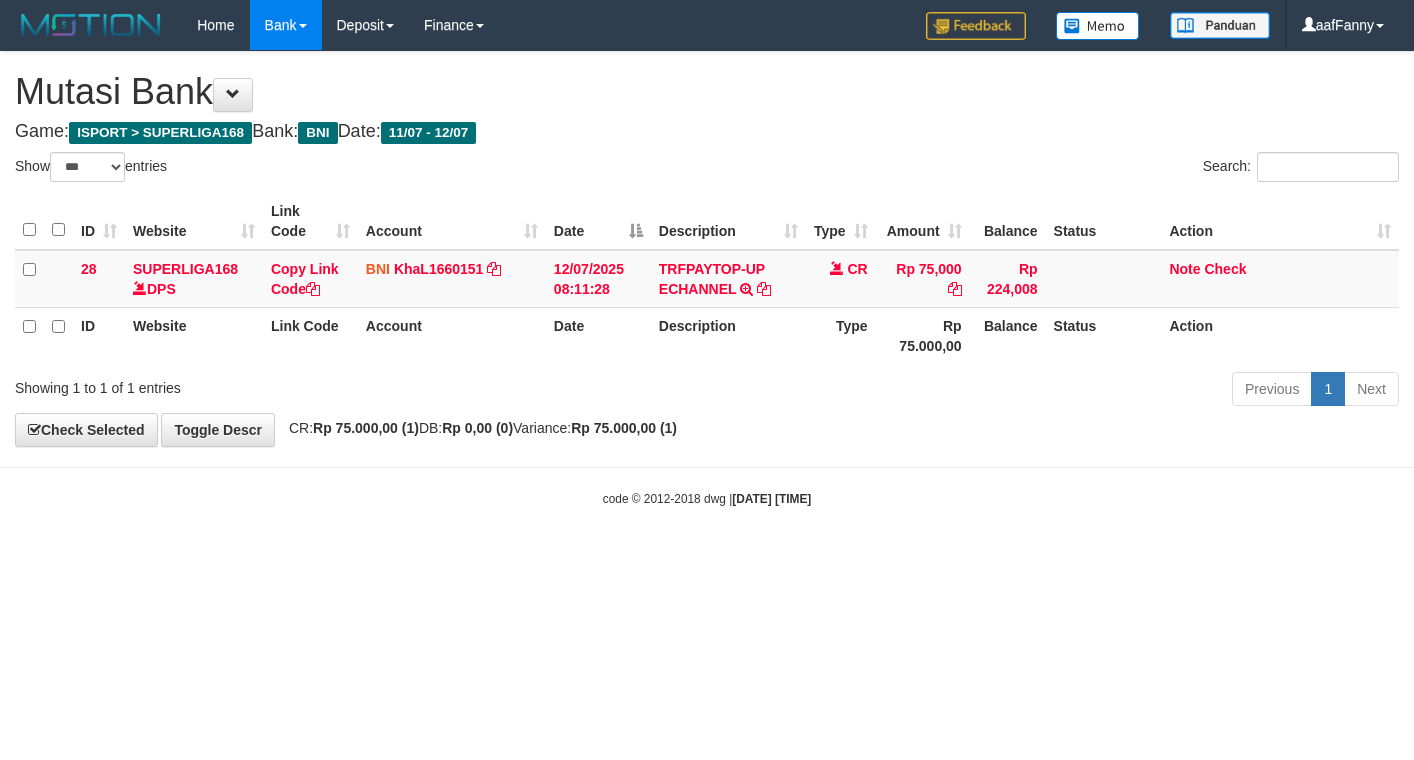 select on "***" 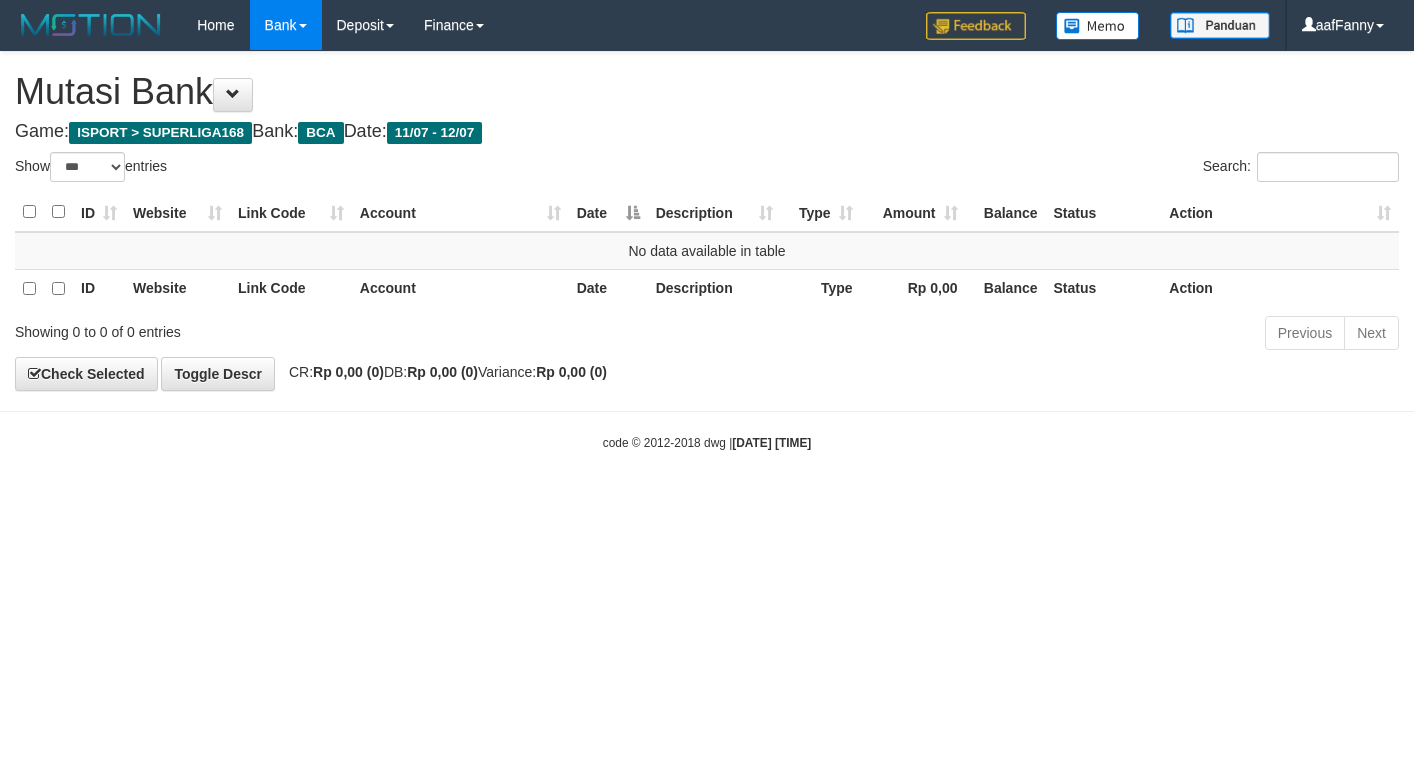 select on "***" 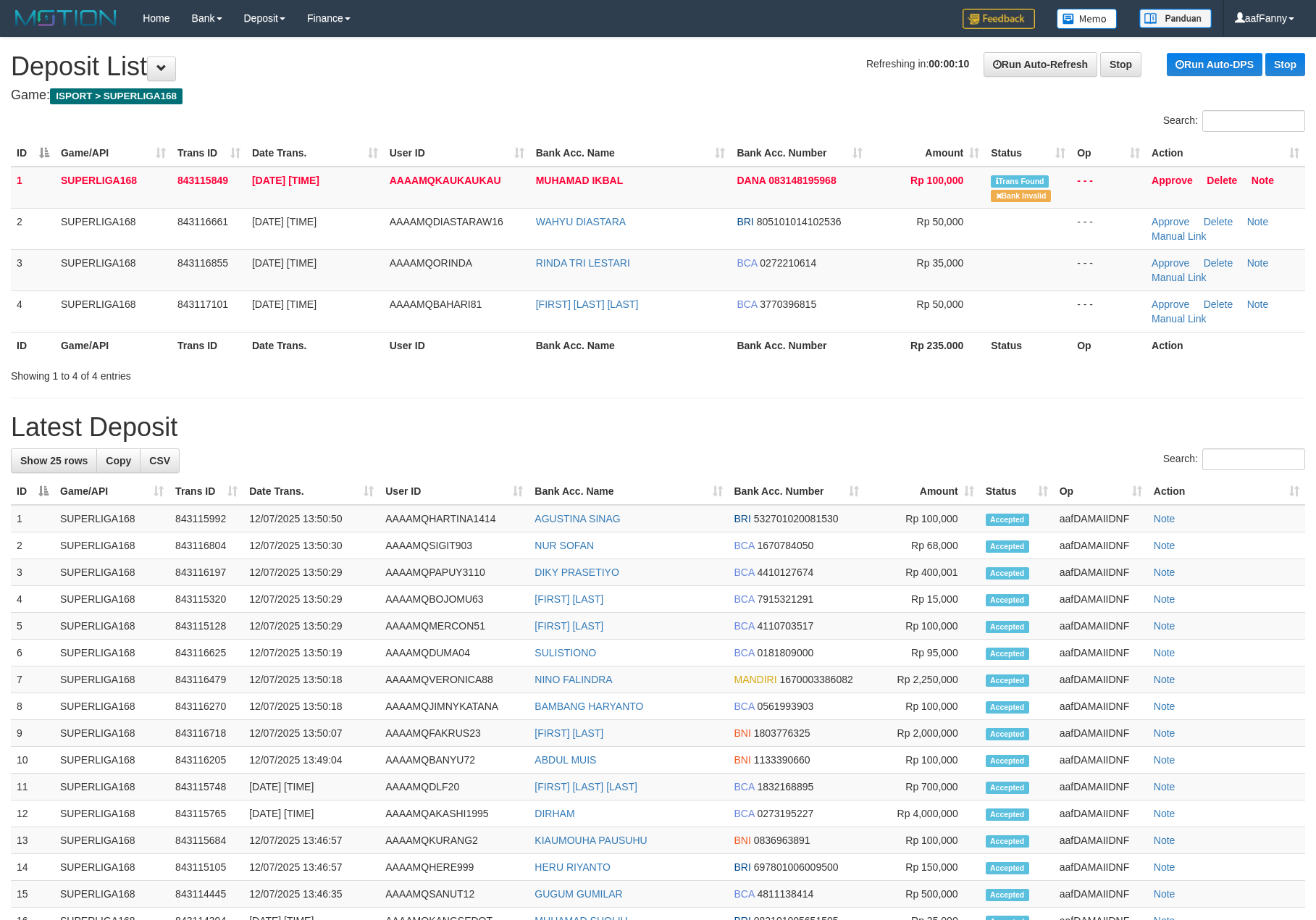 scroll, scrollTop: 0, scrollLeft: 0, axis: both 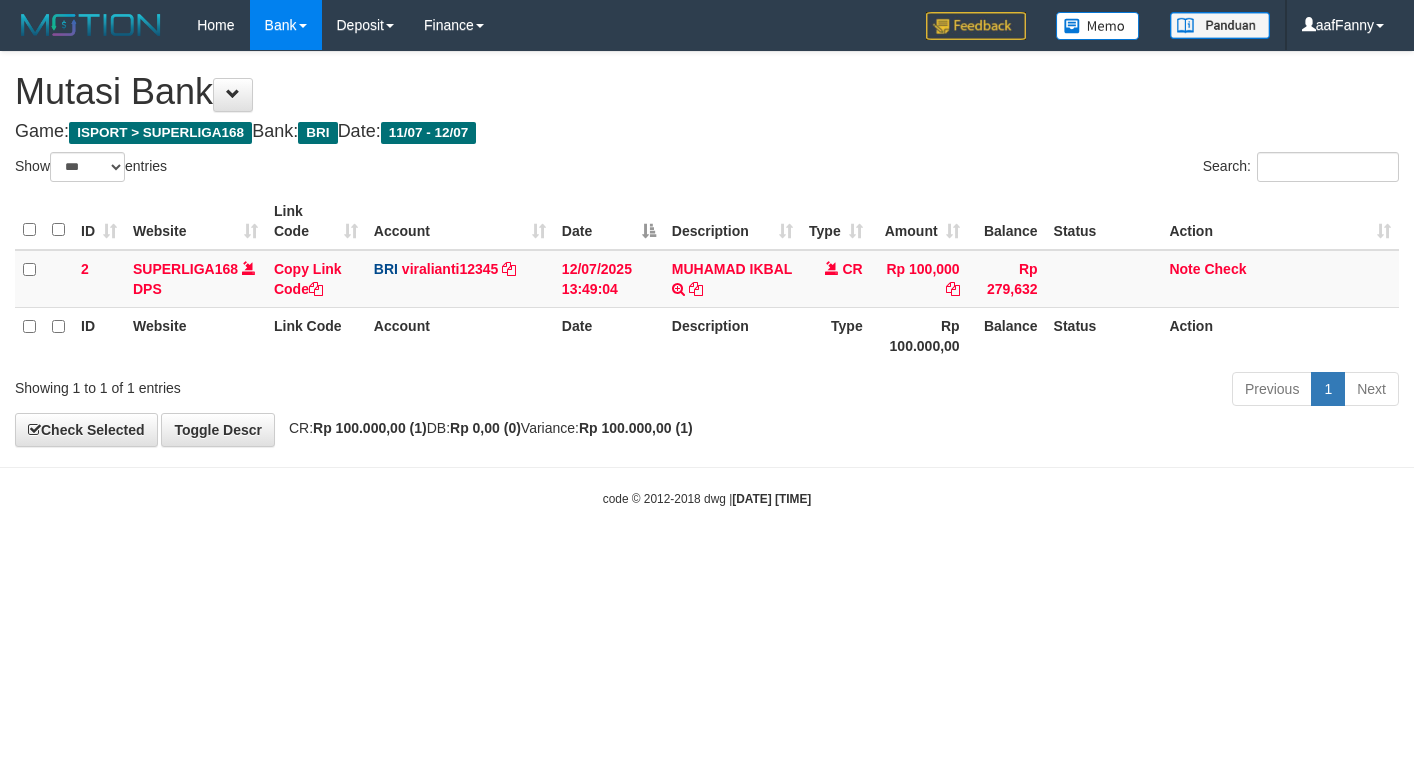 select on "***" 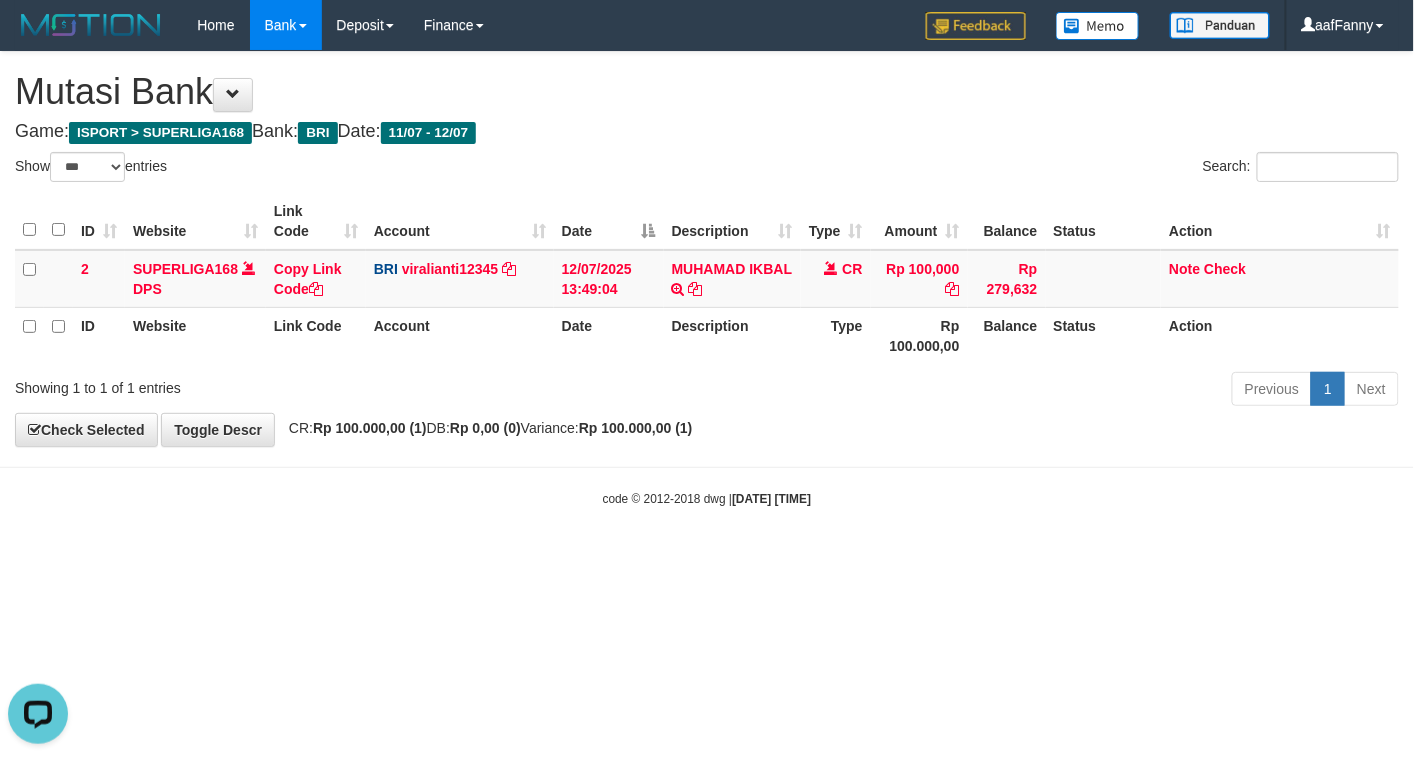 scroll, scrollTop: 0, scrollLeft: 0, axis: both 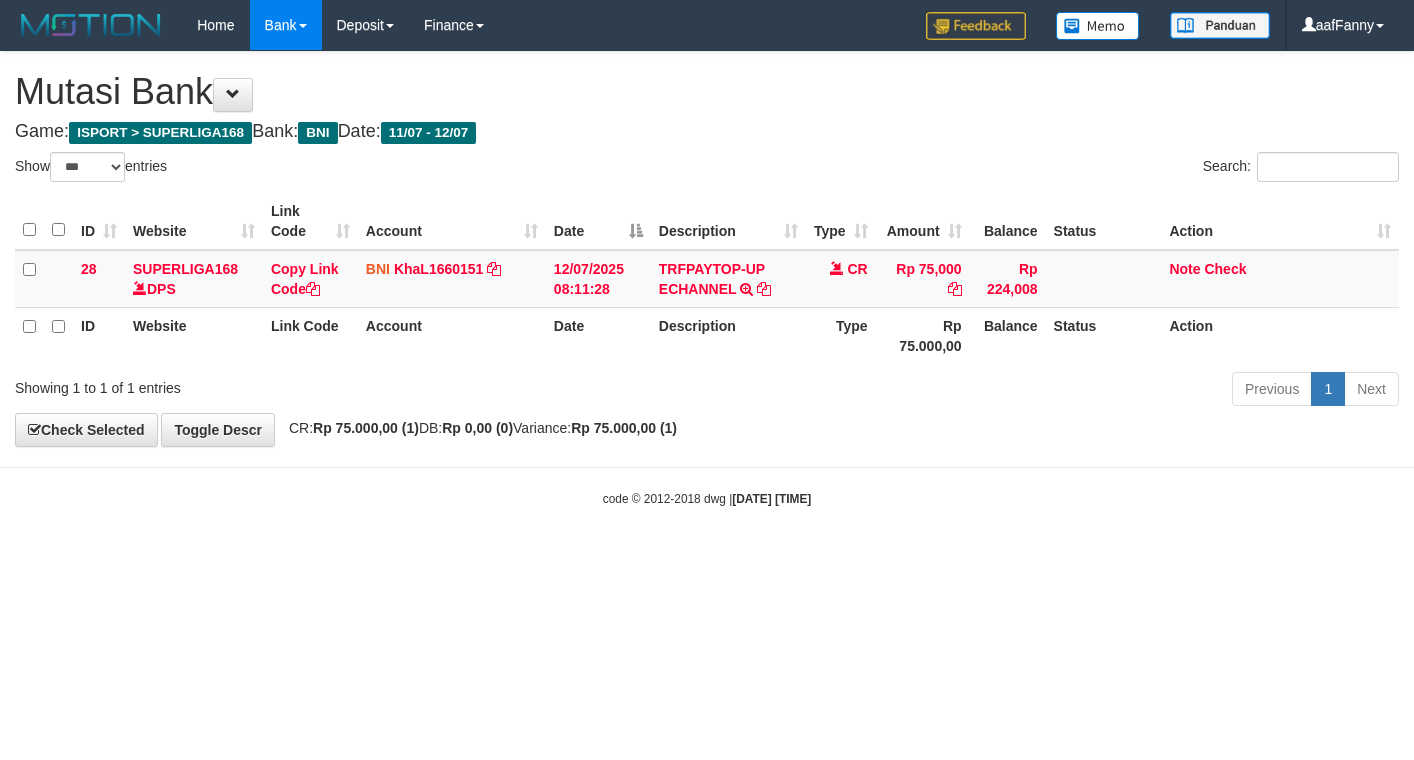 select on "***" 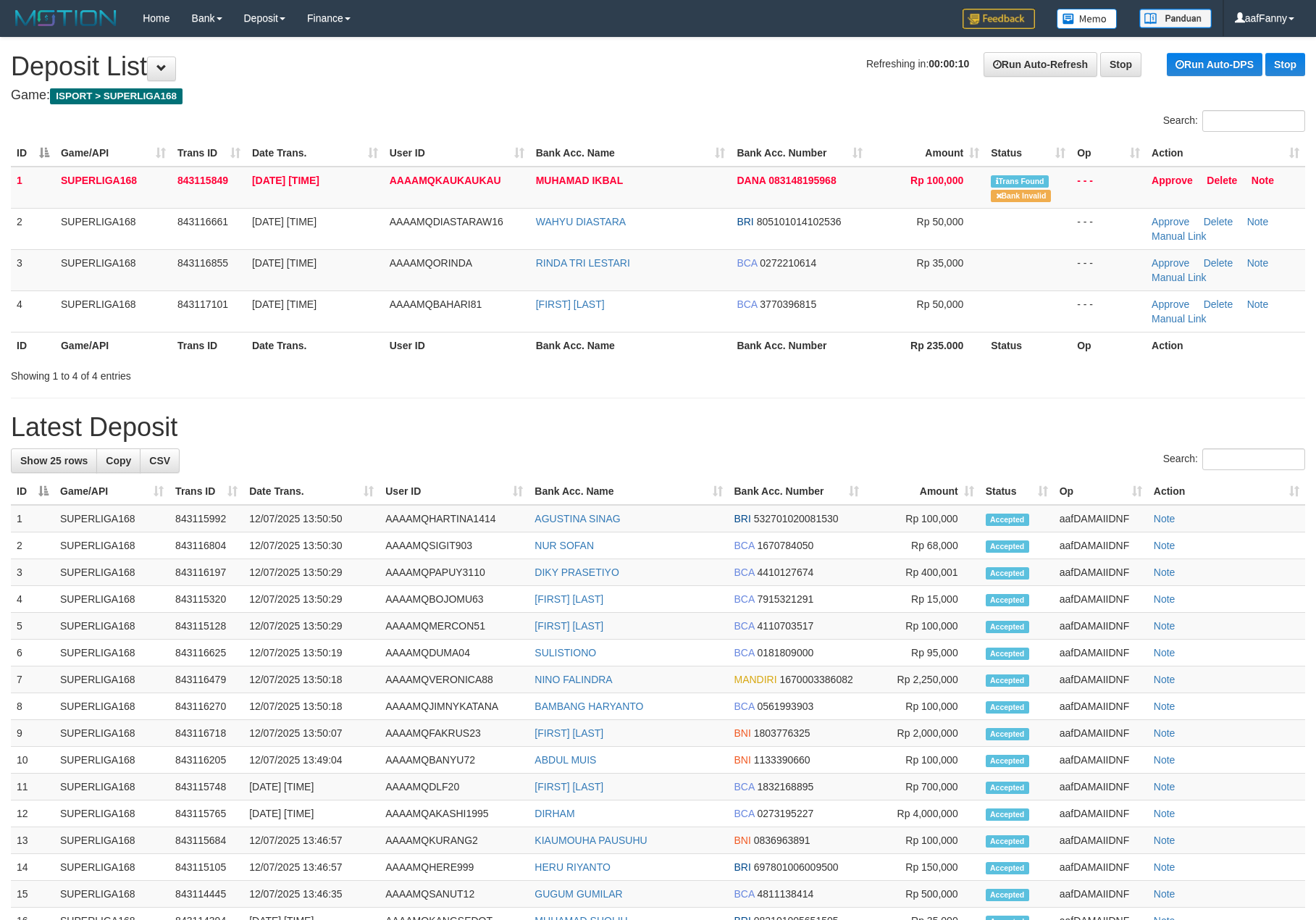 scroll, scrollTop: 0, scrollLeft: 0, axis: both 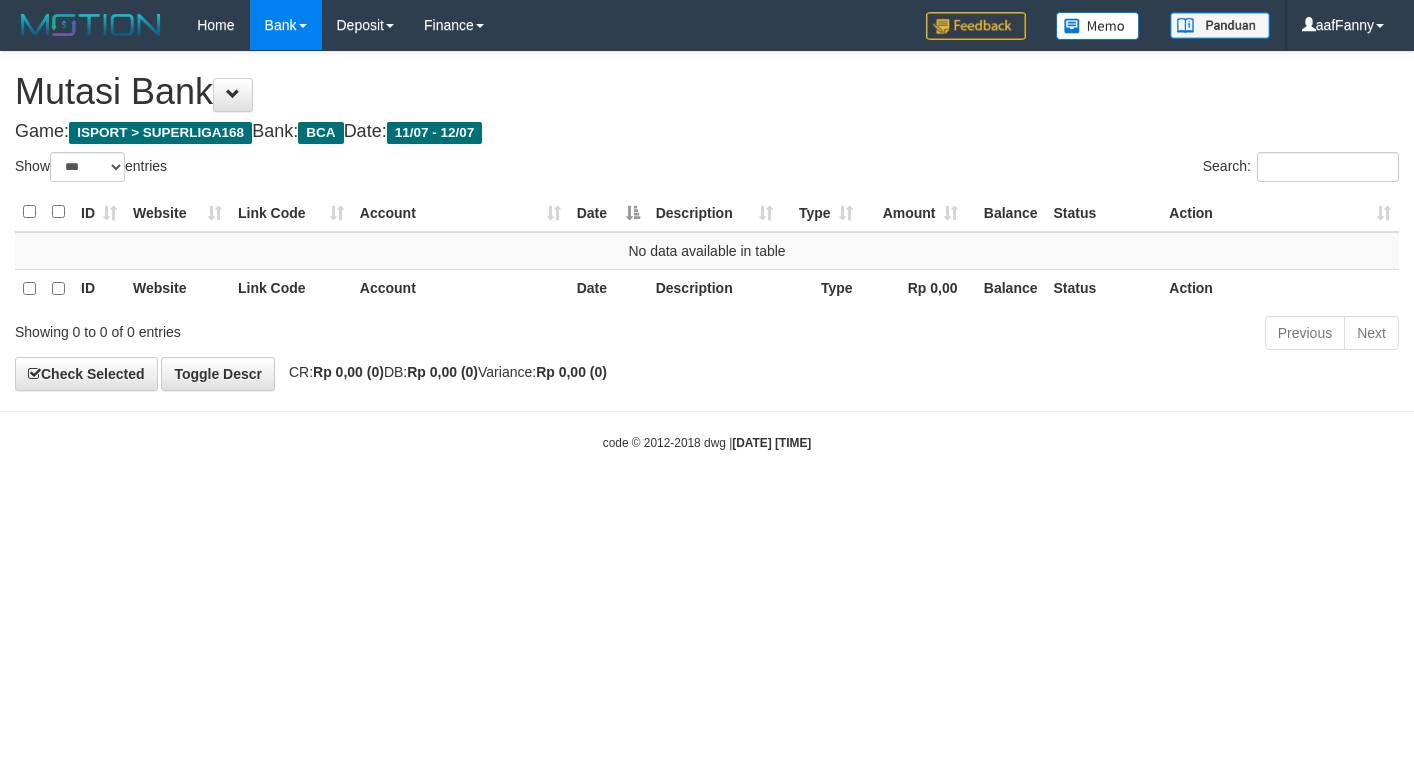select on "***" 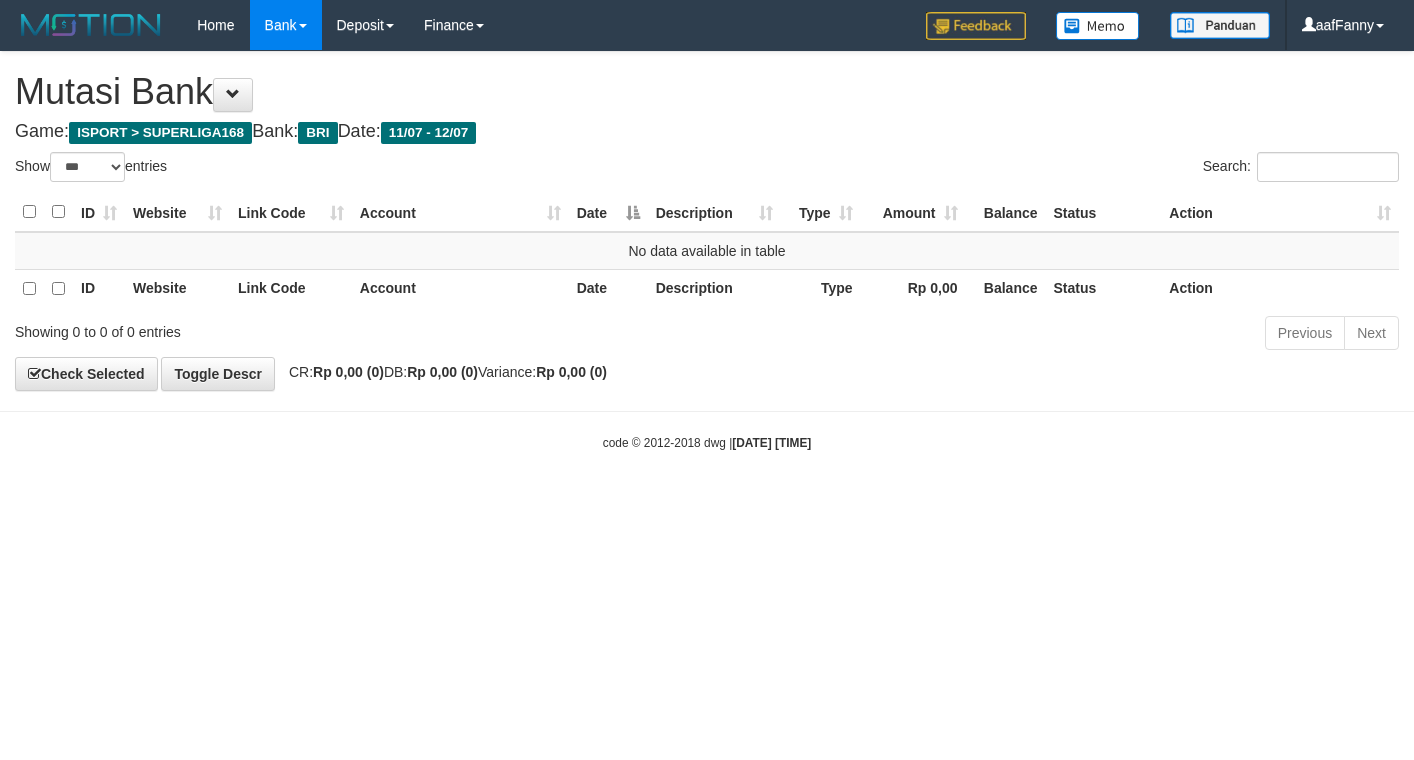 select on "***" 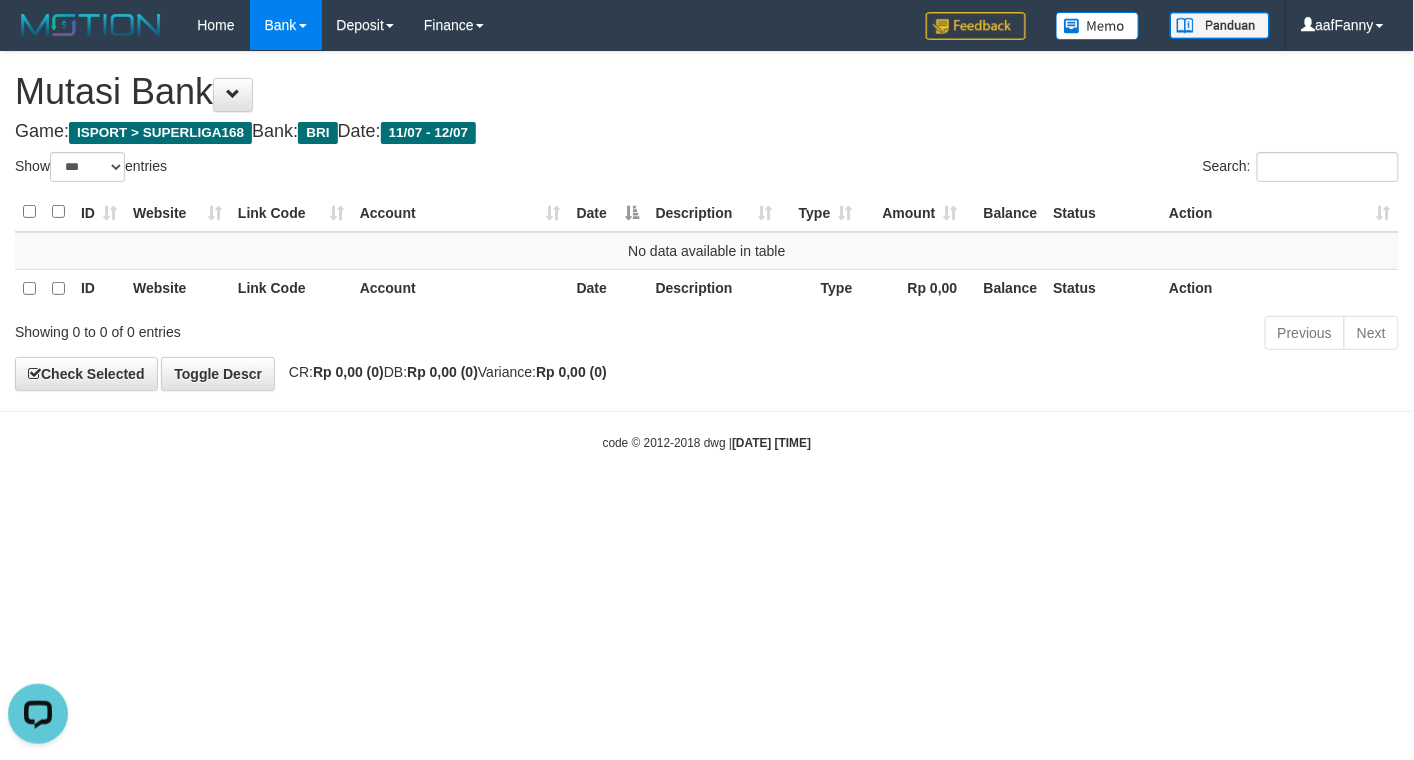 scroll, scrollTop: 0, scrollLeft: 0, axis: both 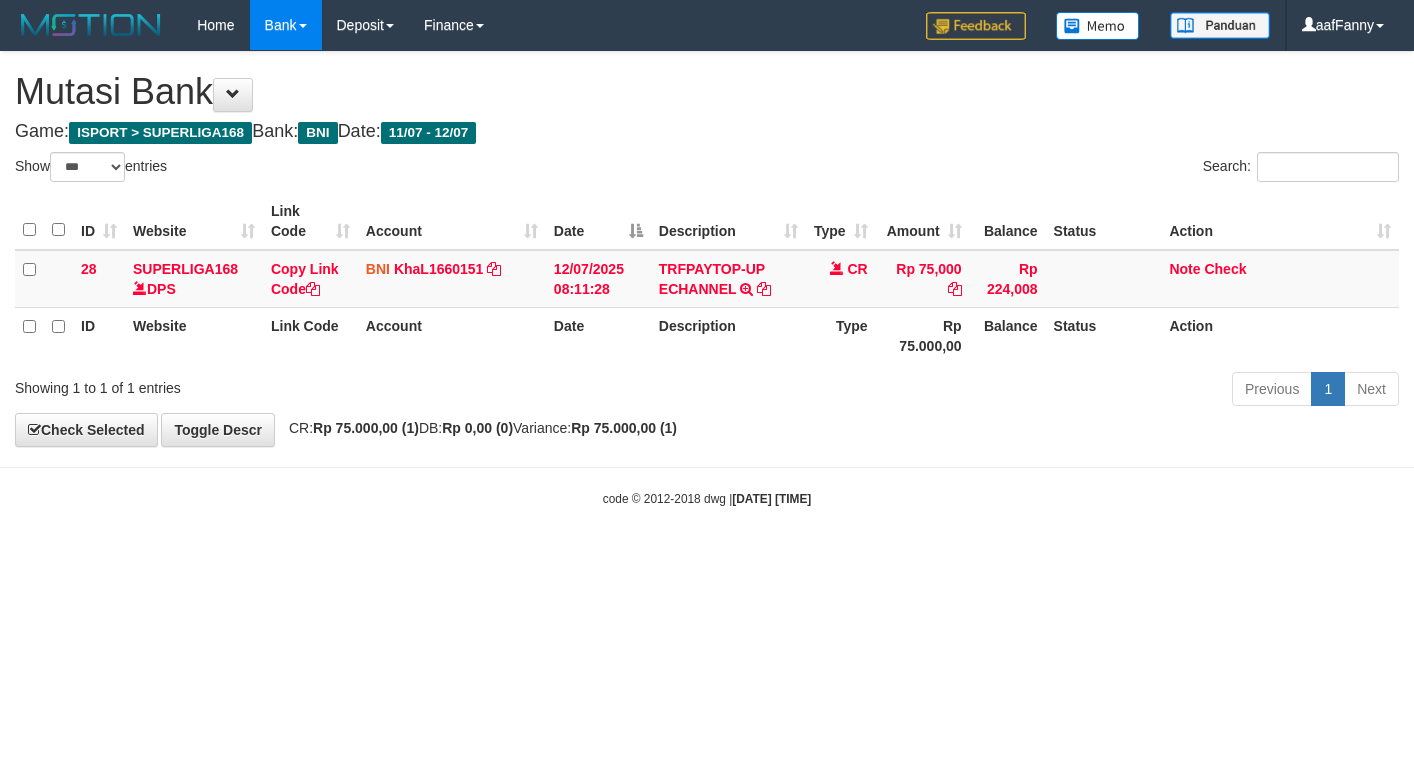 select on "***" 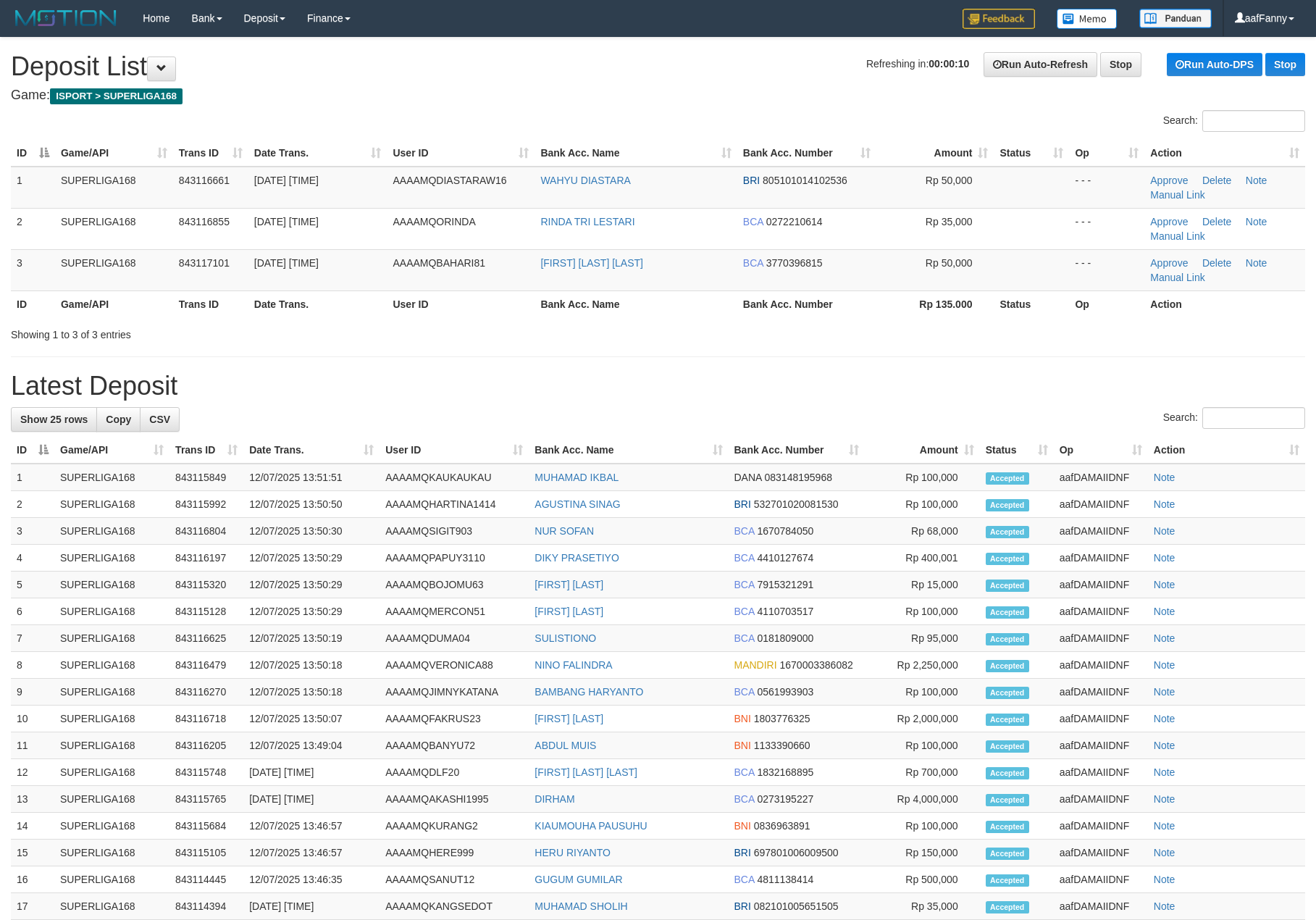 scroll, scrollTop: 0, scrollLeft: 0, axis: both 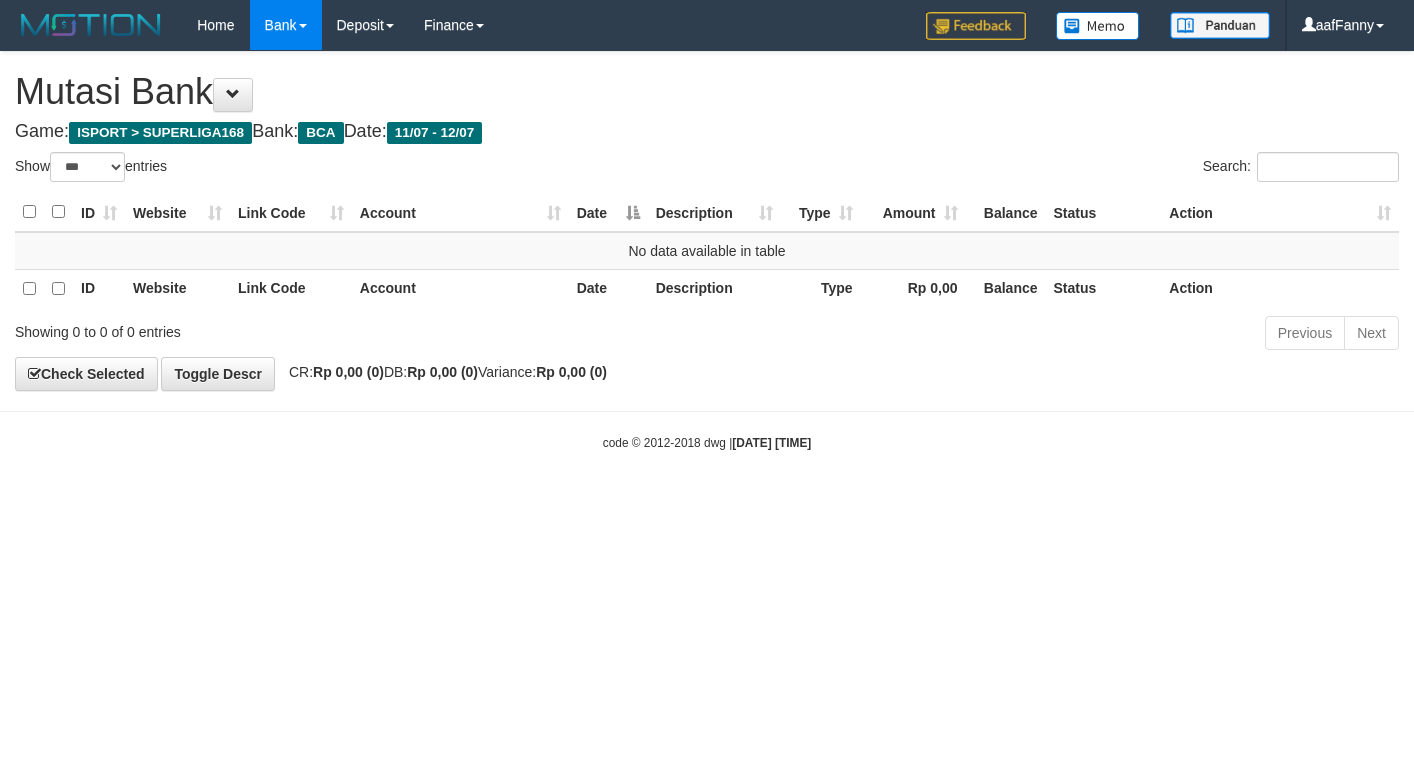 select on "***" 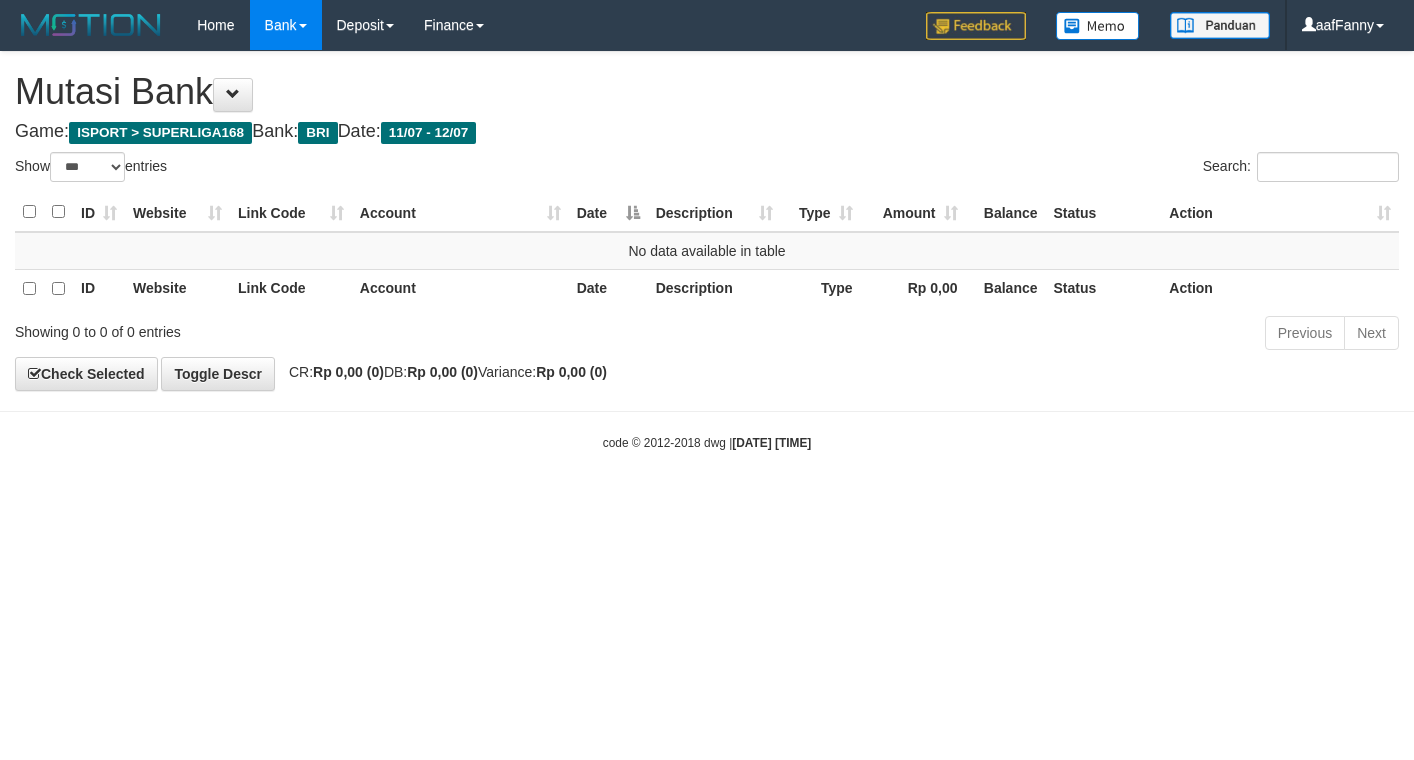 select on "***" 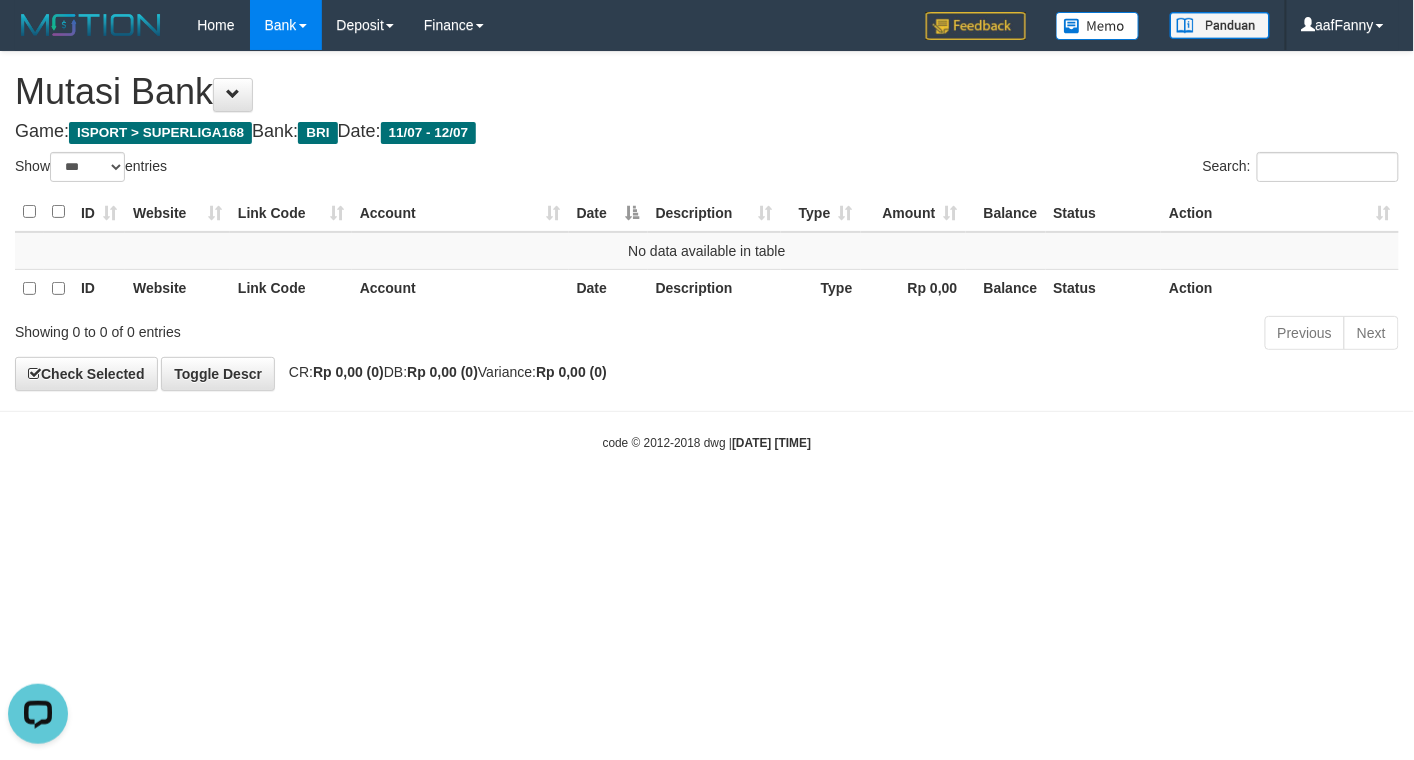 scroll, scrollTop: 0, scrollLeft: 0, axis: both 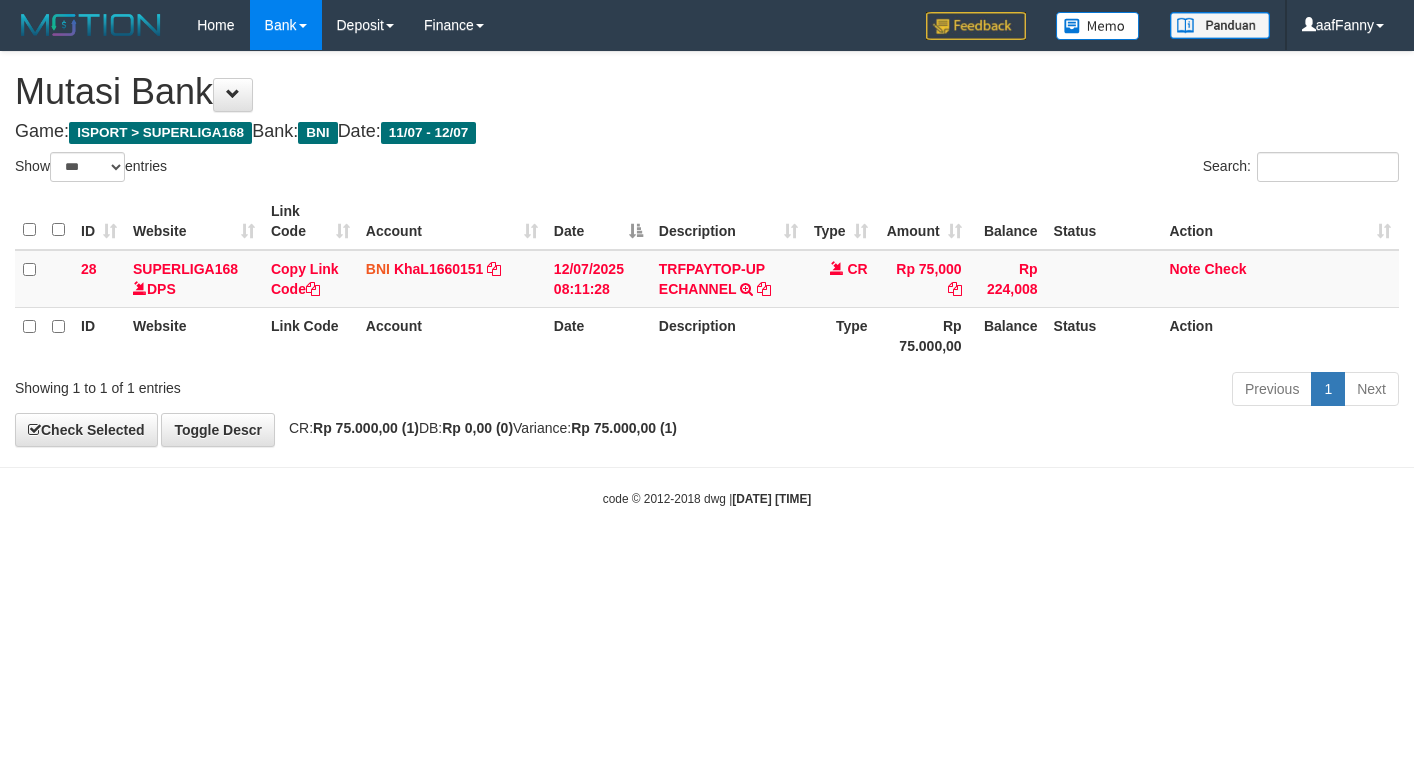 select on "***" 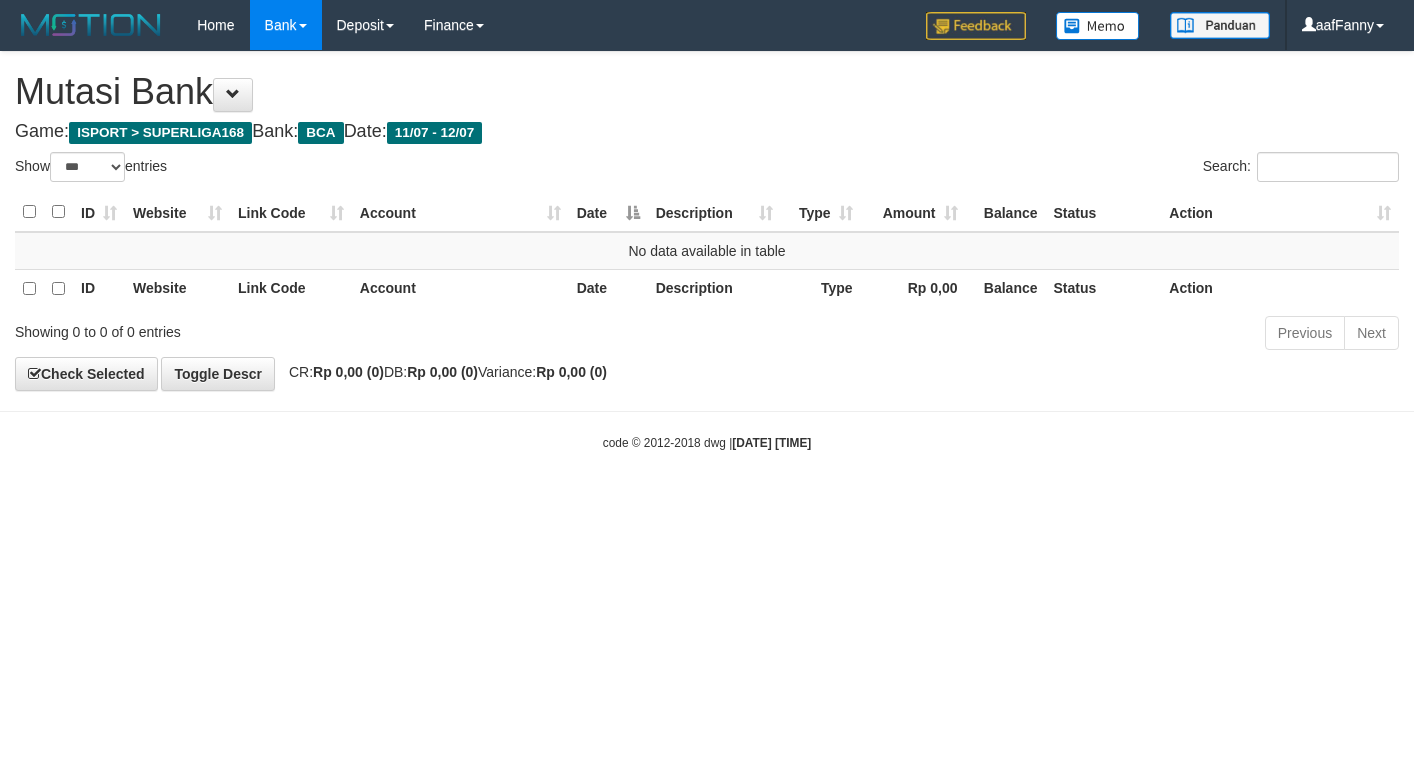 select on "***" 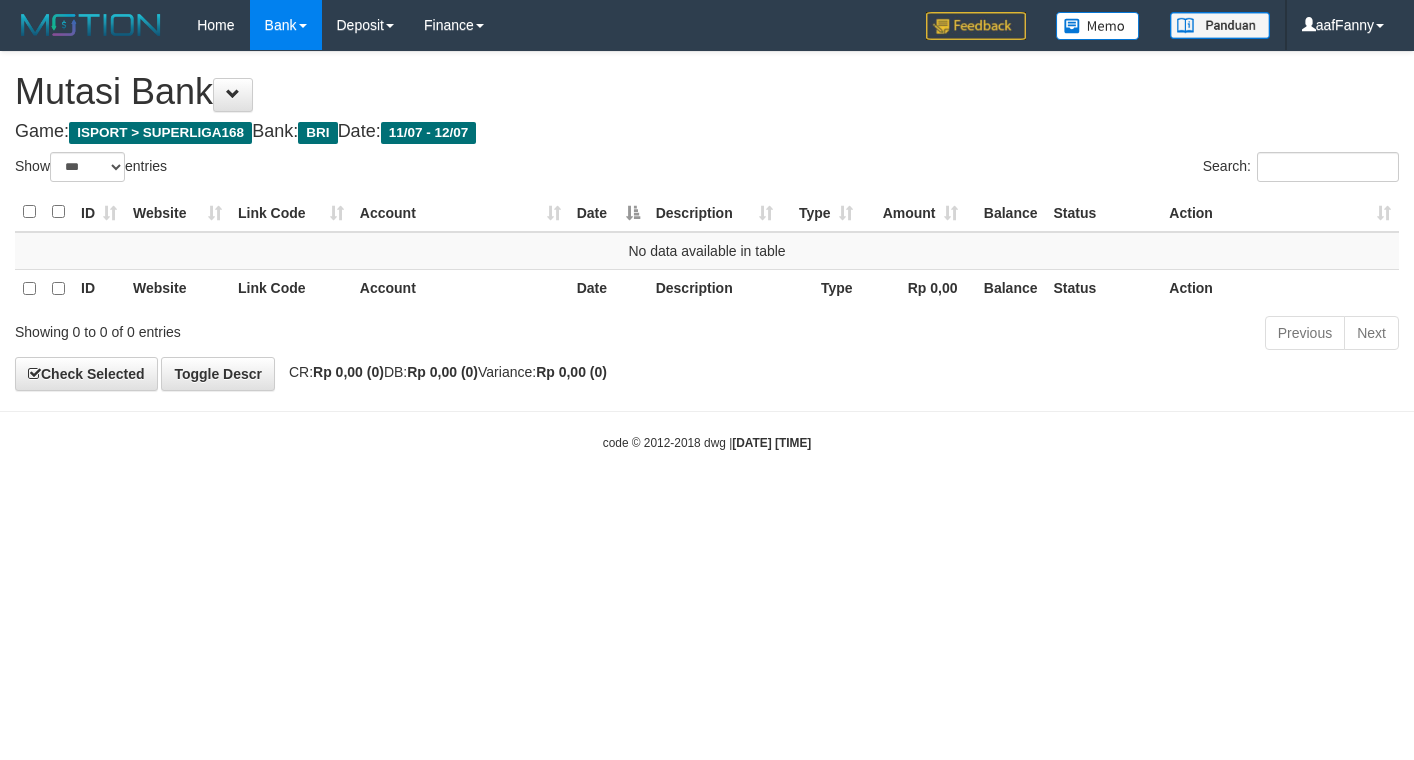 select on "***" 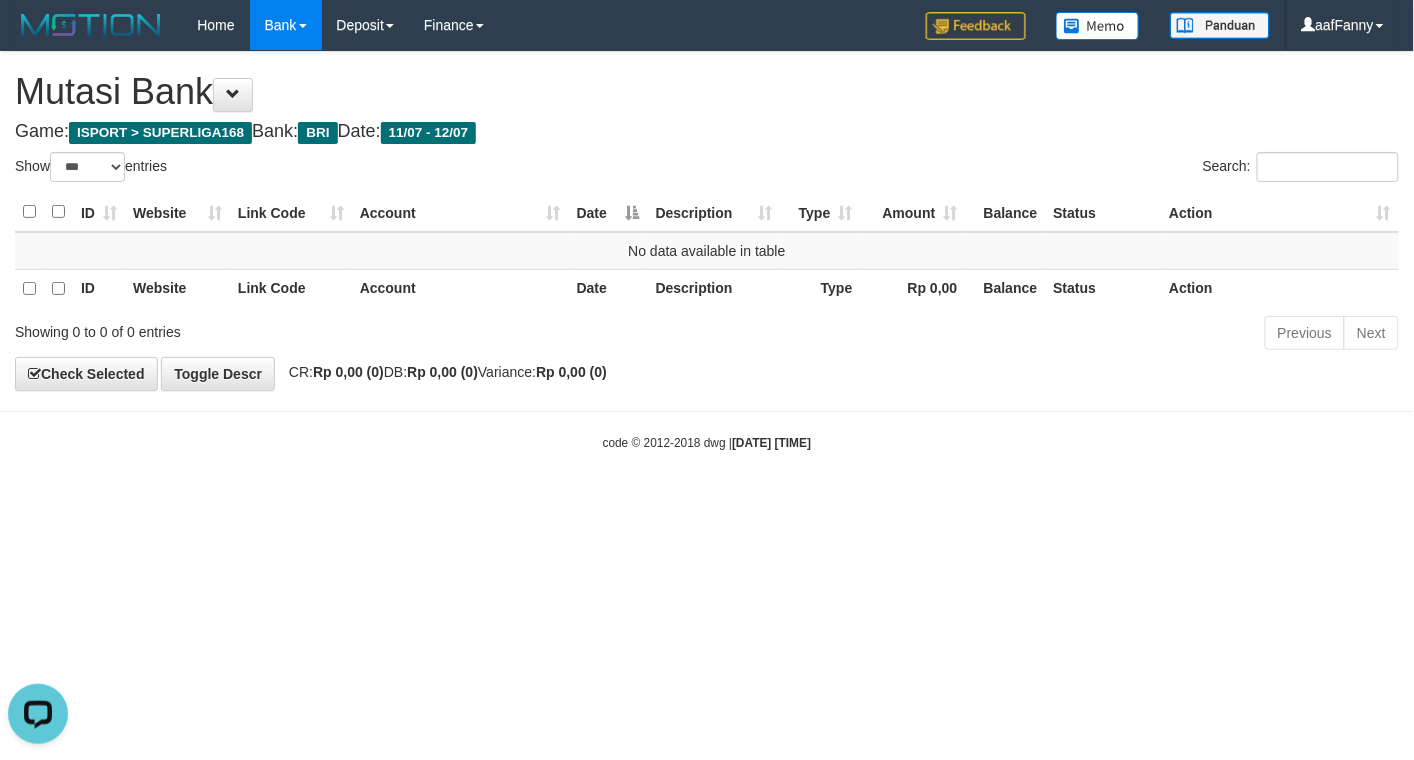 scroll, scrollTop: 0, scrollLeft: 0, axis: both 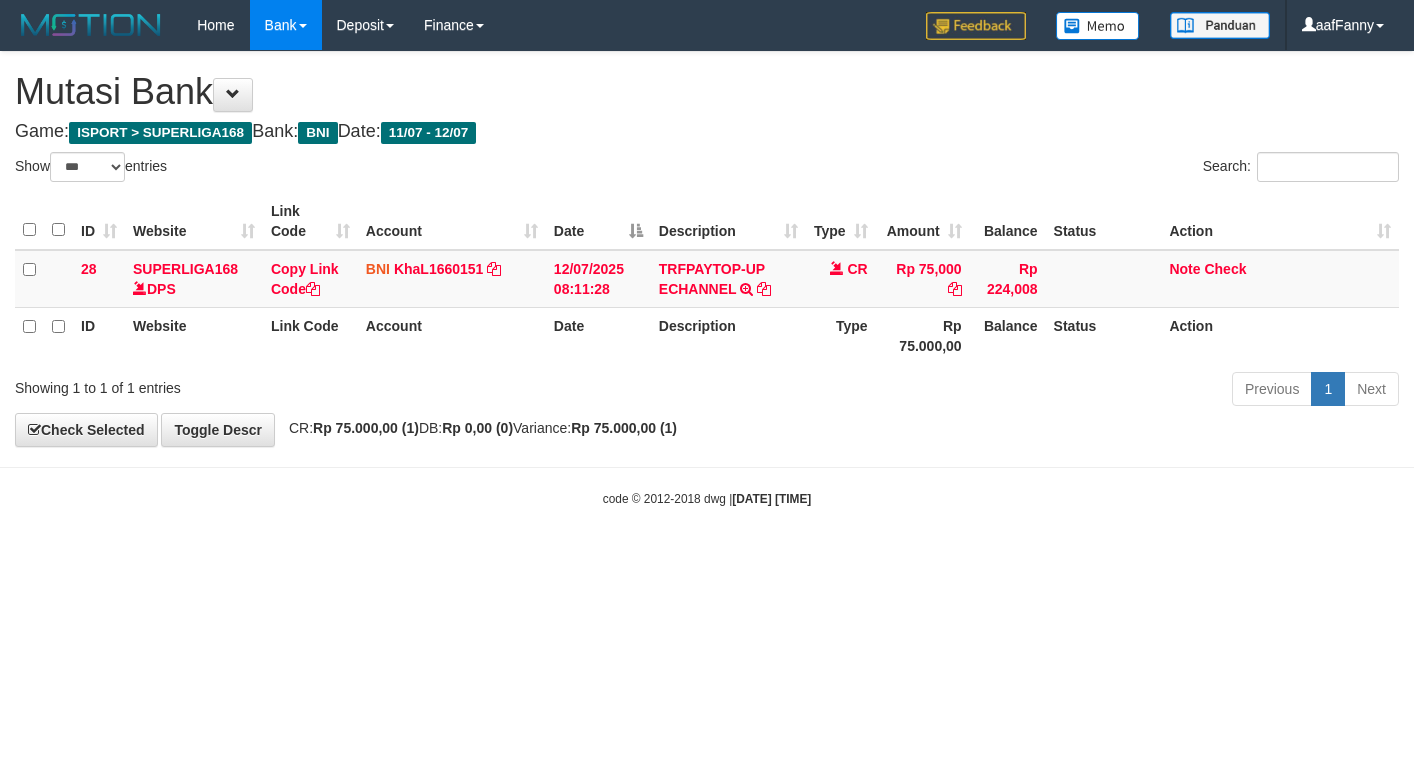 select on "***" 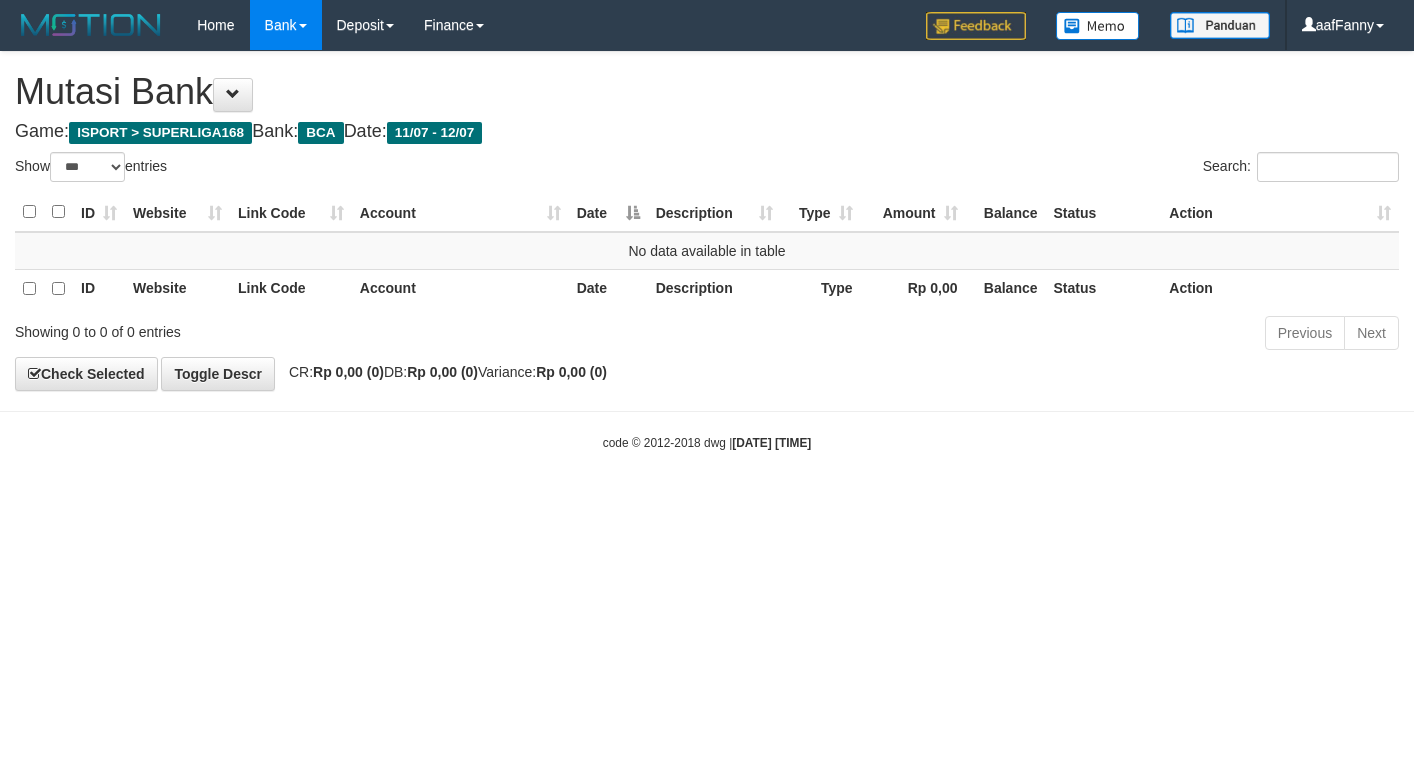 select on "***" 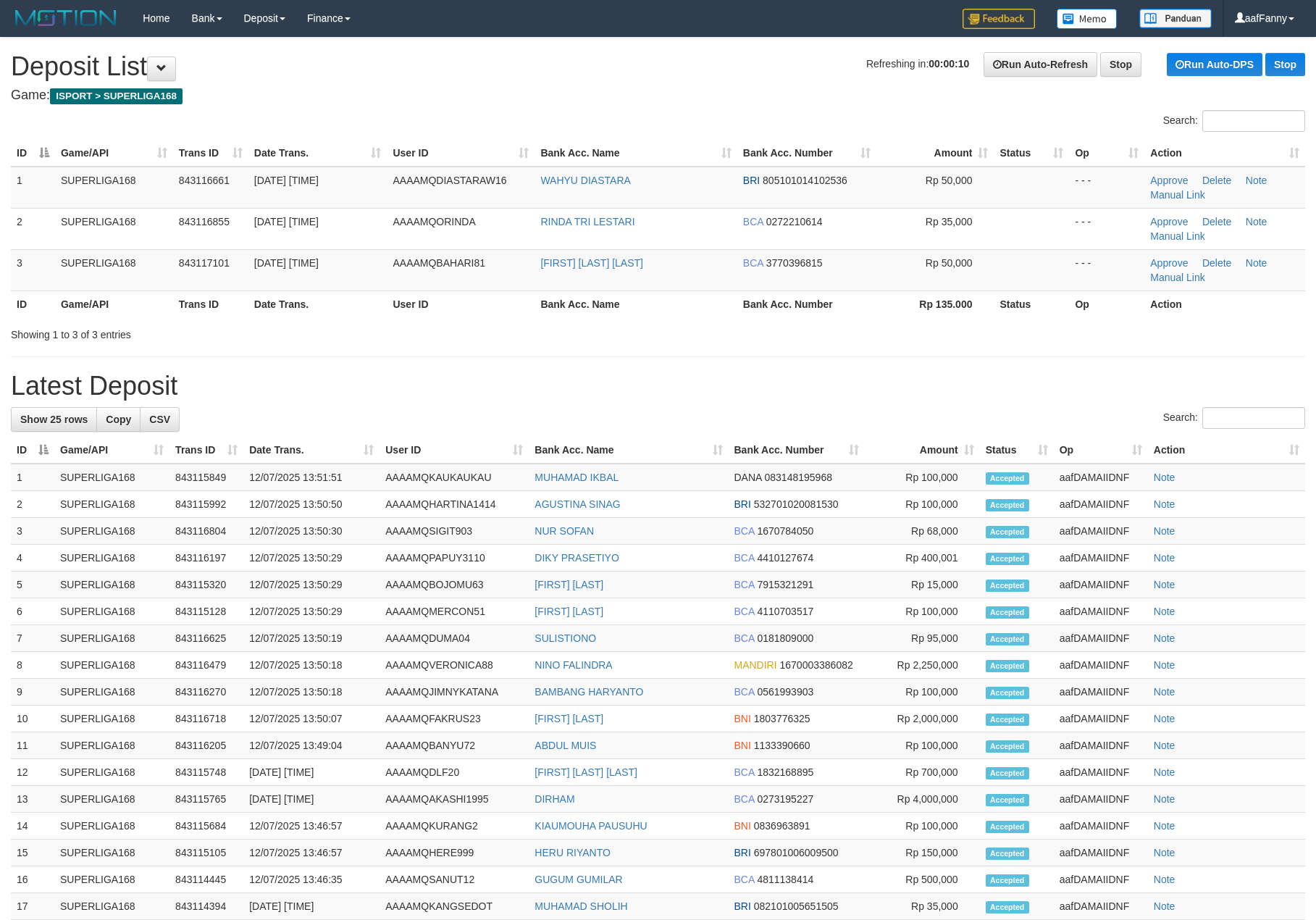 scroll, scrollTop: 0, scrollLeft: 0, axis: both 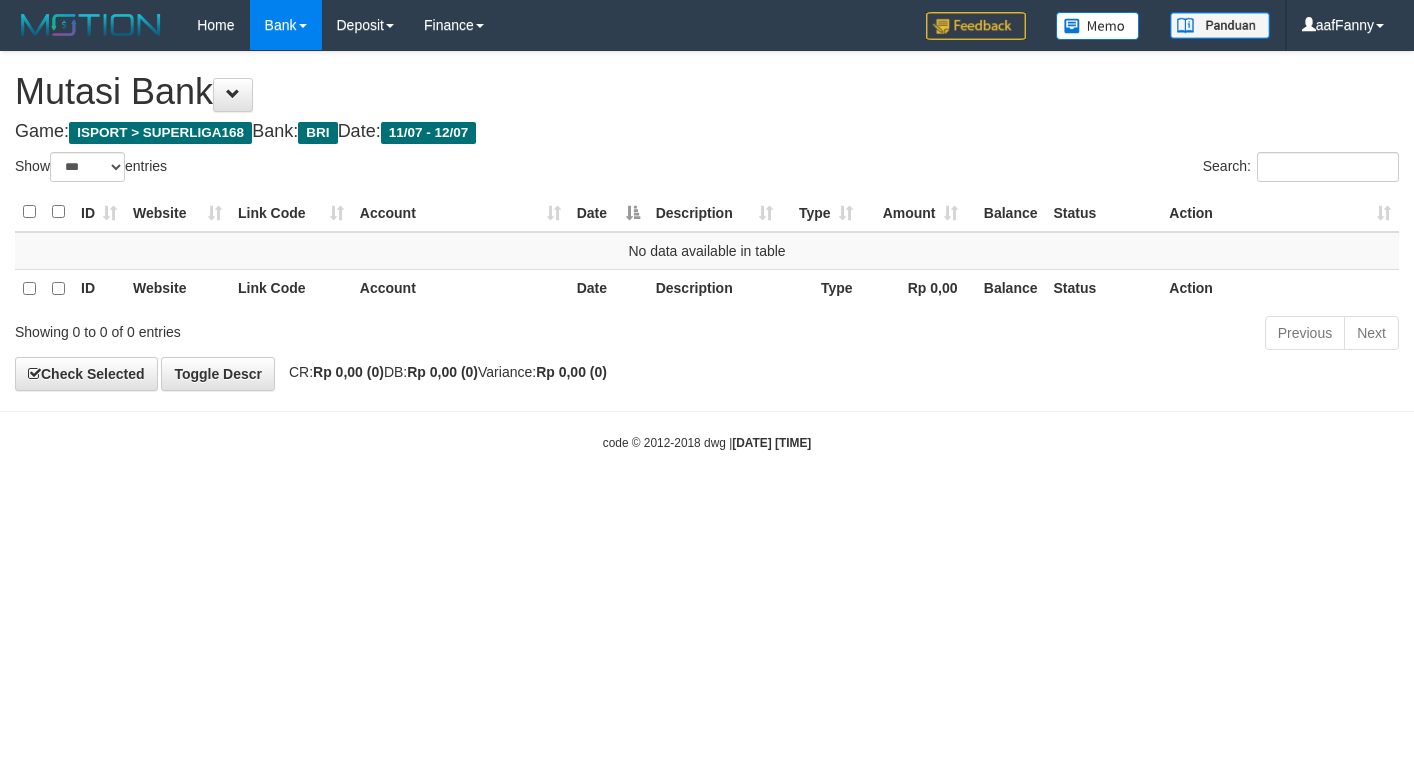 select on "***" 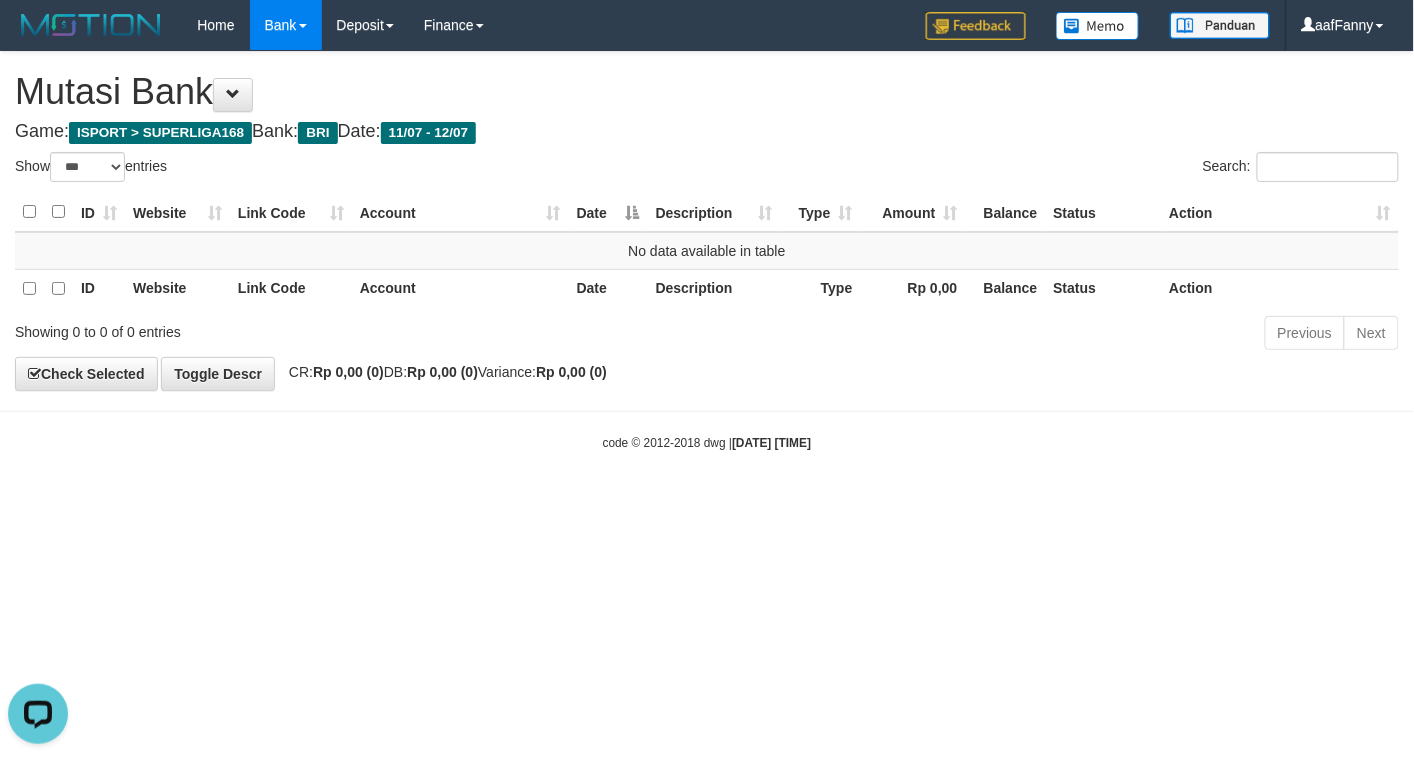 scroll, scrollTop: 0, scrollLeft: 0, axis: both 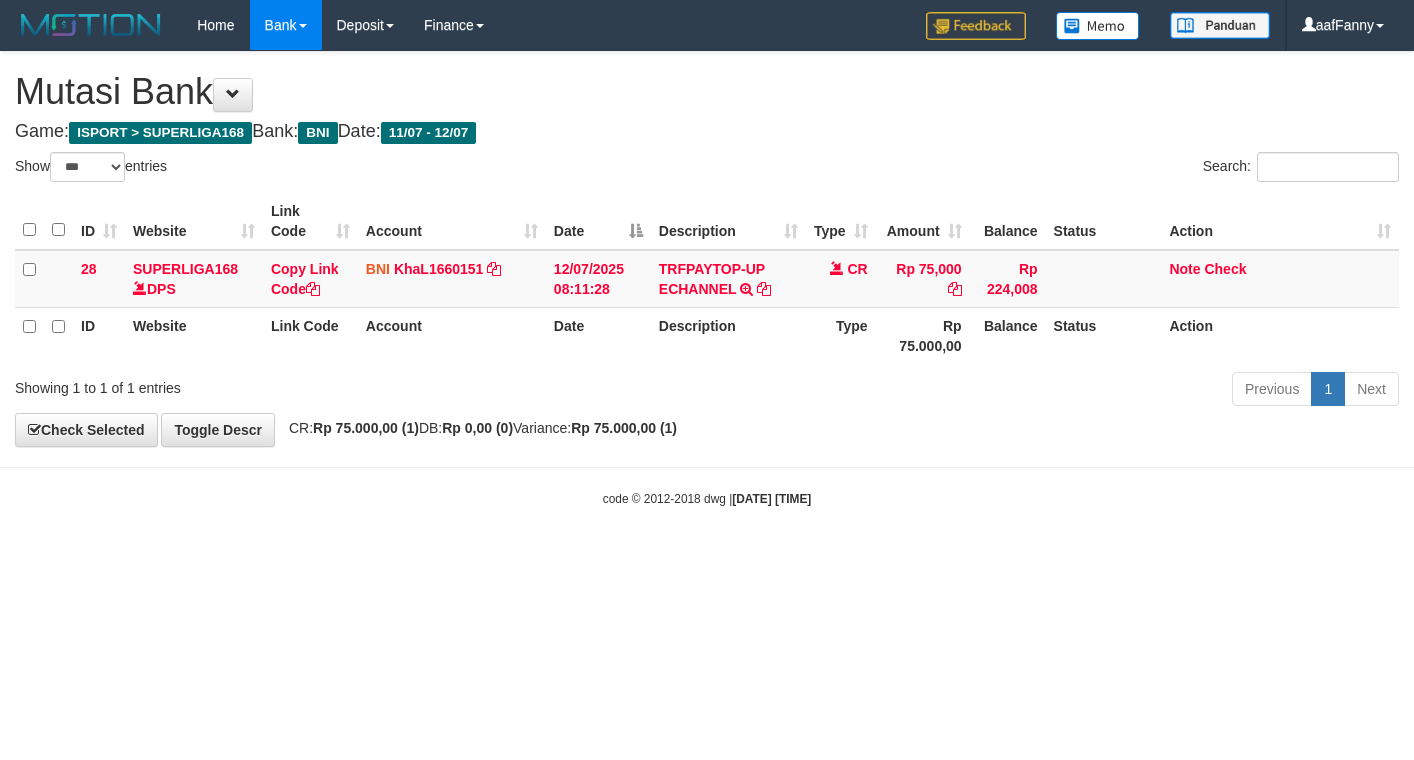 select on "***" 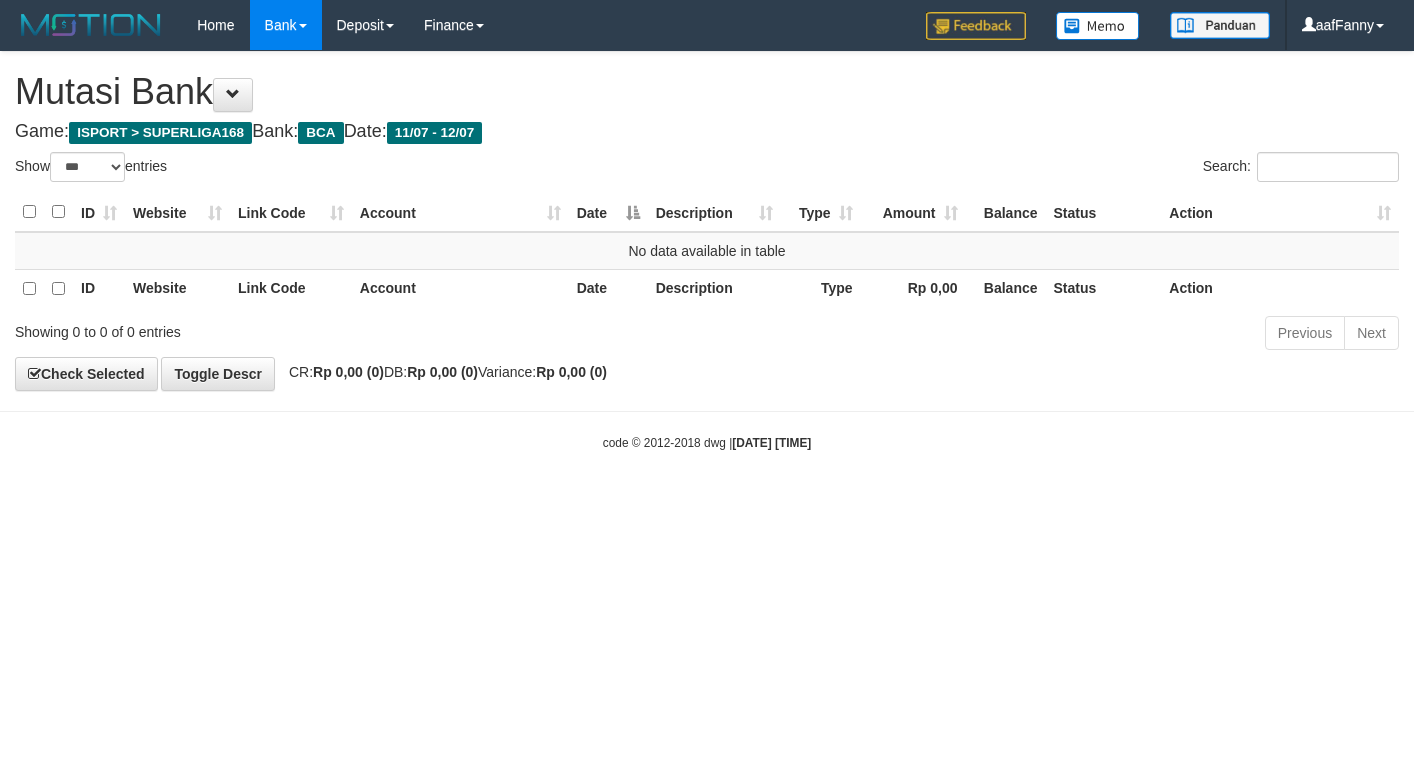 select on "***" 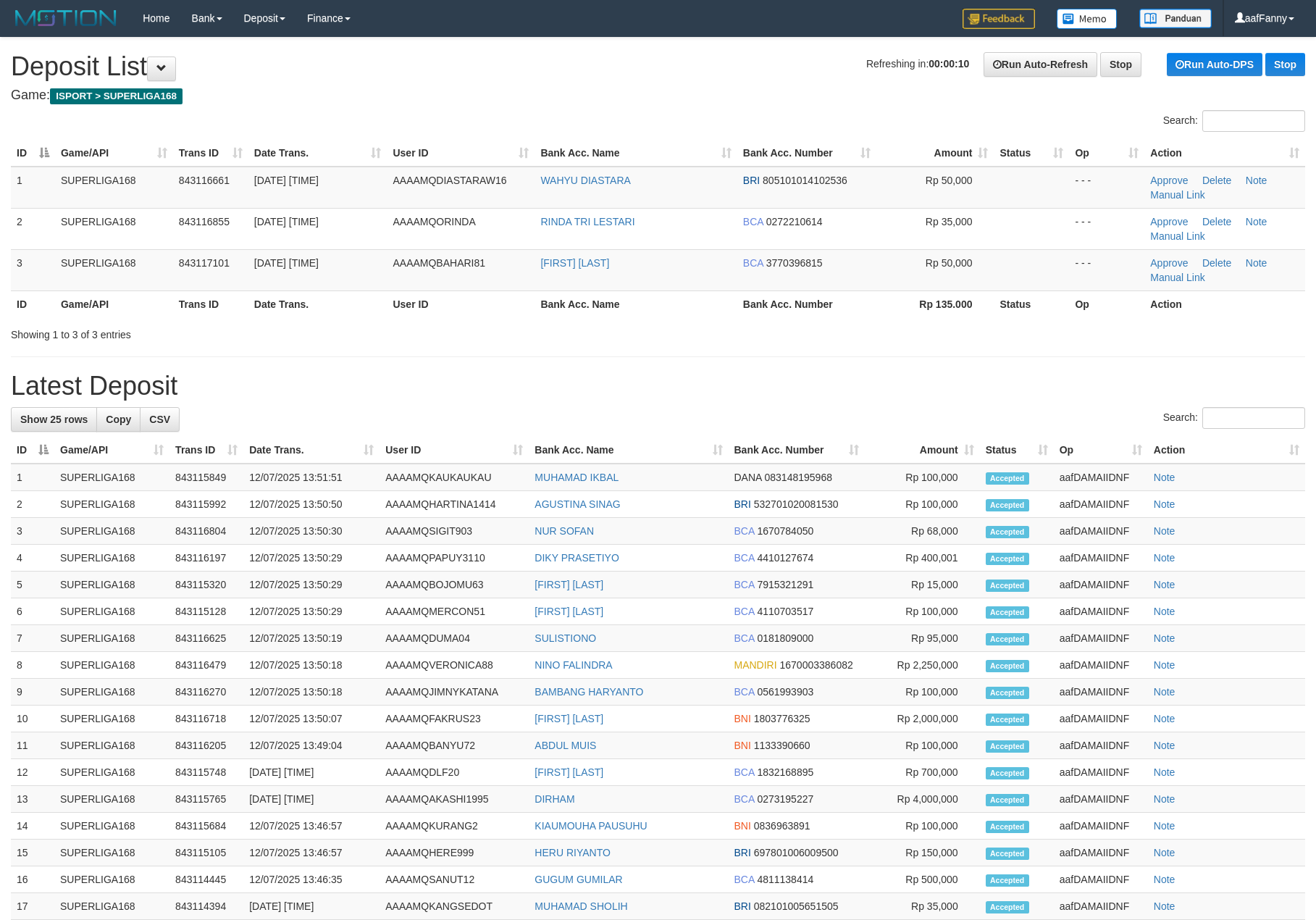 scroll, scrollTop: 0, scrollLeft: 0, axis: both 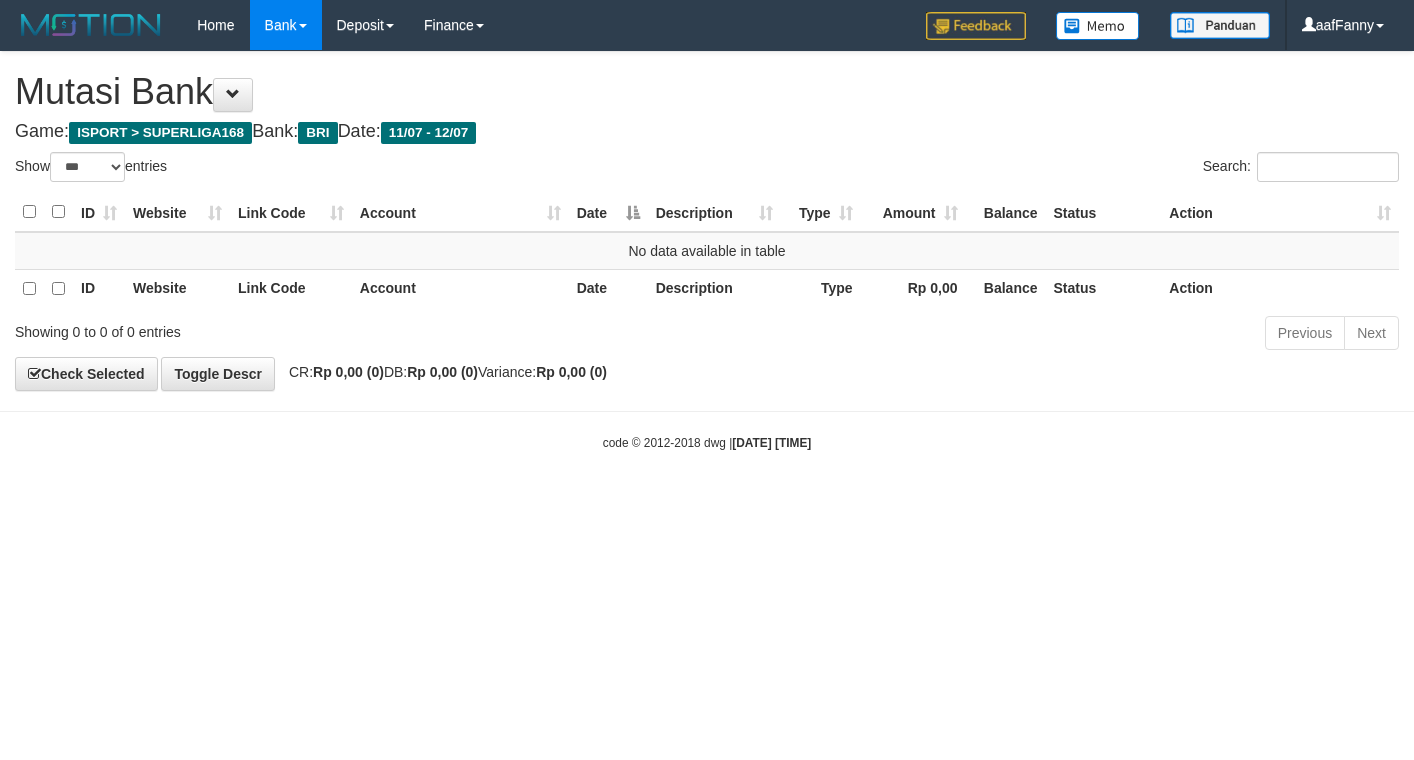select on "***" 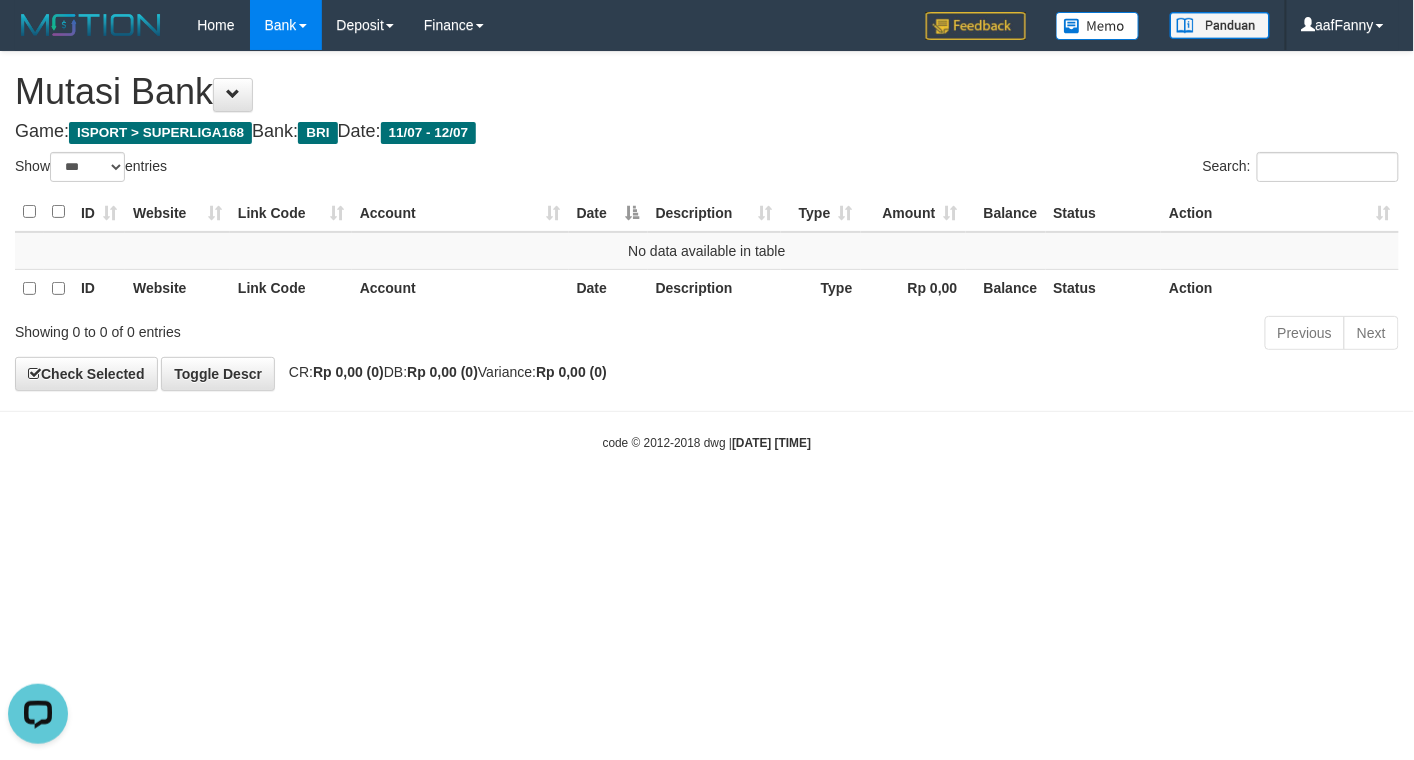 scroll, scrollTop: 0, scrollLeft: 0, axis: both 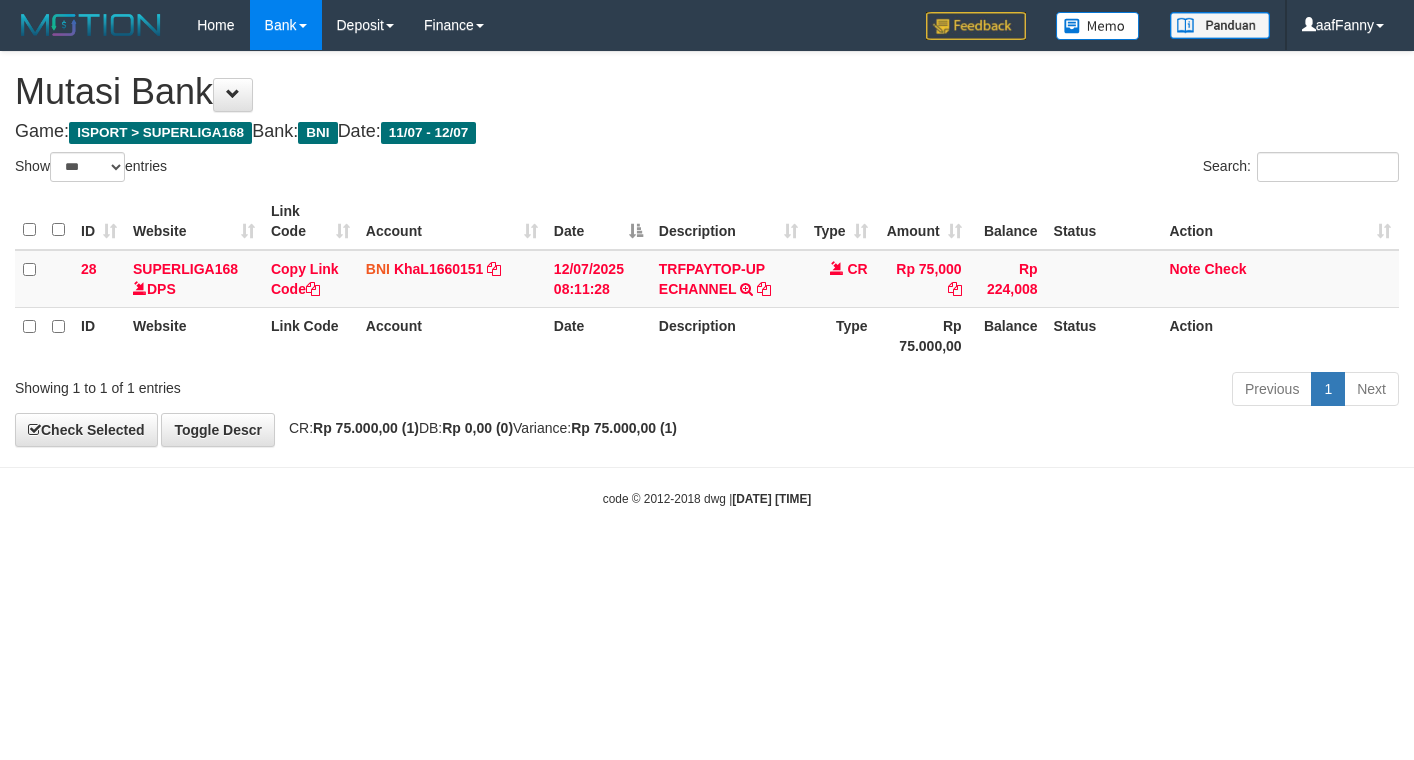 select on "***" 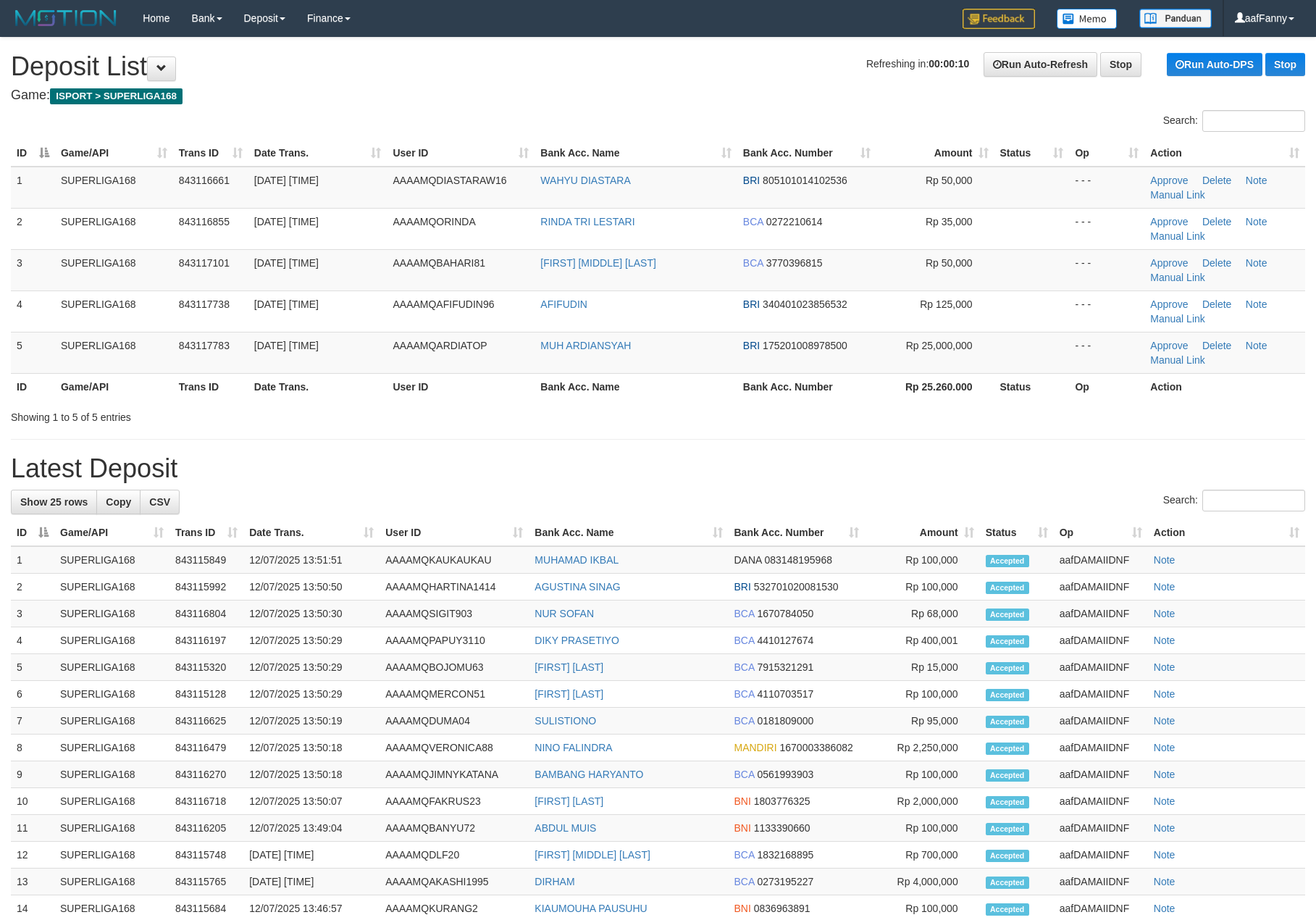 scroll, scrollTop: 0, scrollLeft: 0, axis: both 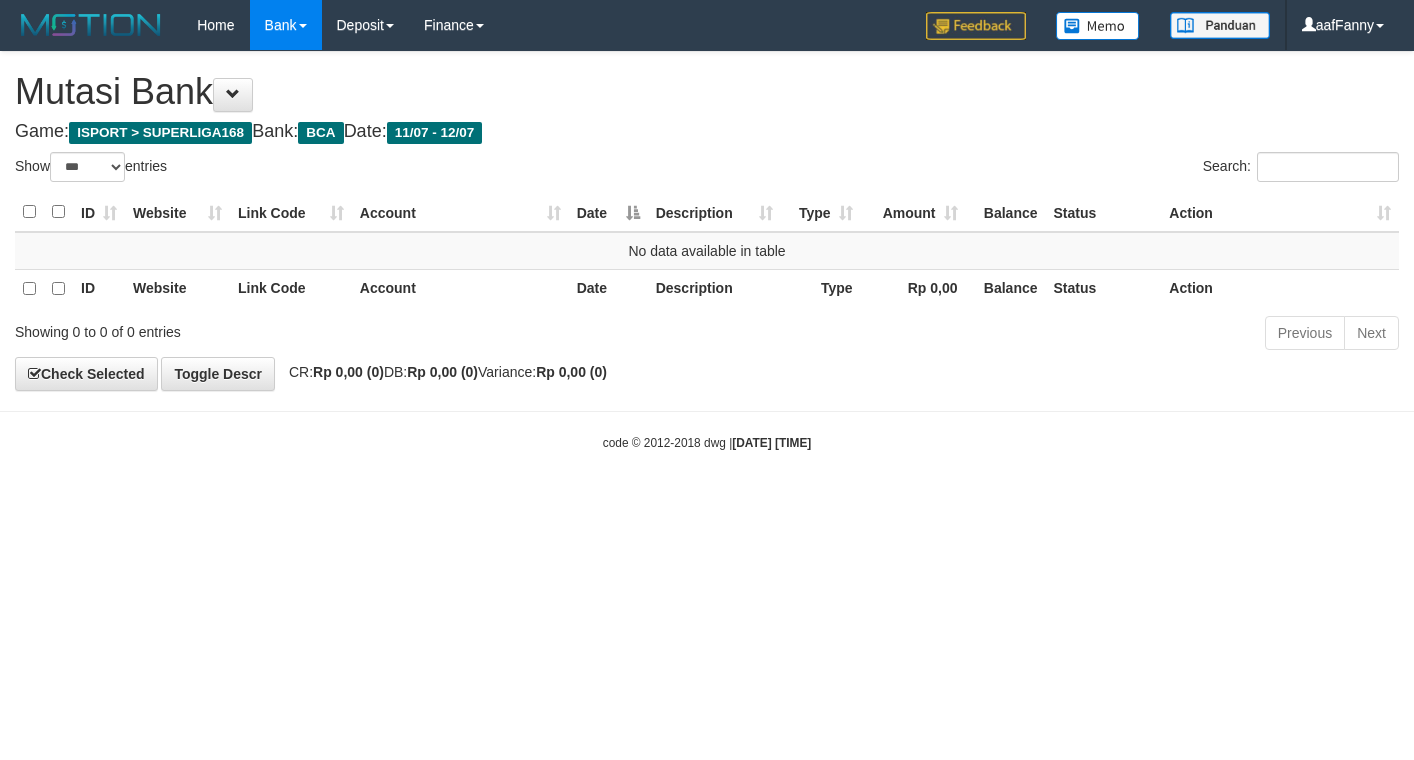 select on "***" 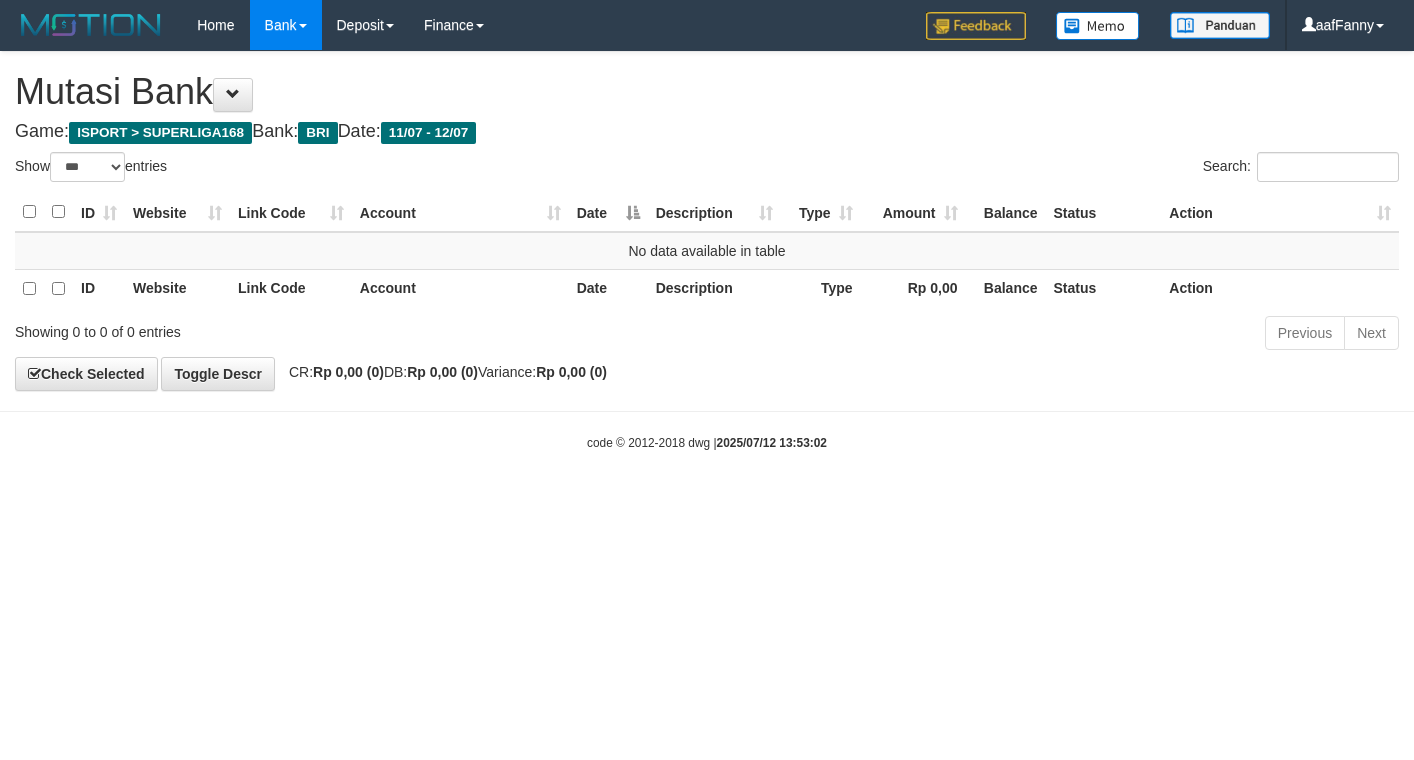 select on "***" 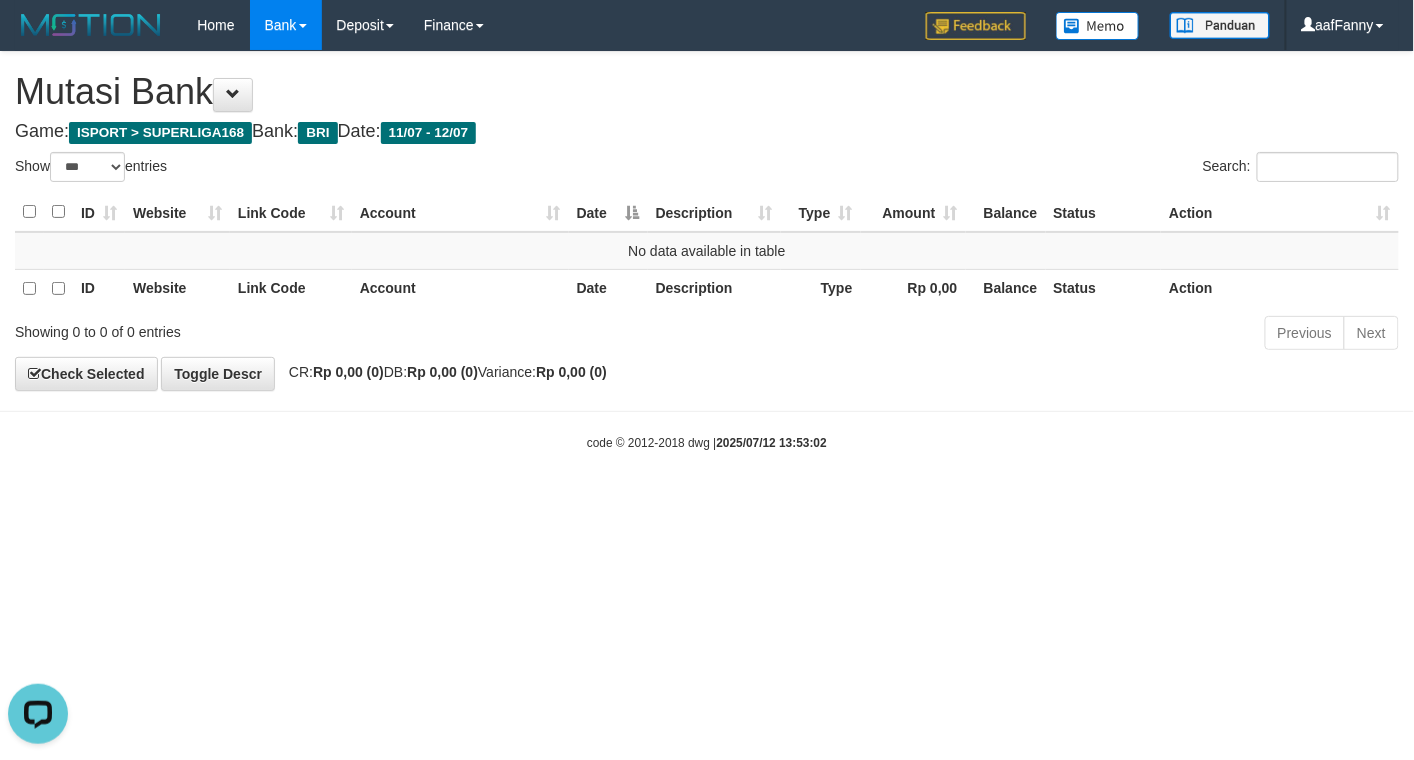 scroll, scrollTop: 0, scrollLeft: 0, axis: both 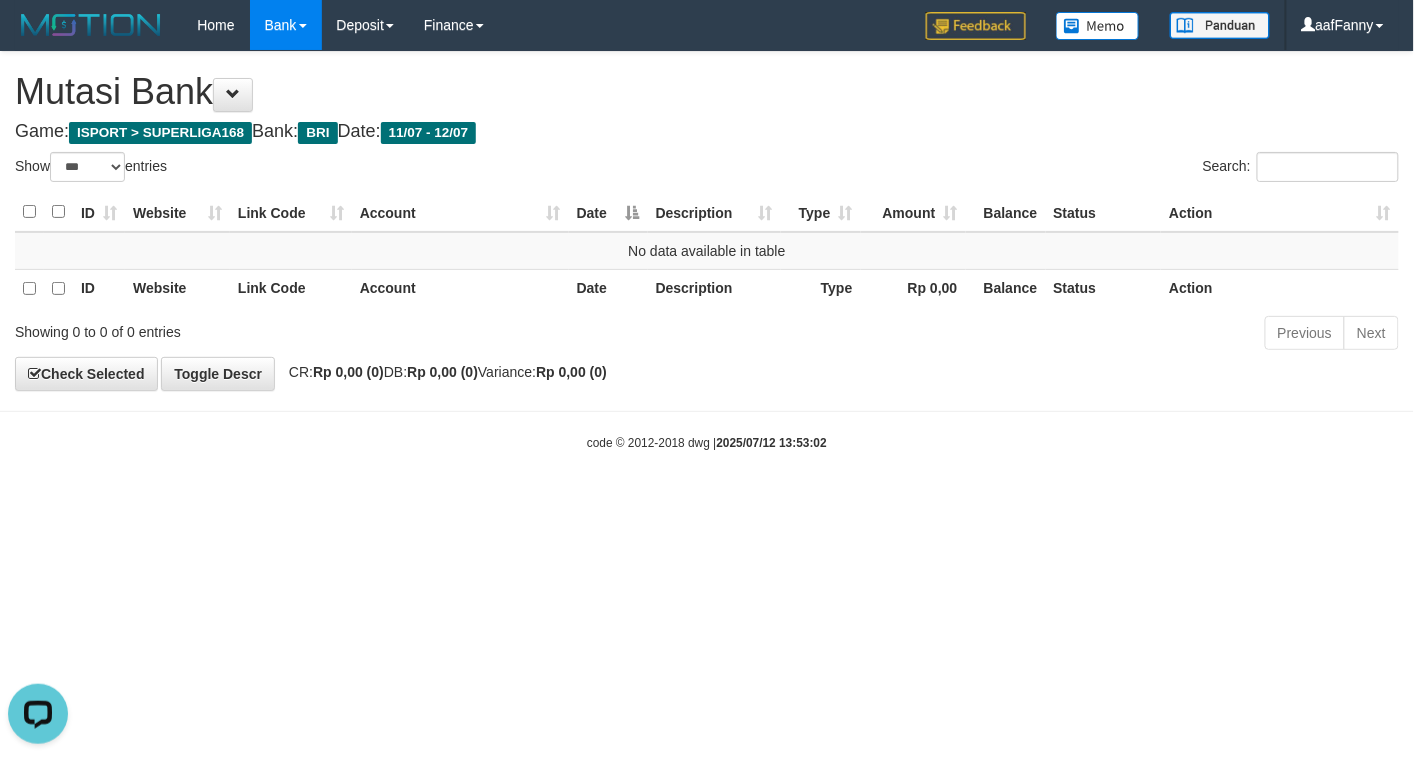 click on "Toggle navigation
Home
Bank
Account List
Load
By Website
Group
[ISPORT]													SUPERLIGA168
By Load Group (DPS)" at bounding box center [707, 251] 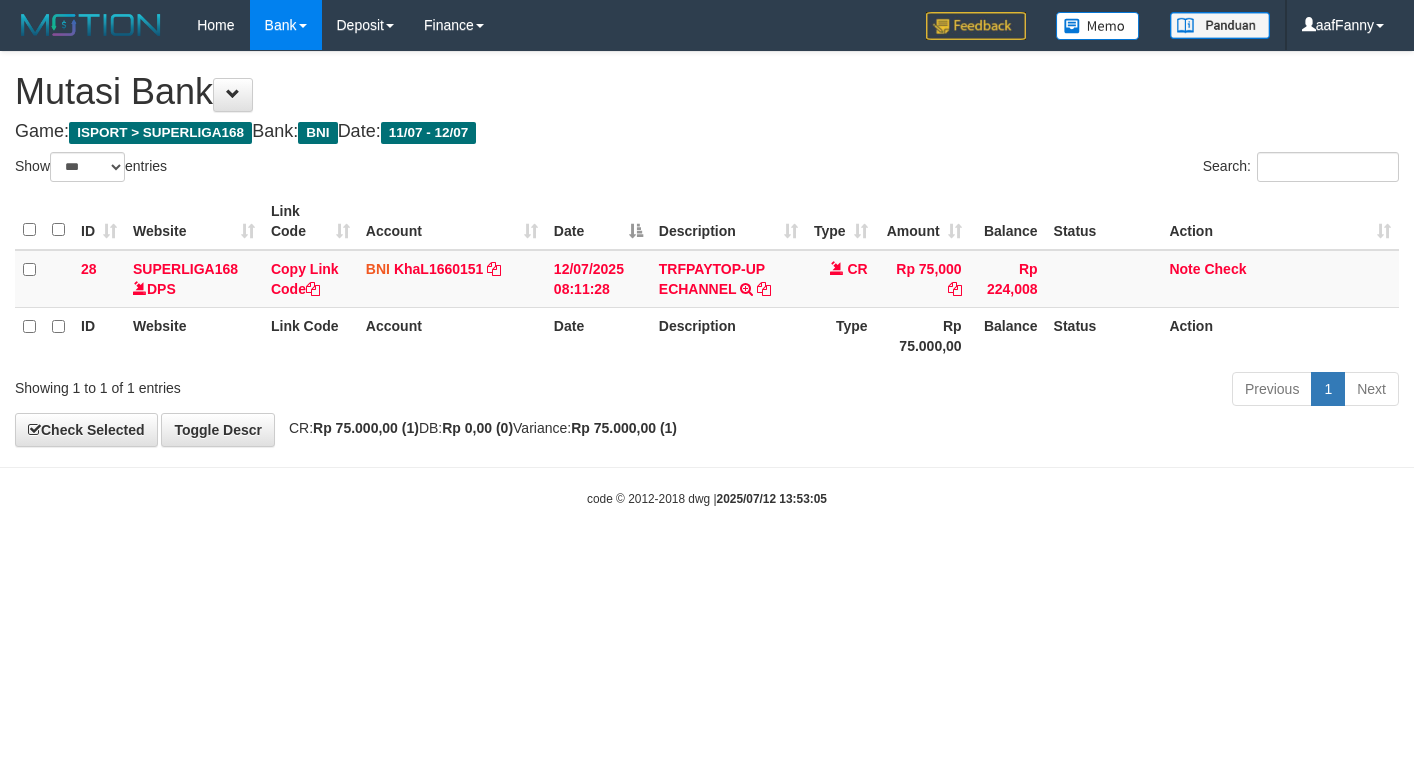 select on "***" 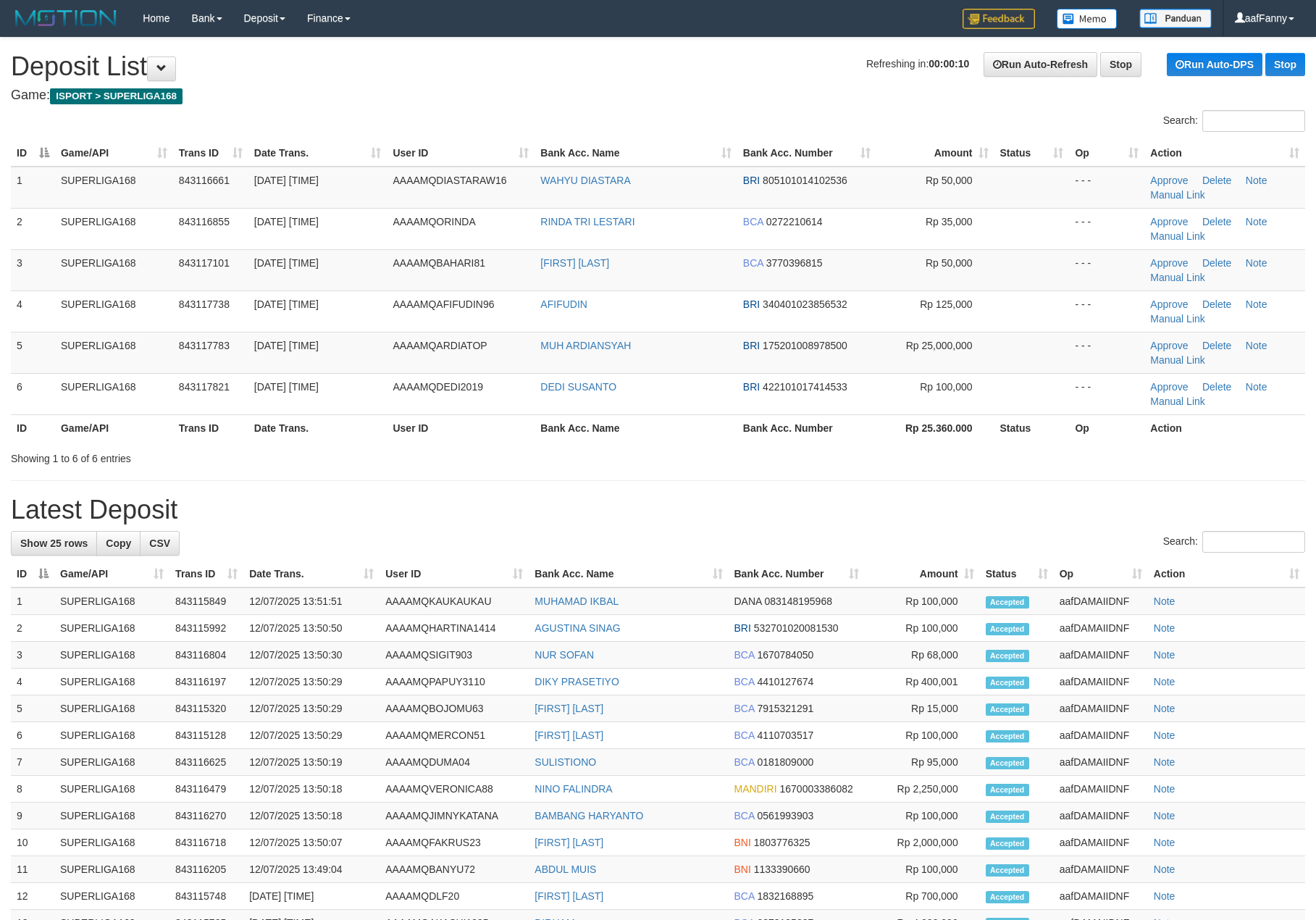 scroll, scrollTop: 0, scrollLeft: 0, axis: both 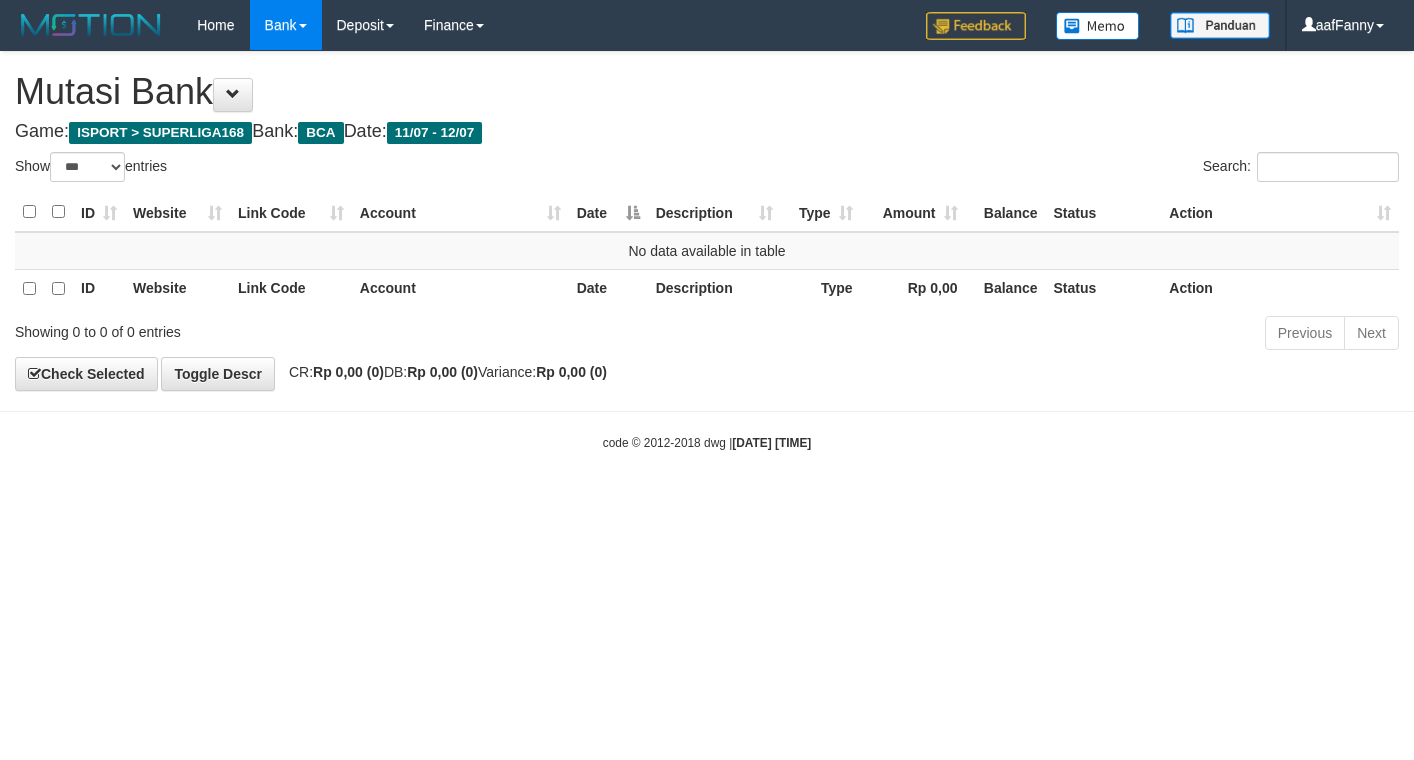 select on "***" 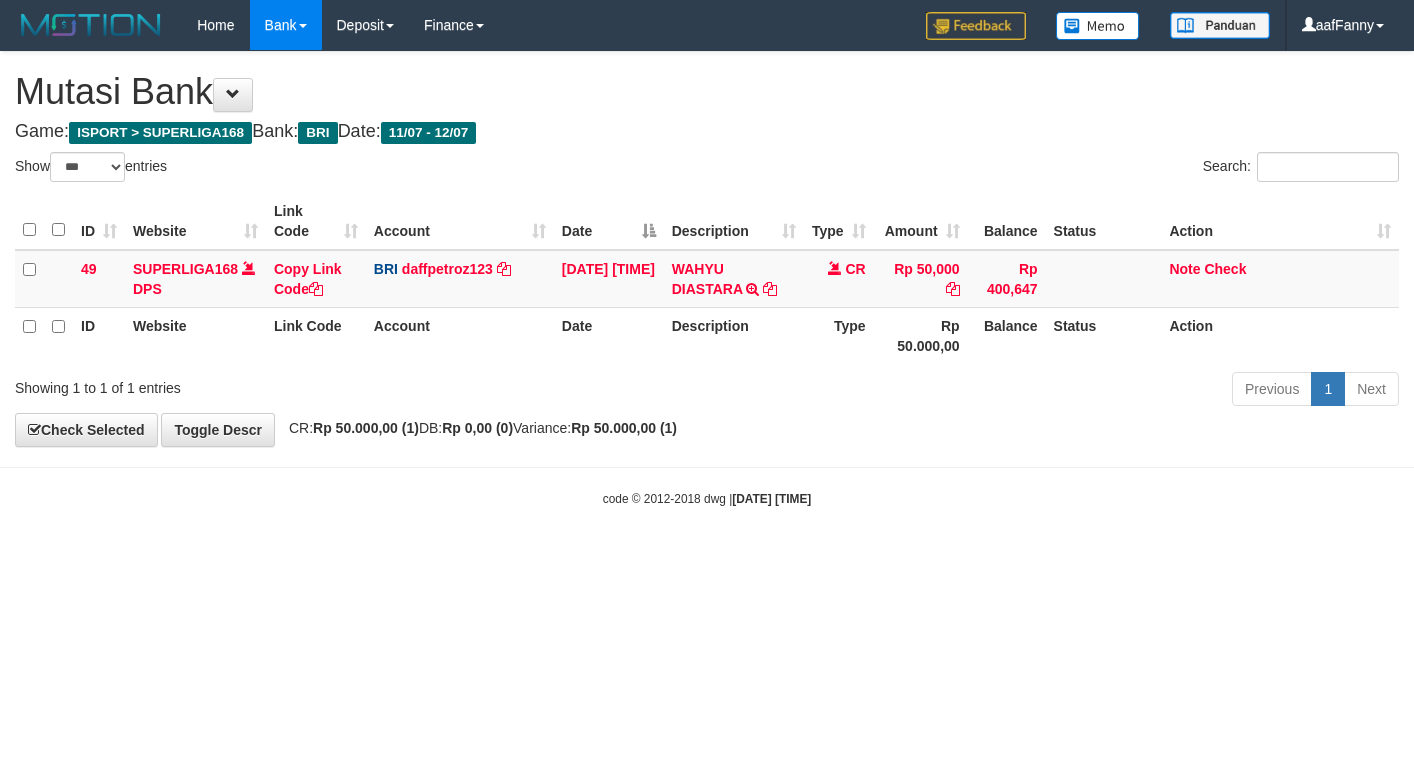 select on "***" 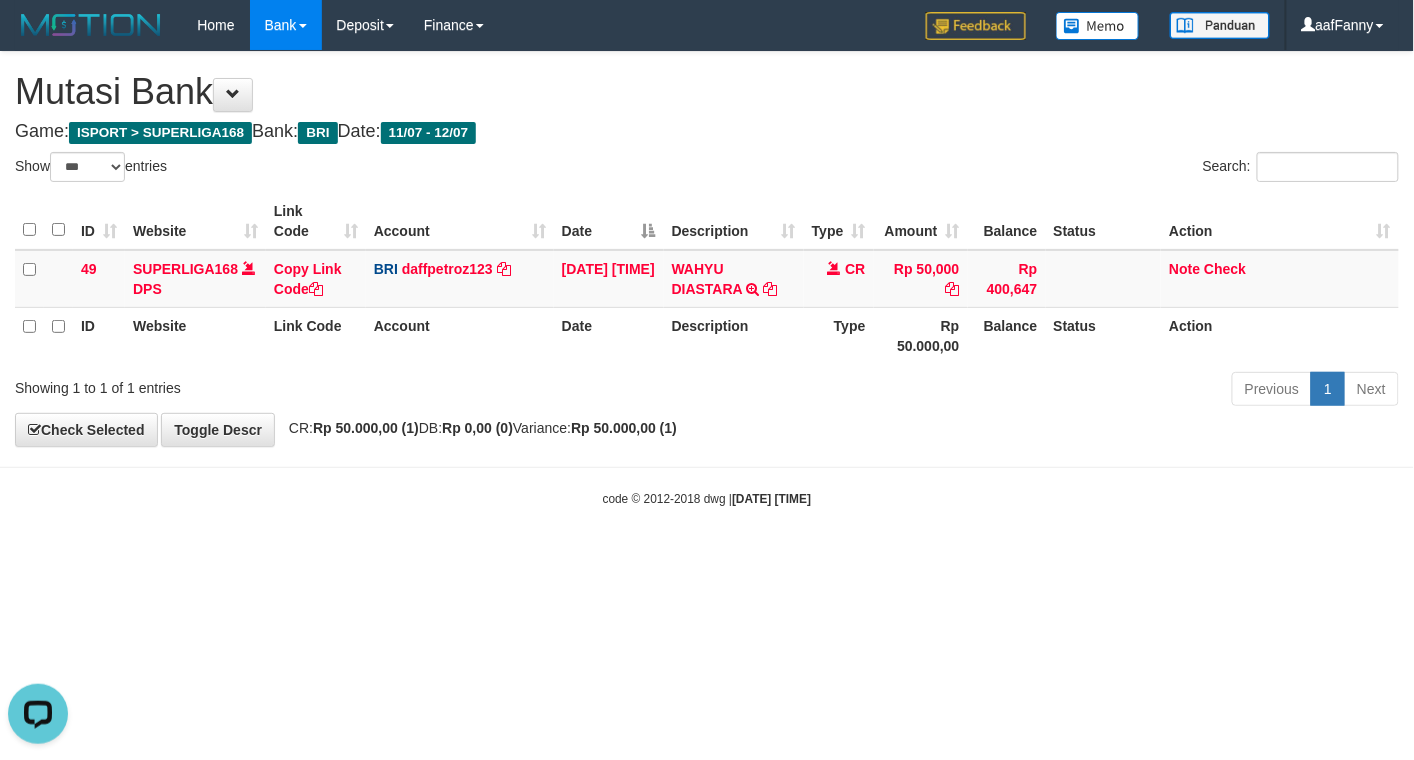 scroll, scrollTop: 0, scrollLeft: 0, axis: both 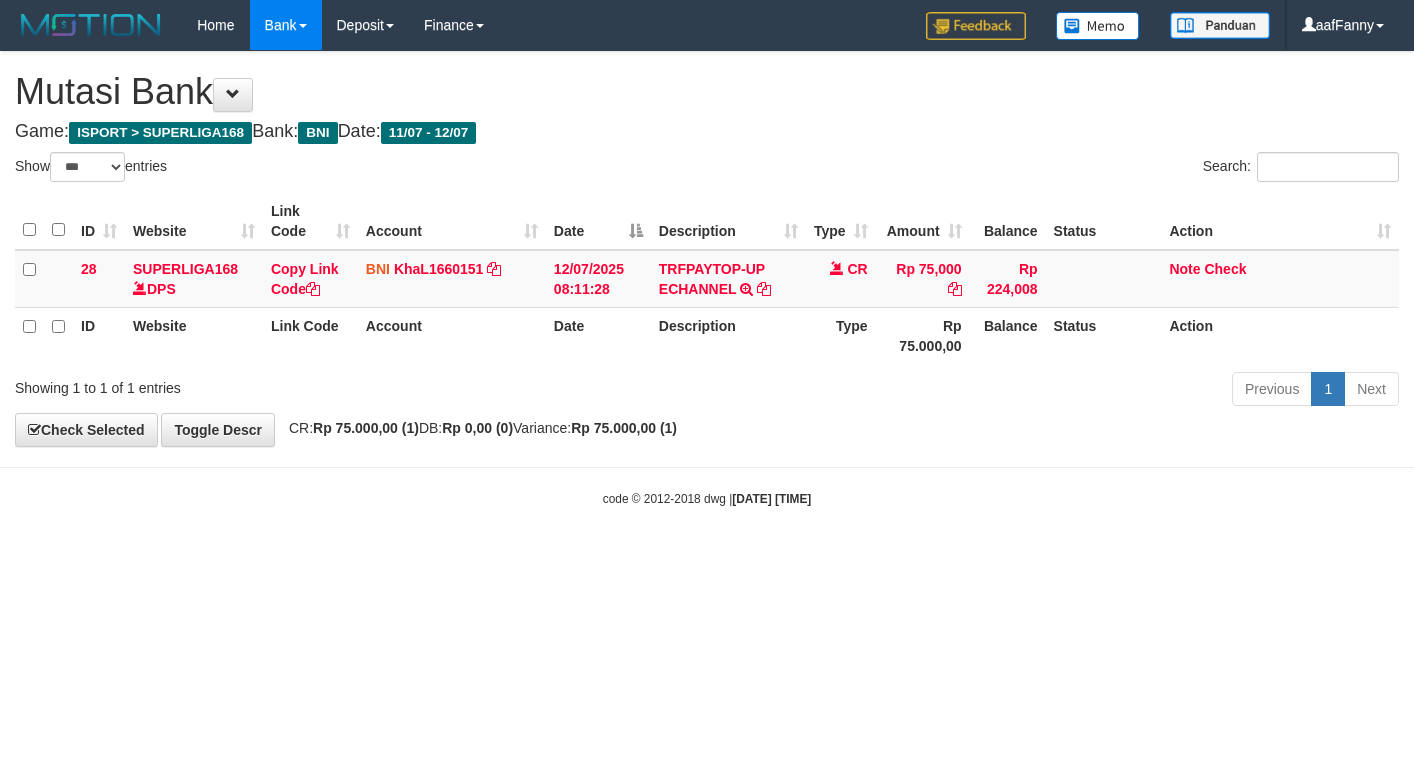 select on "***" 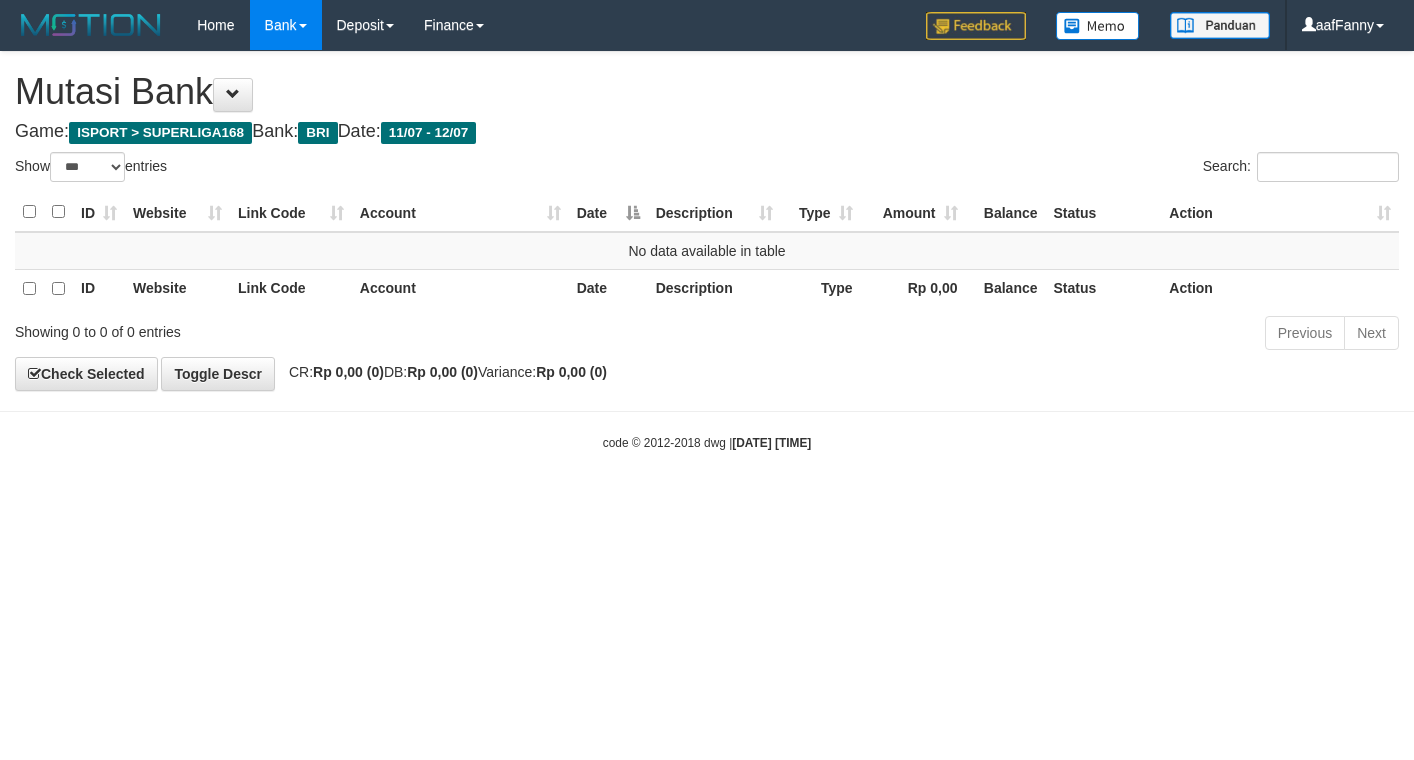 select on "***" 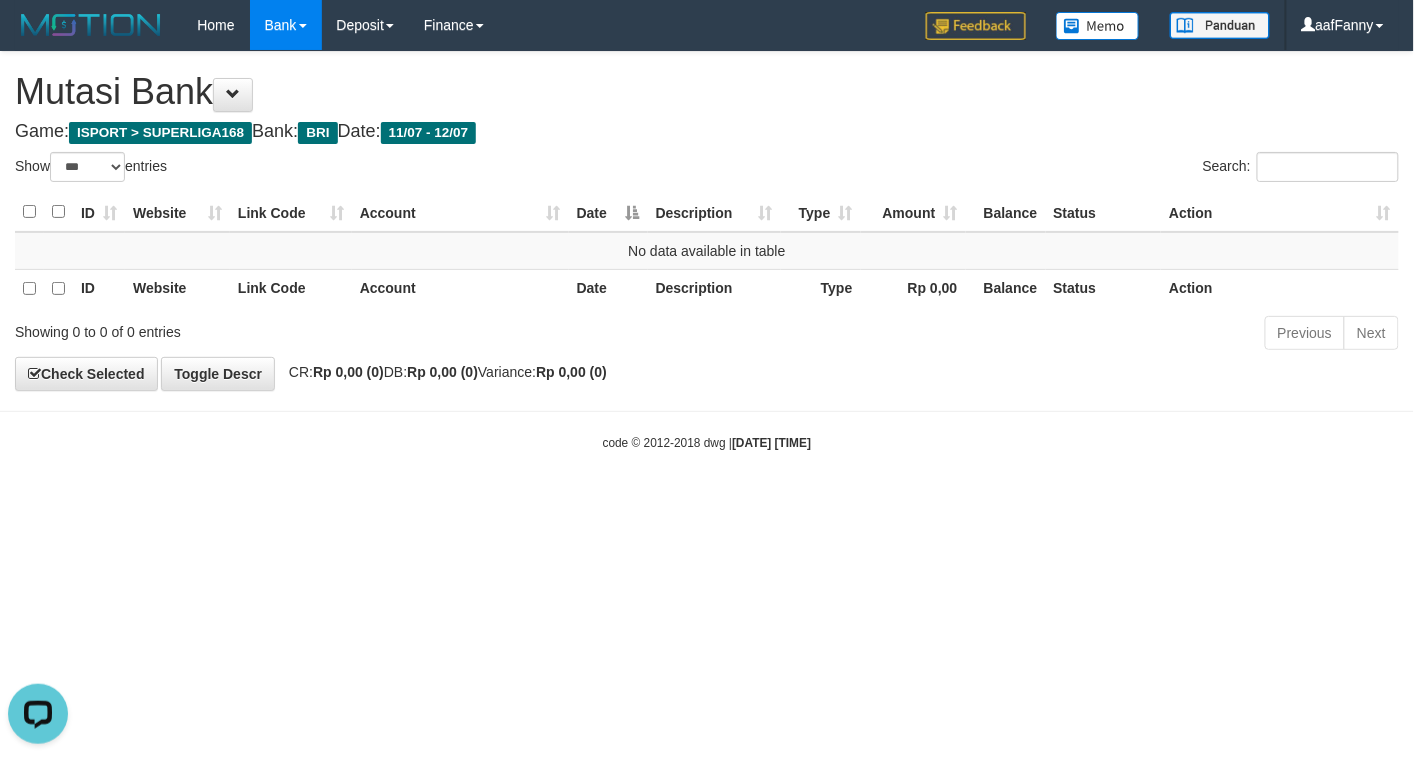 scroll, scrollTop: 0, scrollLeft: 0, axis: both 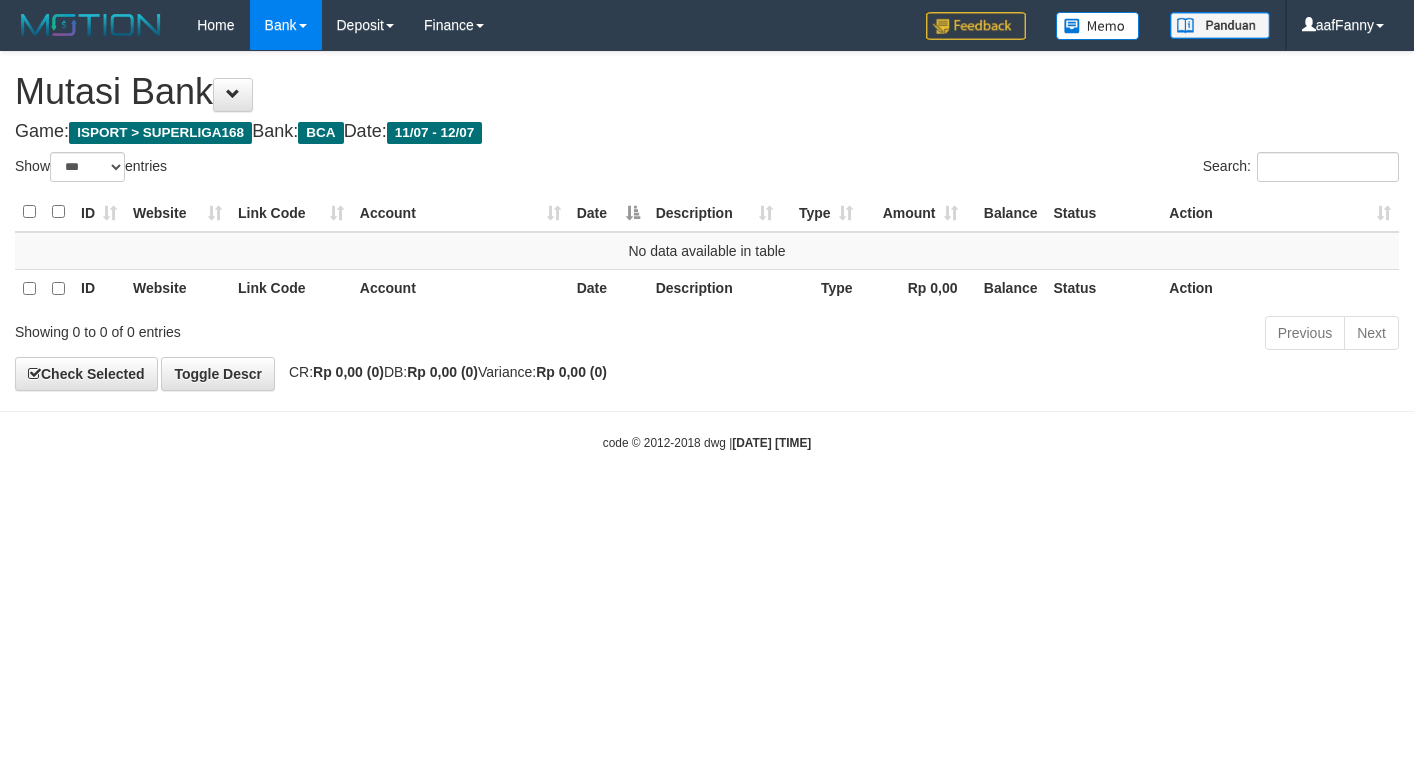 select on "***" 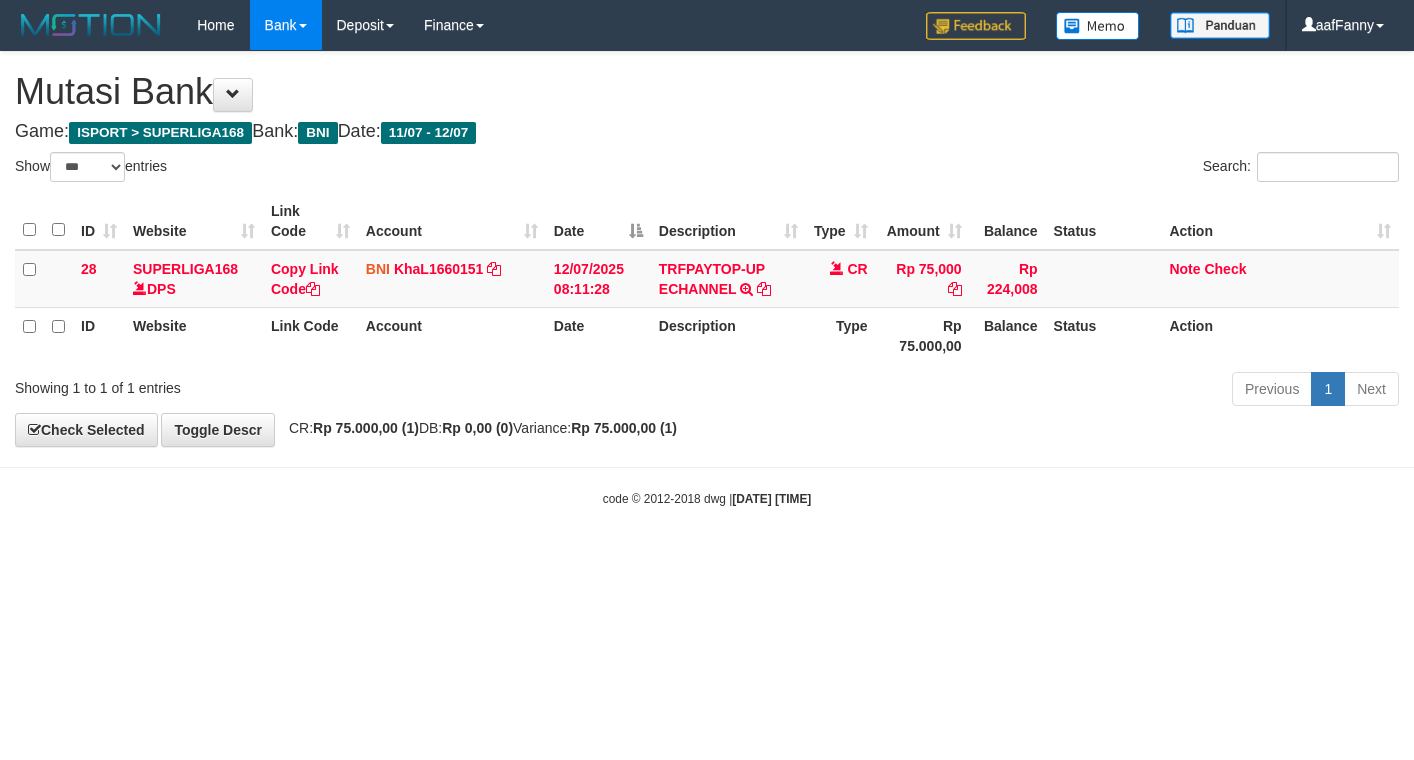 select on "***" 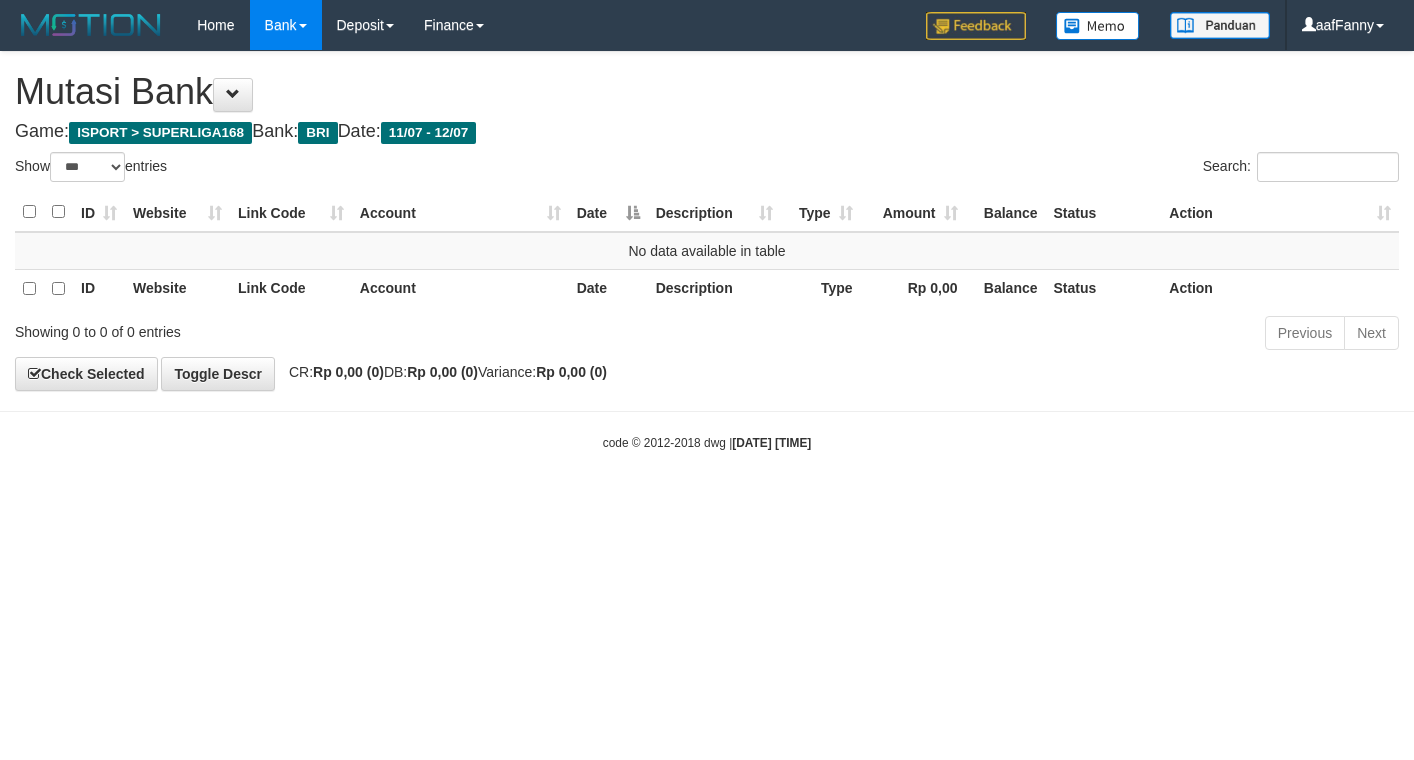 select on "***" 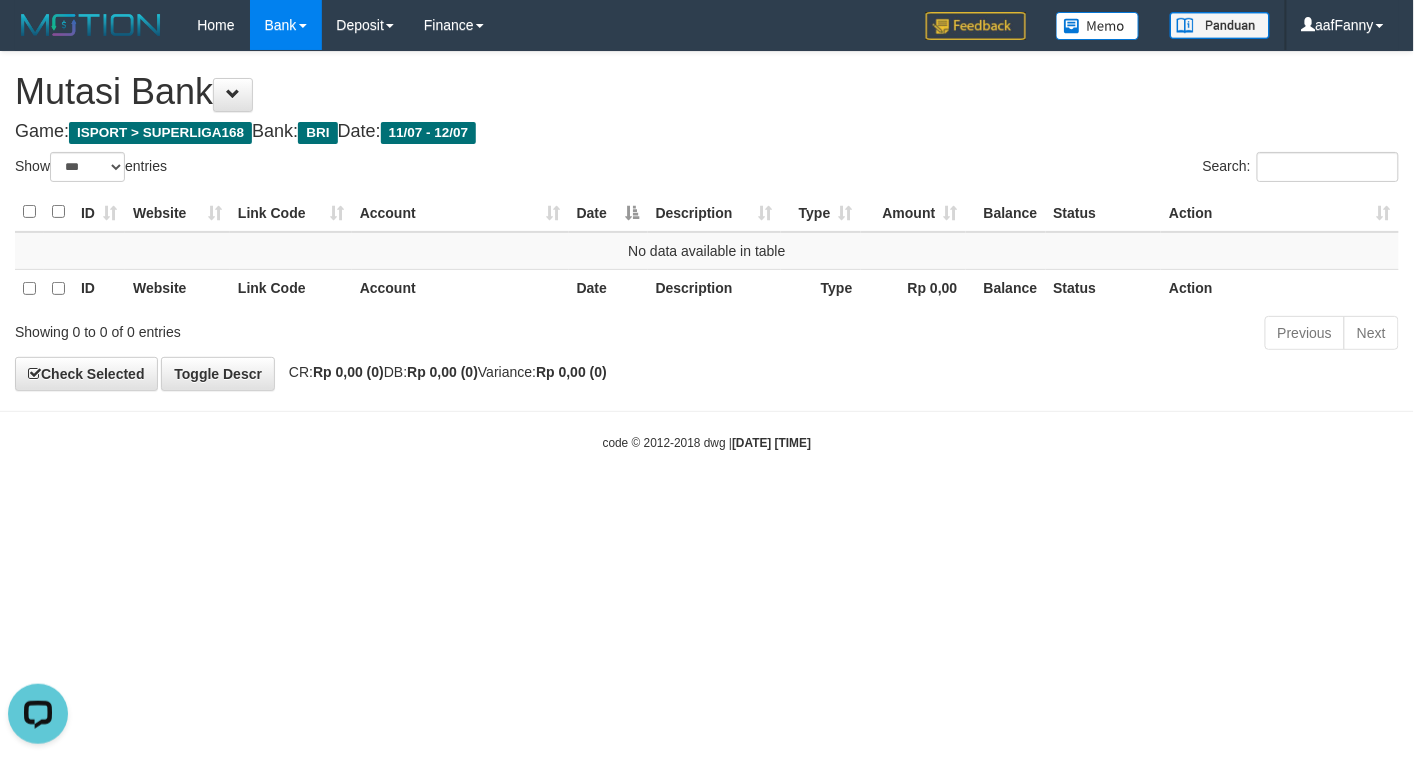 scroll, scrollTop: 0, scrollLeft: 0, axis: both 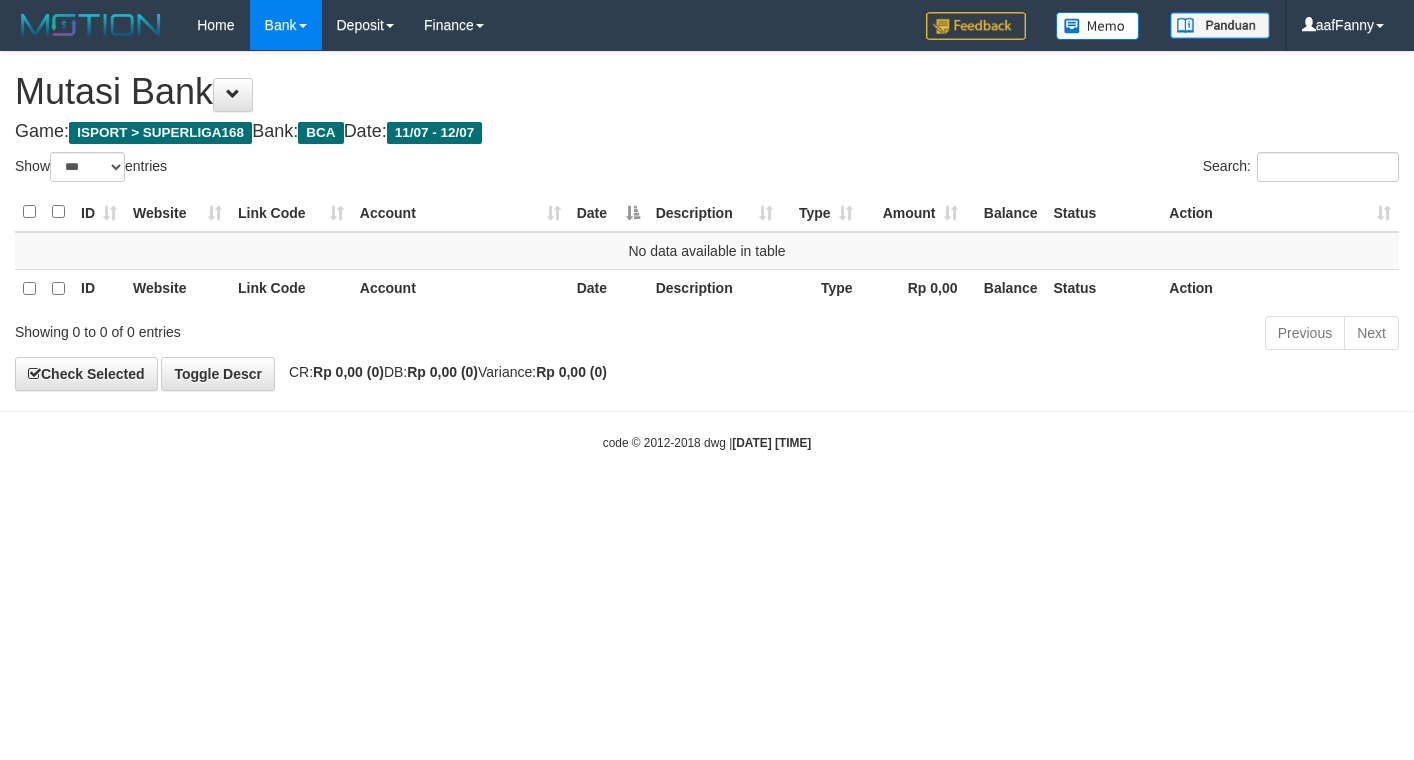 select on "***" 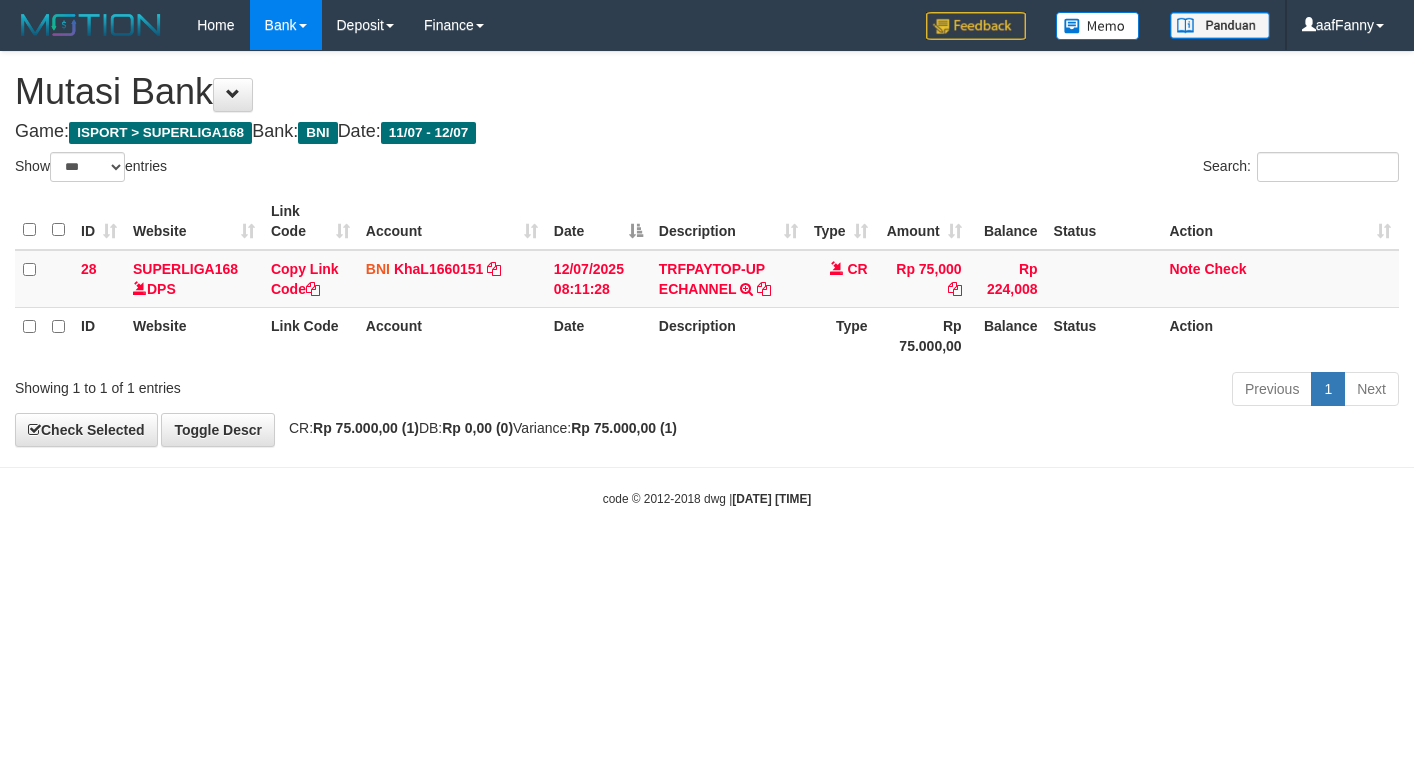 select on "***" 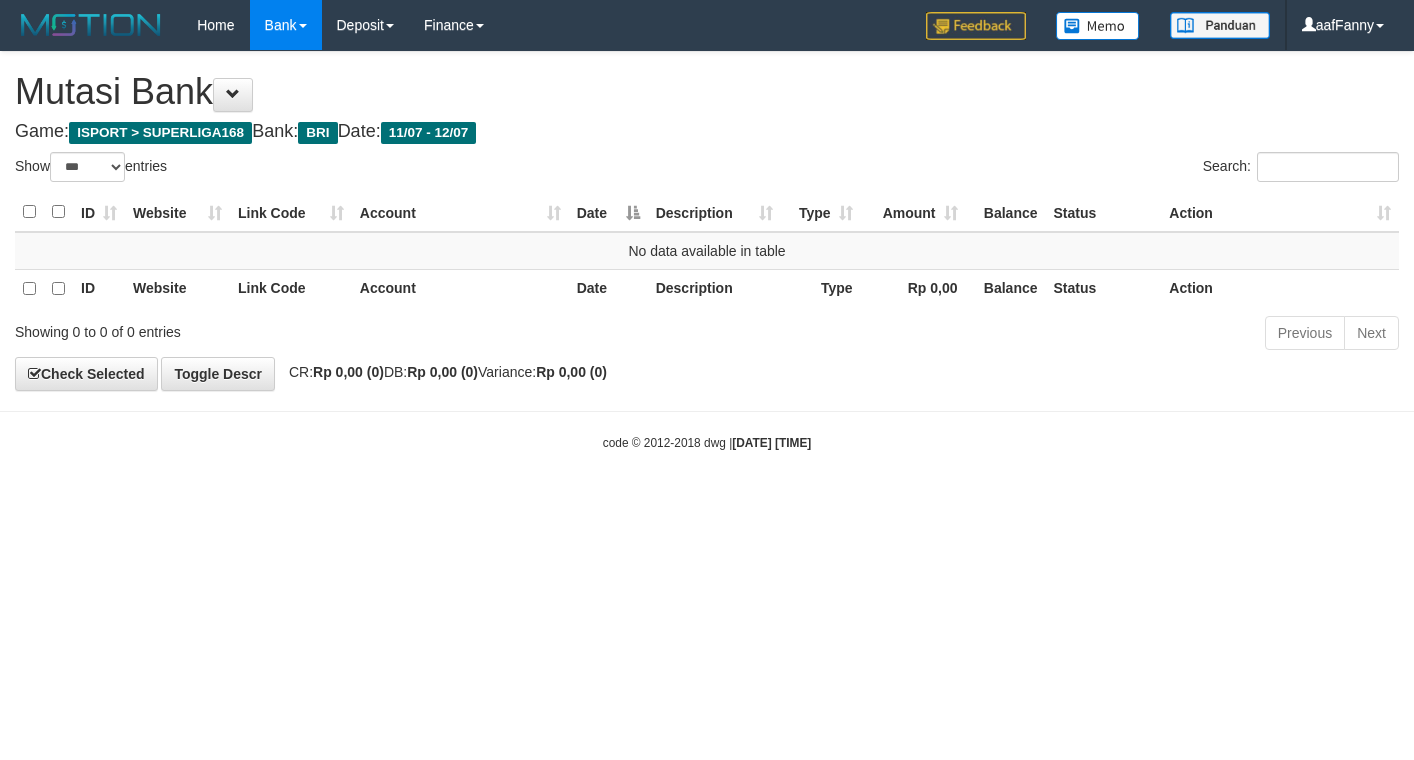 select on "***" 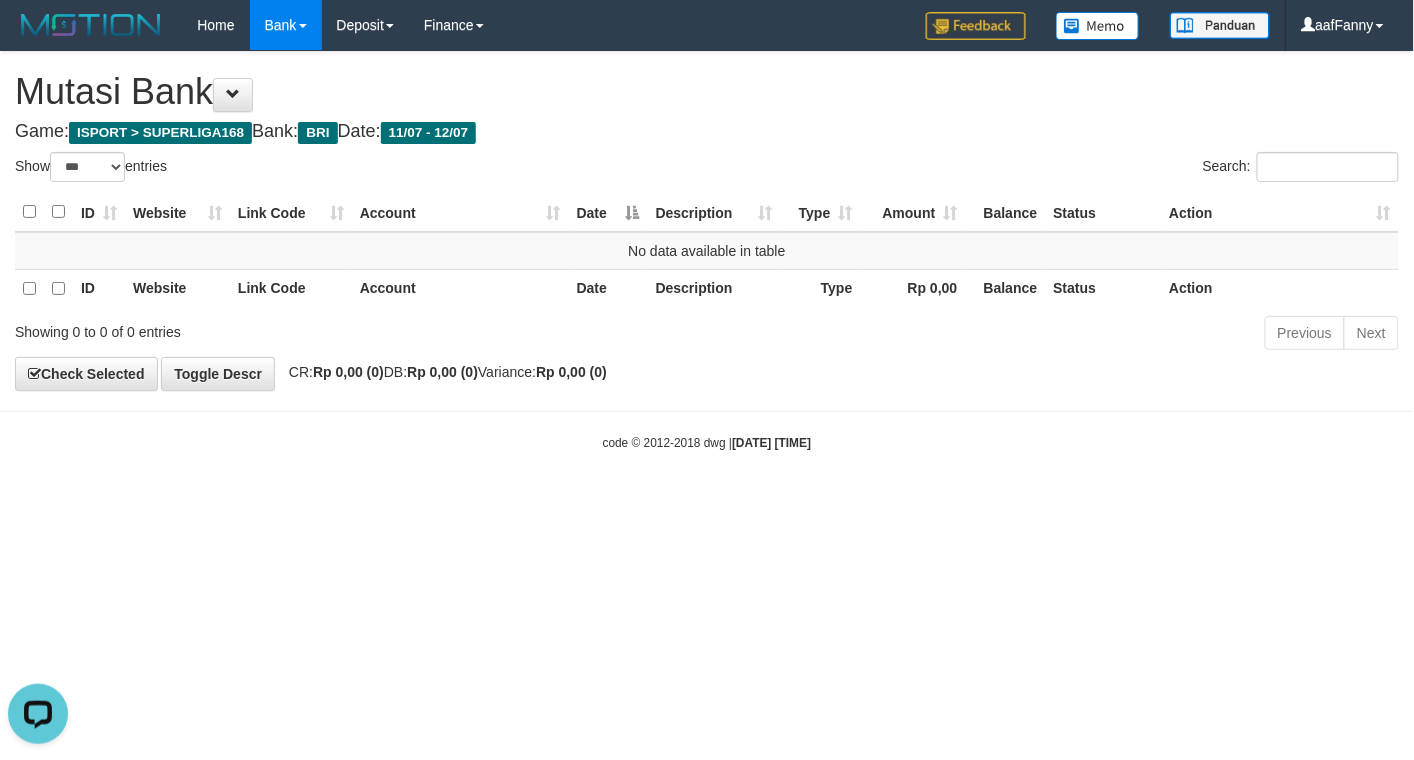 scroll, scrollTop: 0, scrollLeft: 0, axis: both 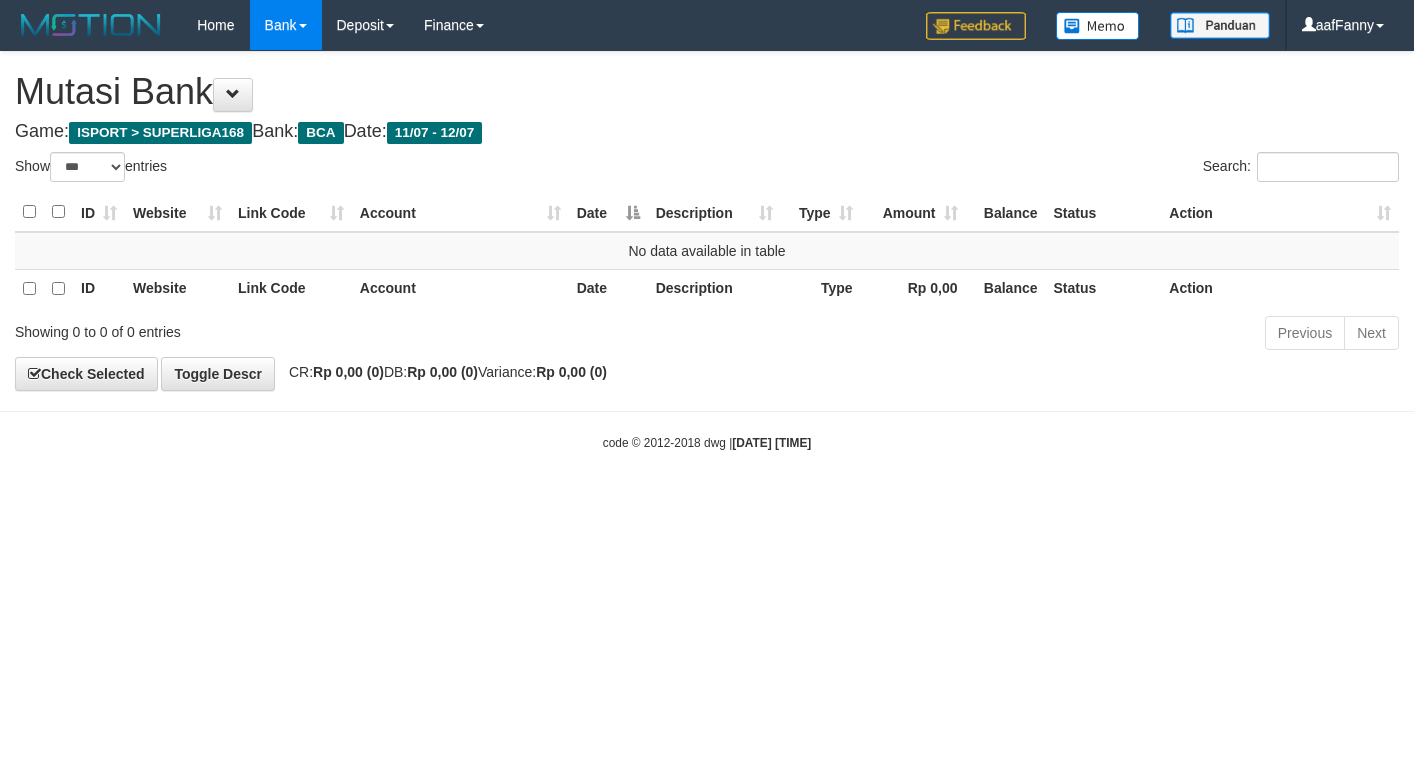 select on "***" 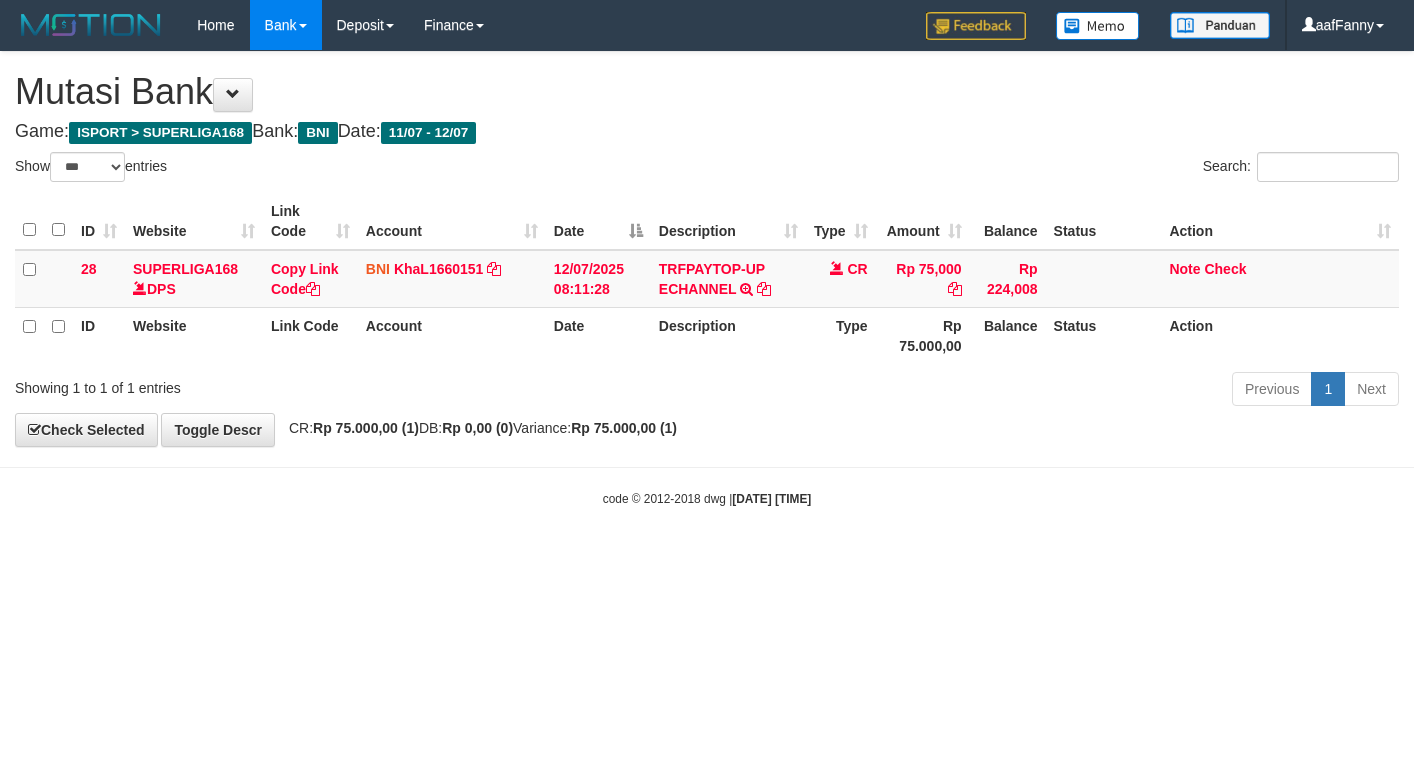 select on "***" 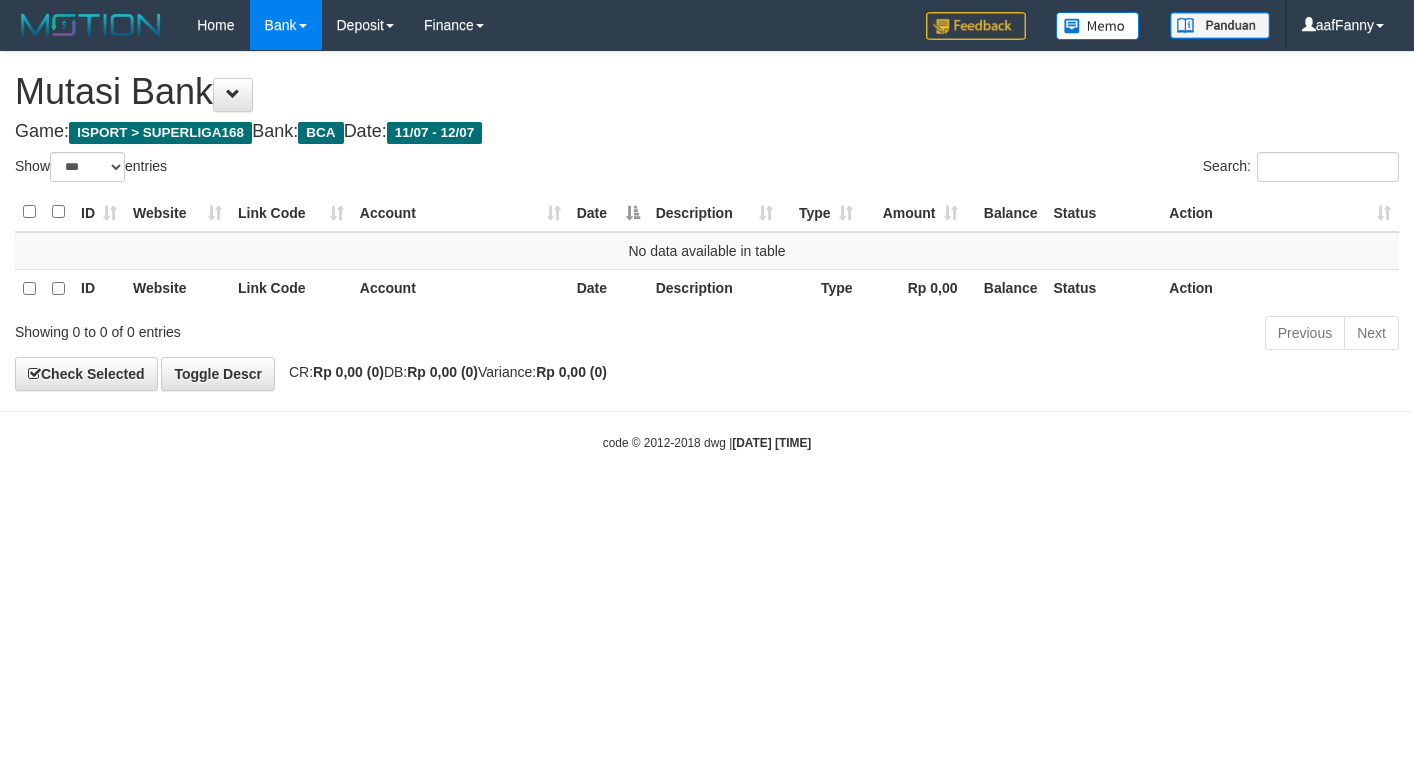 select on "***" 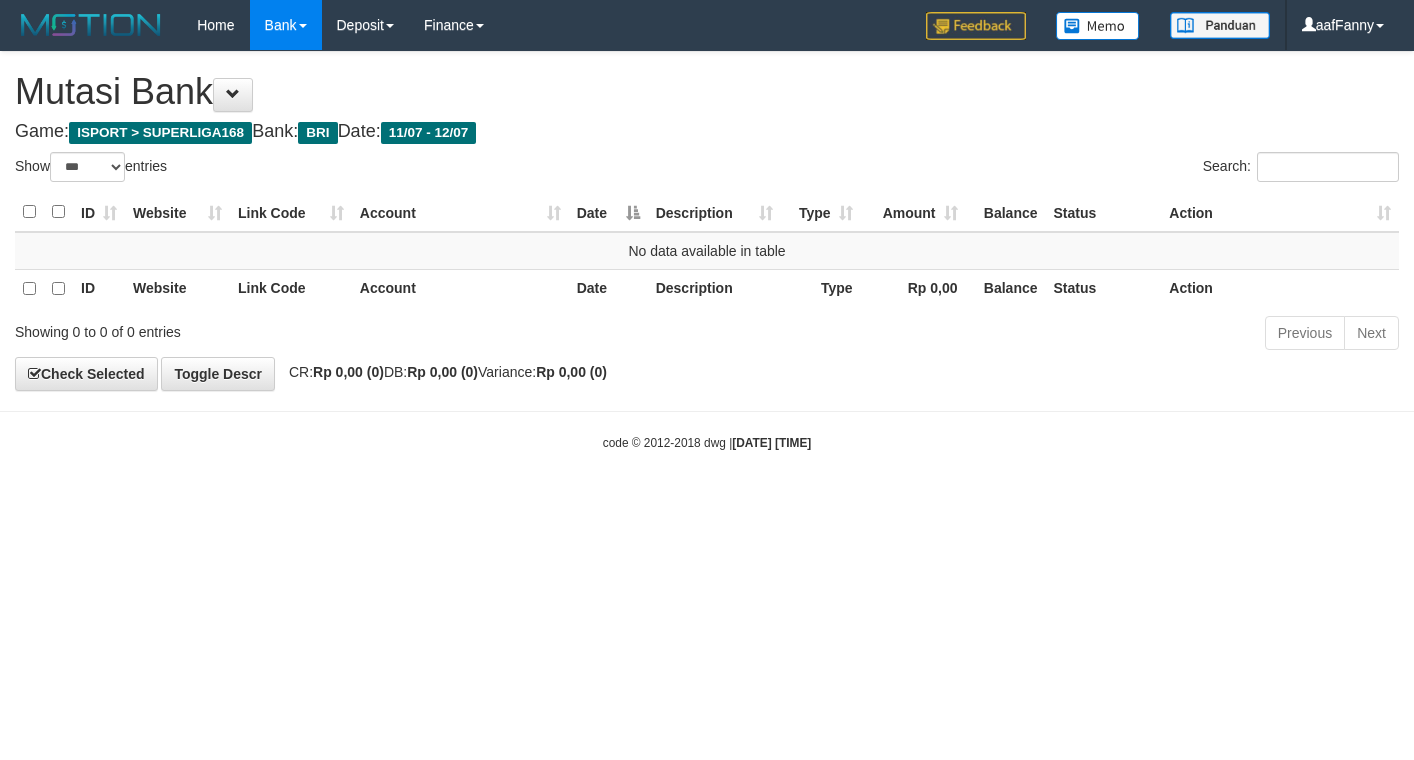 select on "***" 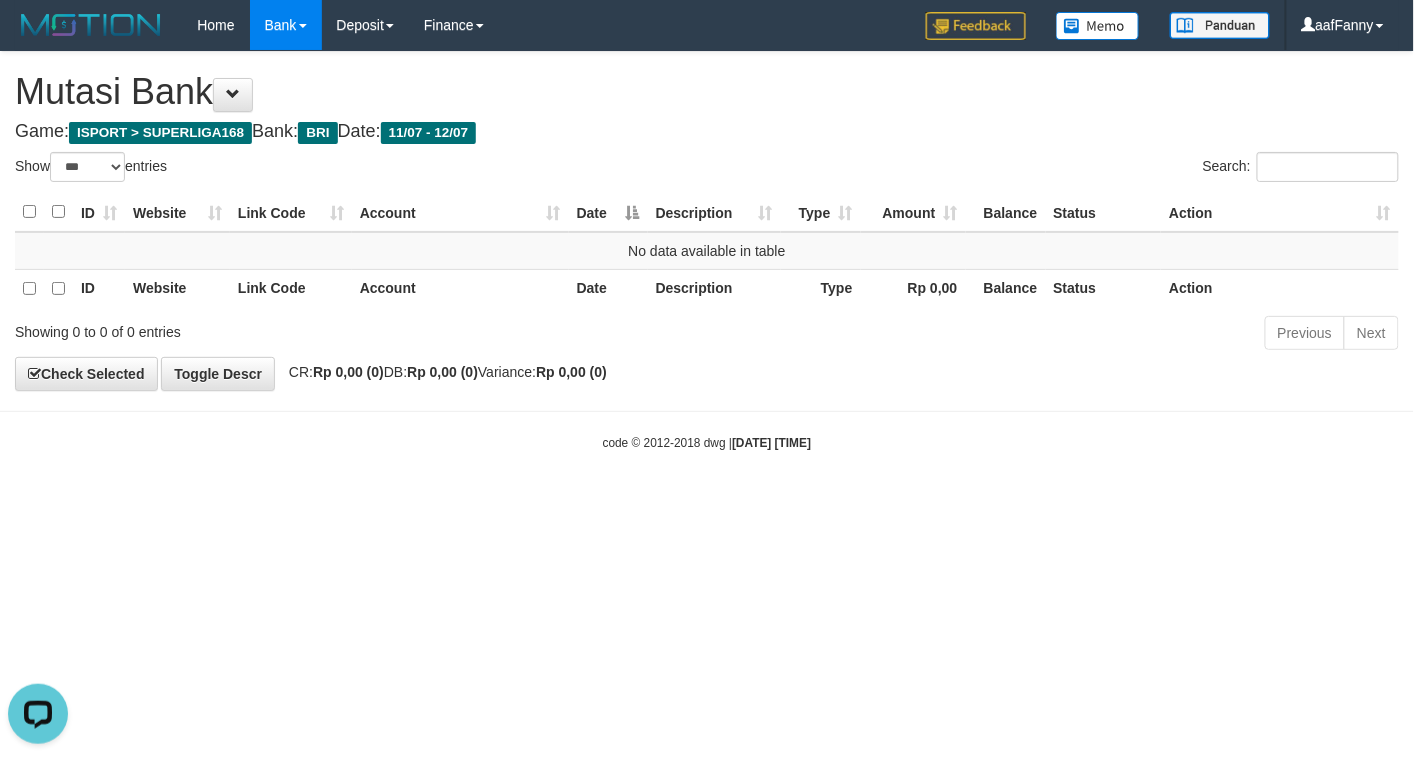 scroll, scrollTop: 0, scrollLeft: 0, axis: both 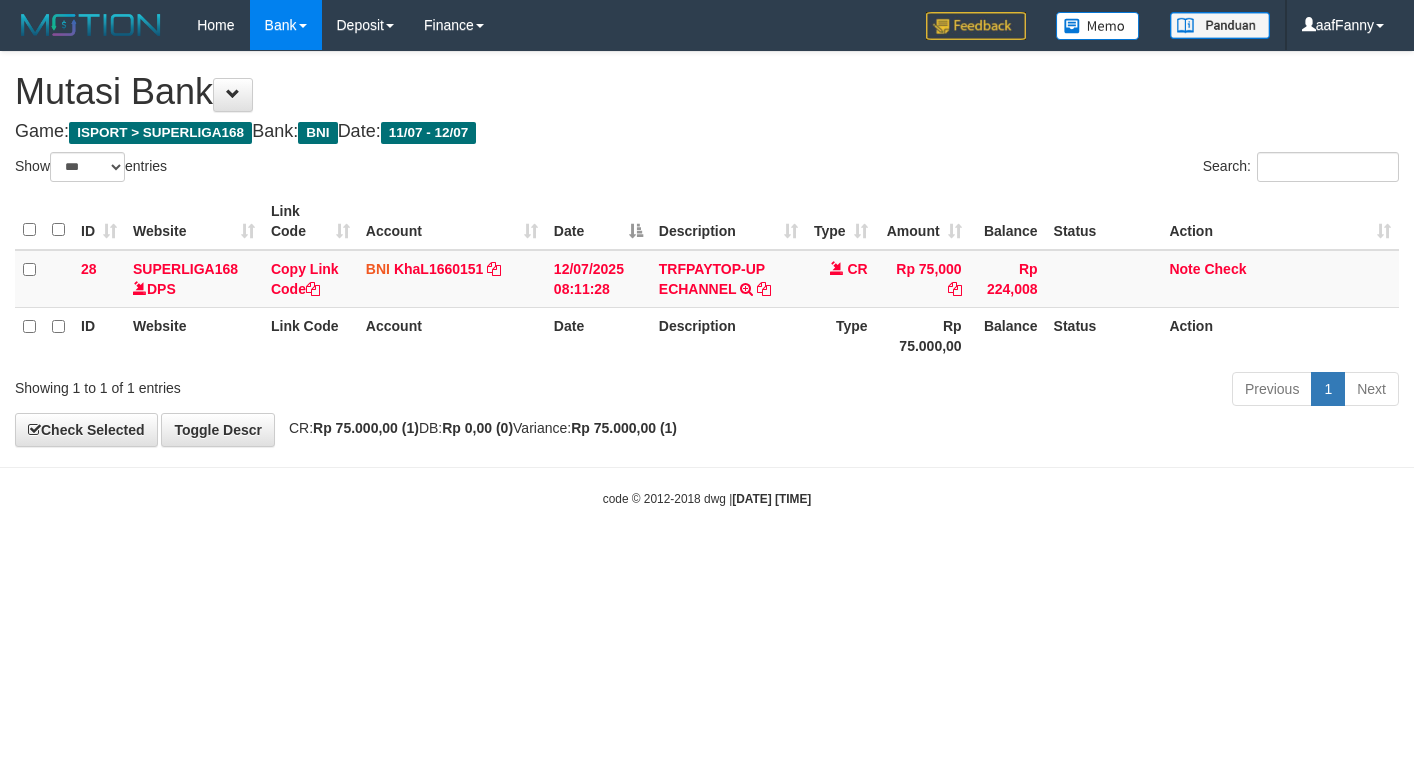select on "***" 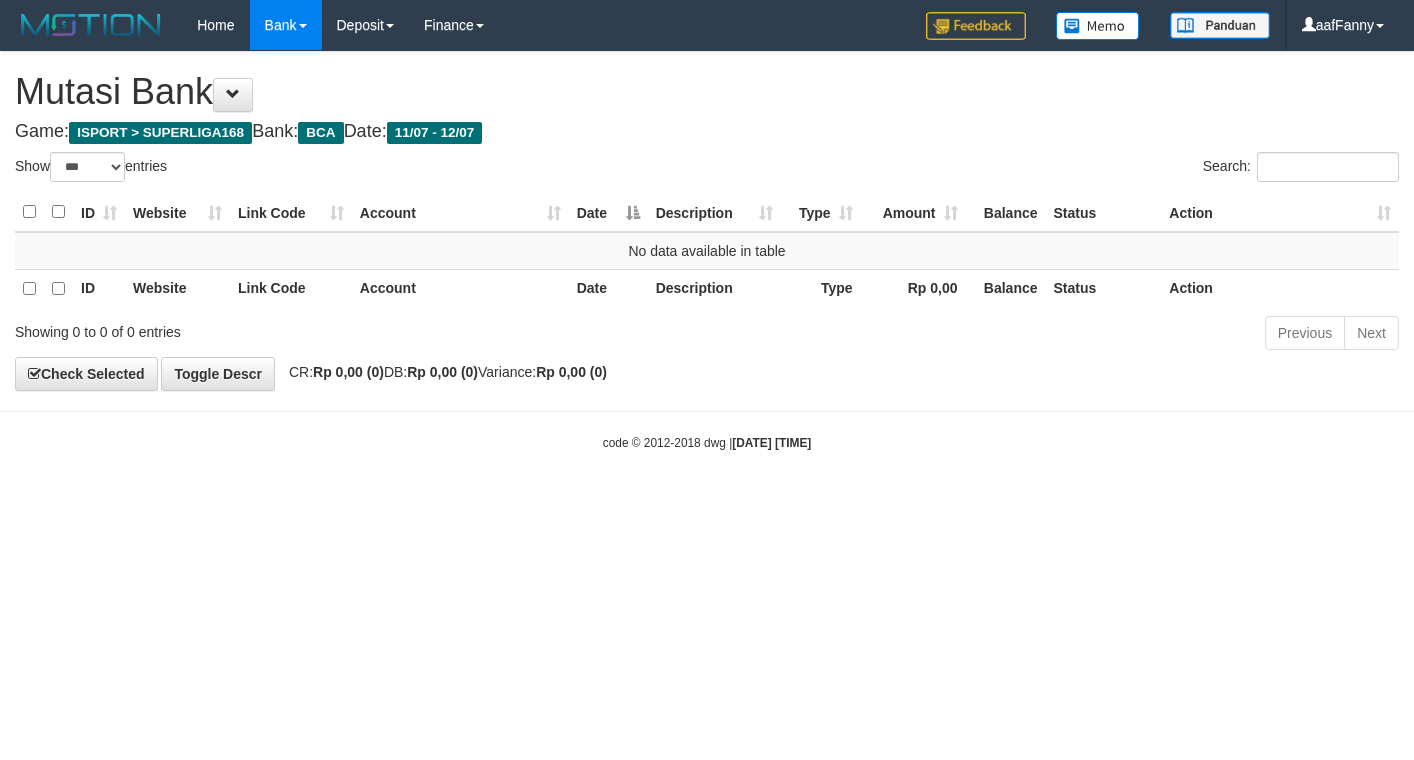 select on "***" 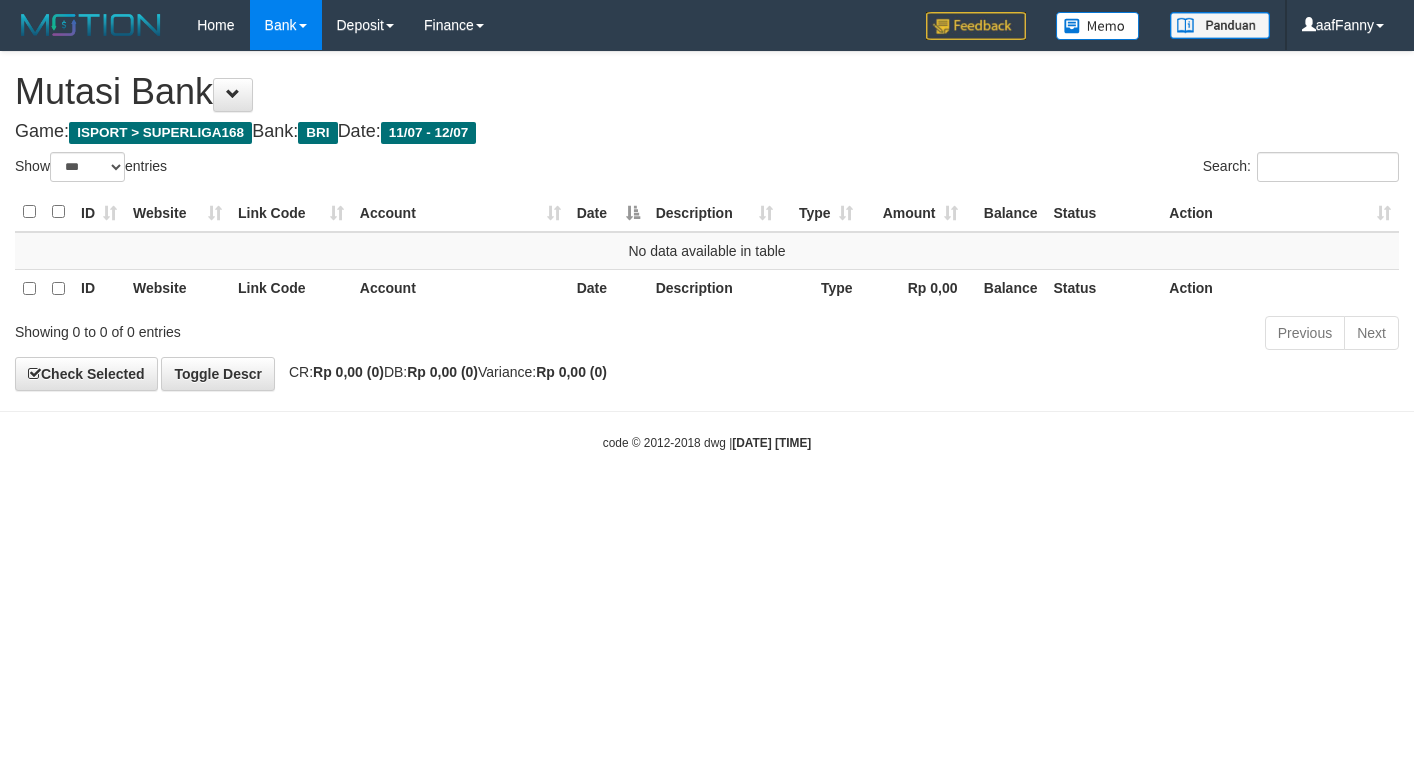 select on "***" 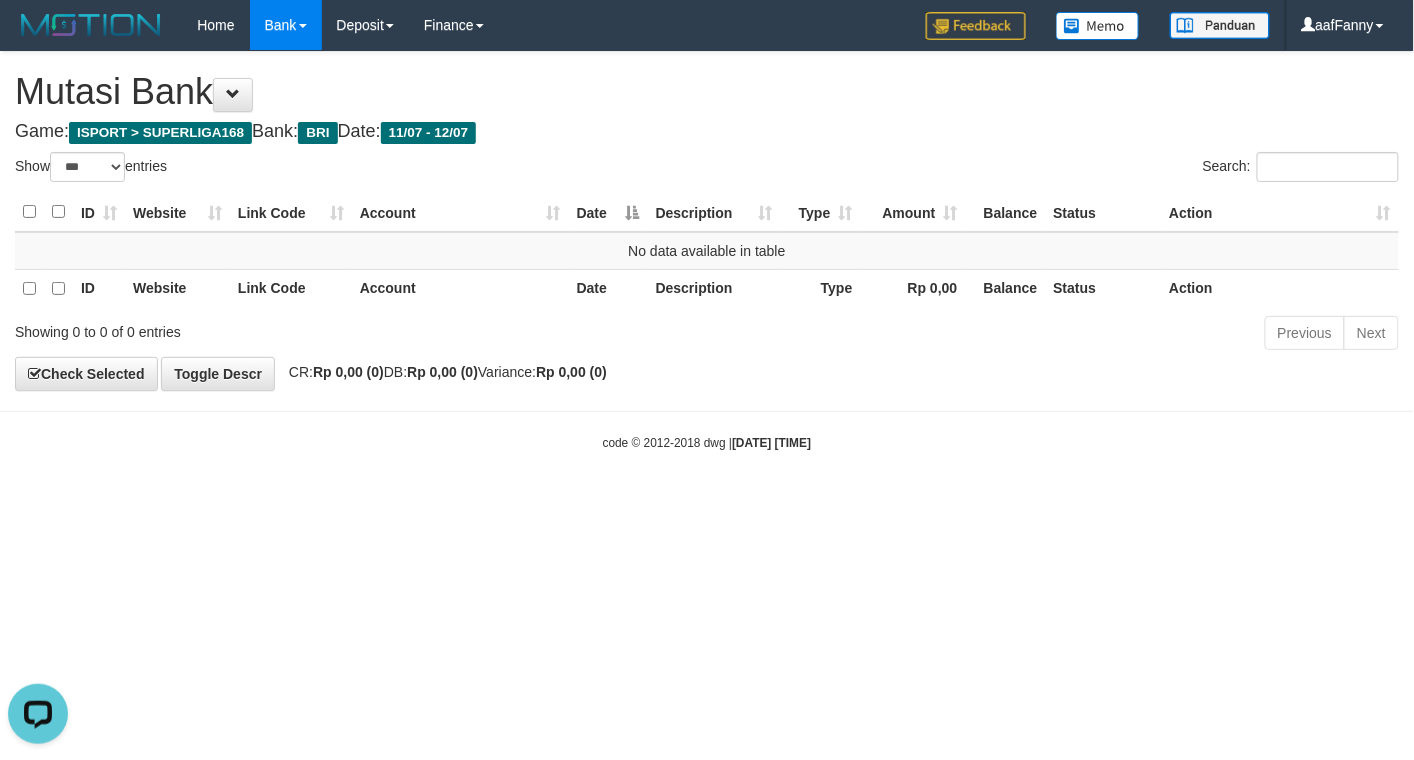 scroll, scrollTop: 0, scrollLeft: 0, axis: both 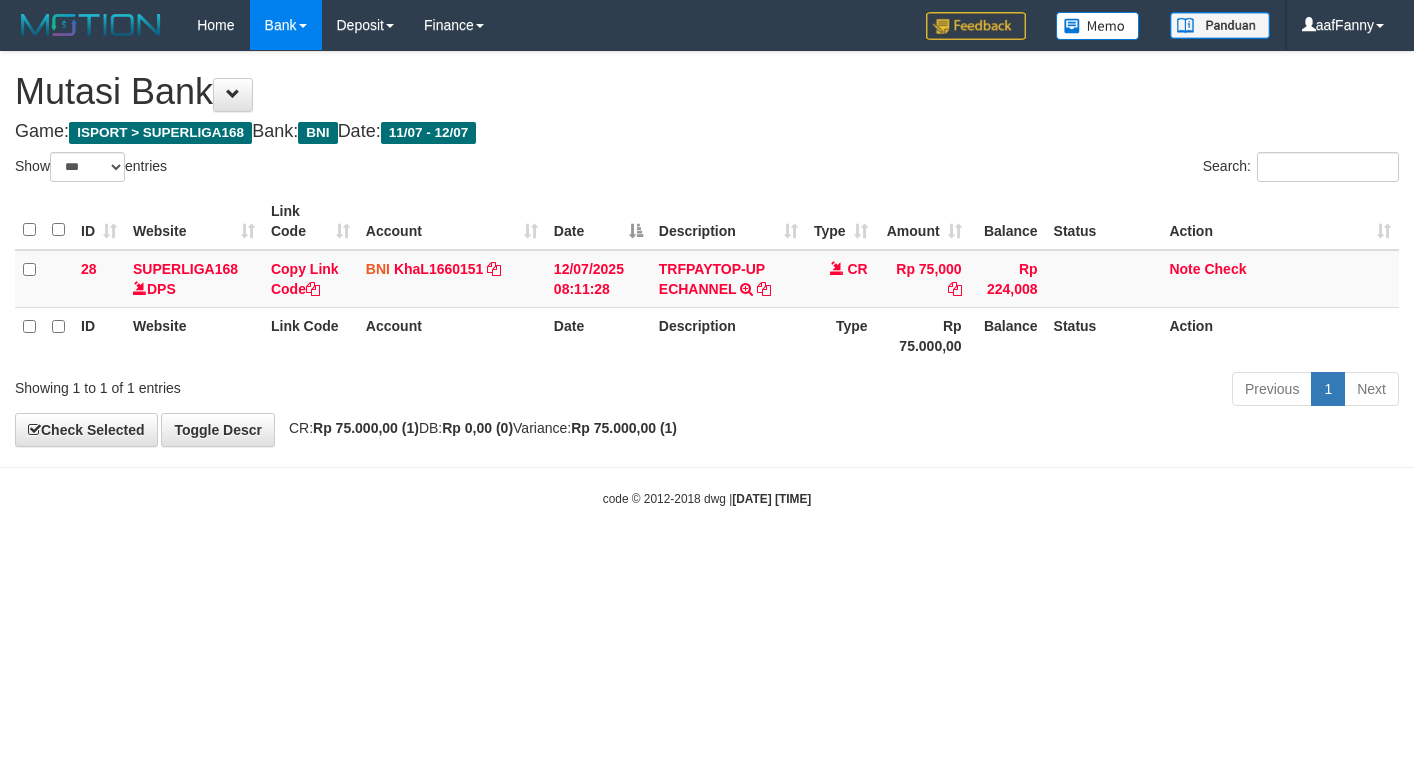 select on "***" 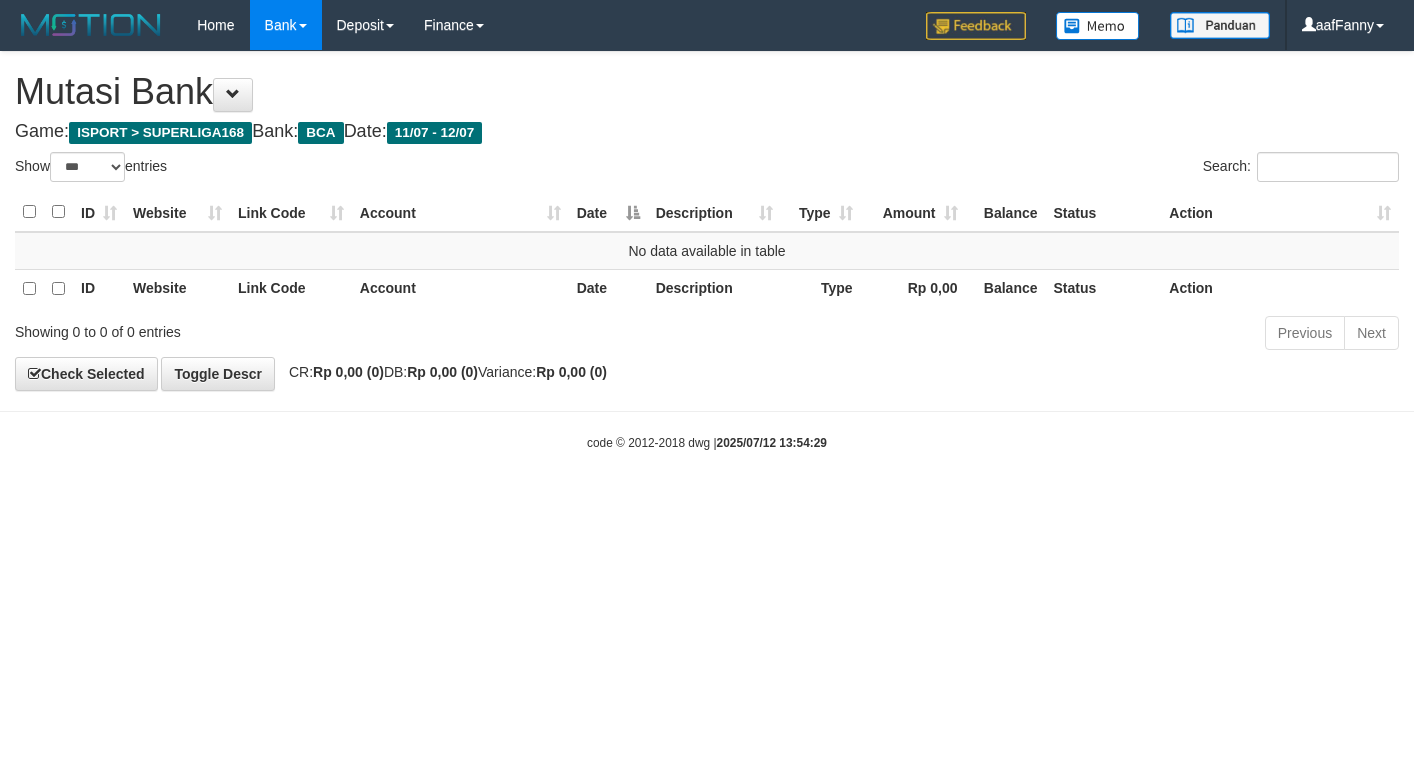 select on "***" 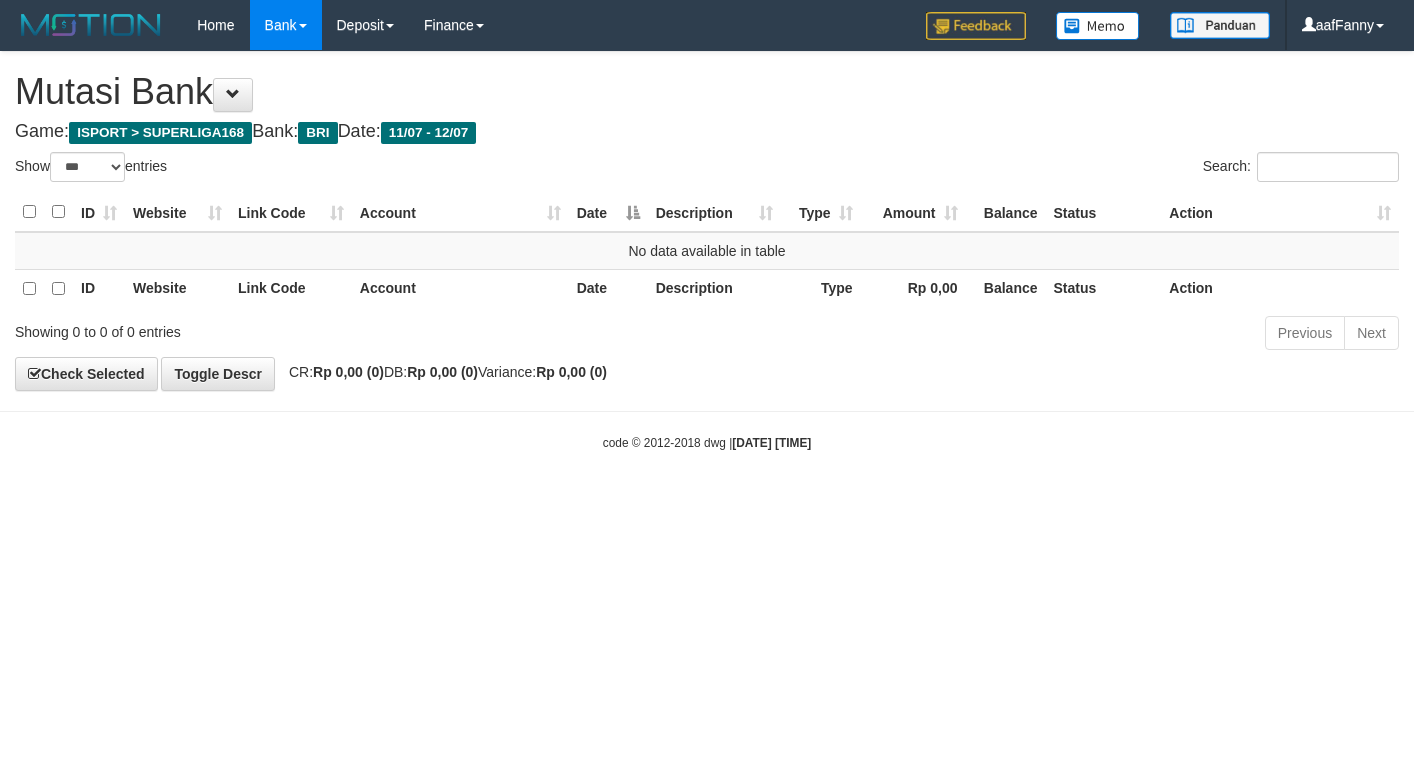 select on "***" 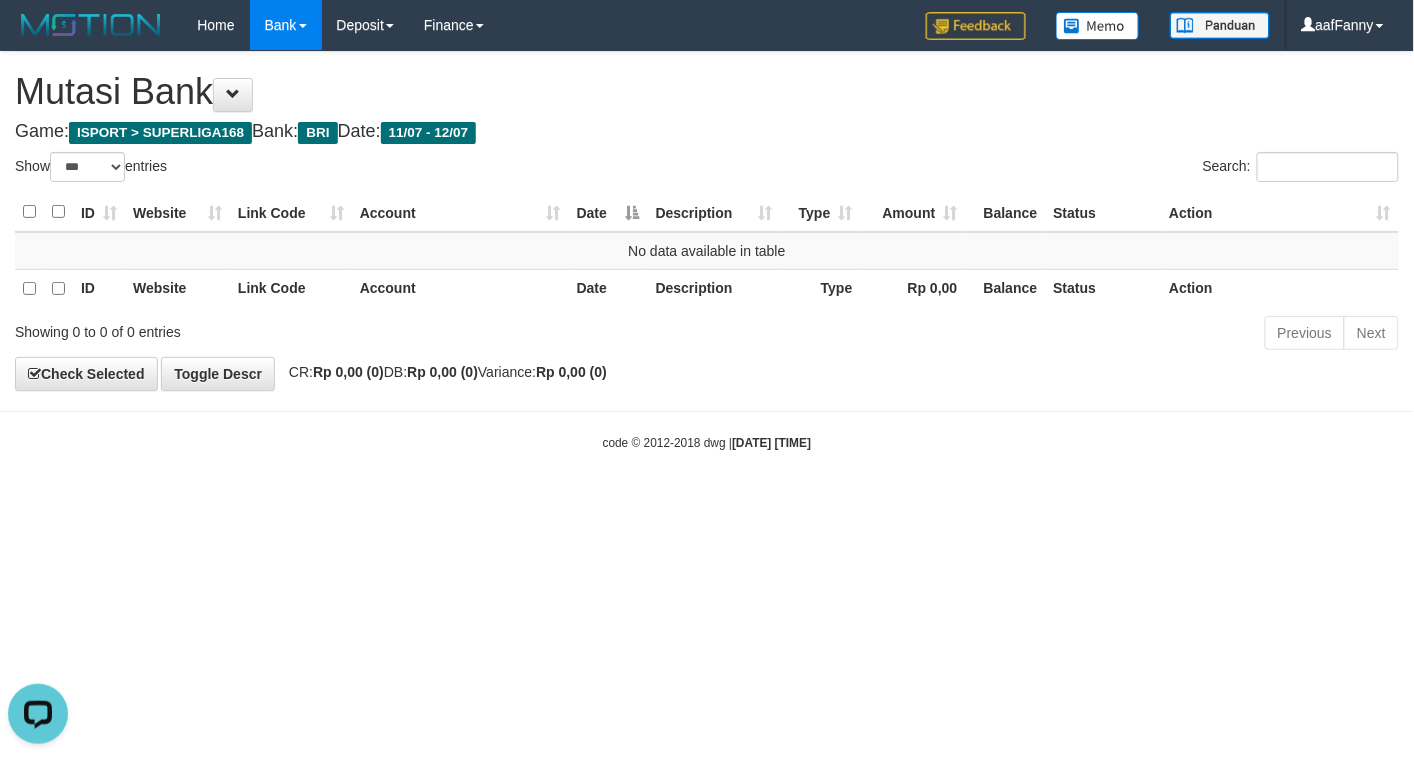 scroll, scrollTop: 0, scrollLeft: 0, axis: both 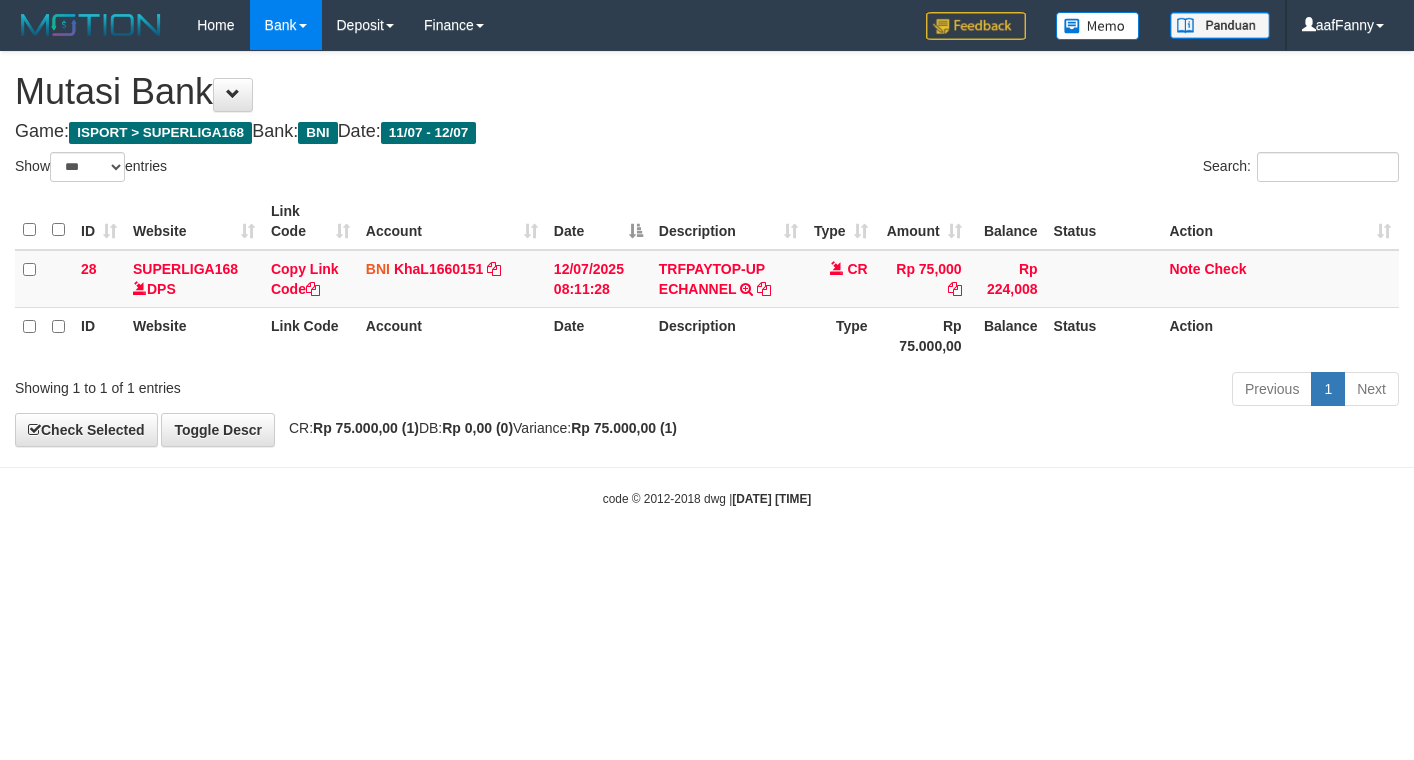select on "***" 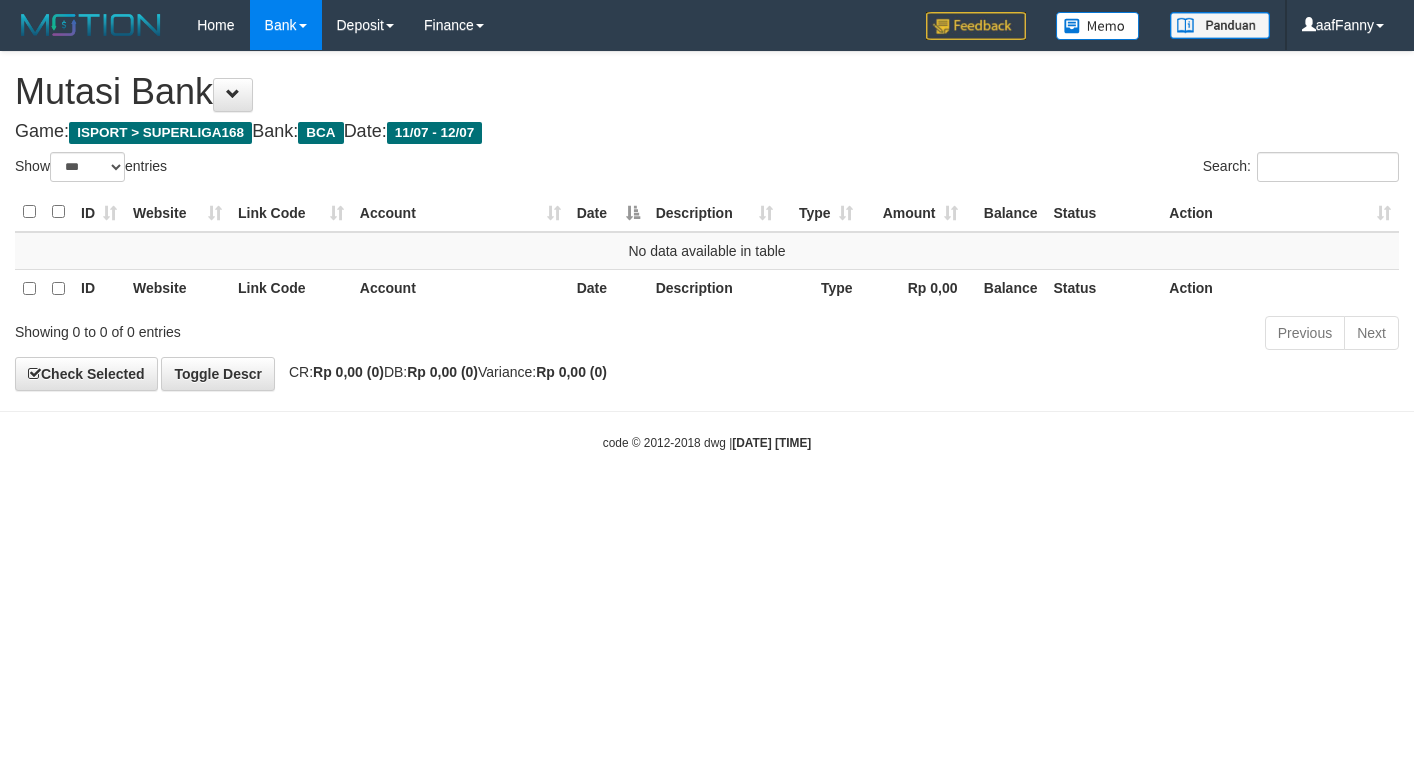 select on "***" 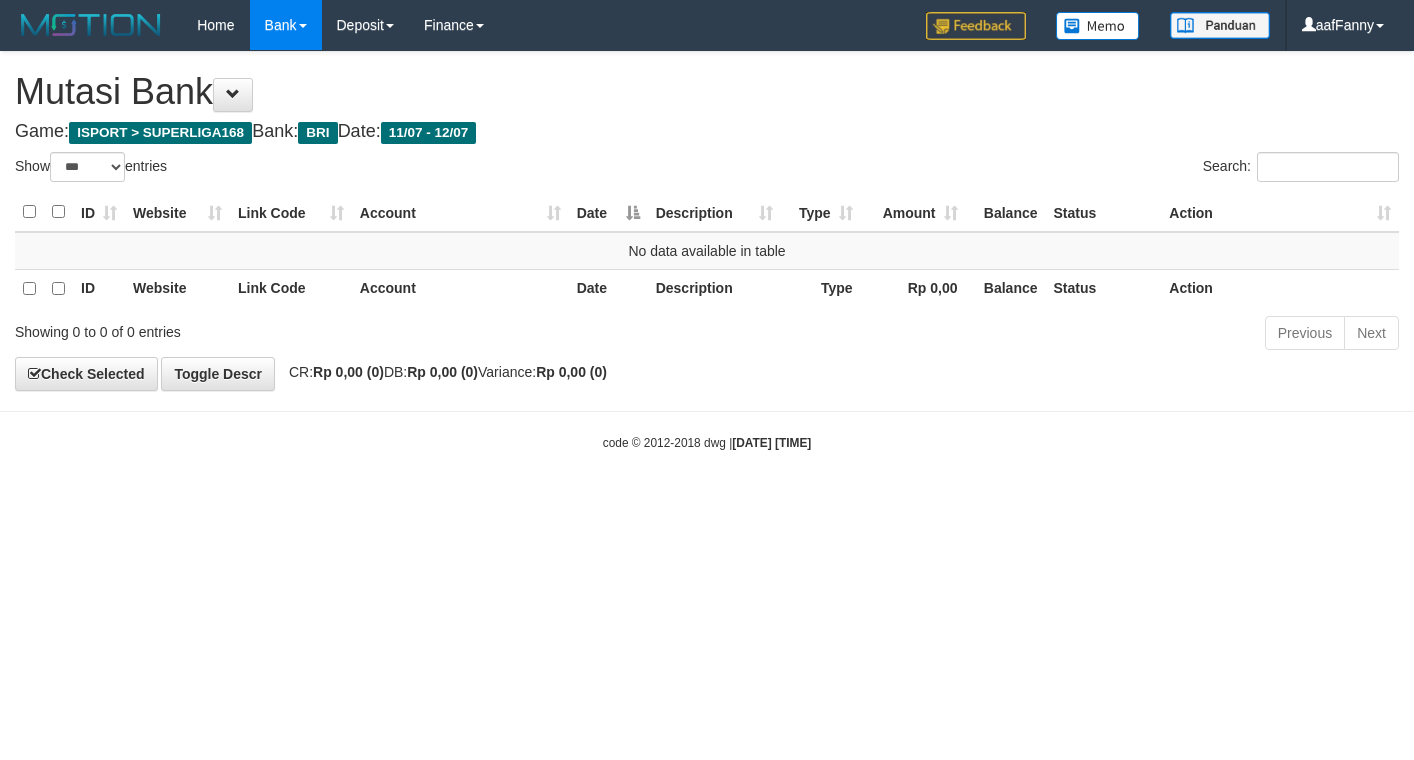 select on "***" 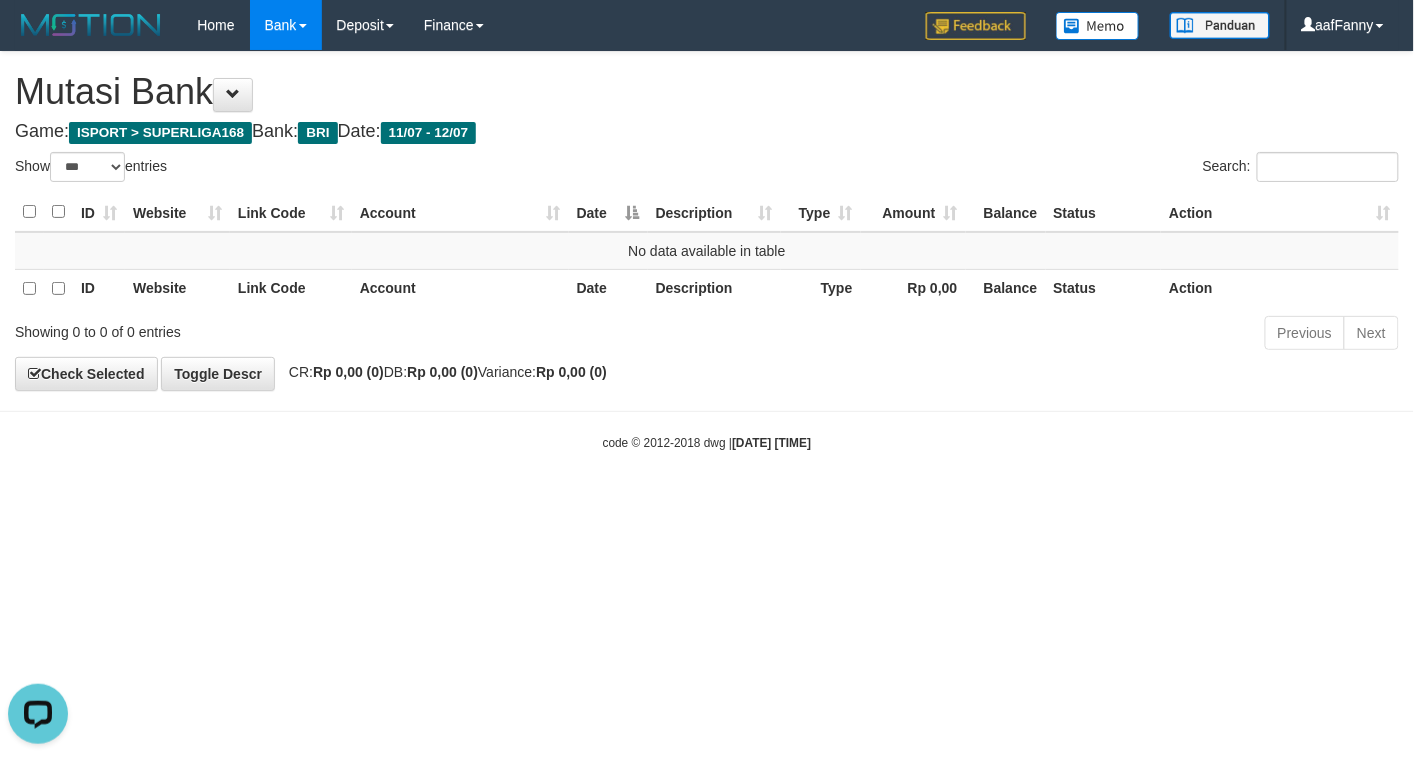 scroll, scrollTop: 0, scrollLeft: 0, axis: both 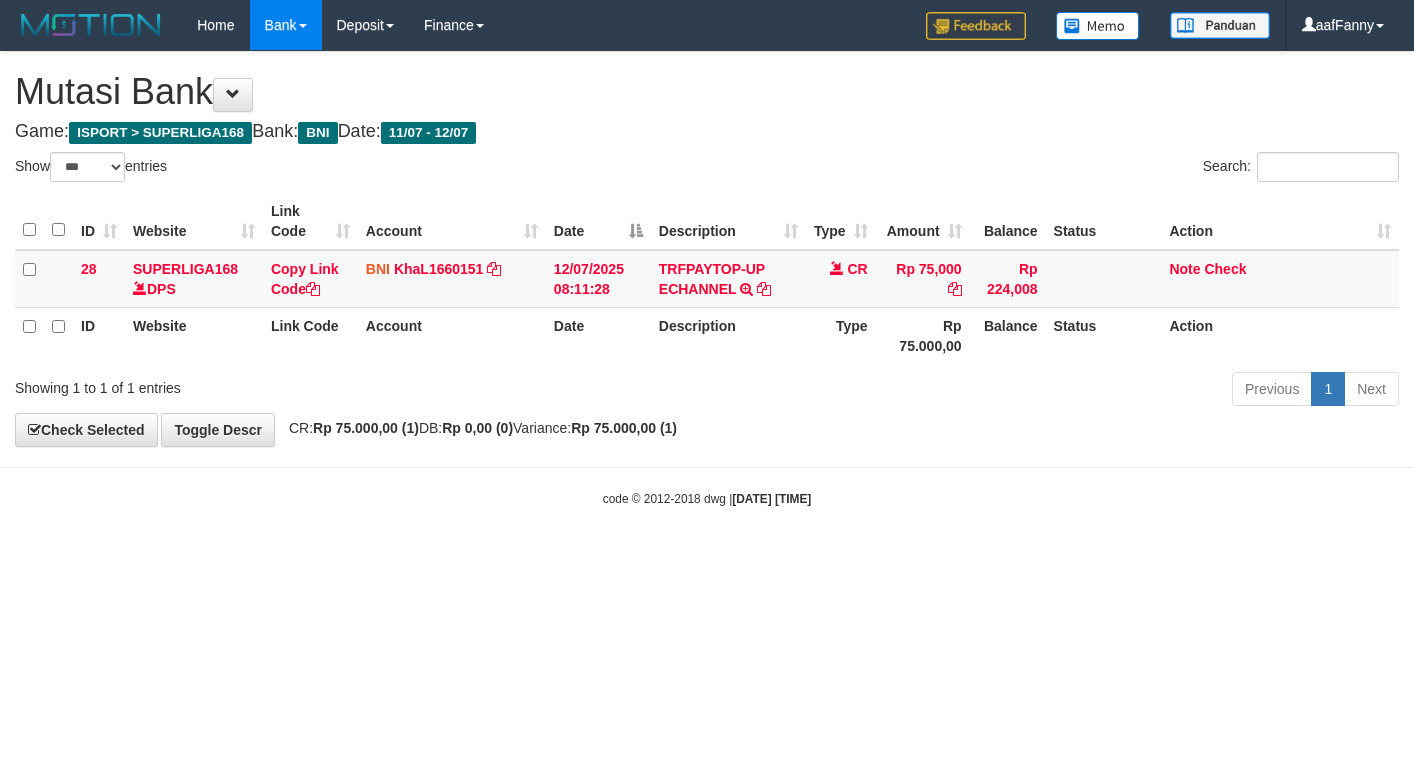 select on "***" 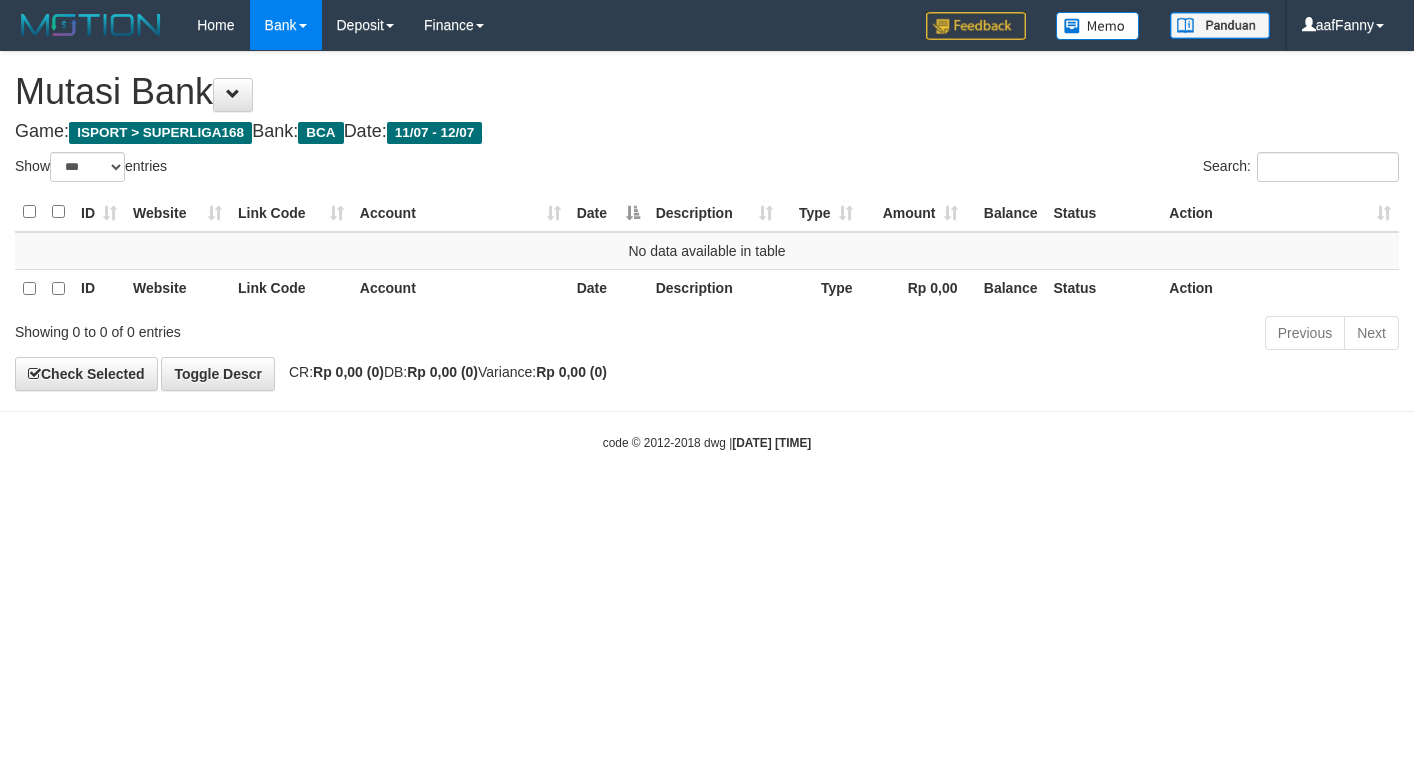 select on "***" 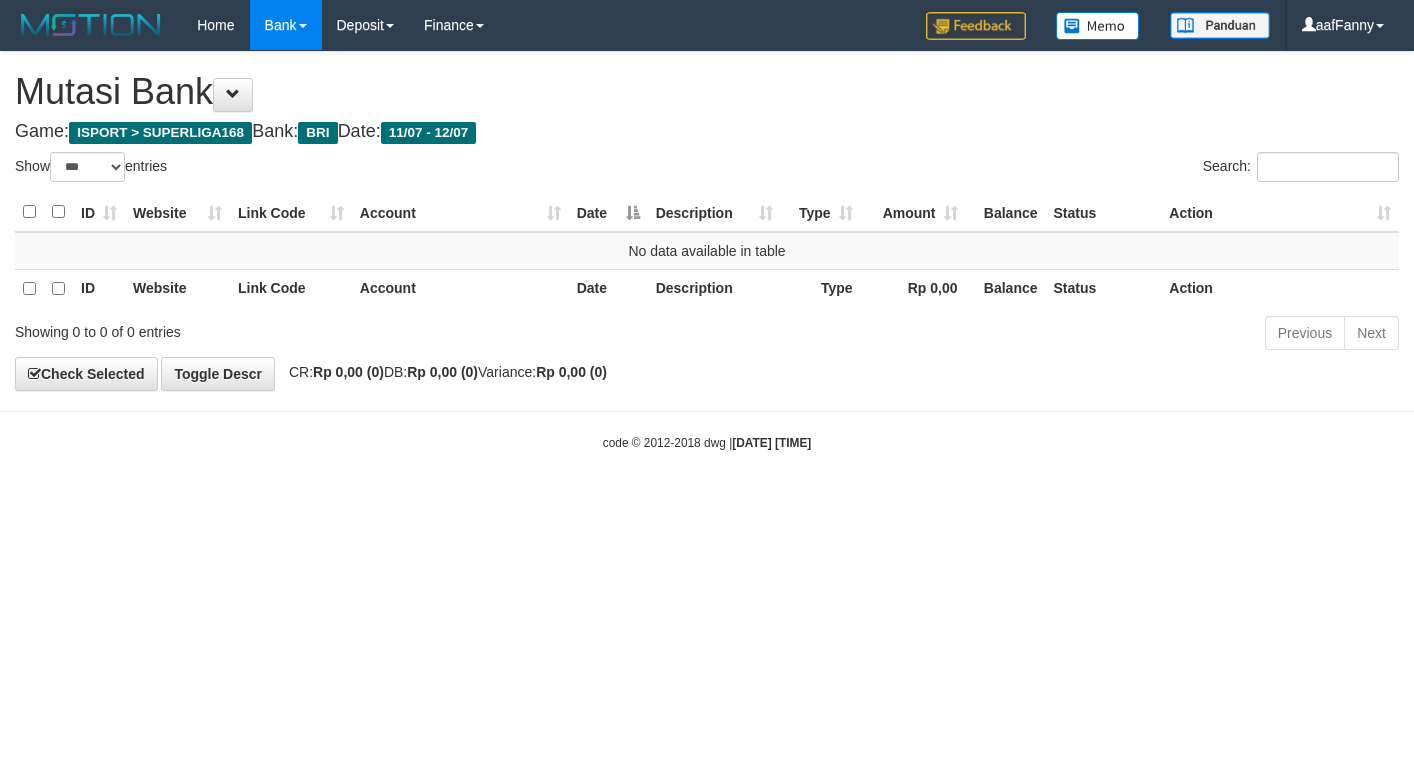select on "***" 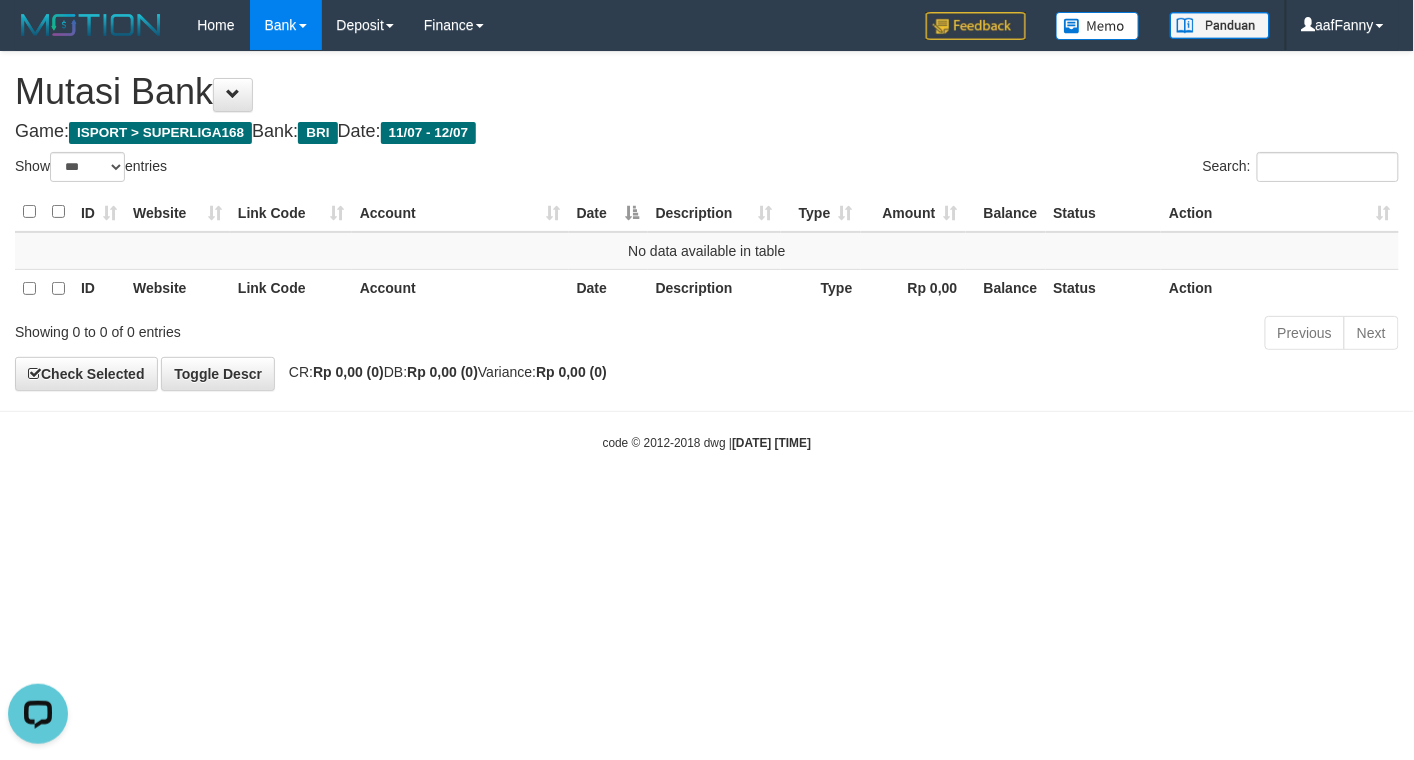 scroll, scrollTop: 0, scrollLeft: 0, axis: both 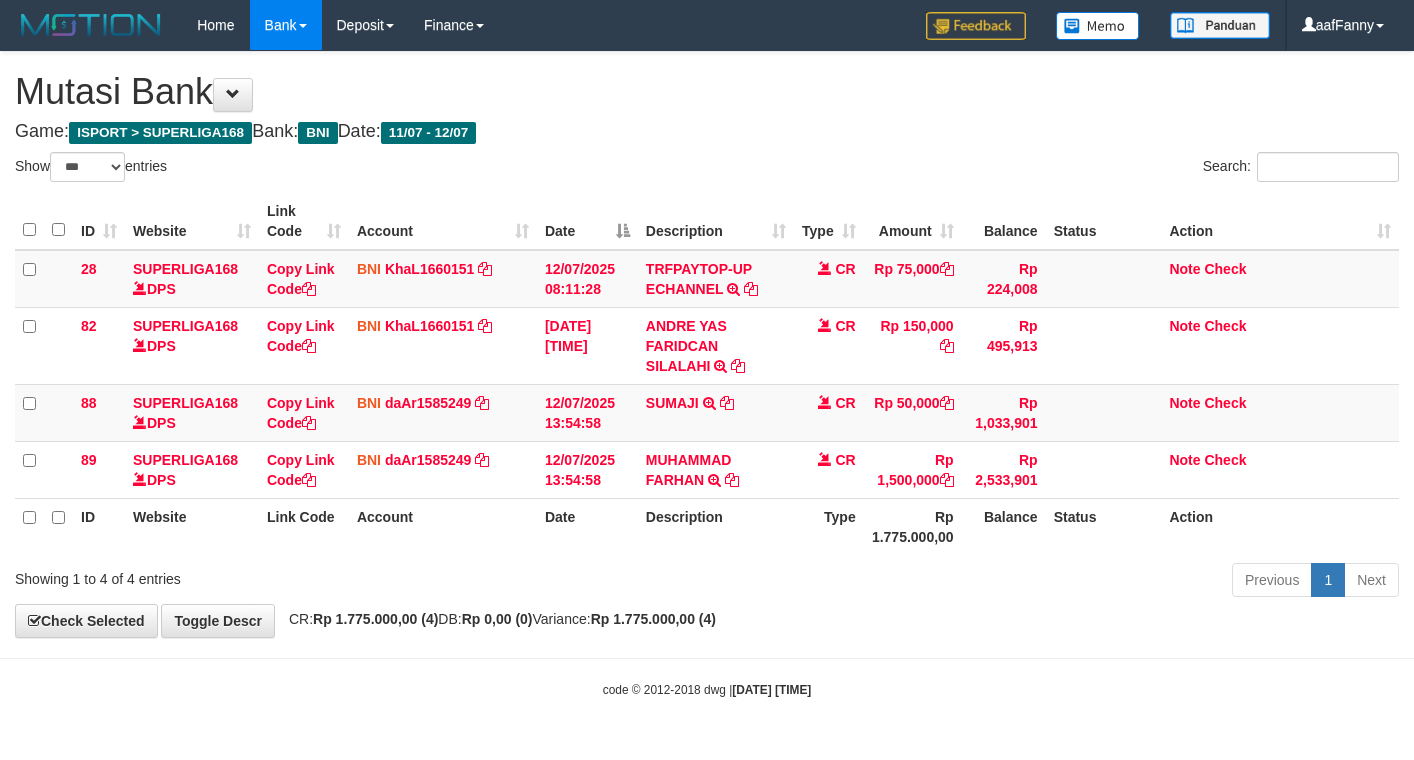 select on "***" 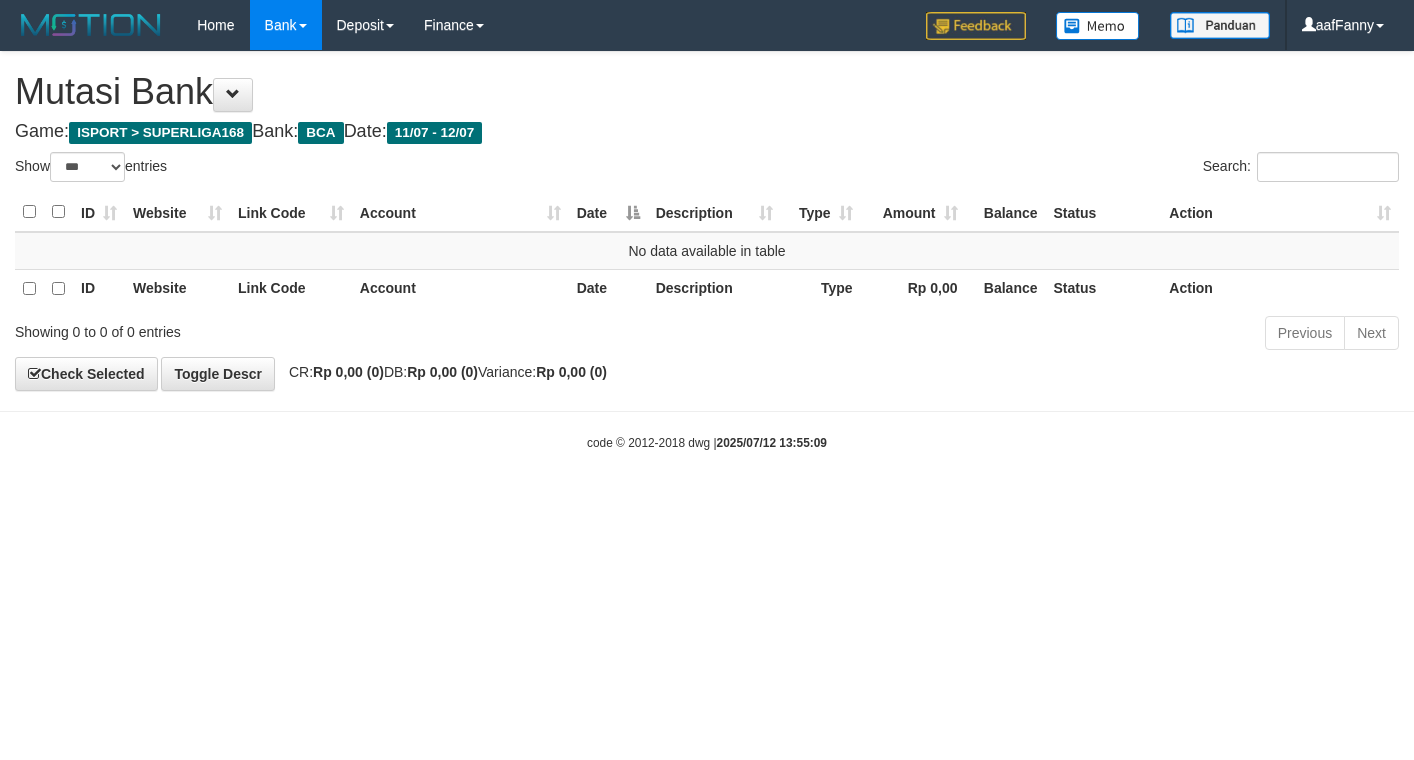 select on "***" 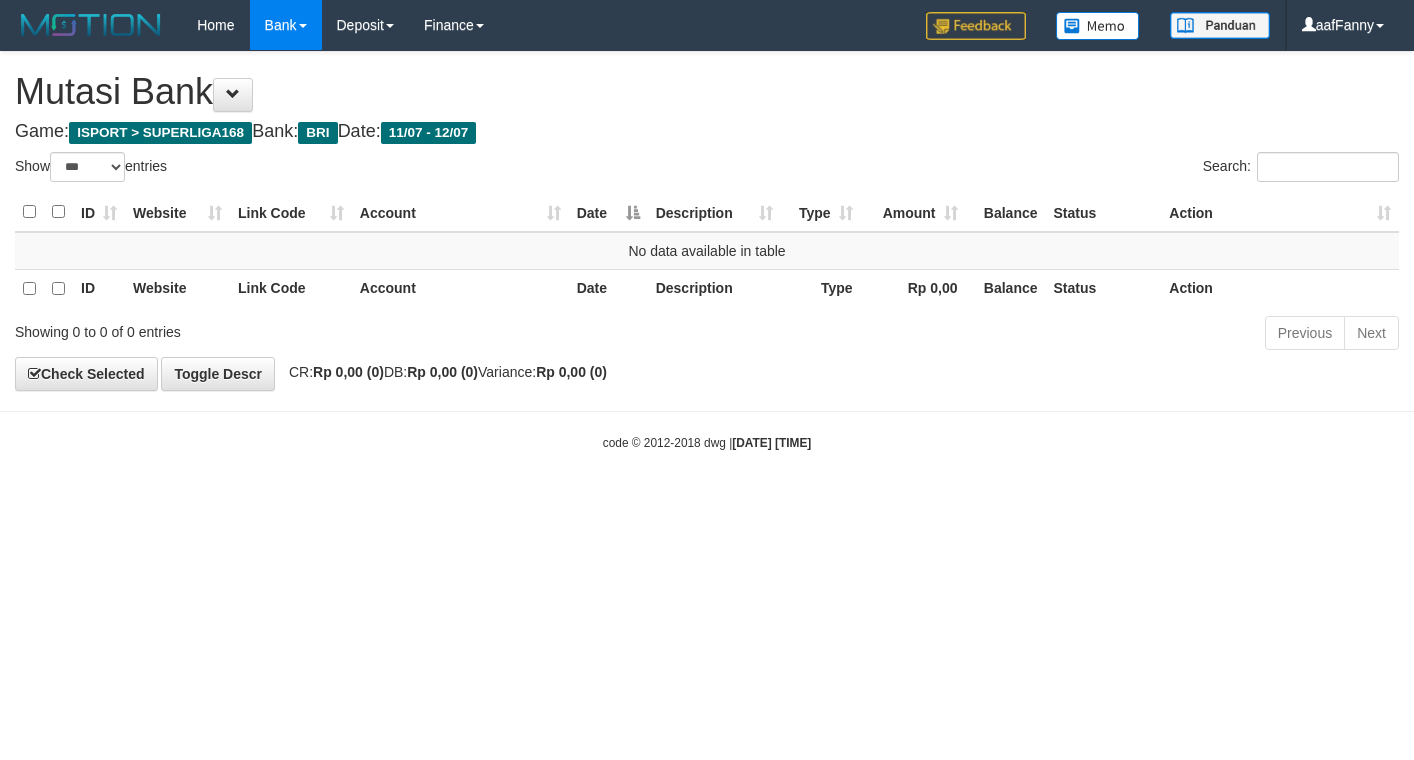 select on "***" 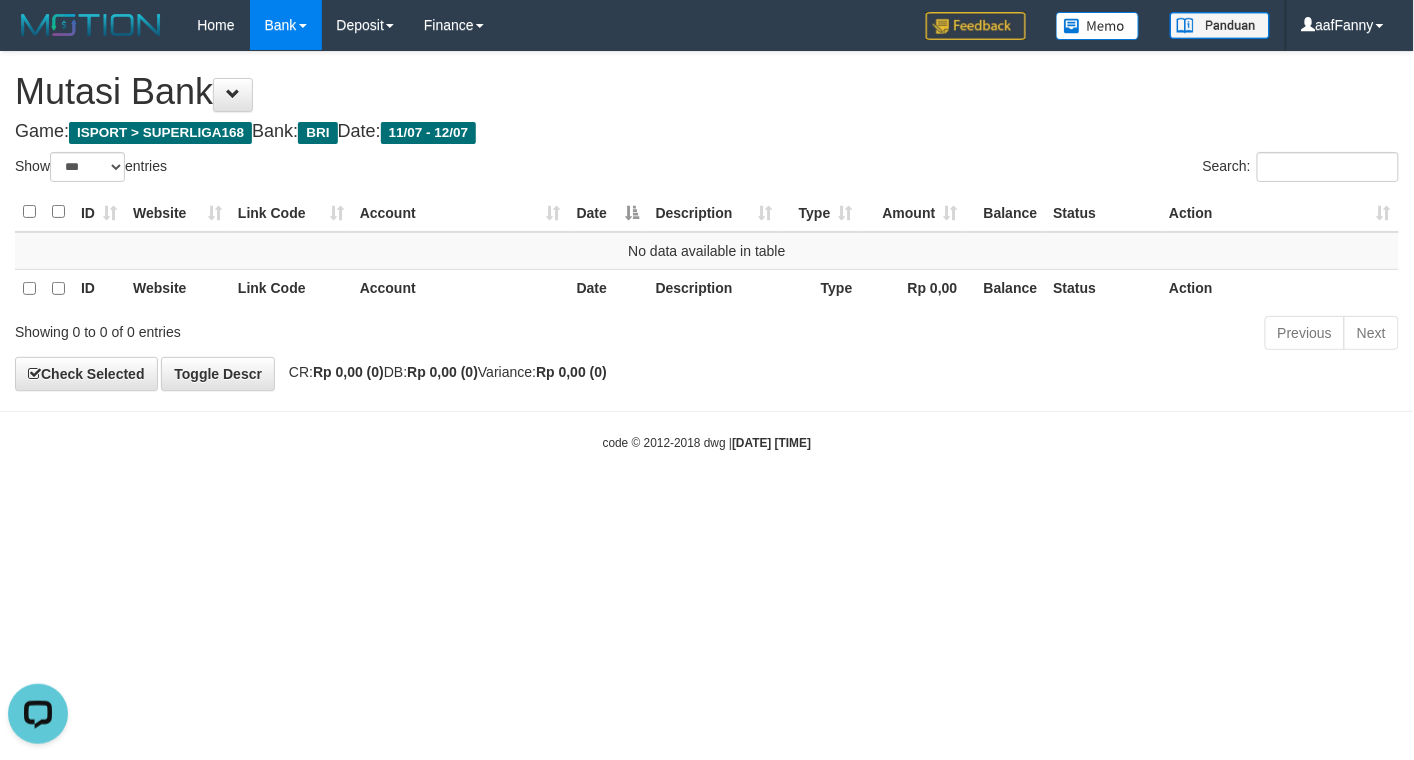 scroll, scrollTop: 0, scrollLeft: 0, axis: both 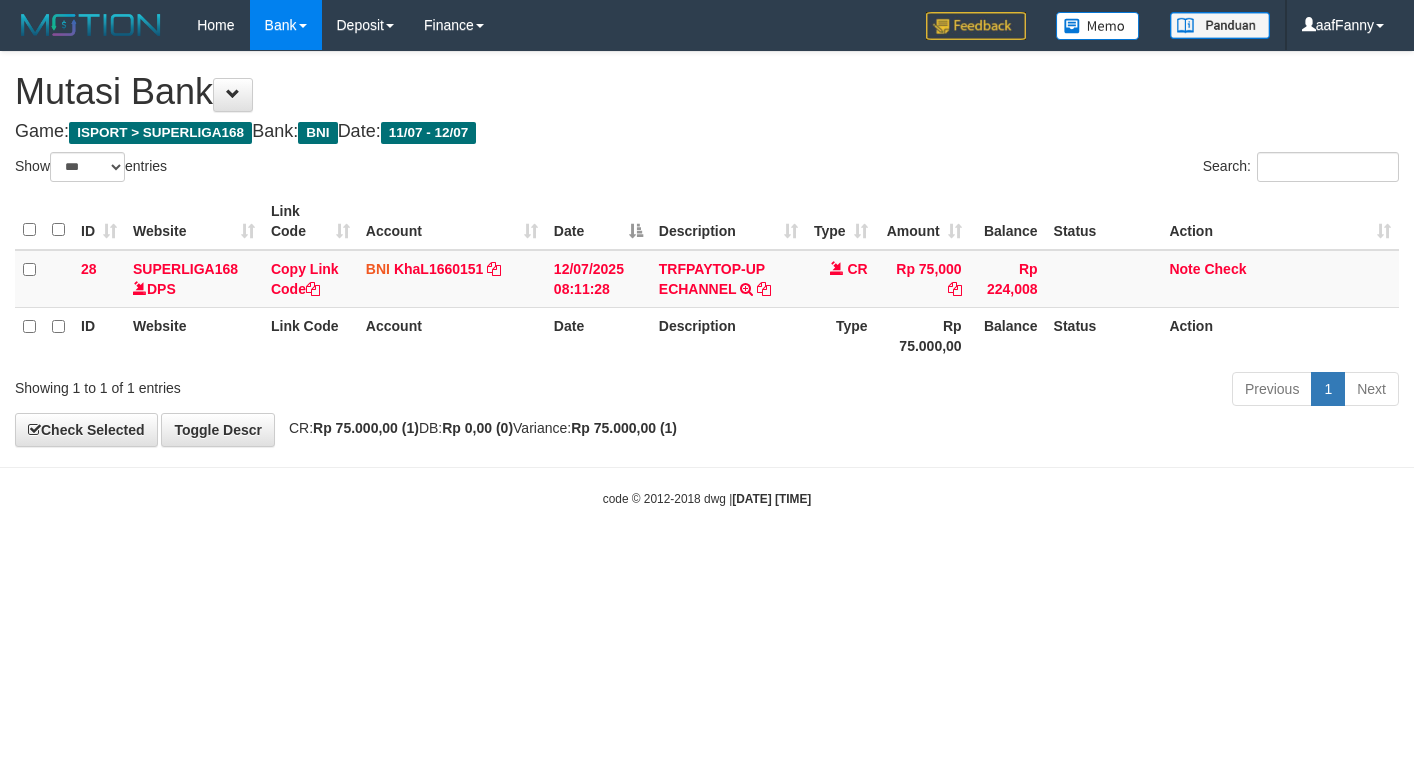 select on "***" 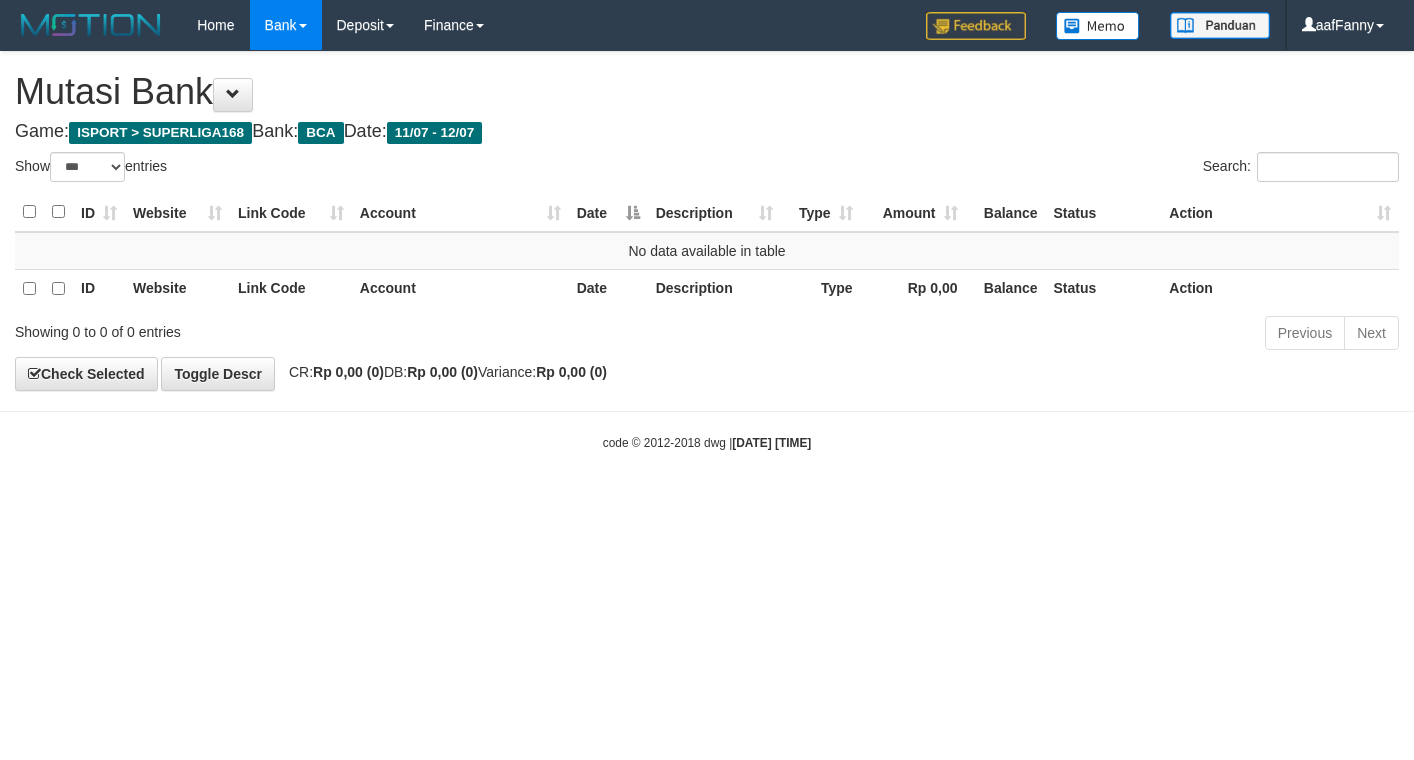 select on "***" 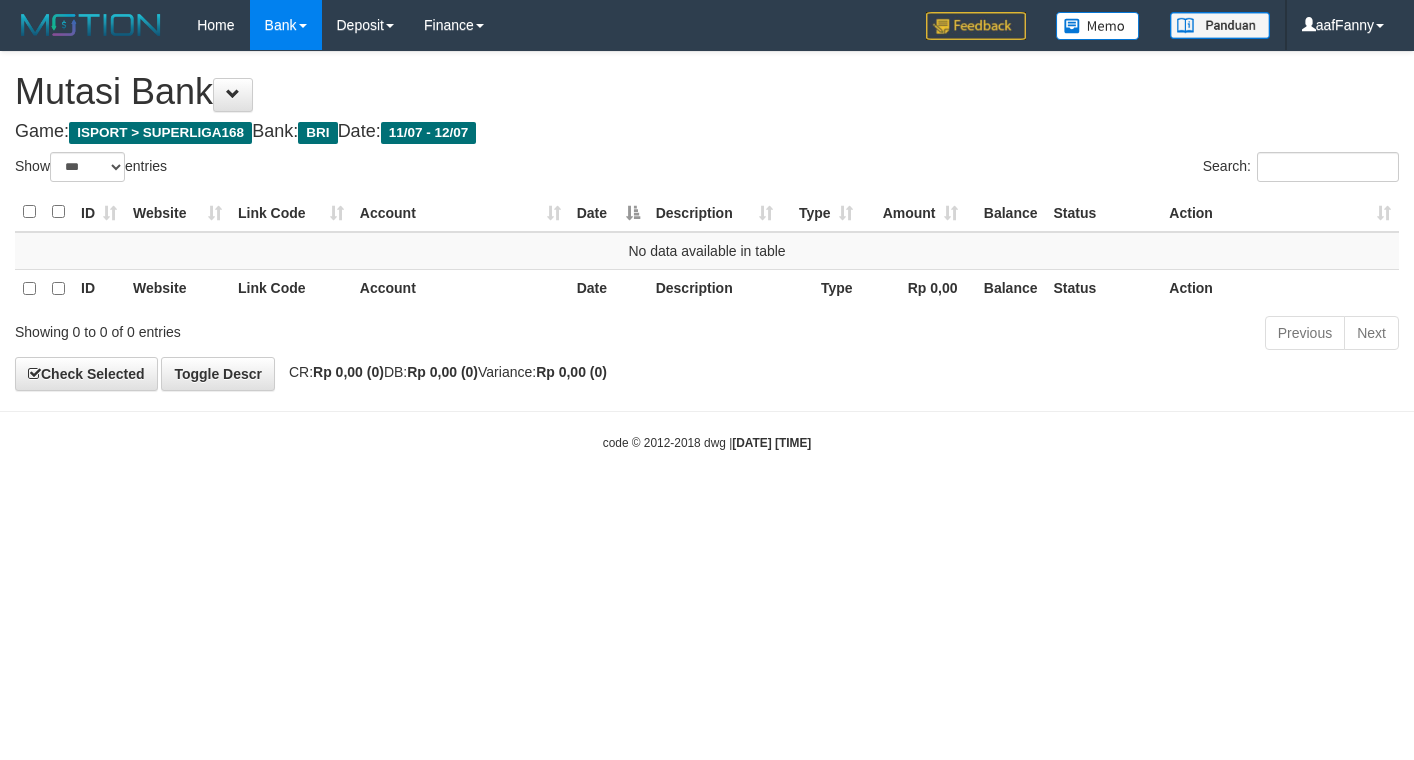 select on "***" 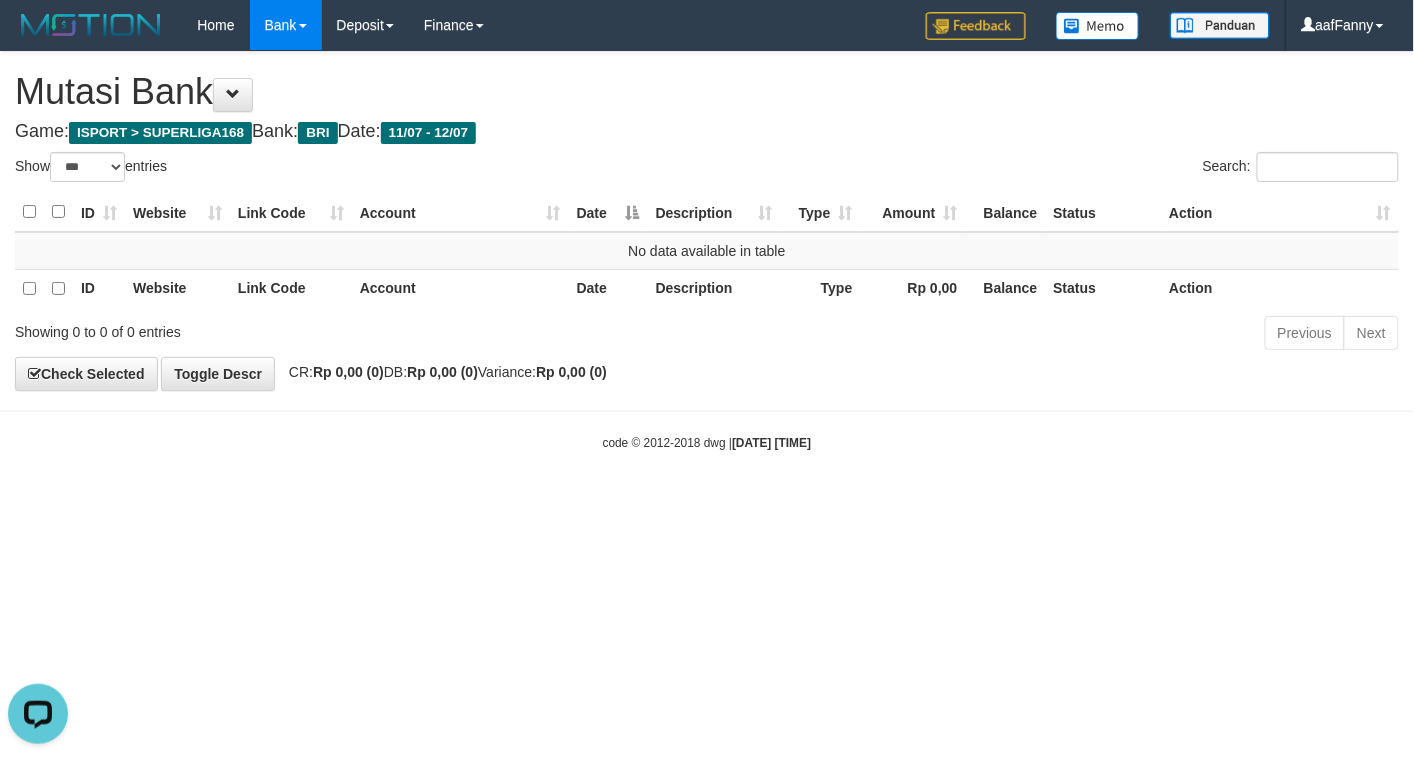 scroll, scrollTop: 0, scrollLeft: 0, axis: both 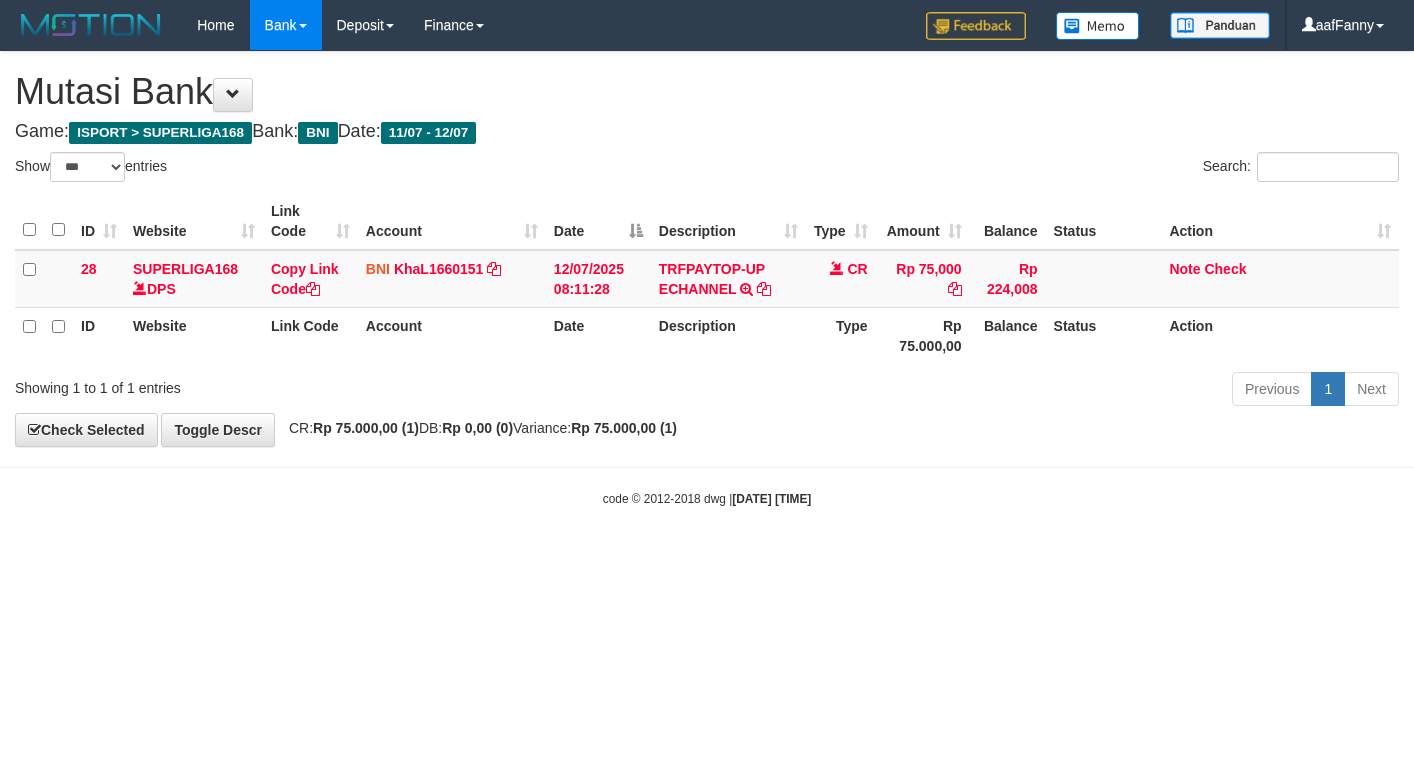 select on "***" 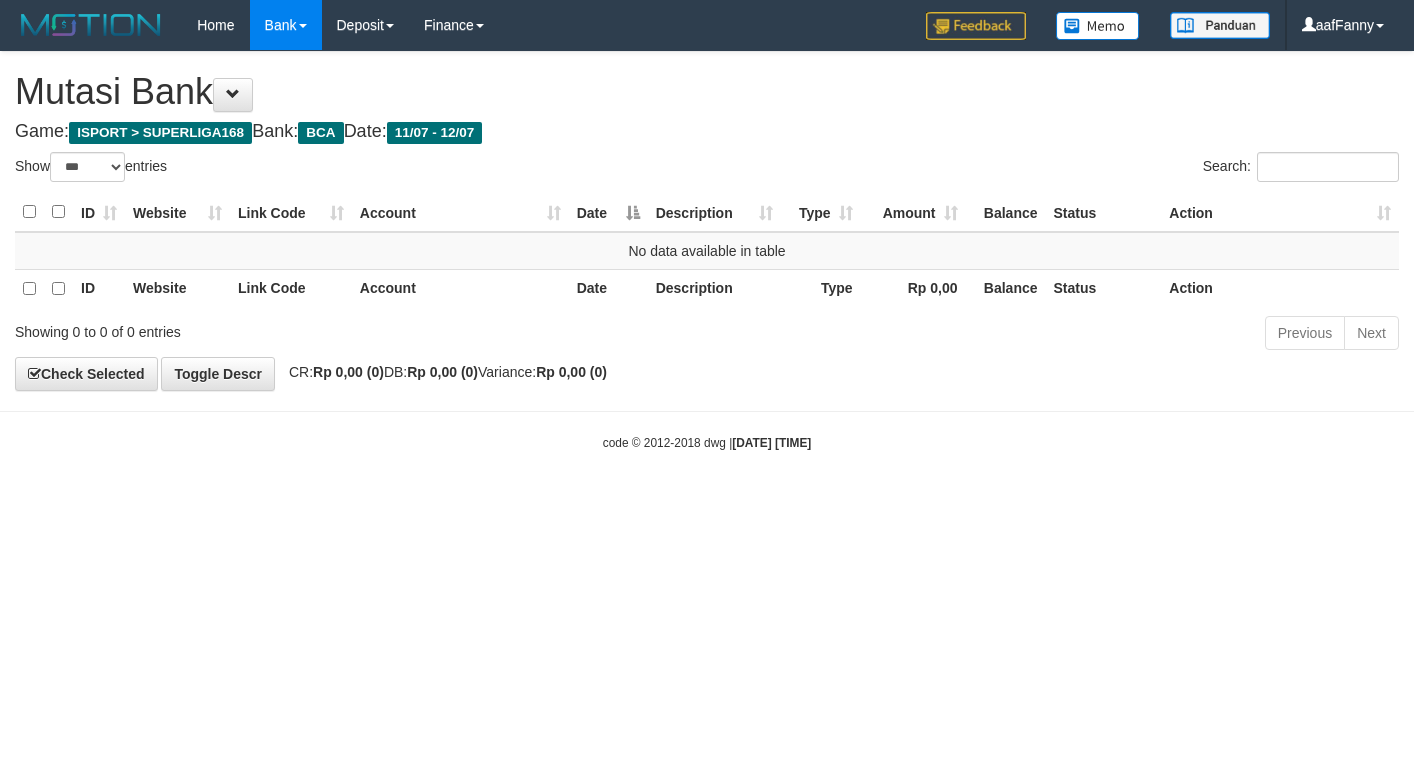 select on "***" 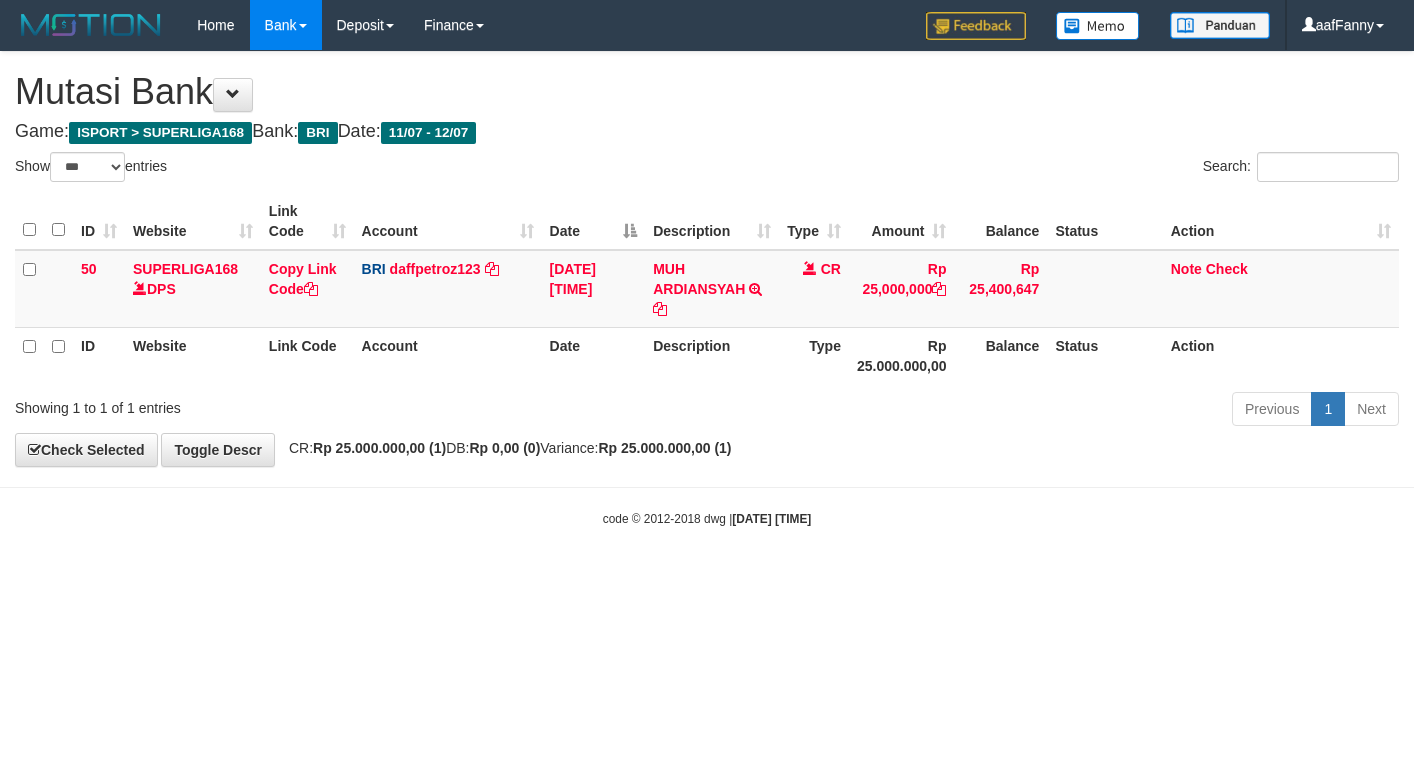 select on "***" 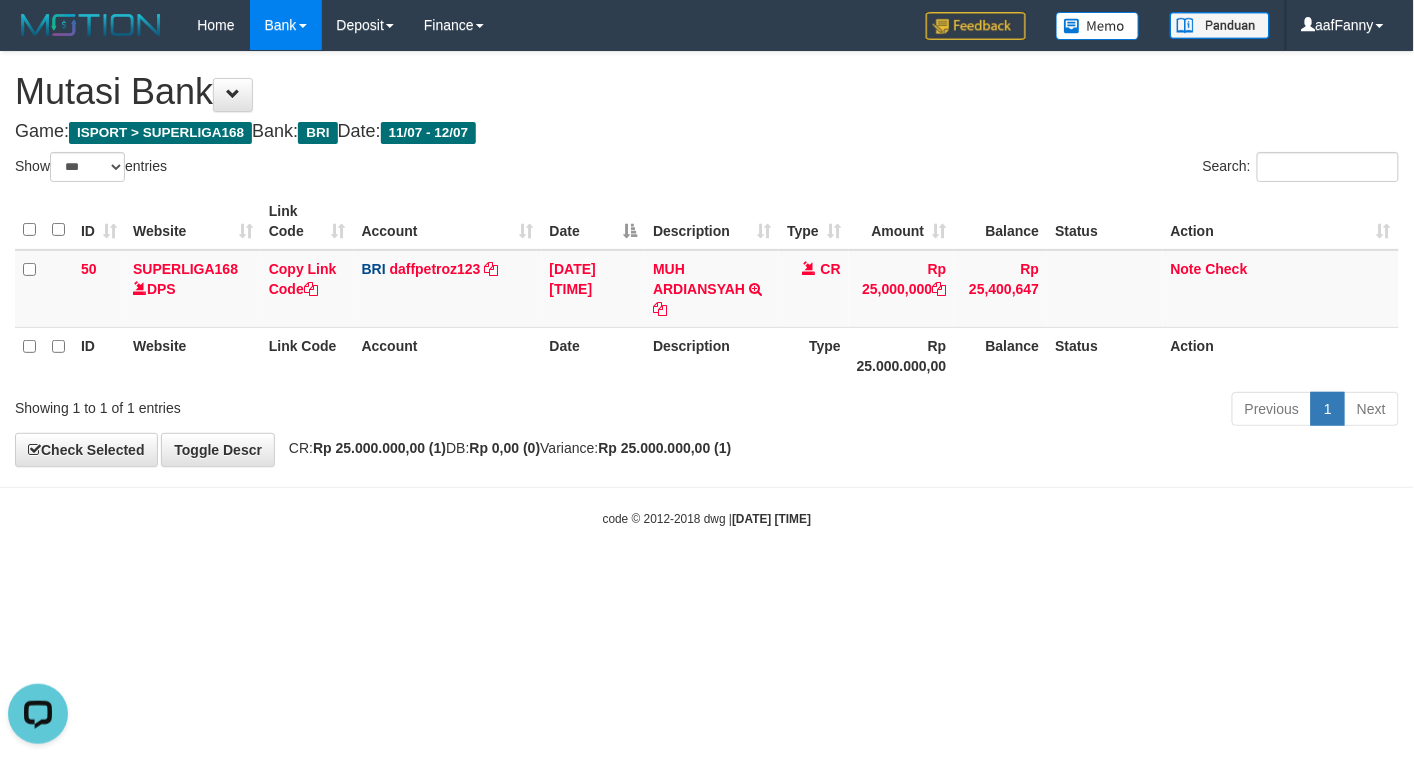 scroll, scrollTop: 0, scrollLeft: 0, axis: both 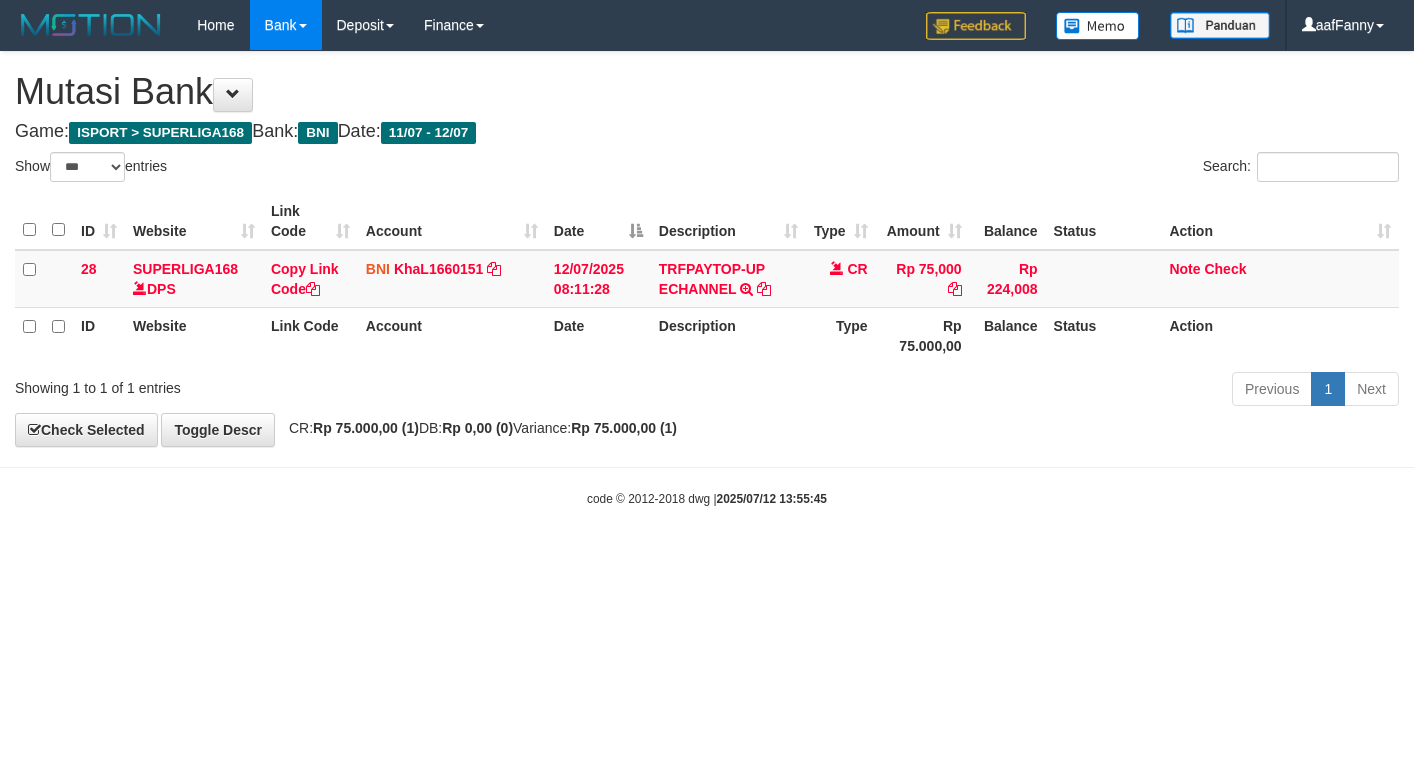 select on "***" 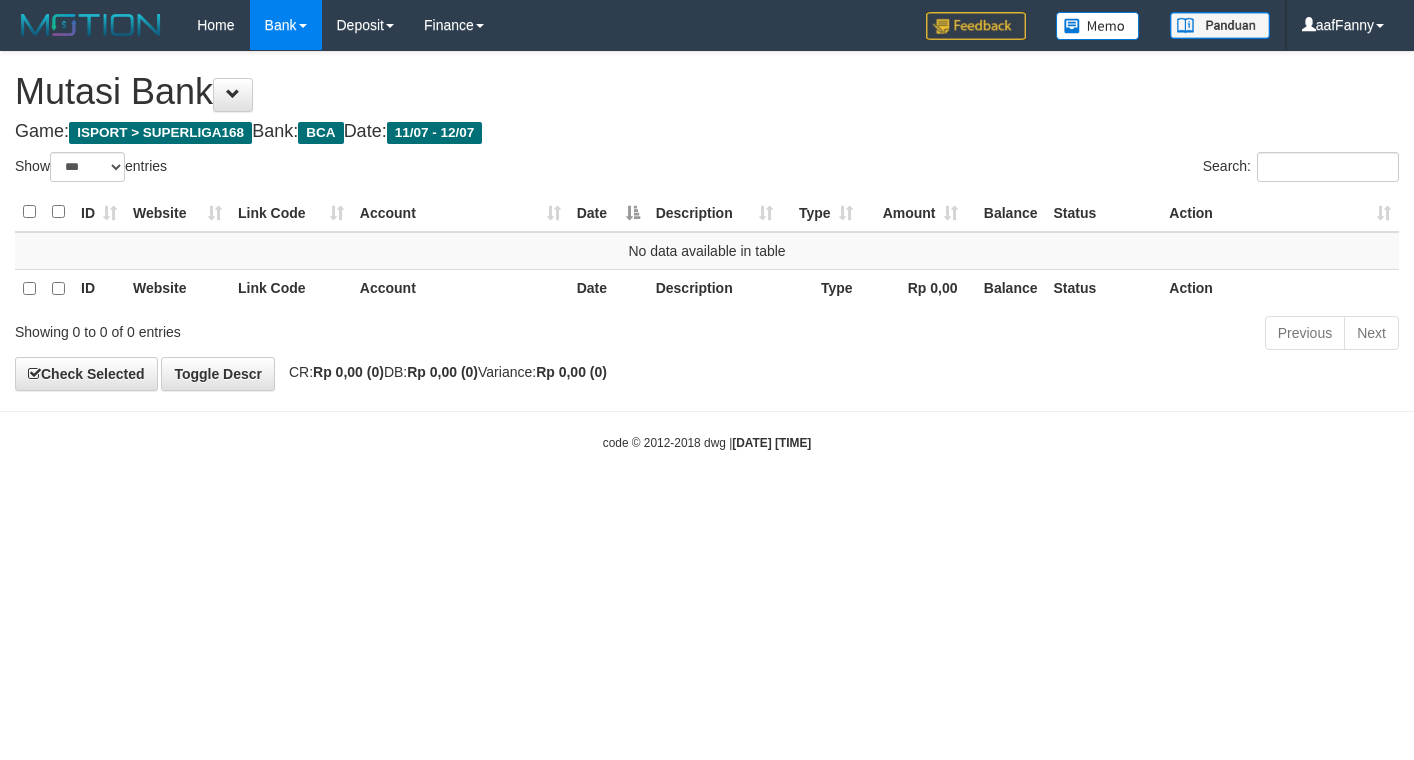 select on "***" 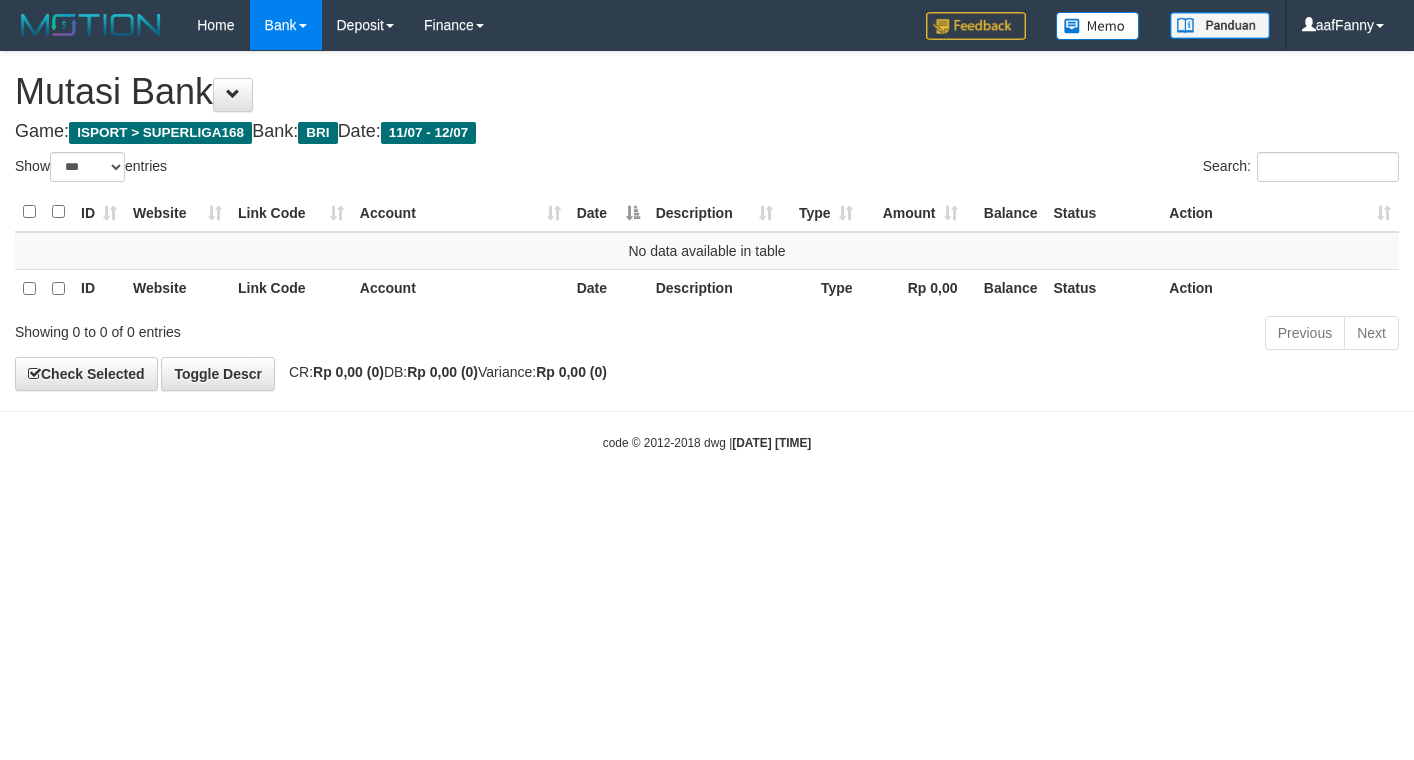 select on "***" 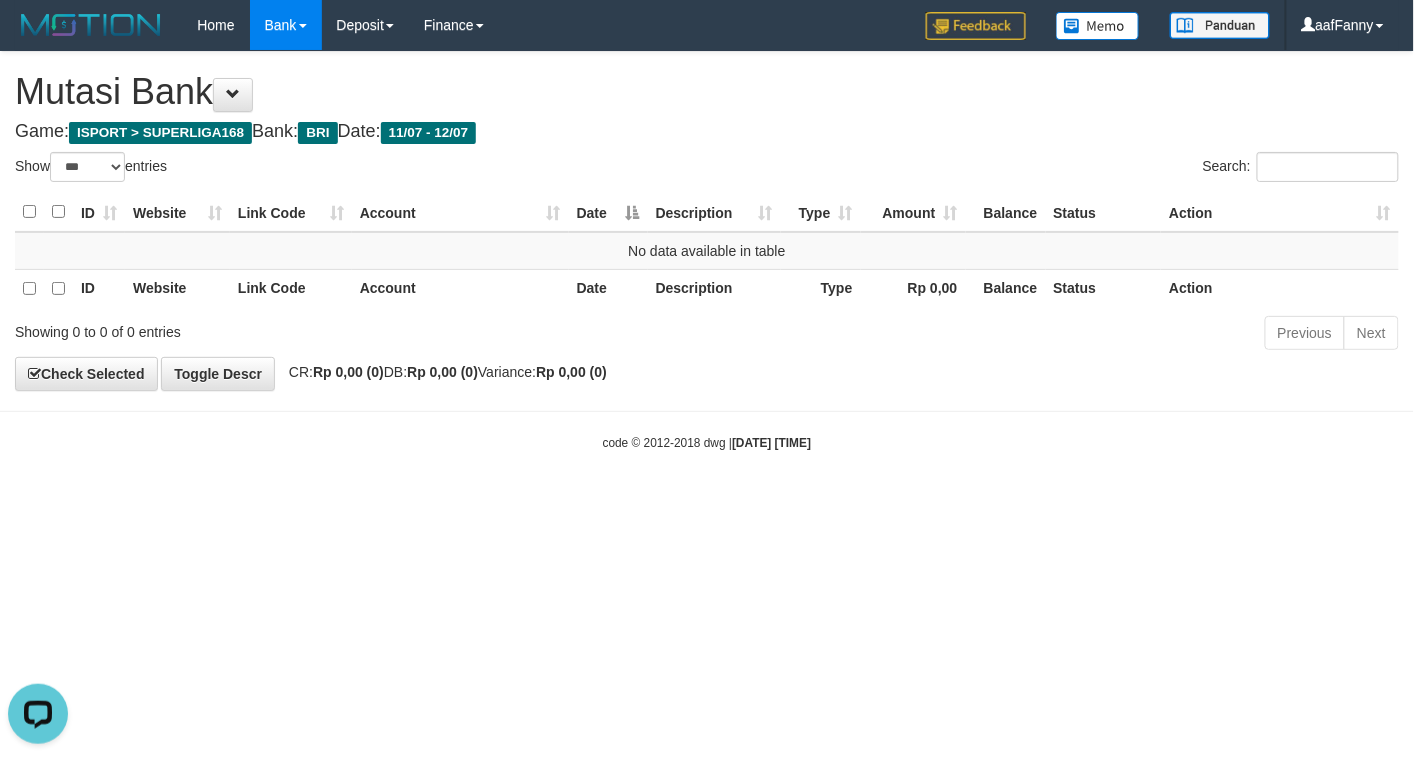 scroll, scrollTop: 0, scrollLeft: 0, axis: both 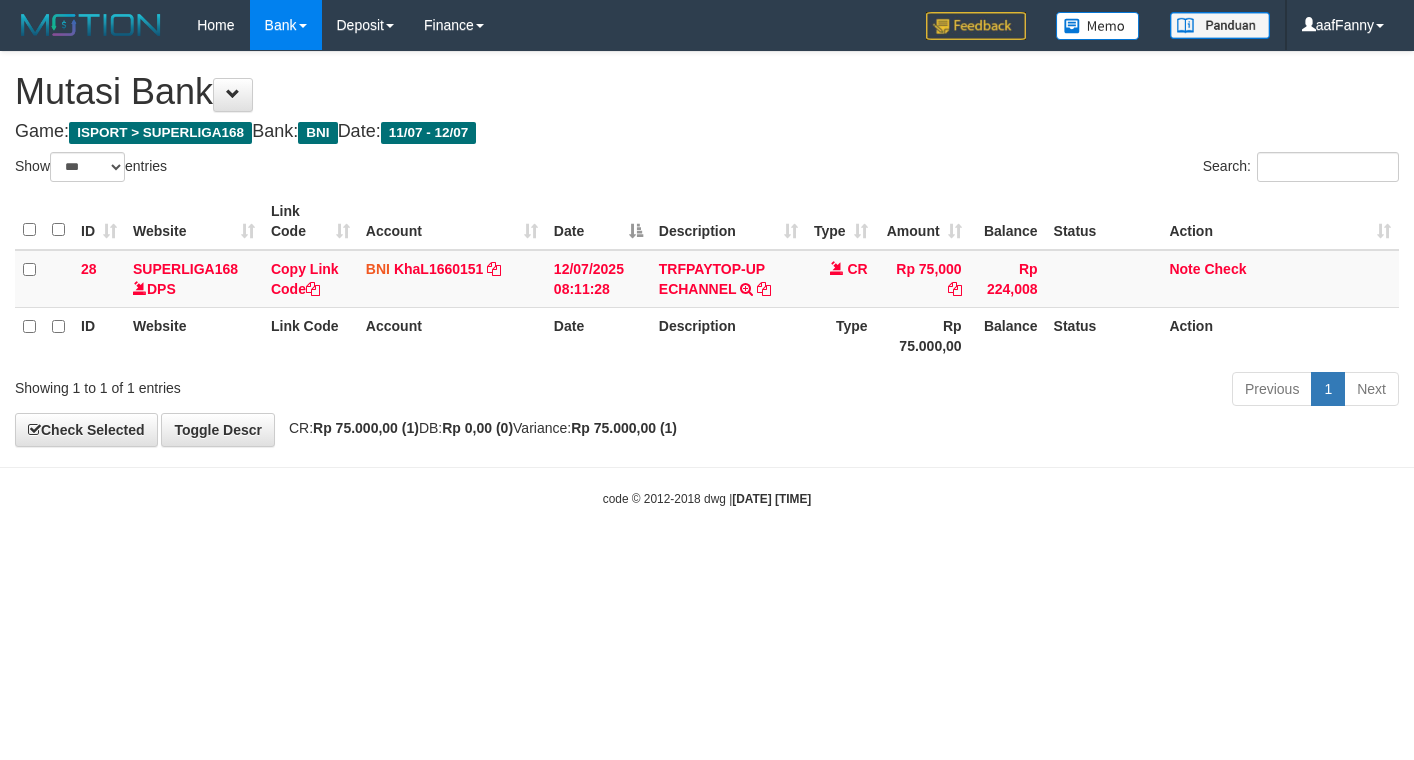 select on "***" 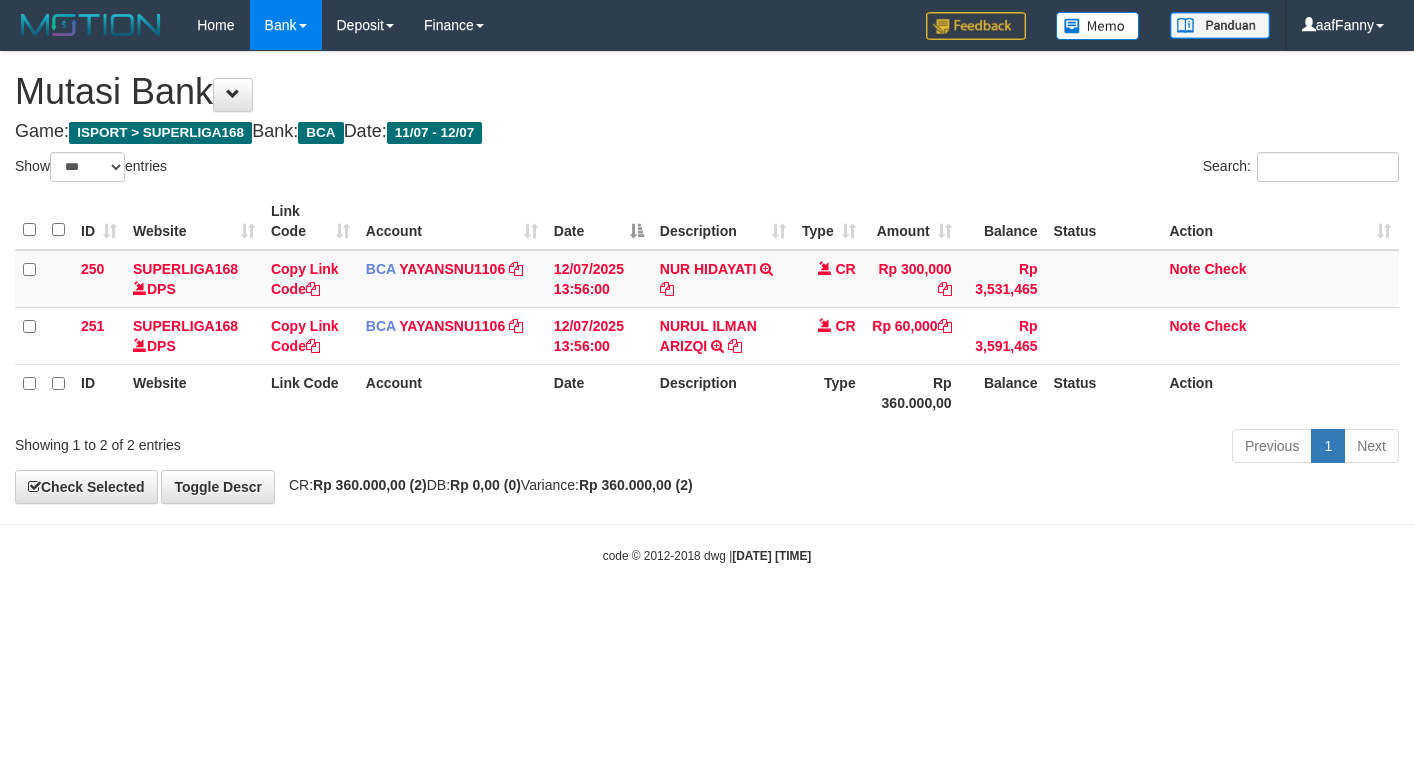 select on "***" 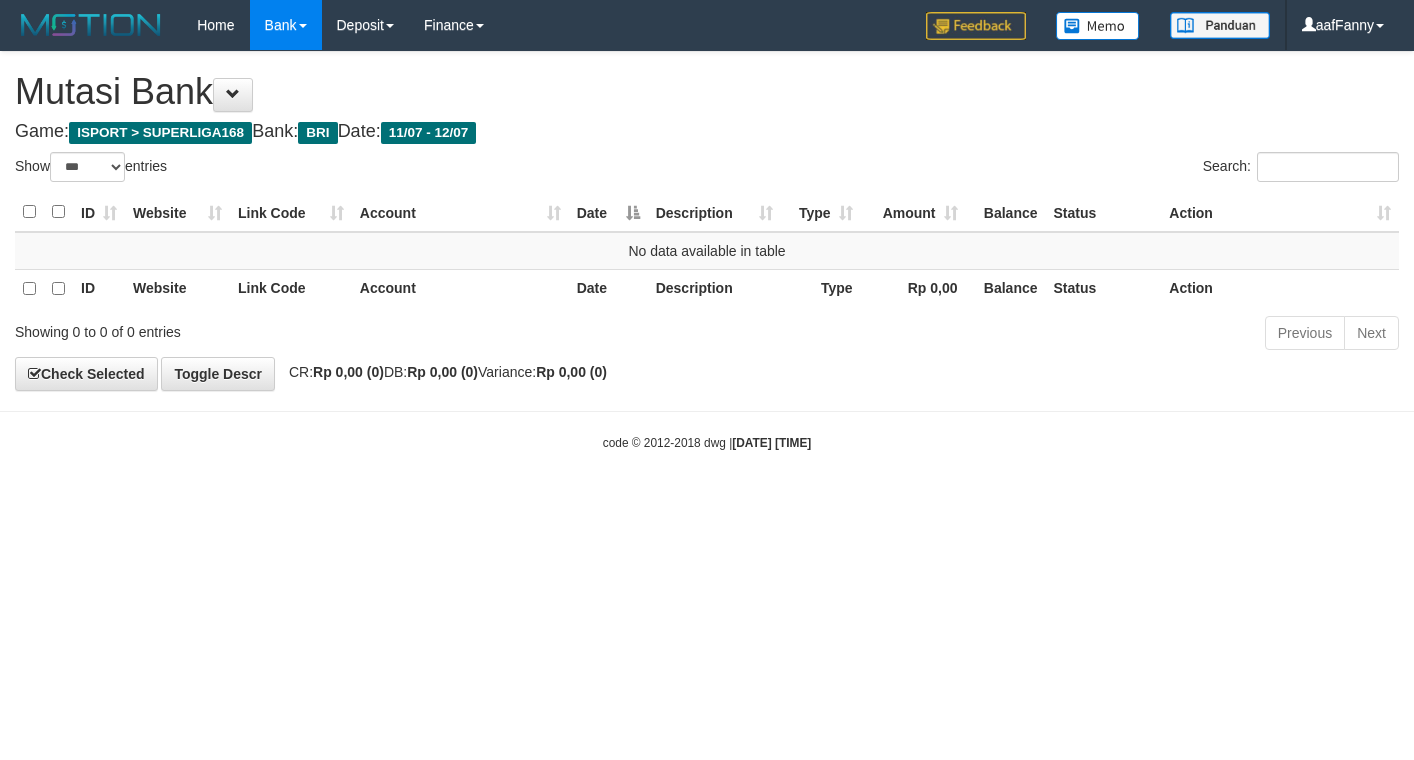 select on "***" 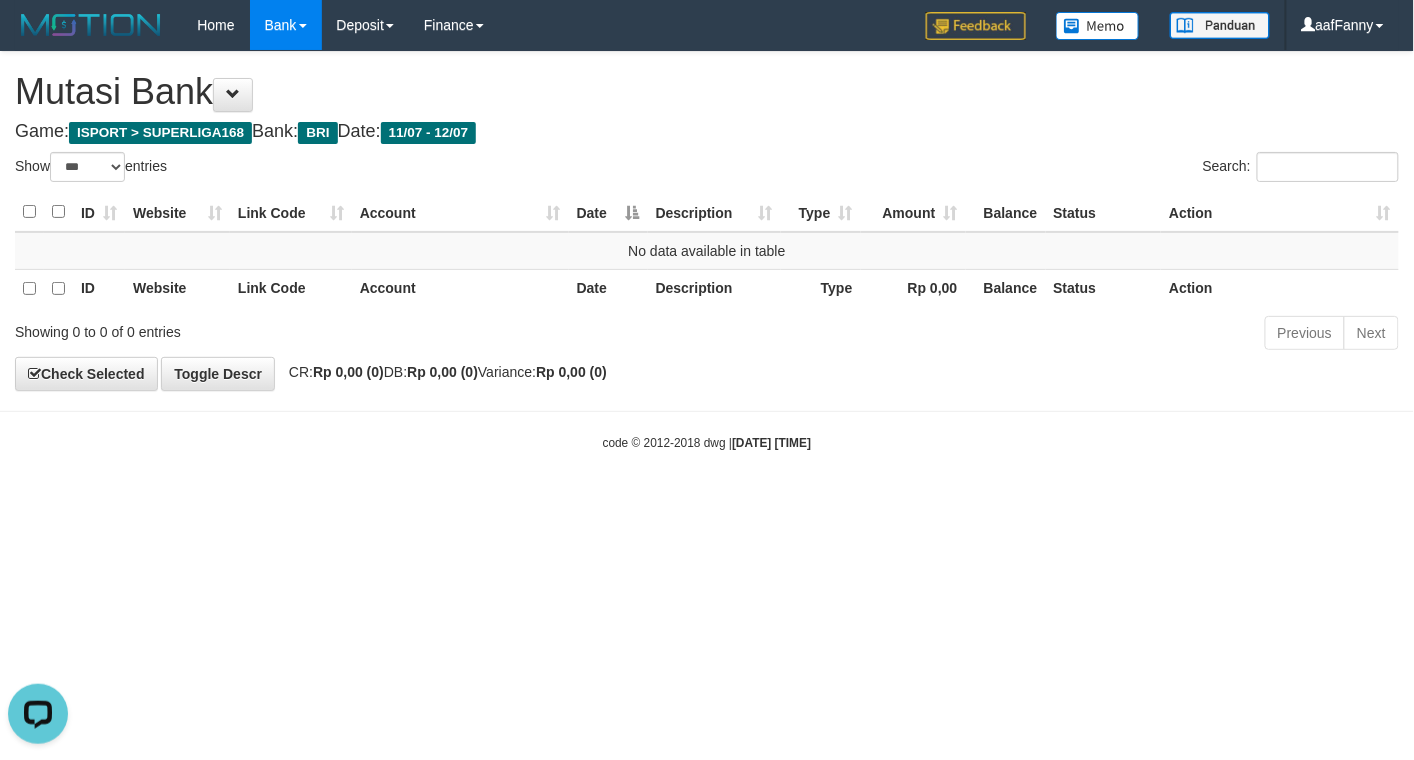 scroll, scrollTop: 0, scrollLeft: 0, axis: both 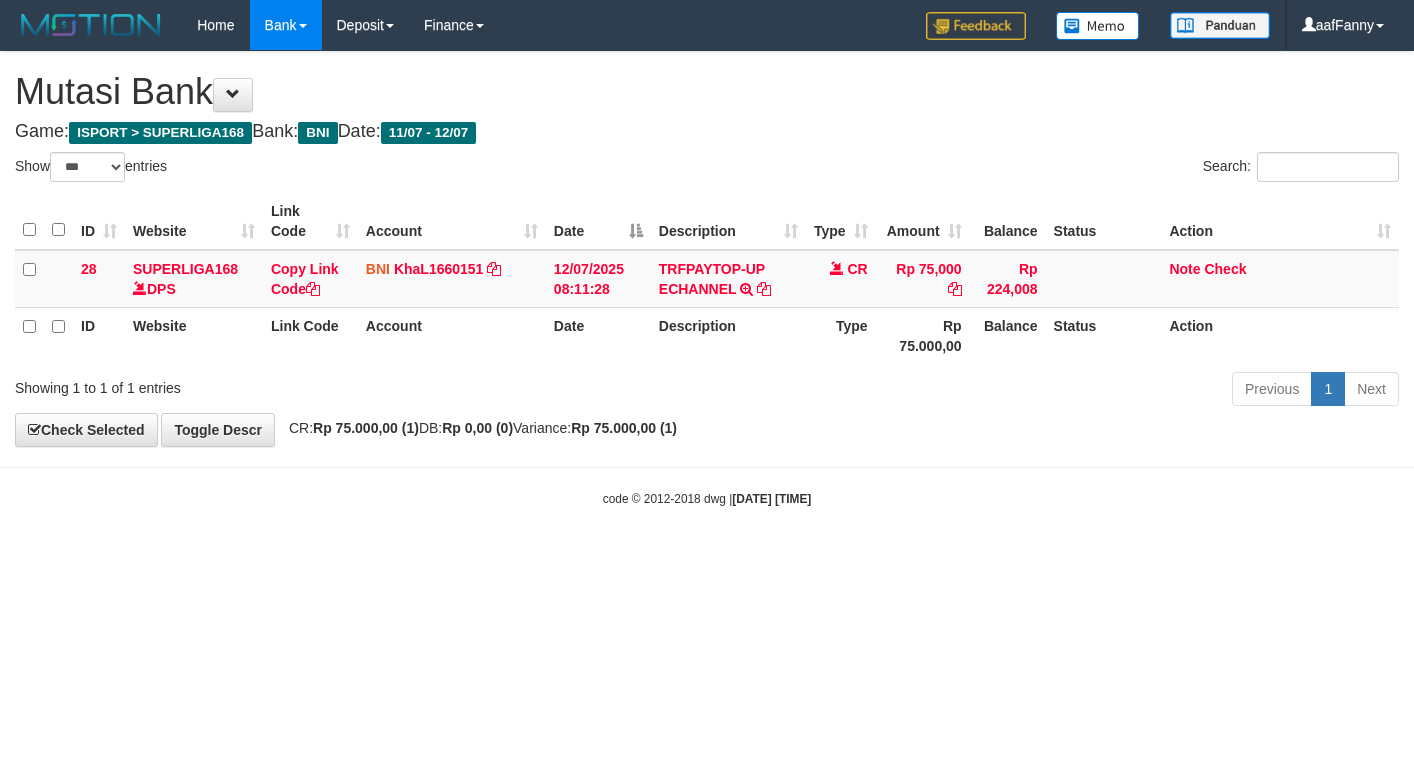 select on "***" 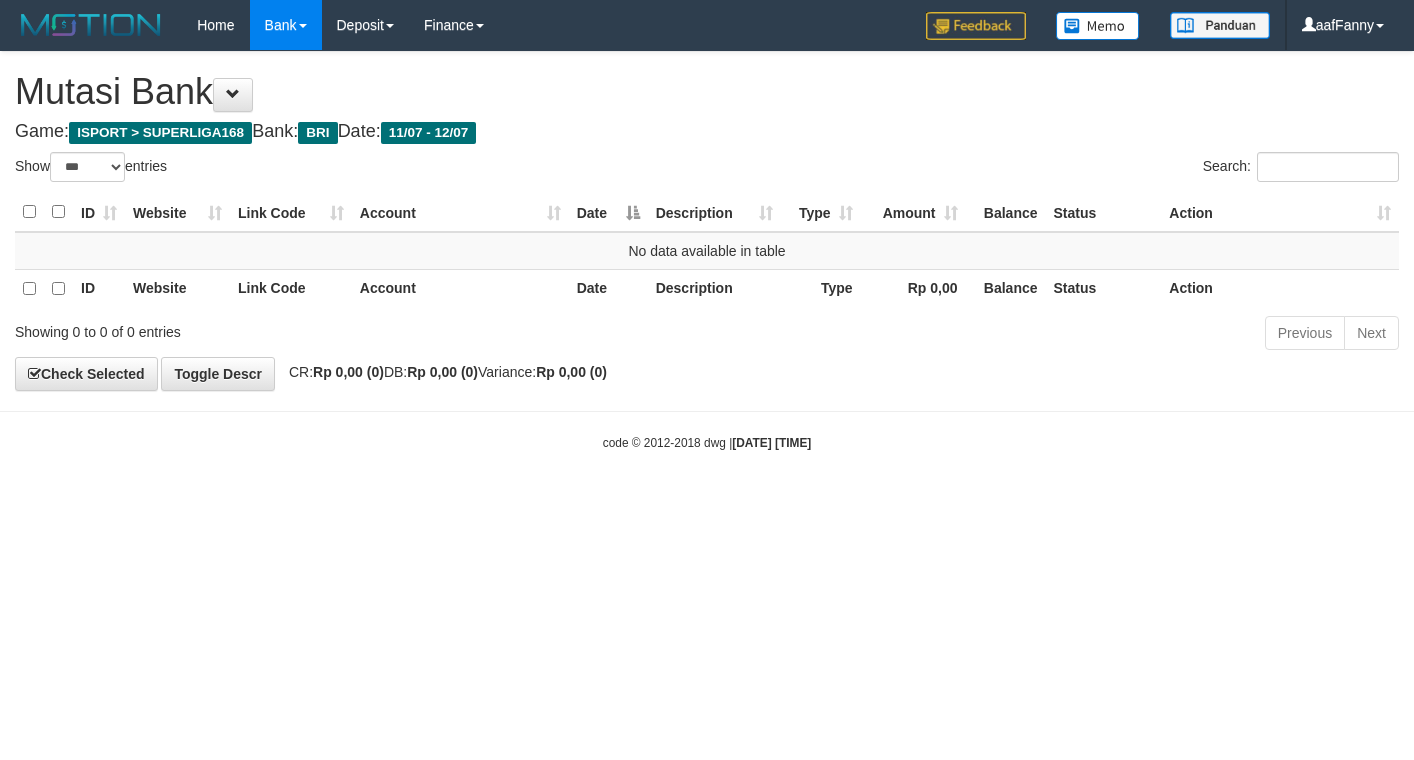select on "***" 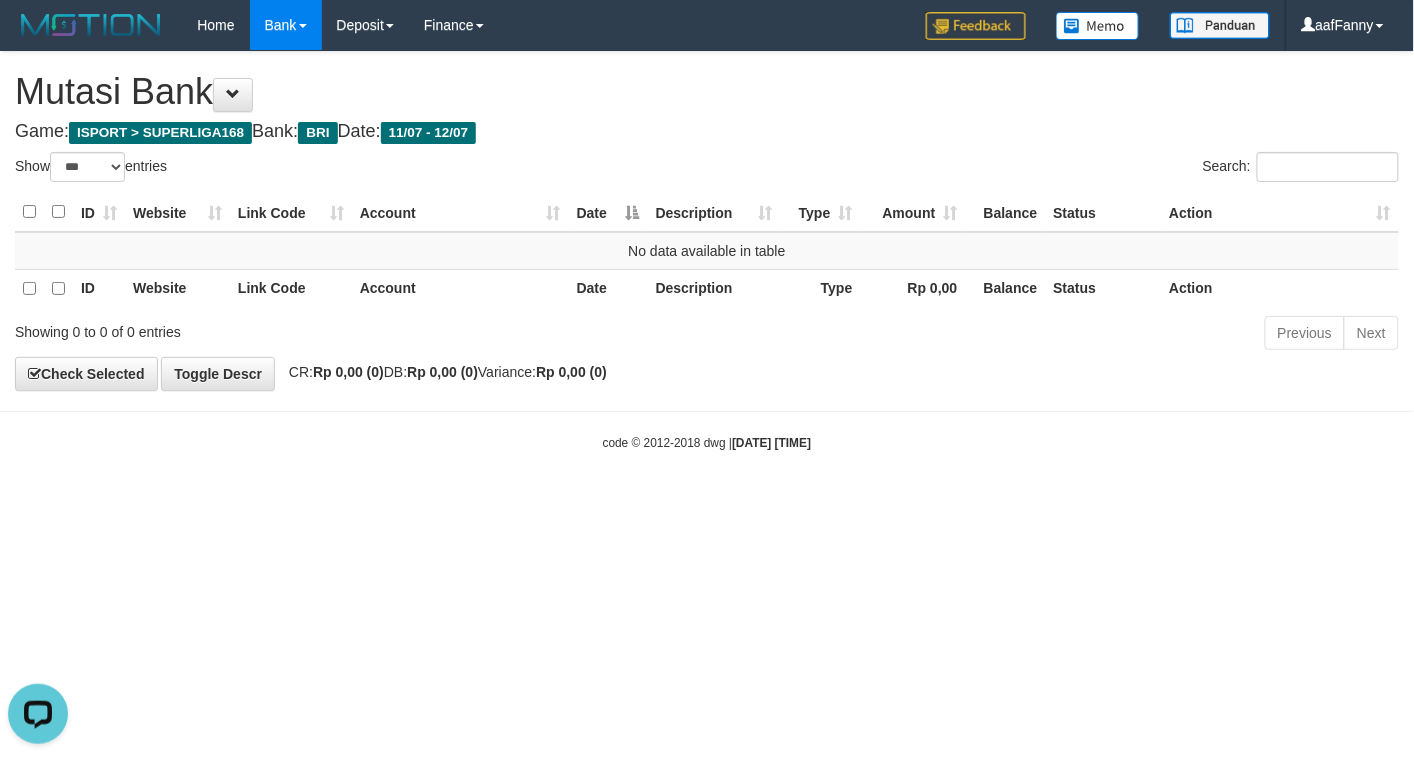 scroll, scrollTop: 0, scrollLeft: 0, axis: both 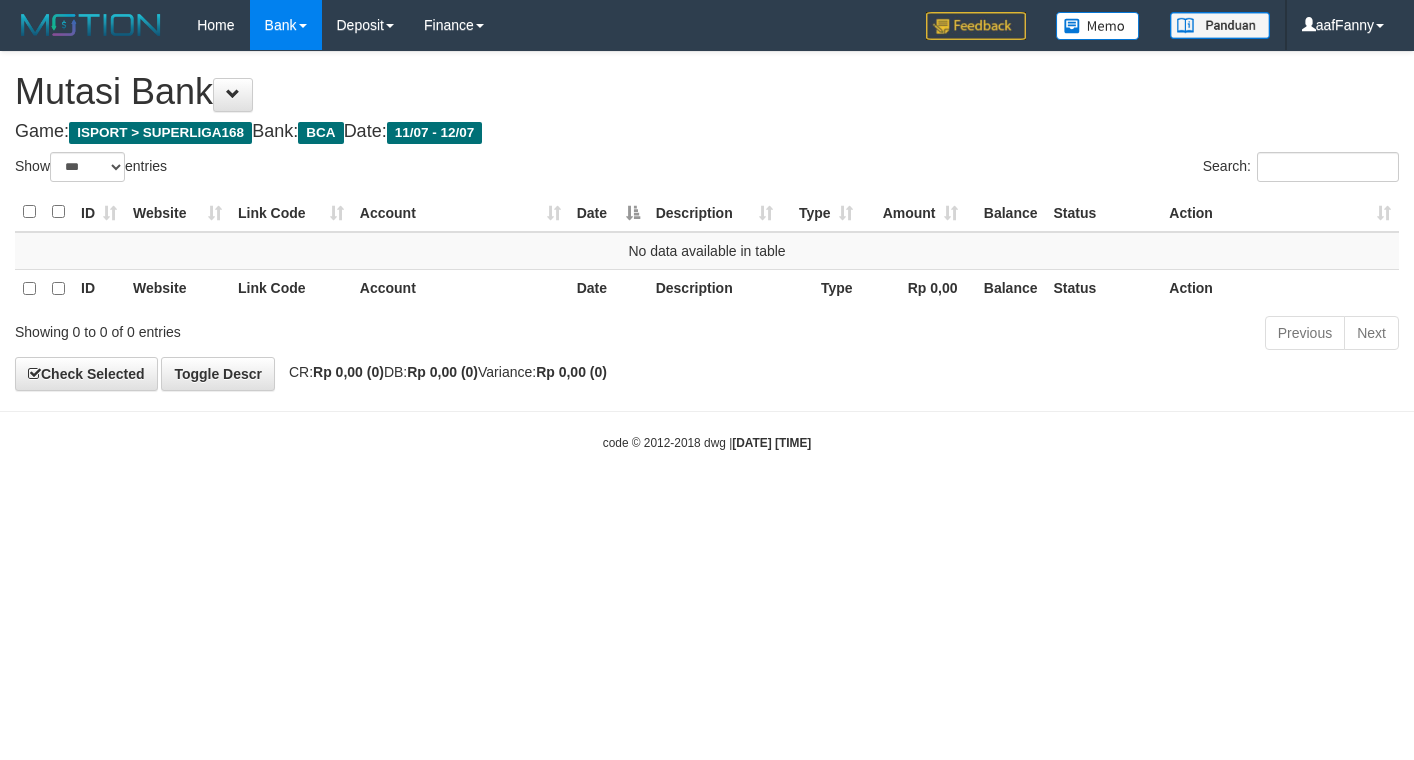 select on "***" 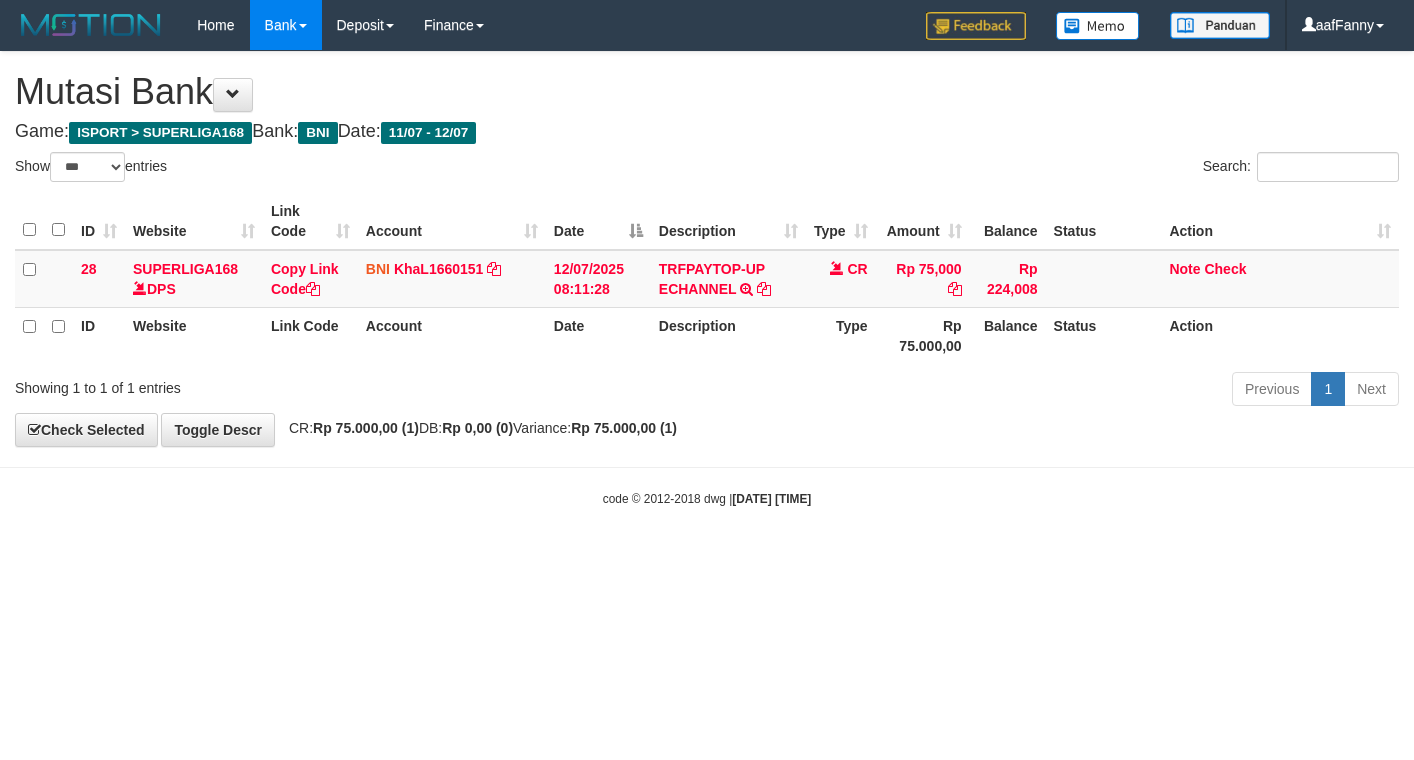 select on "***" 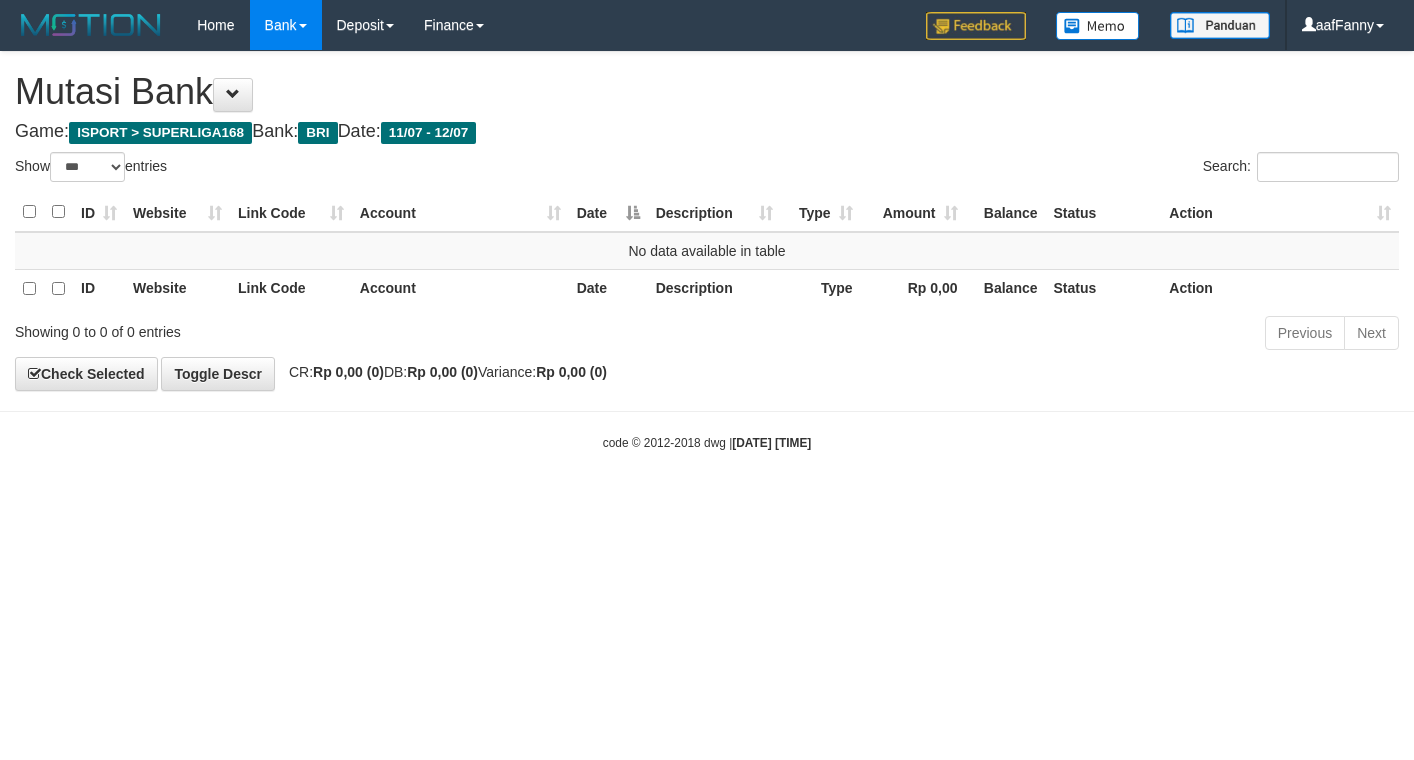 select on "***" 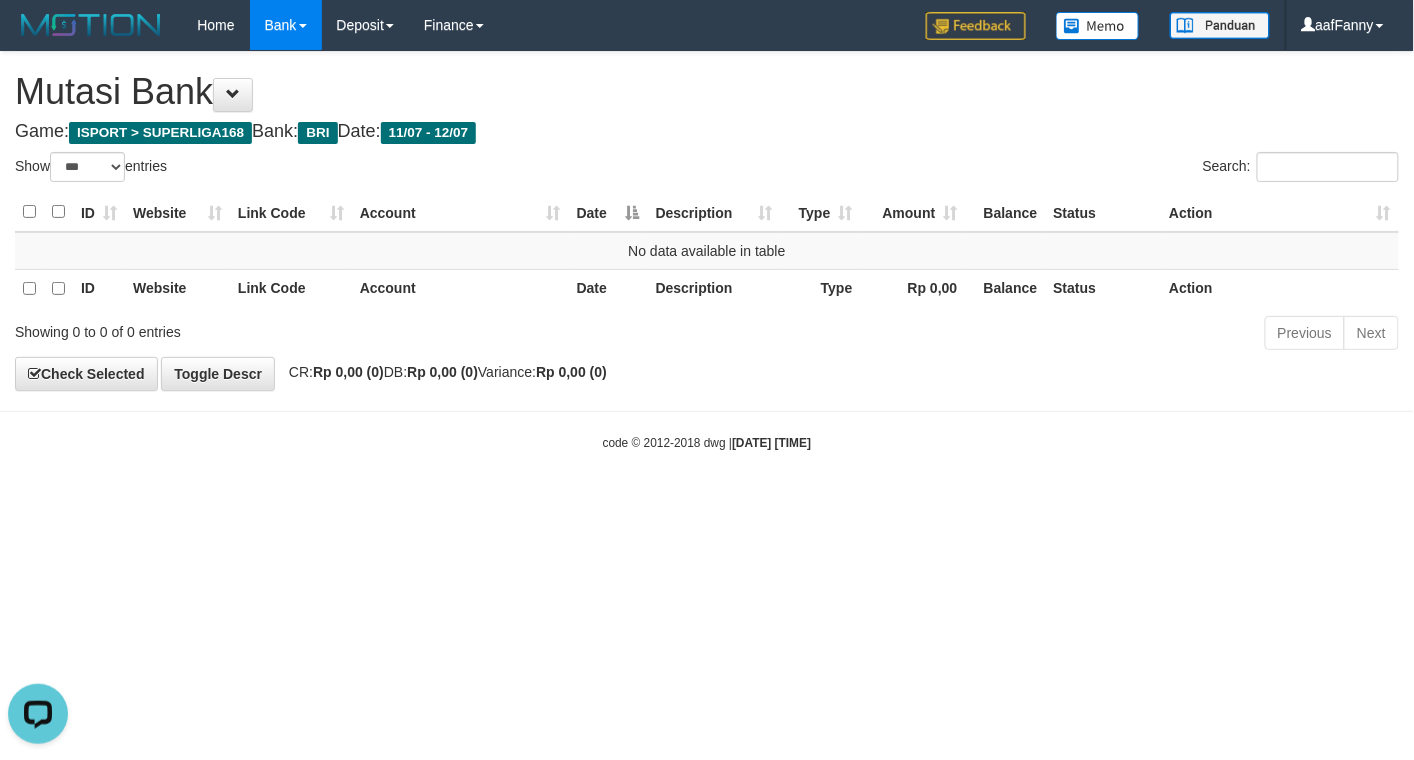 scroll, scrollTop: 0, scrollLeft: 0, axis: both 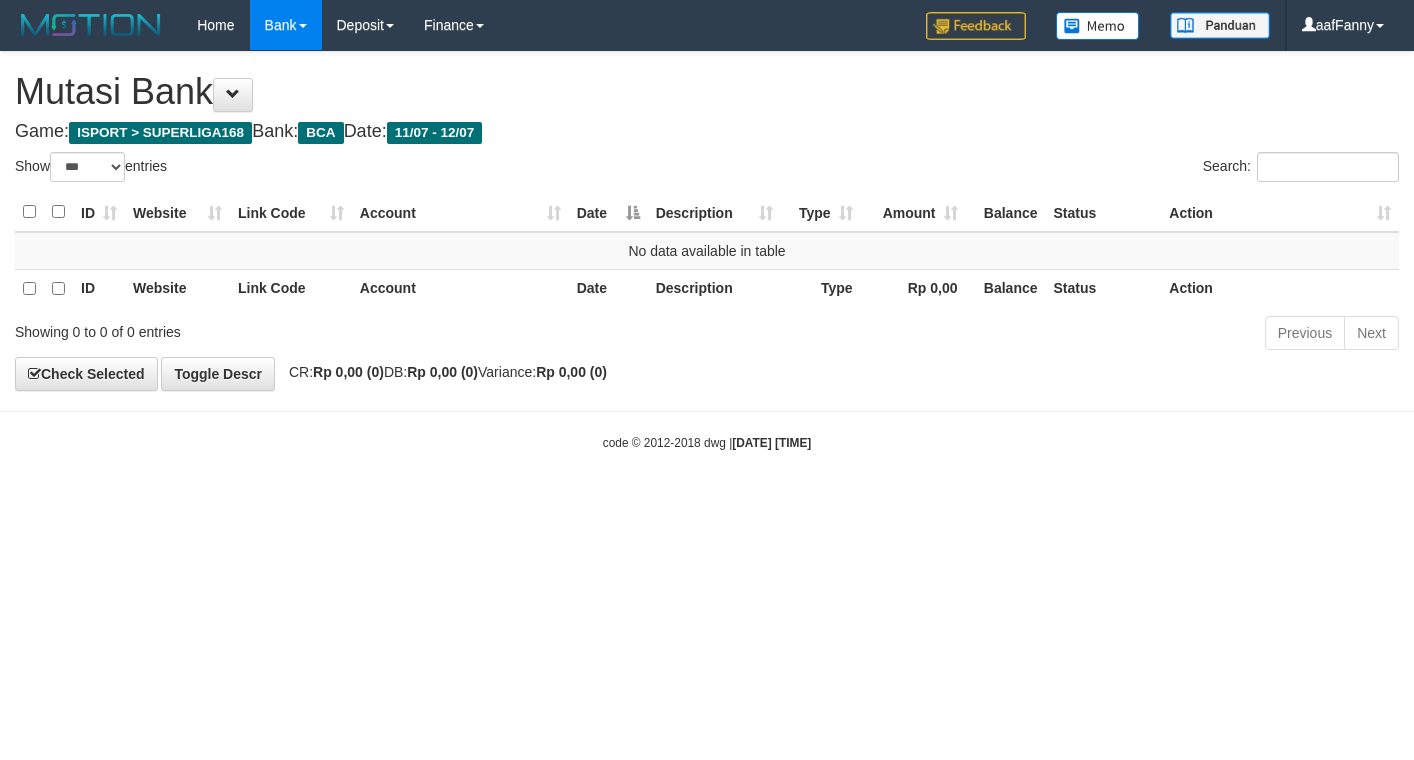 select on "***" 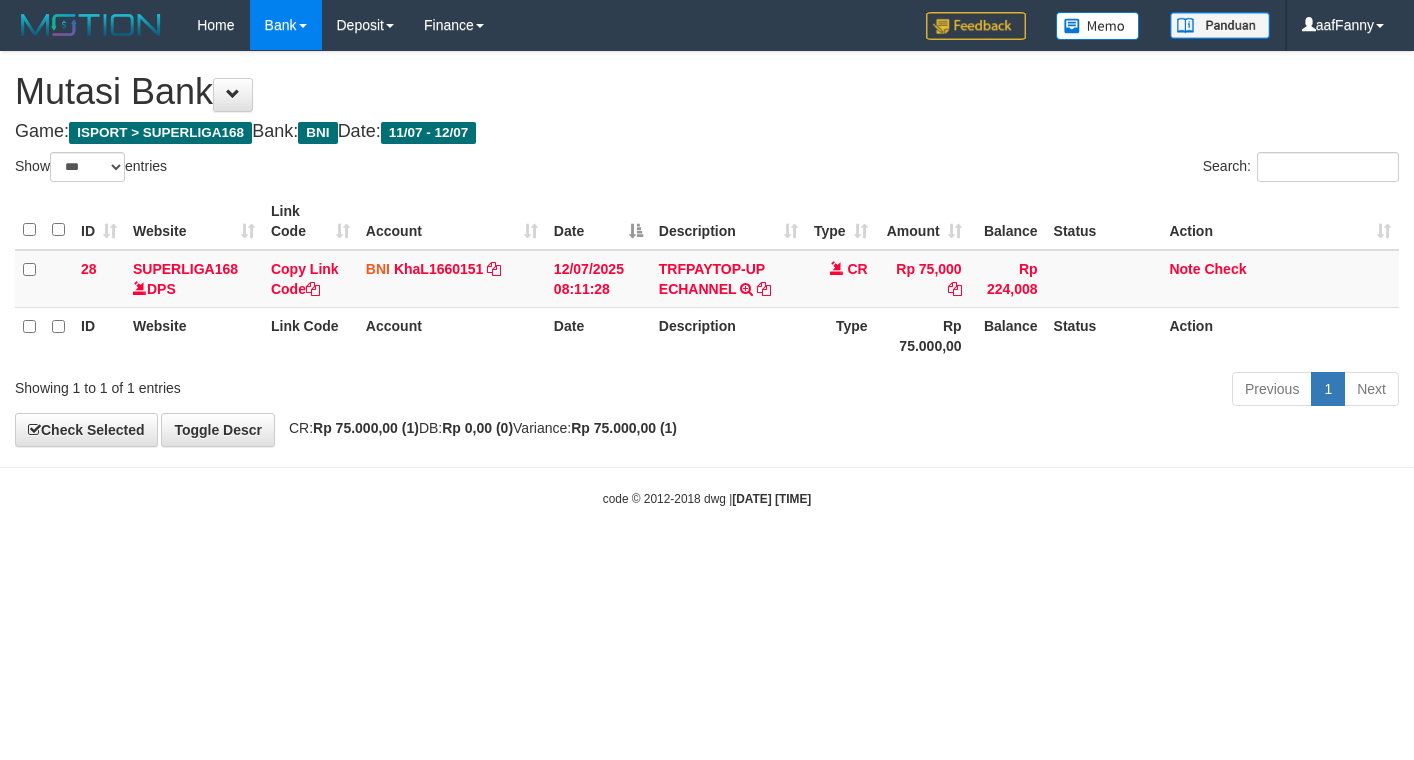 select on "***" 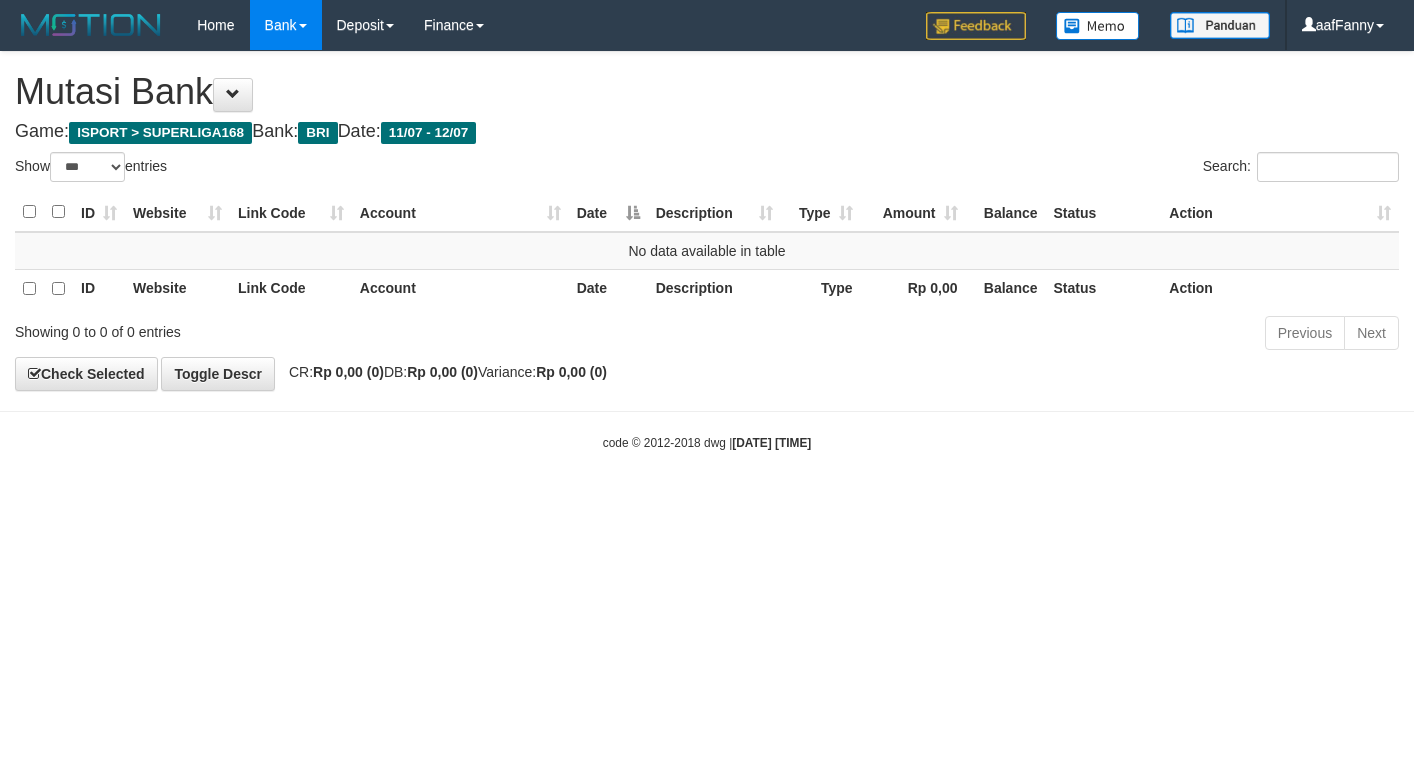 select on "***" 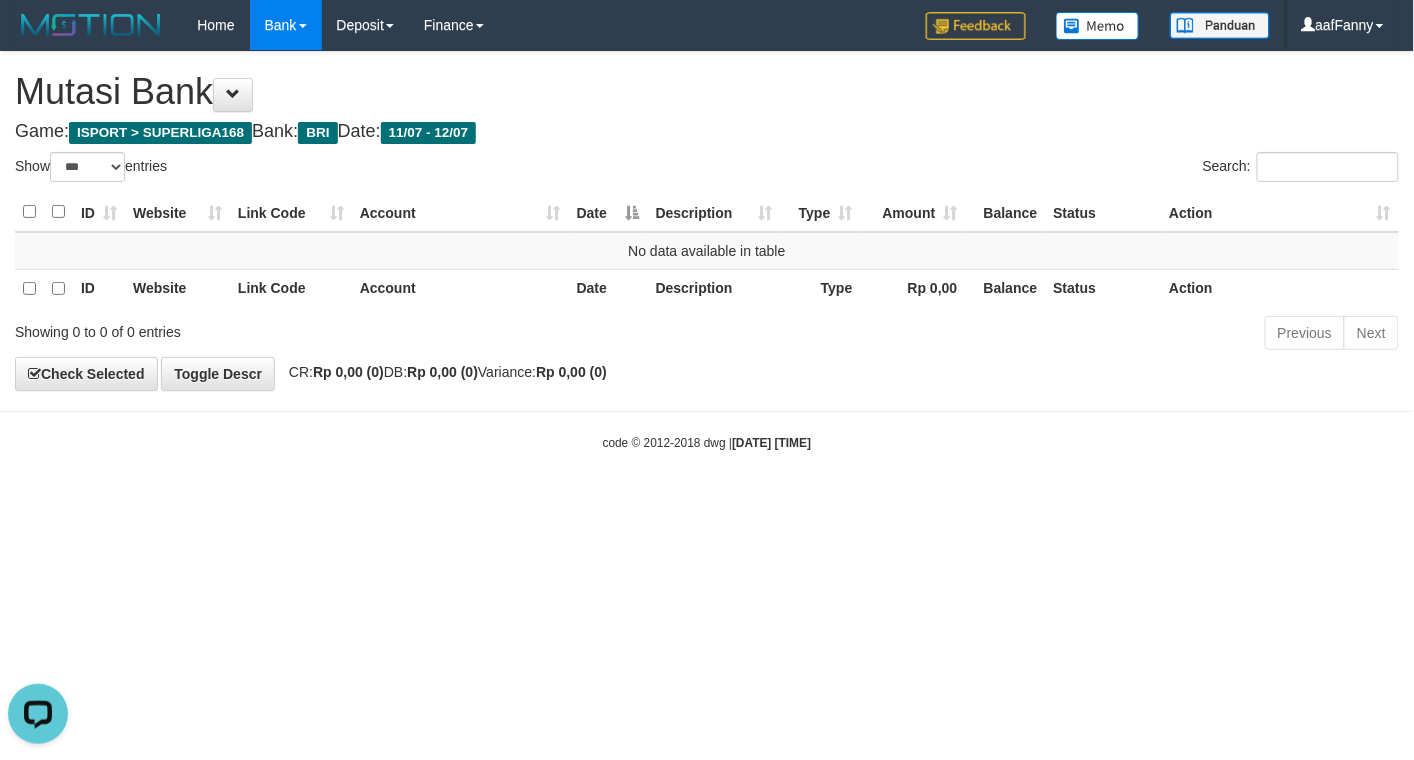 scroll, scrollTop: 0, scrollLeft: 0, axis: both 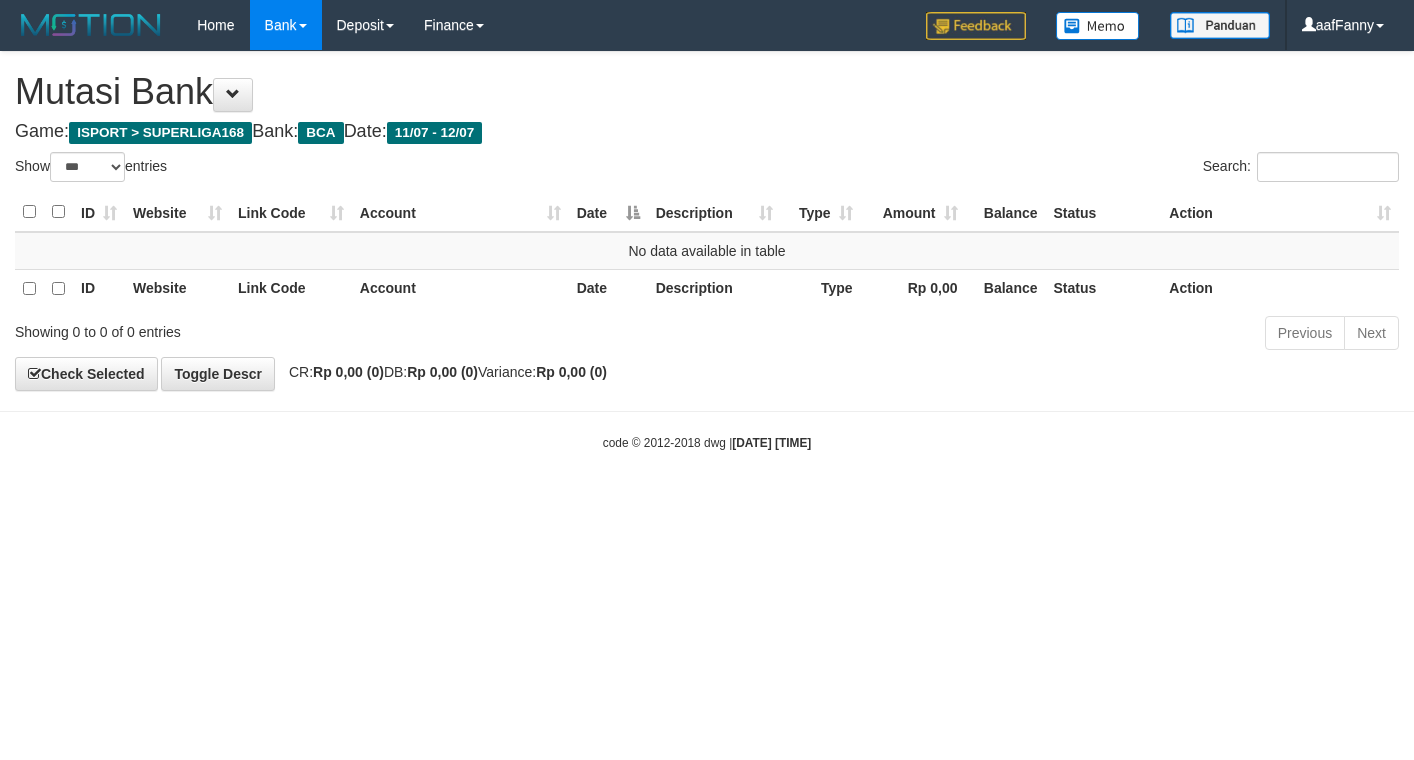 select on "***" 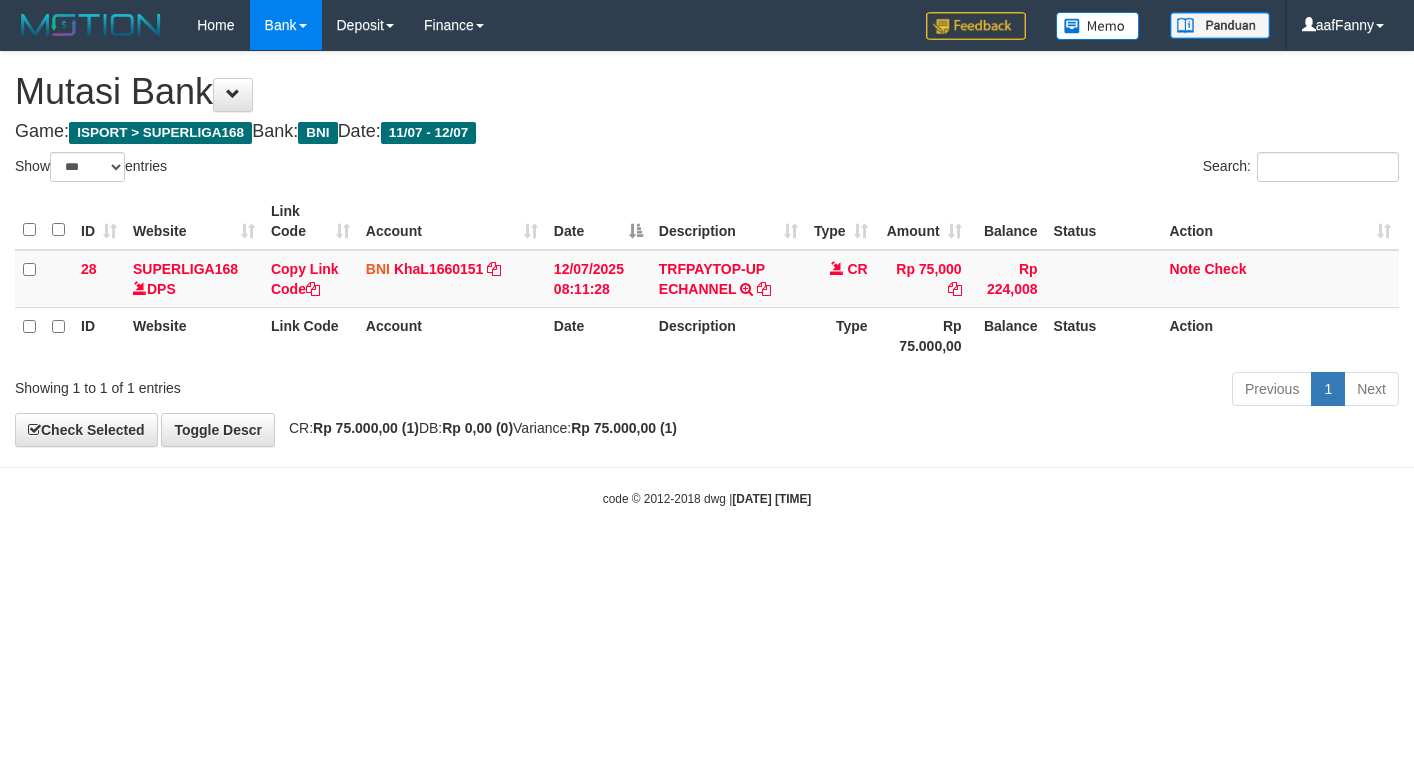 select on "***" 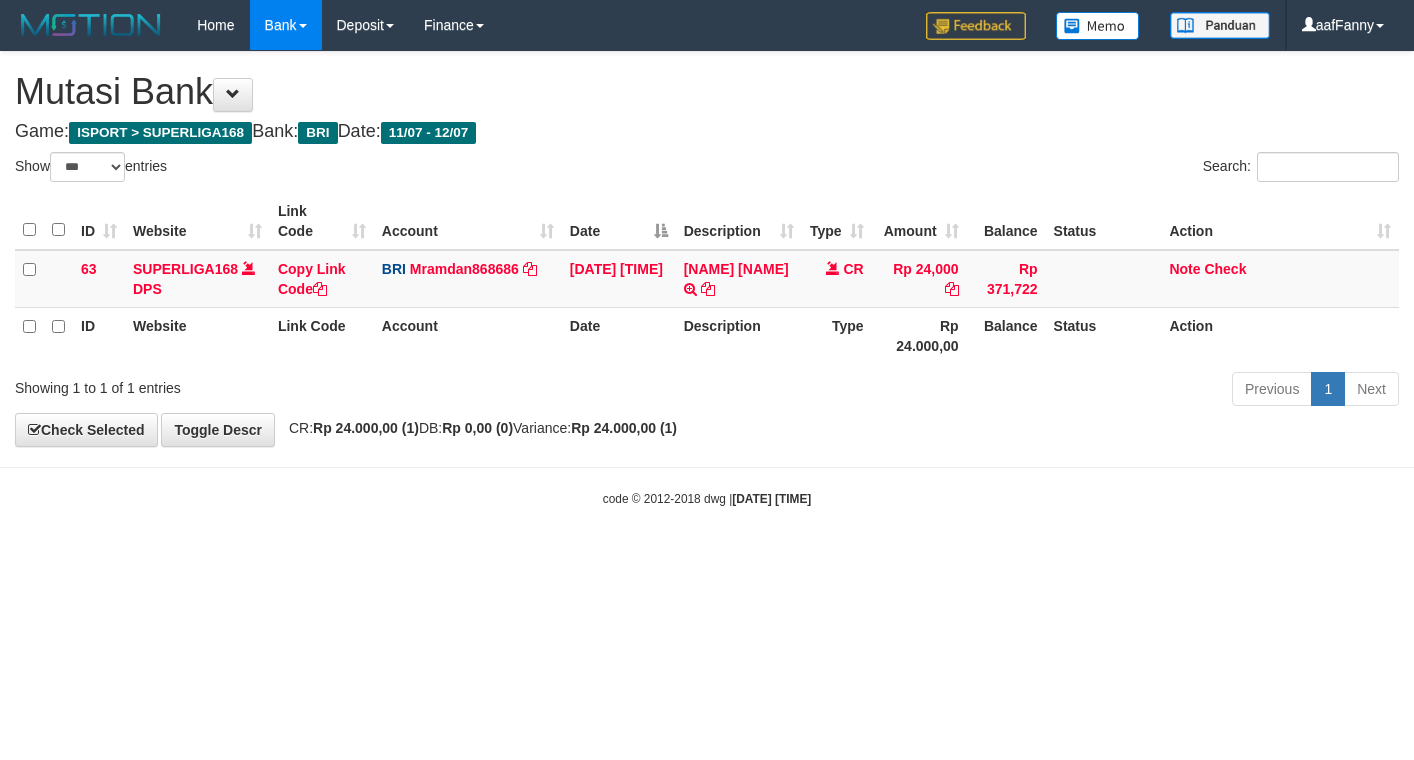 select on "***" 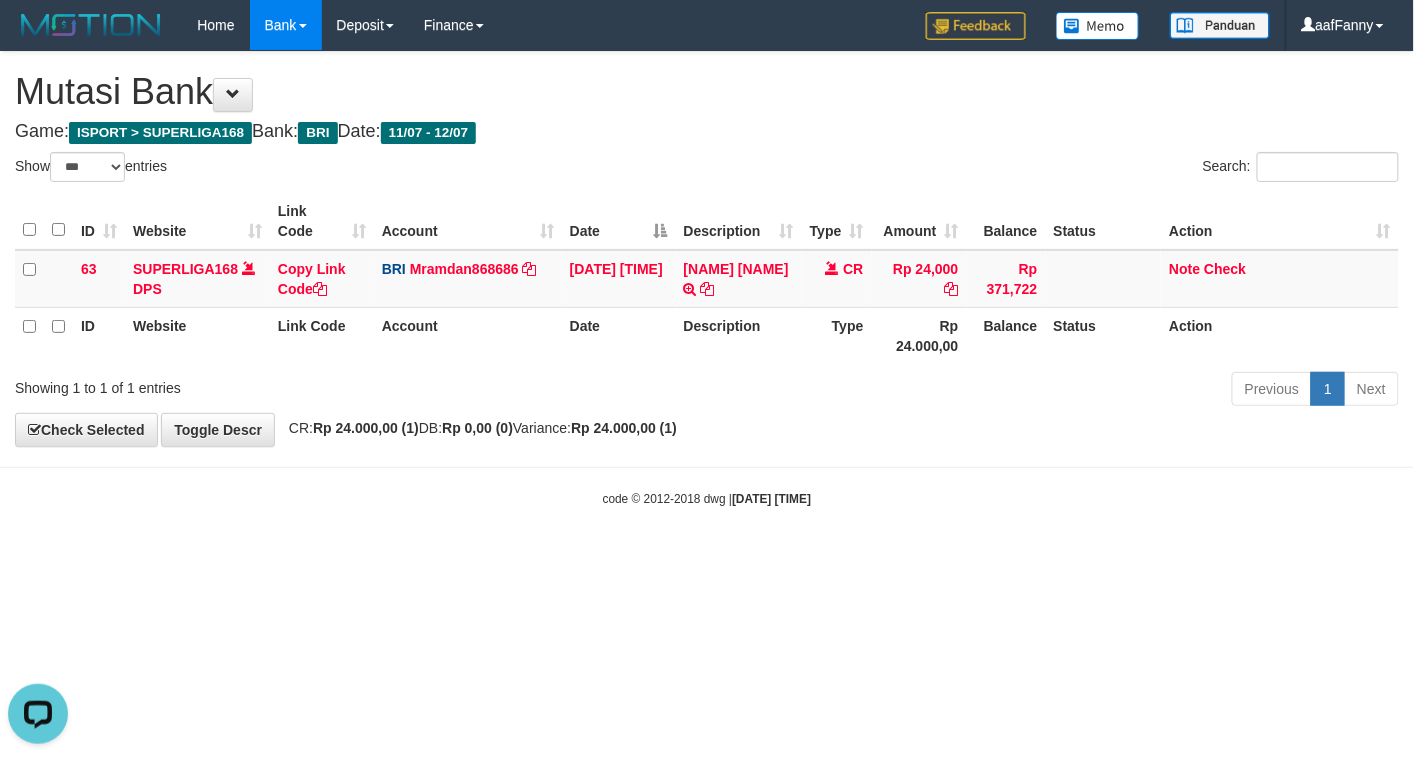 scroll, scrollTop: 0, scrollLeft: 0, axis: both 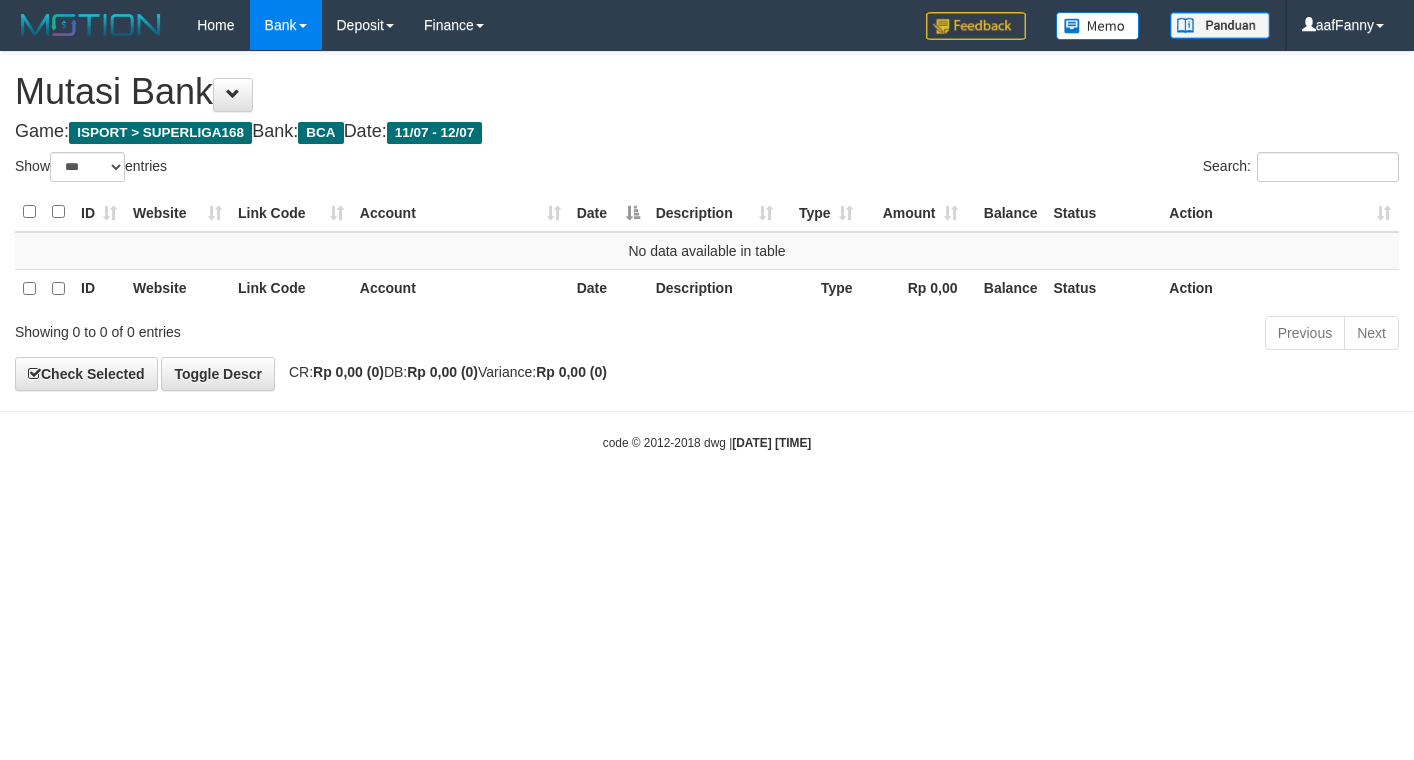 select on "***" 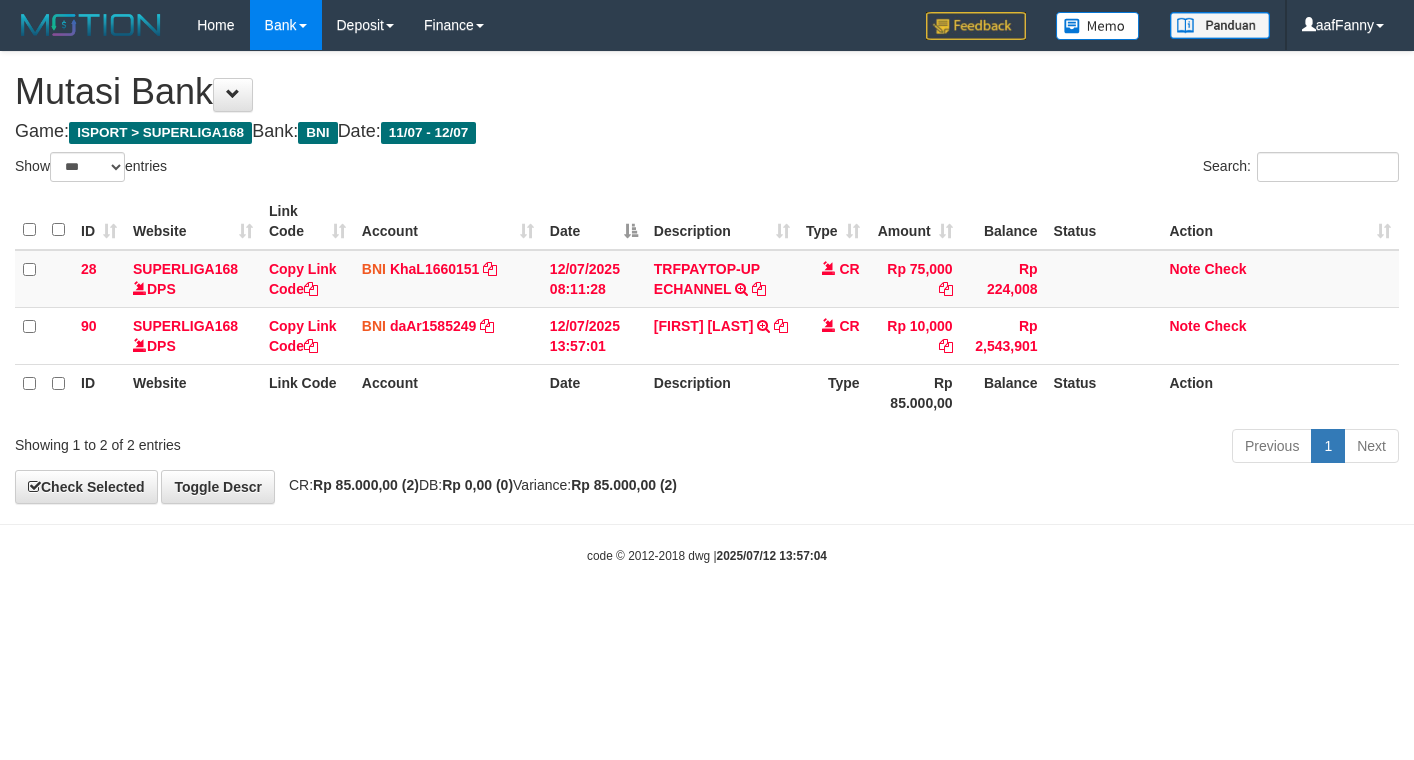 select on "***" 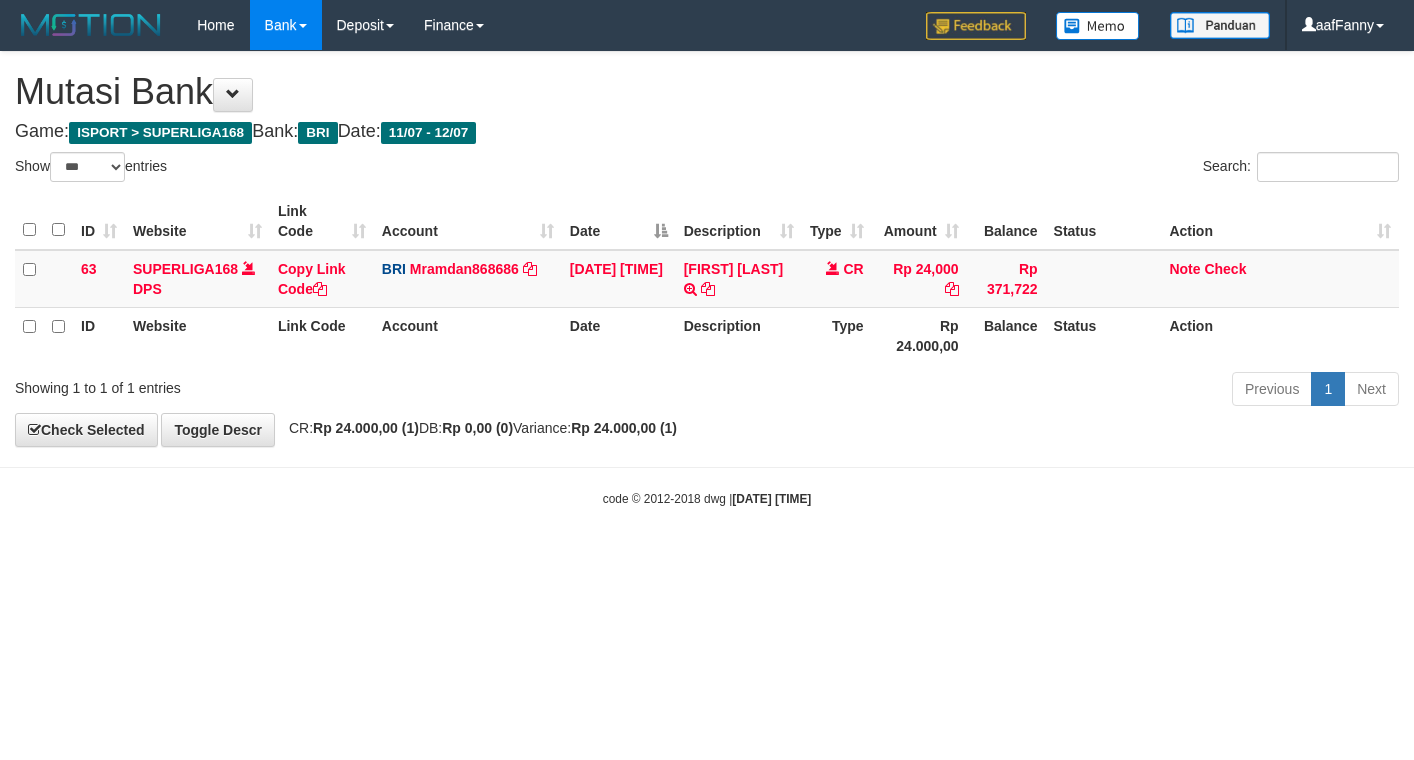 select on "***" 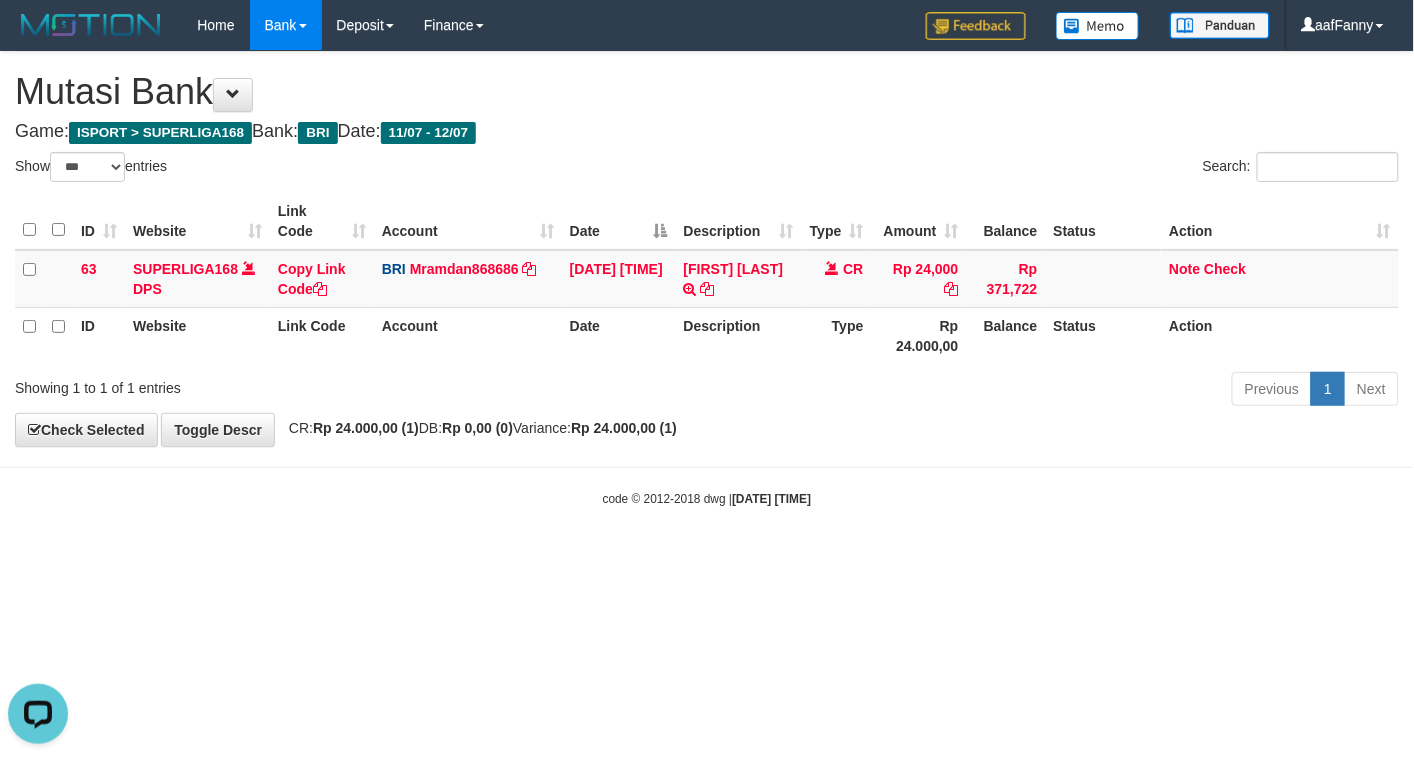 scroll, scrollTop: 0, scrollLeft: 0, axis: both 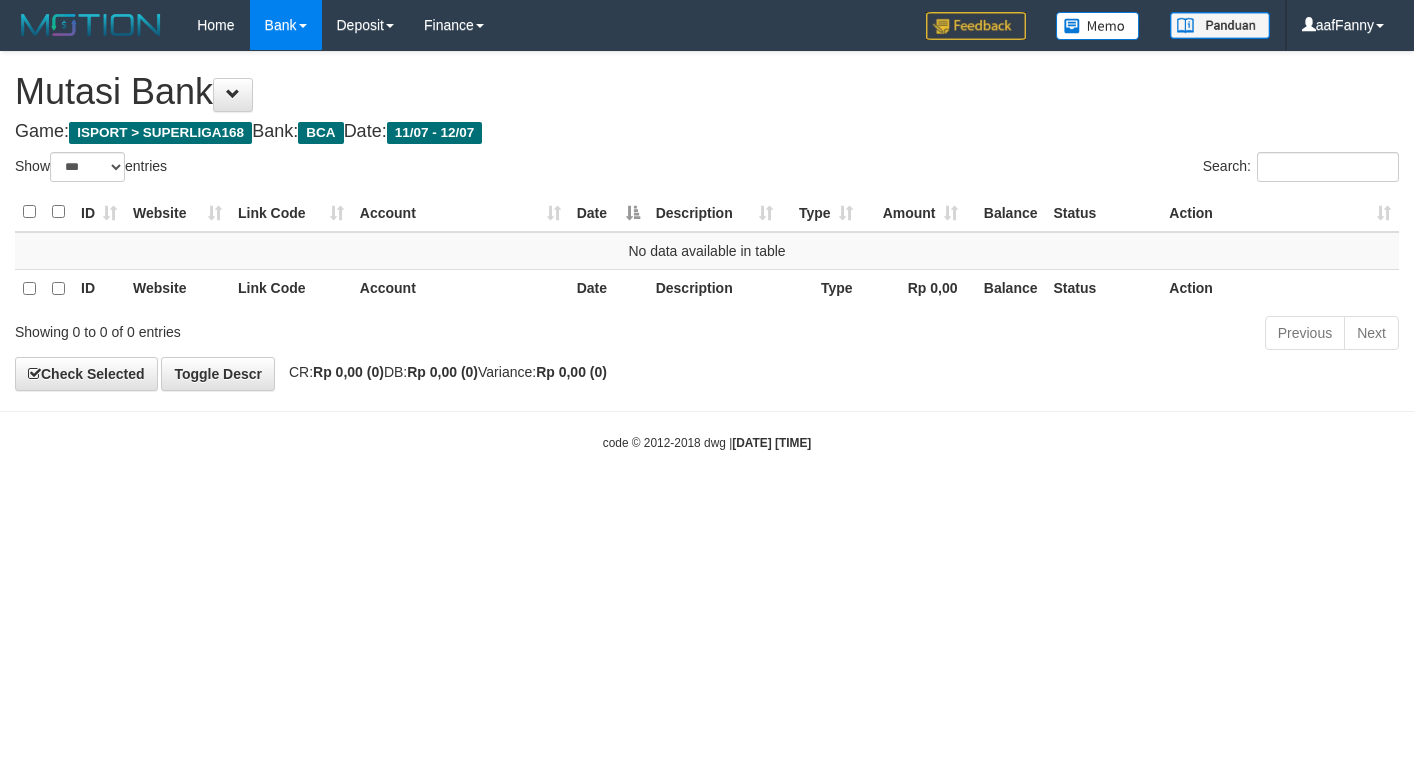 select on "***" 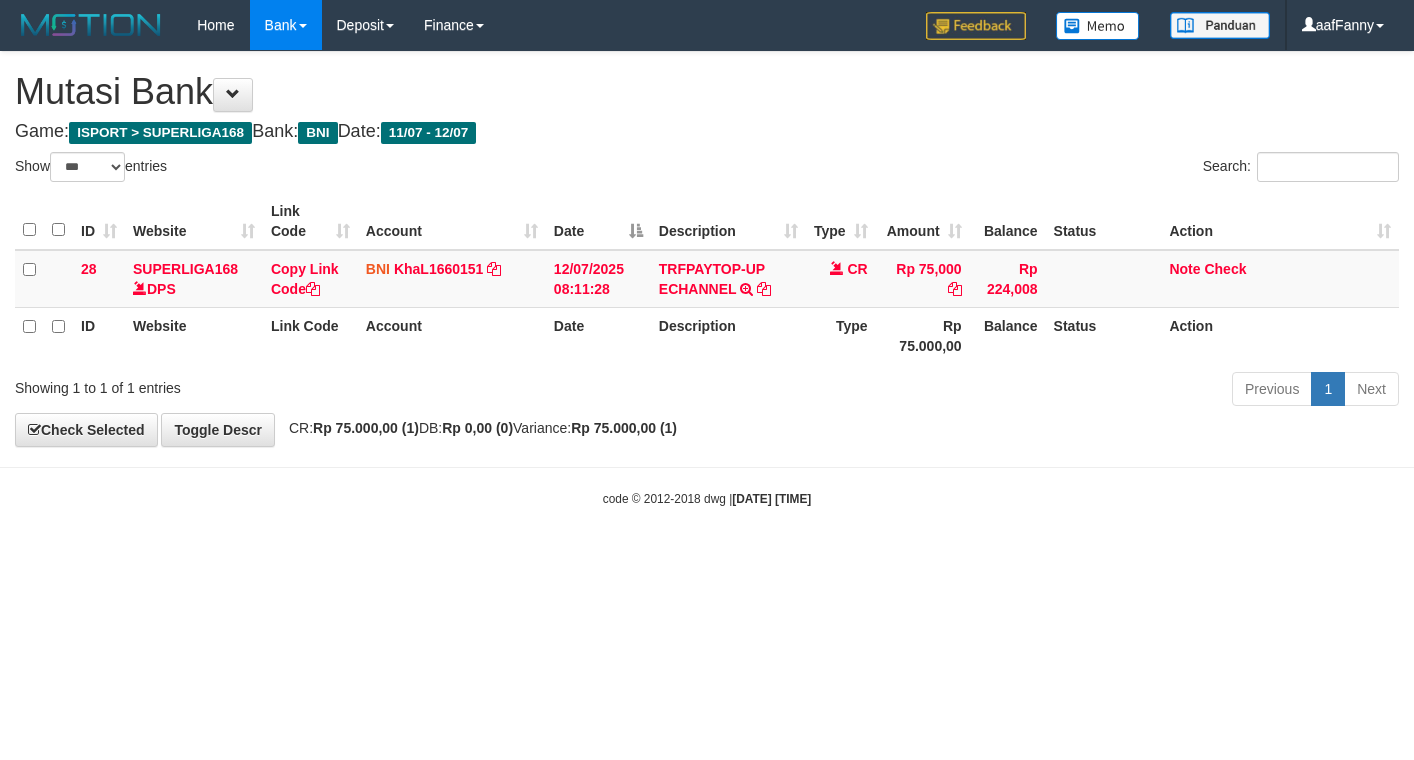 select on "***" 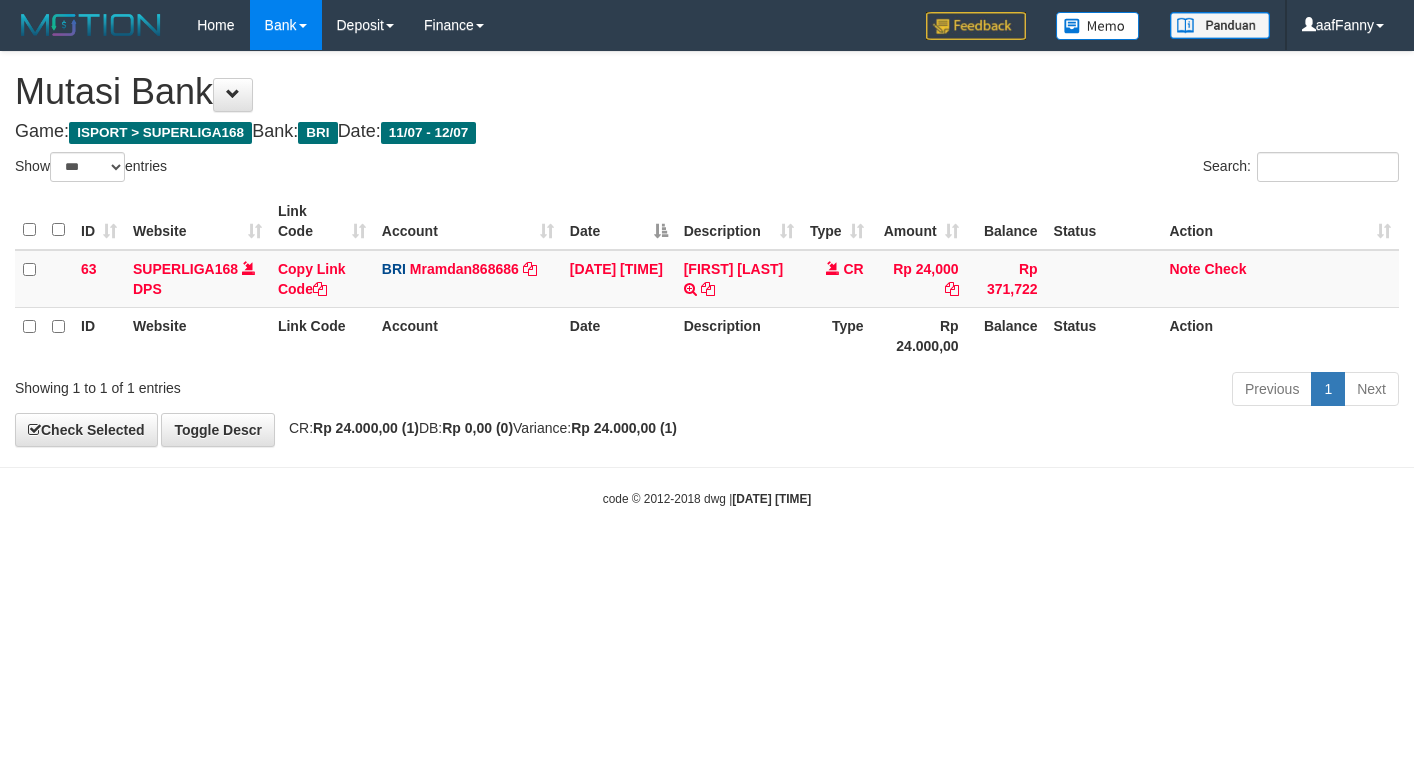 select on "***" 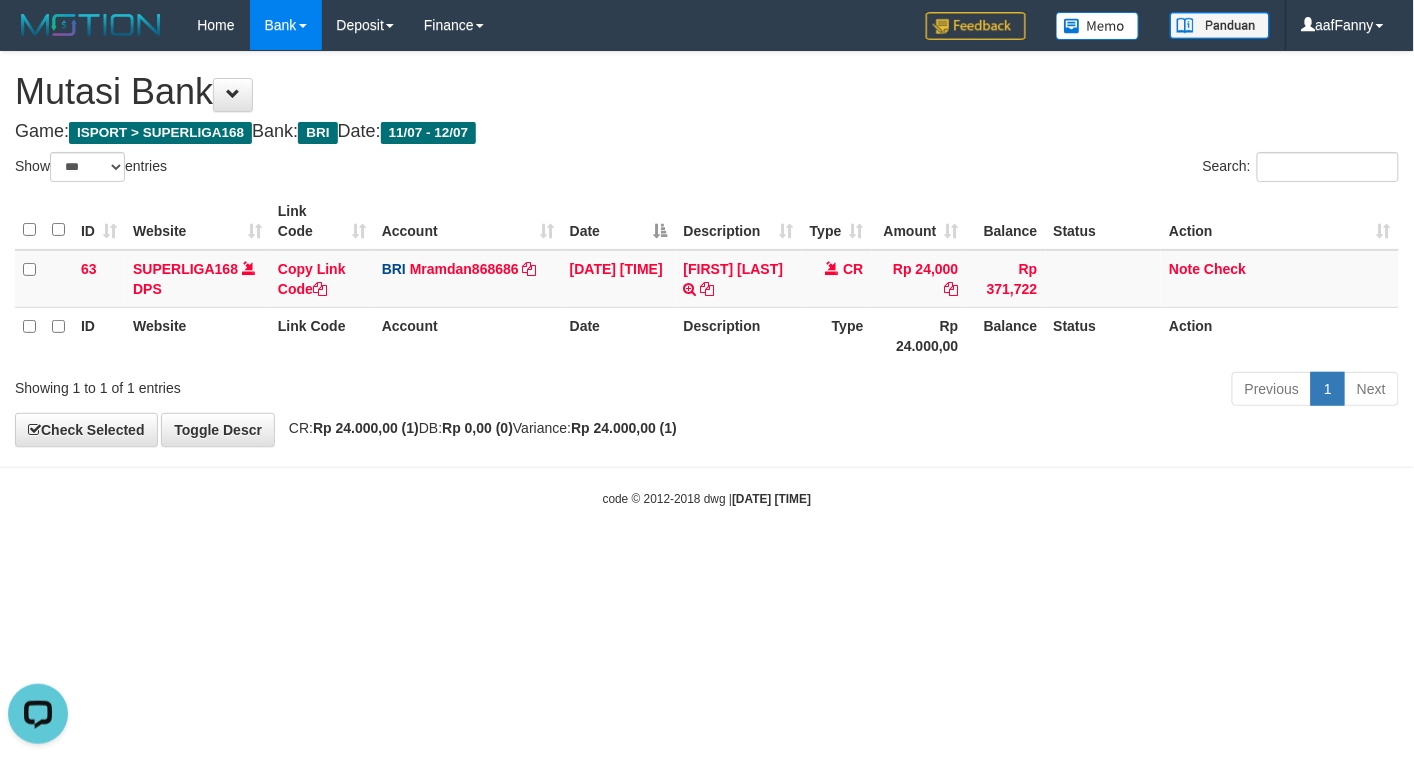 scroll, scrollTop: 0, scrollLeft: 0, axis: both 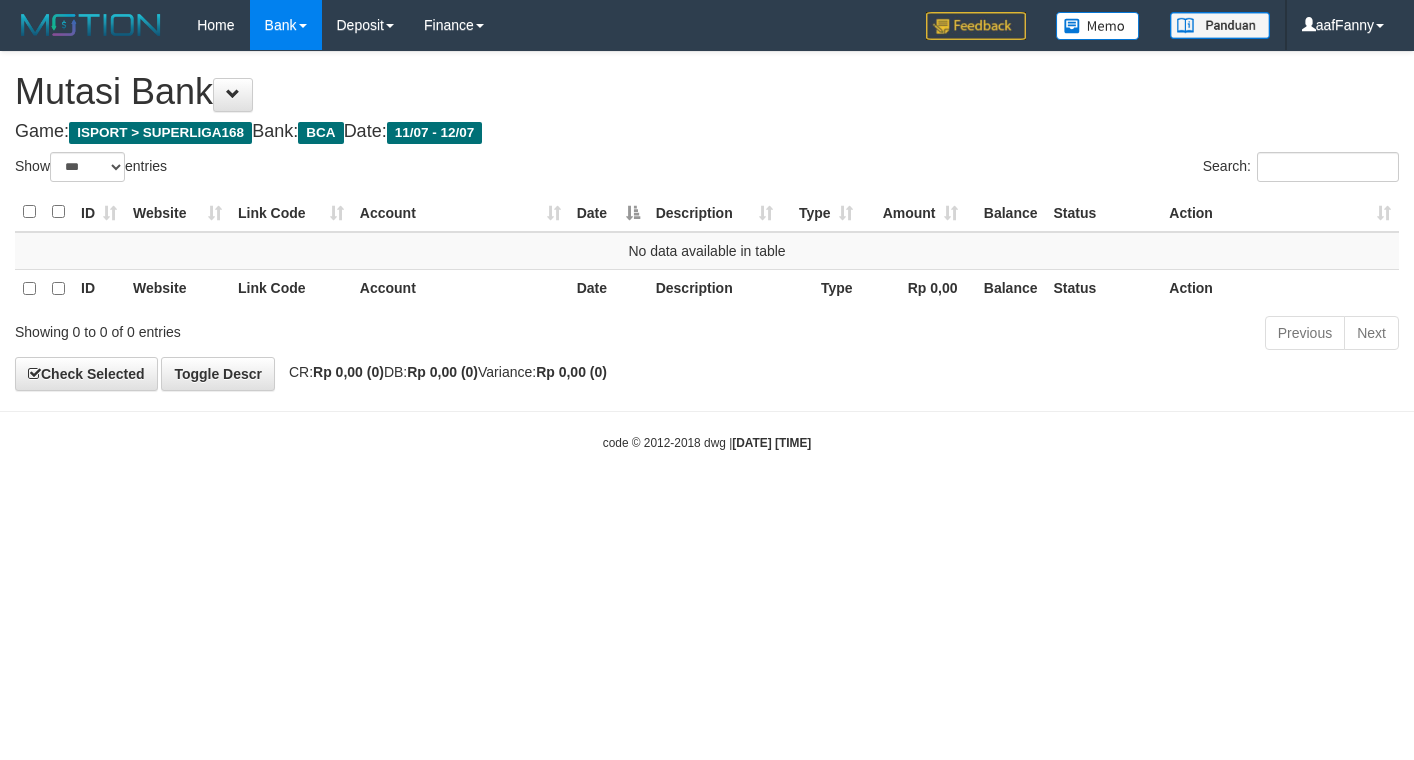 select on "***" 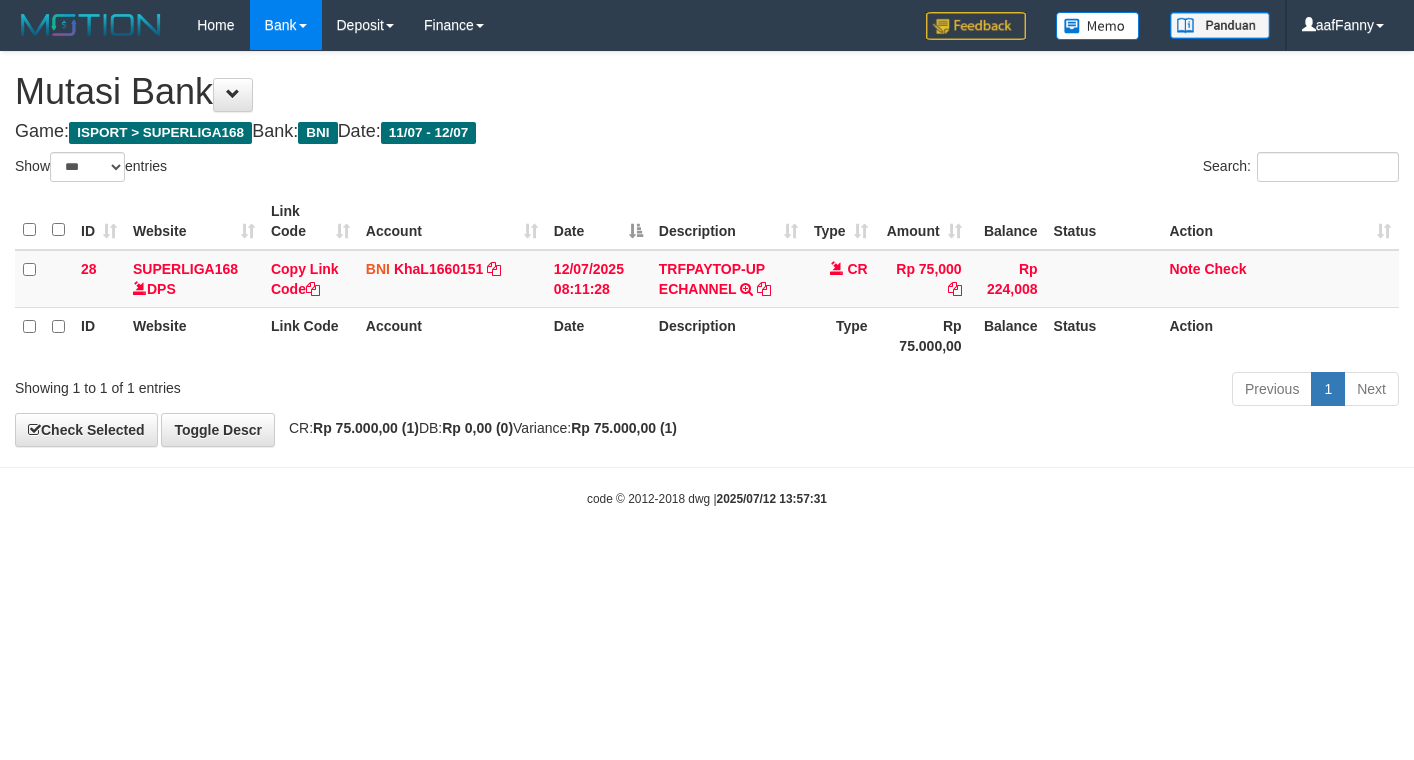 select on "***" 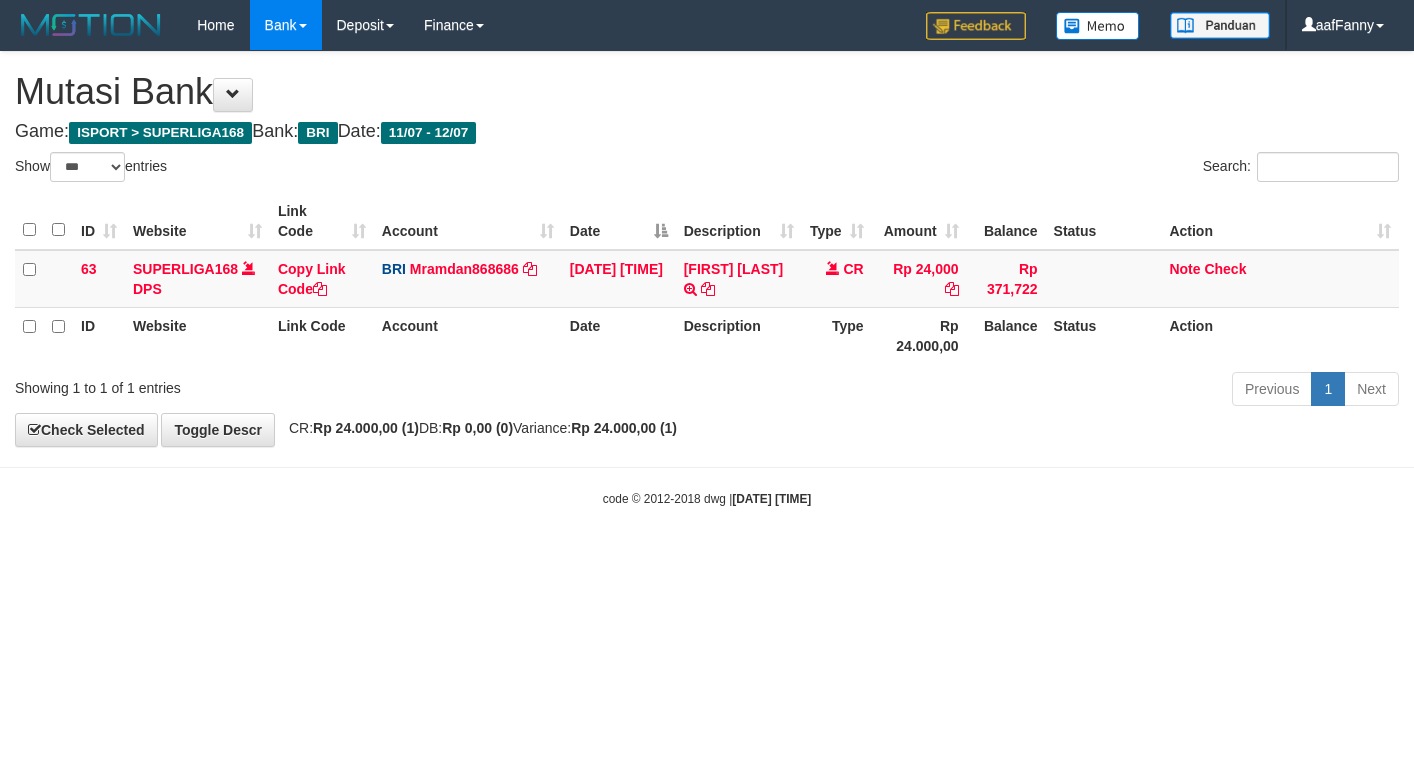 select on "***" 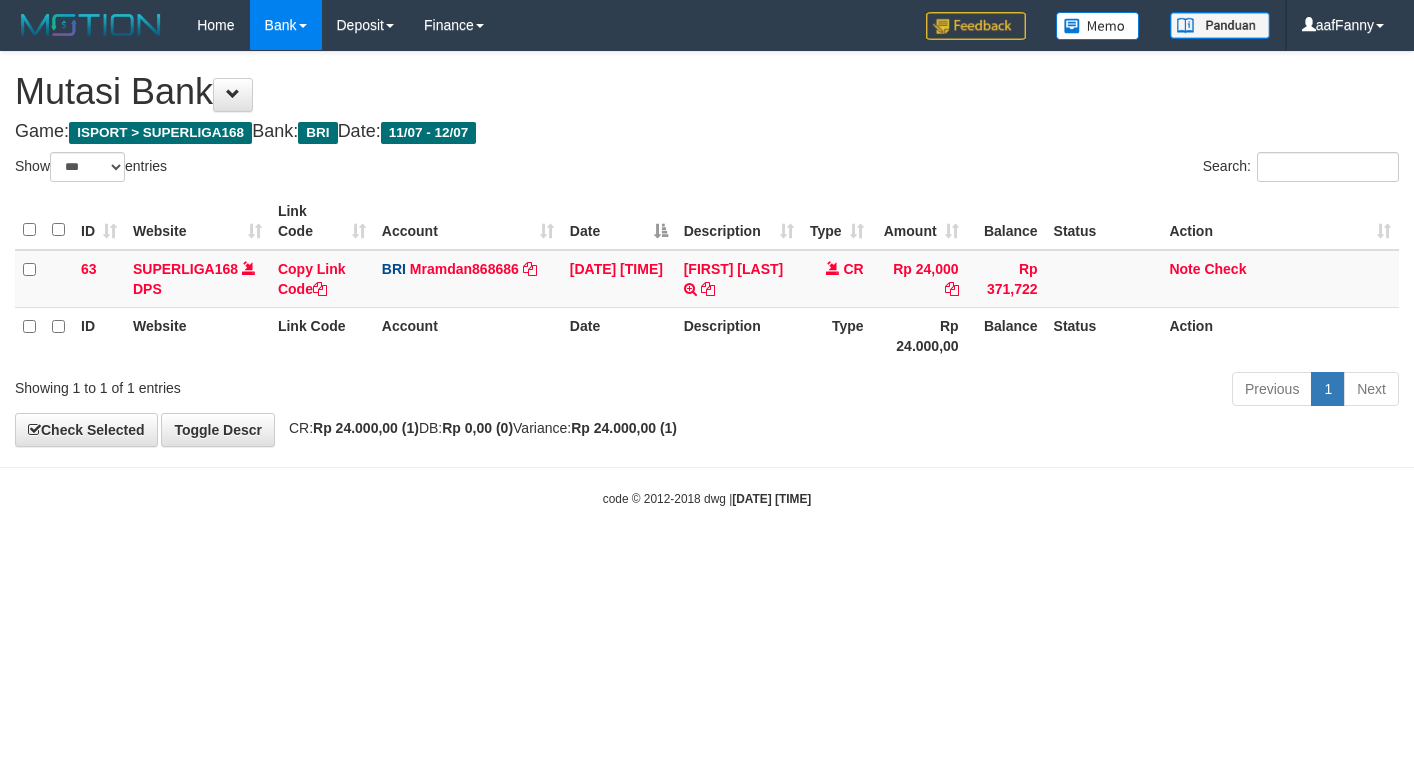 scroll, scrollTop: 0, scrollLeft: 0, axis: both 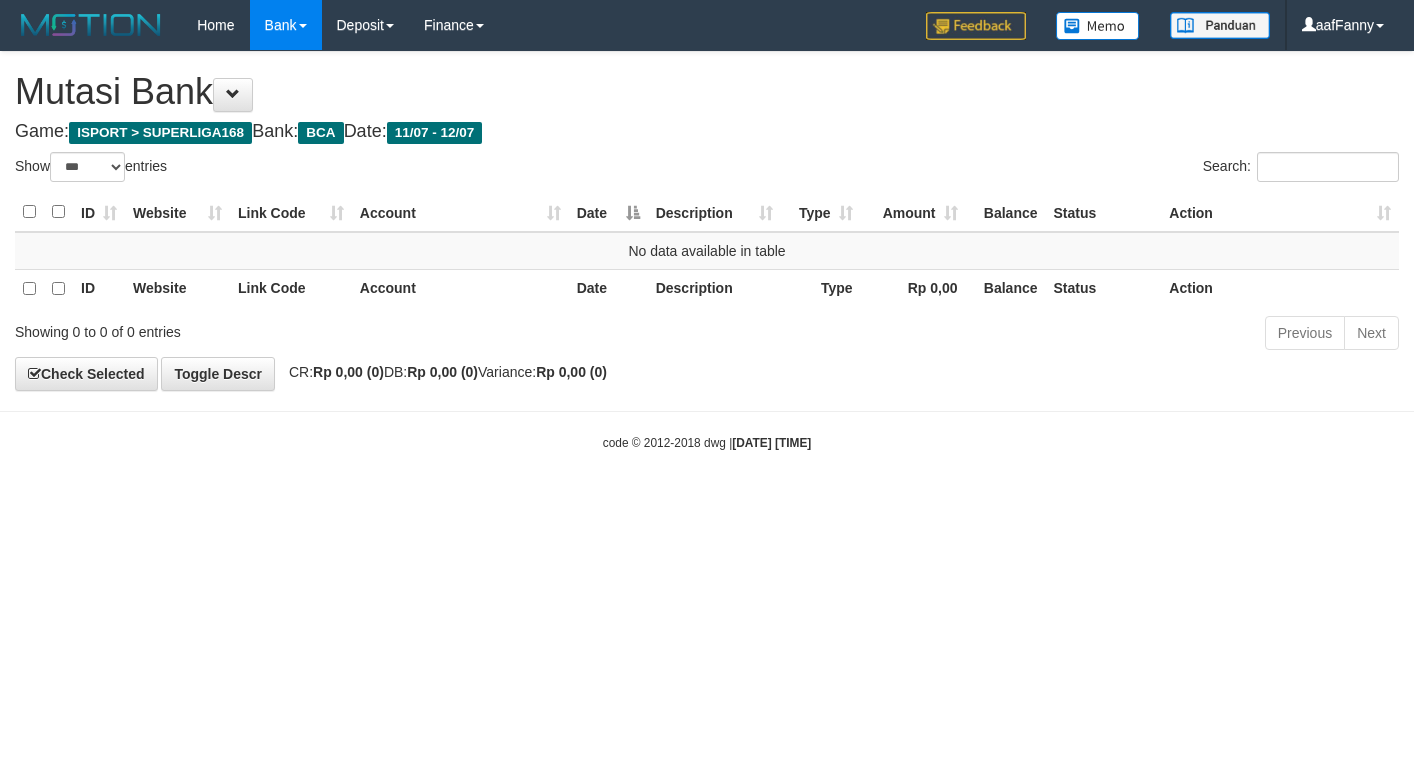 select on "***" 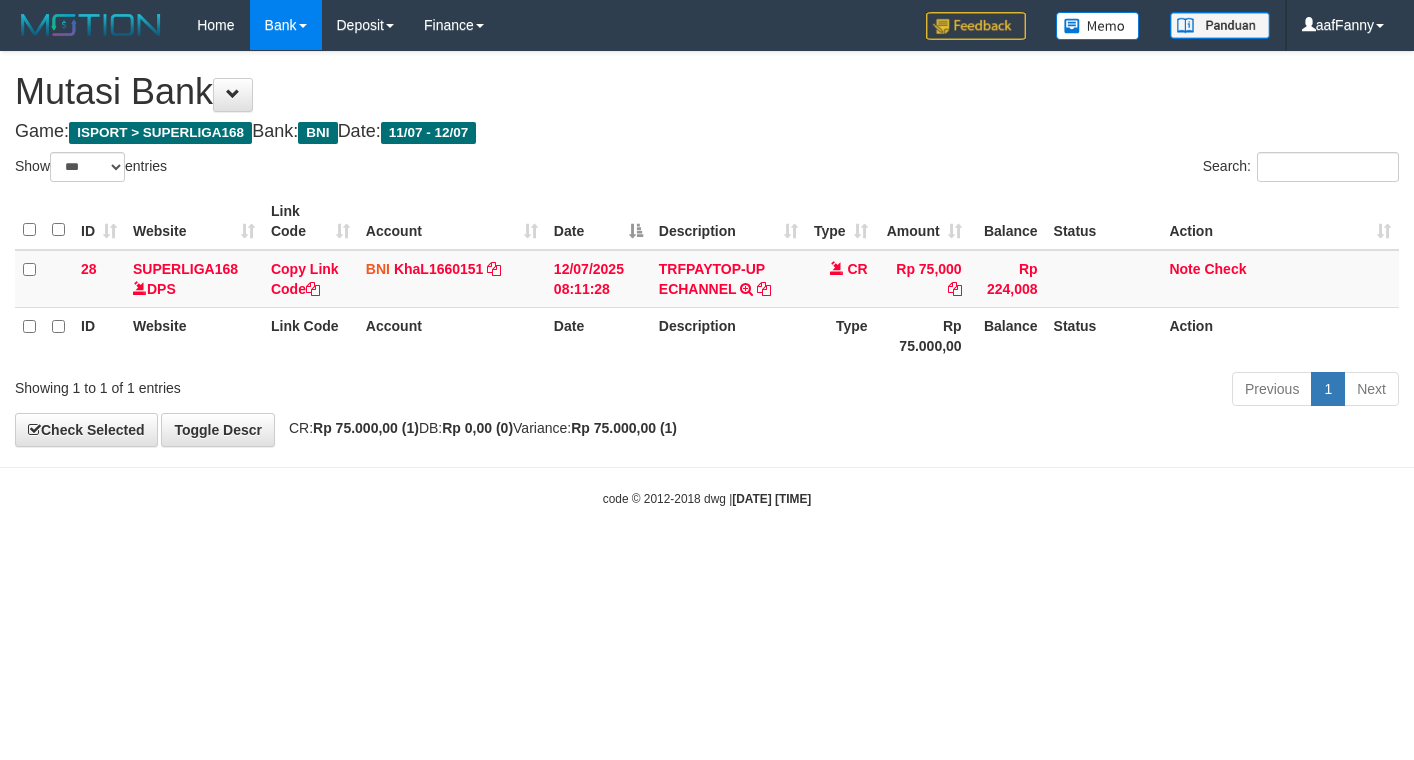 select on "***" 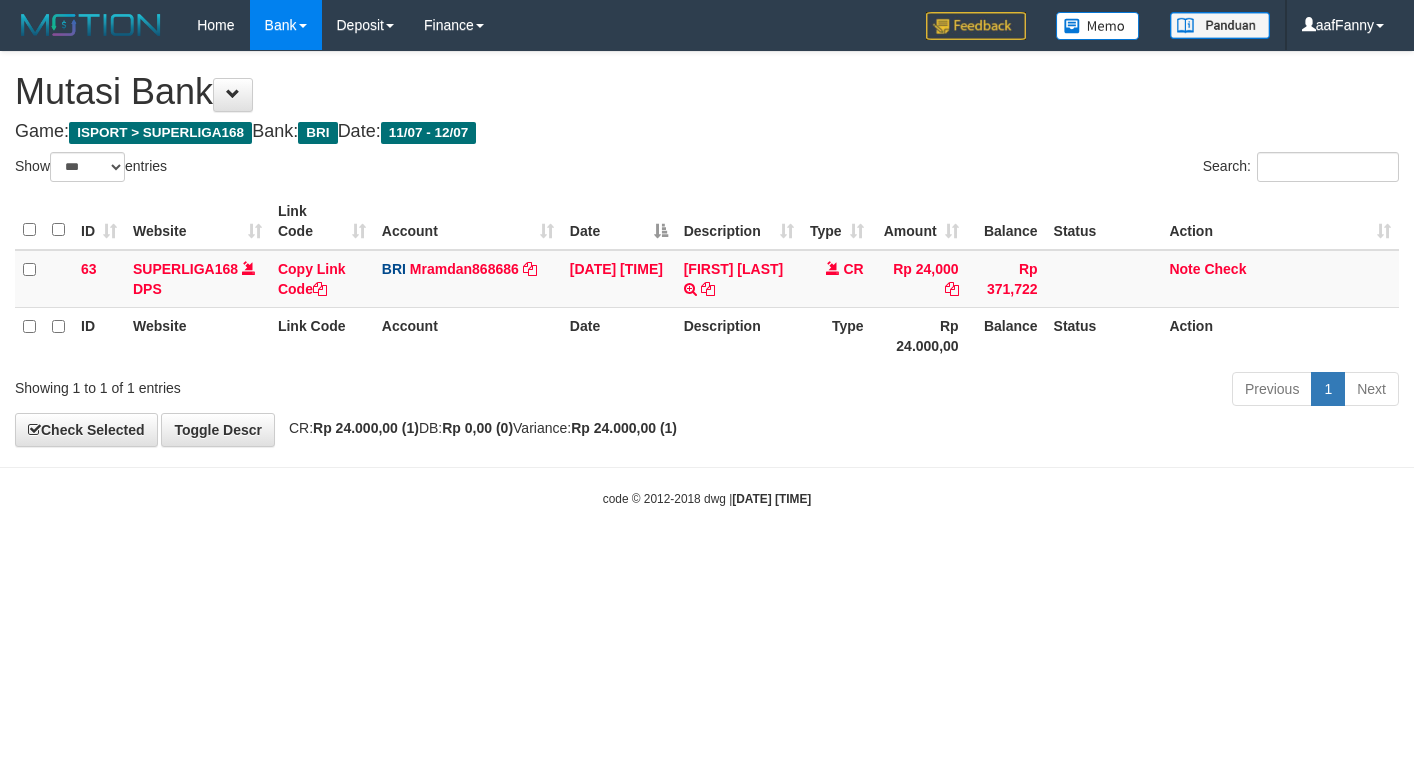select on "***" 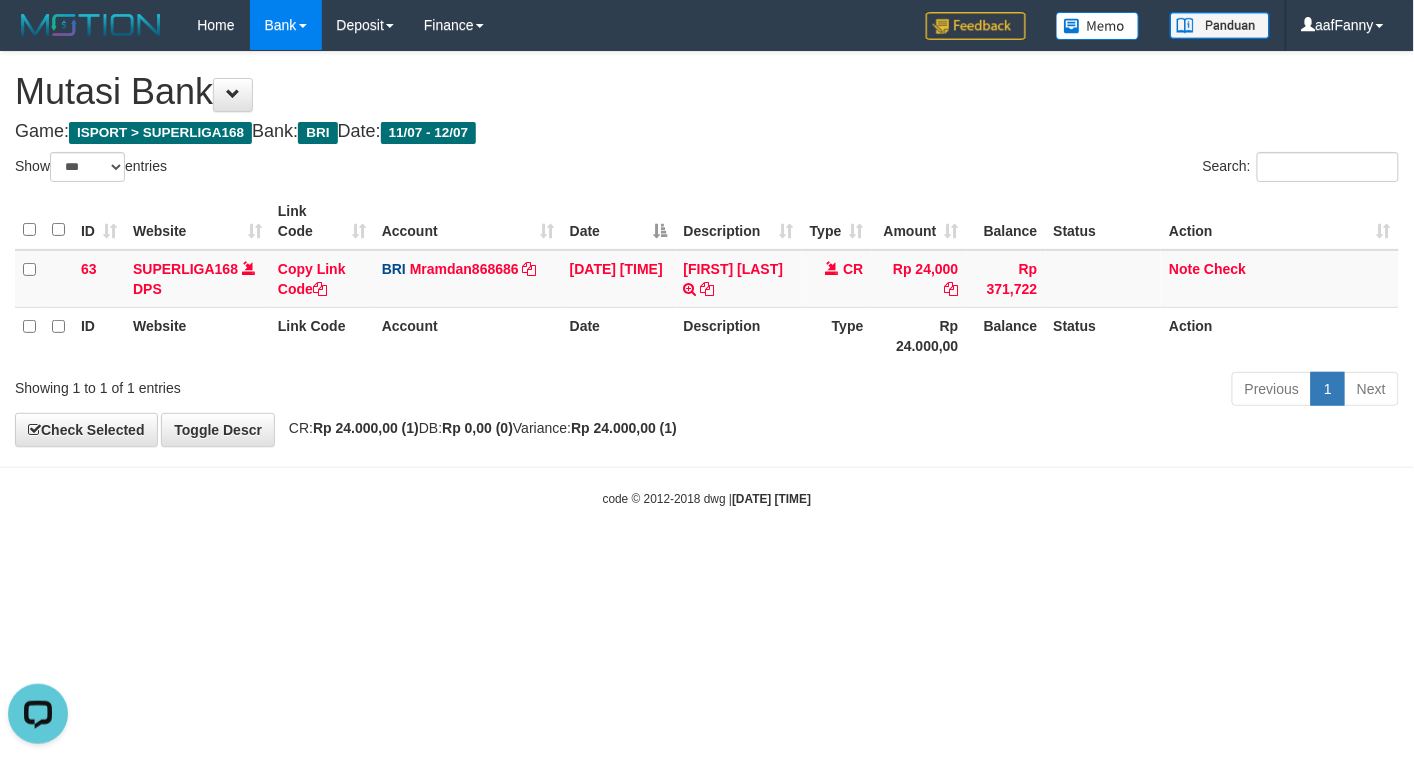 scroll, scrollTop: 0, scrollLeft: 0, axis: both 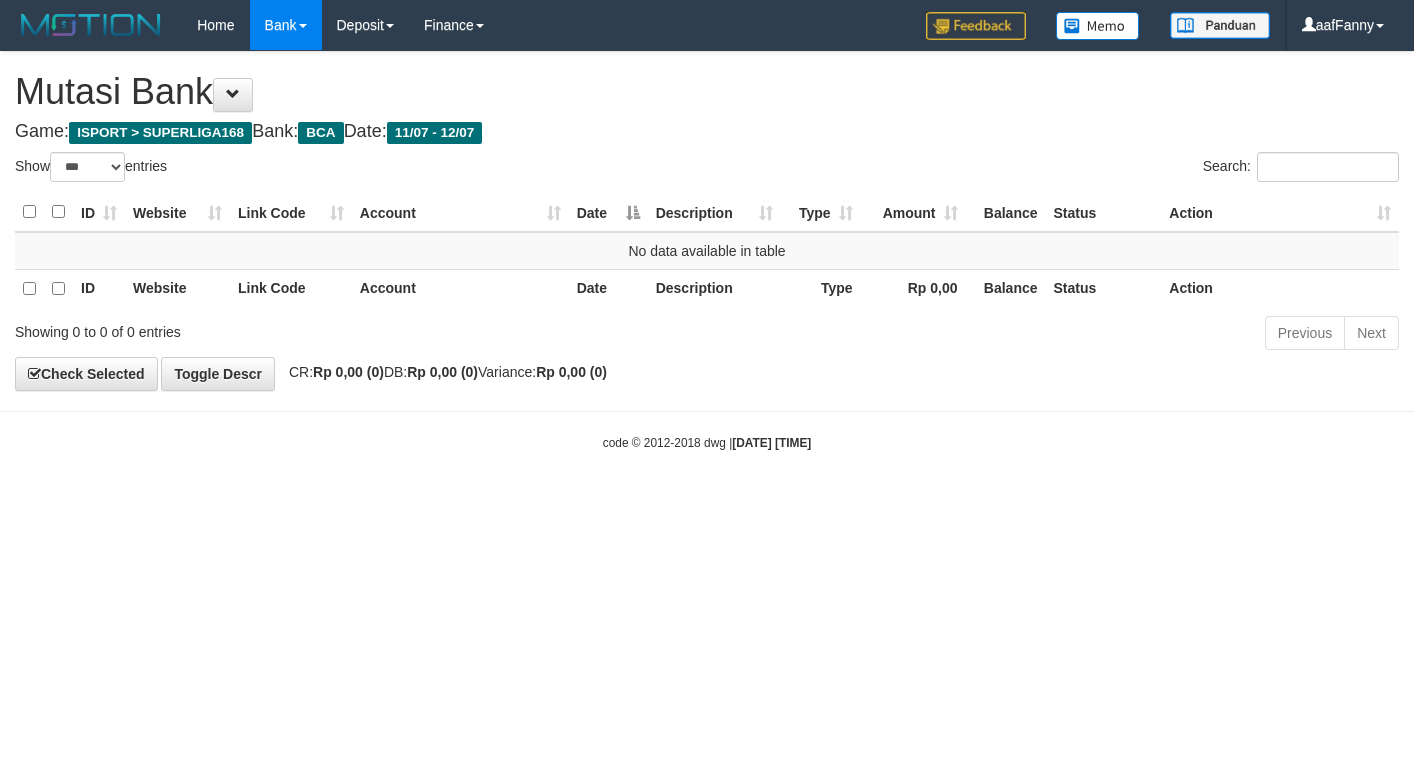 select on "***" 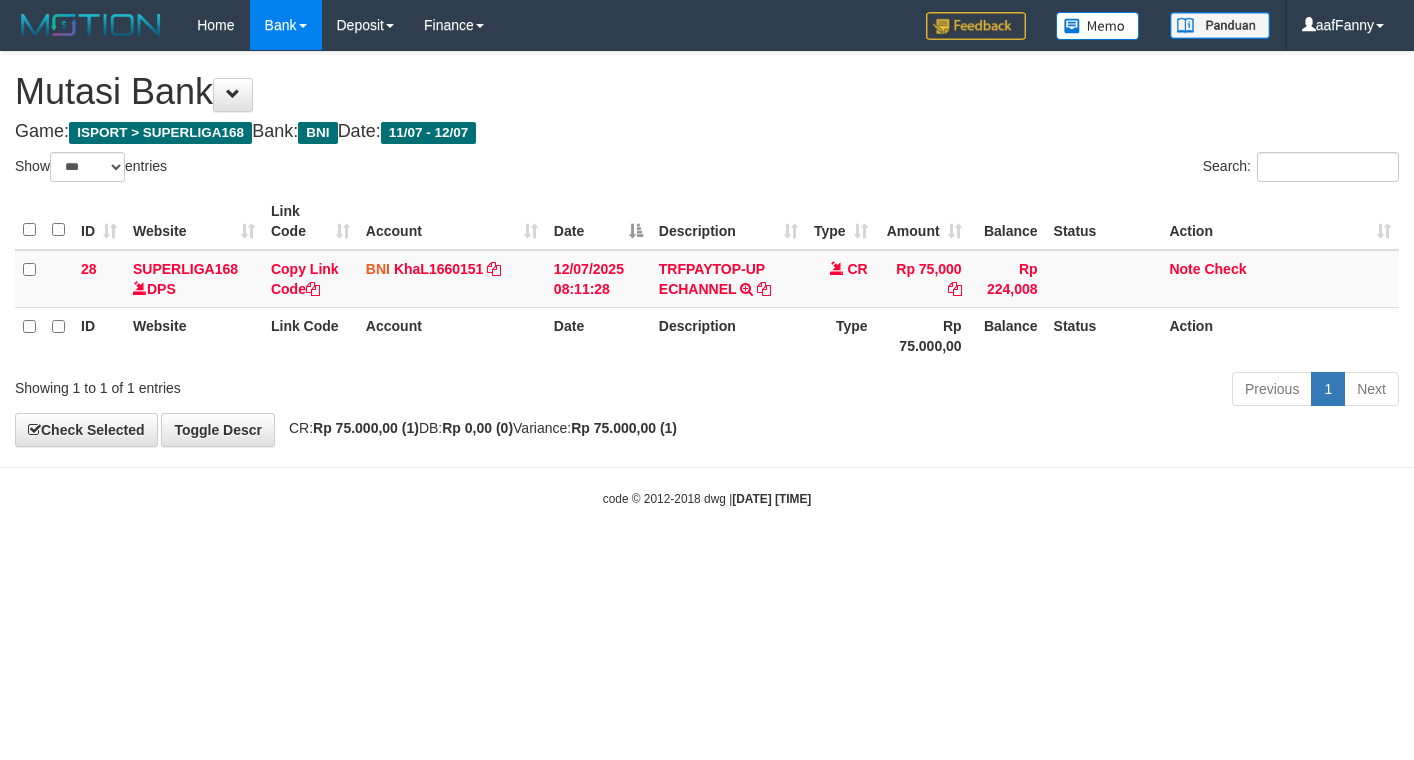 select on "***" 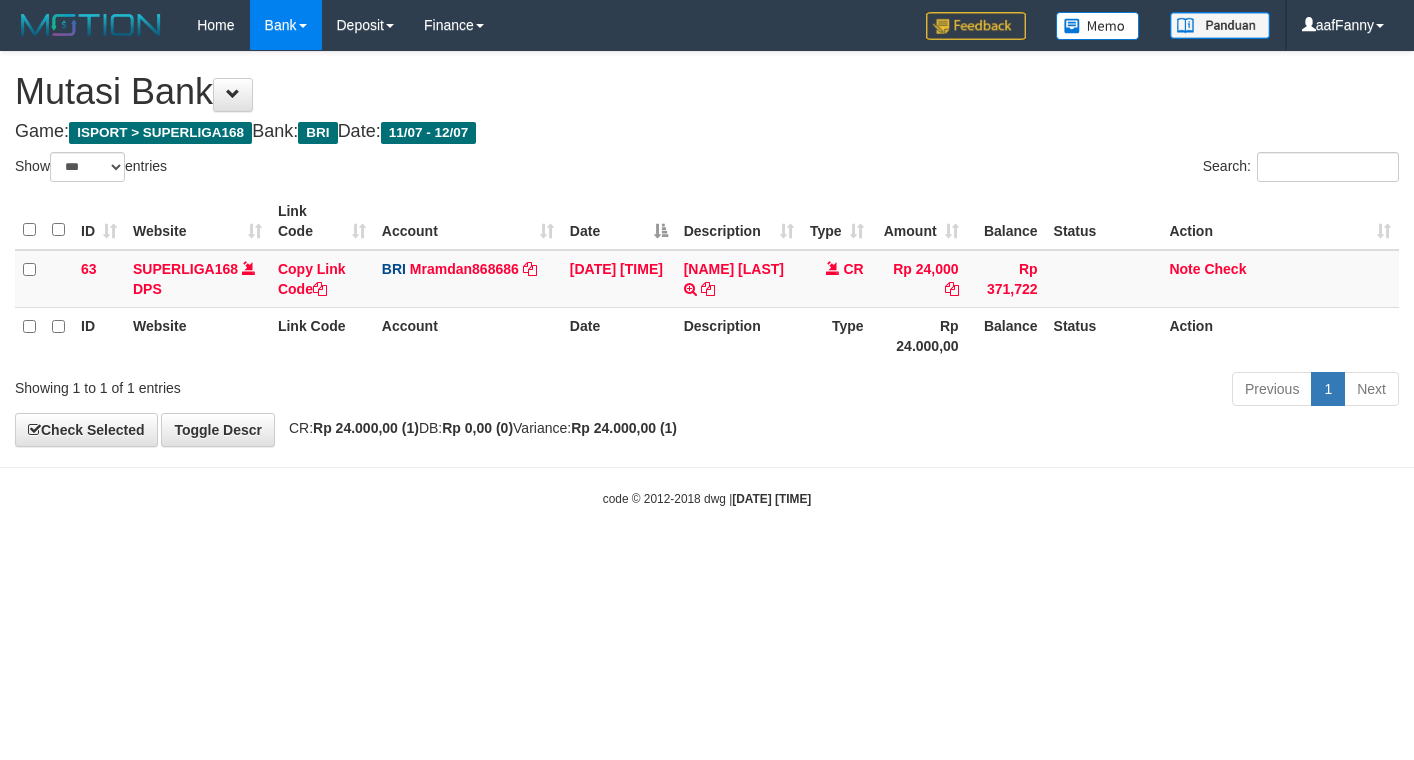 select on "***" 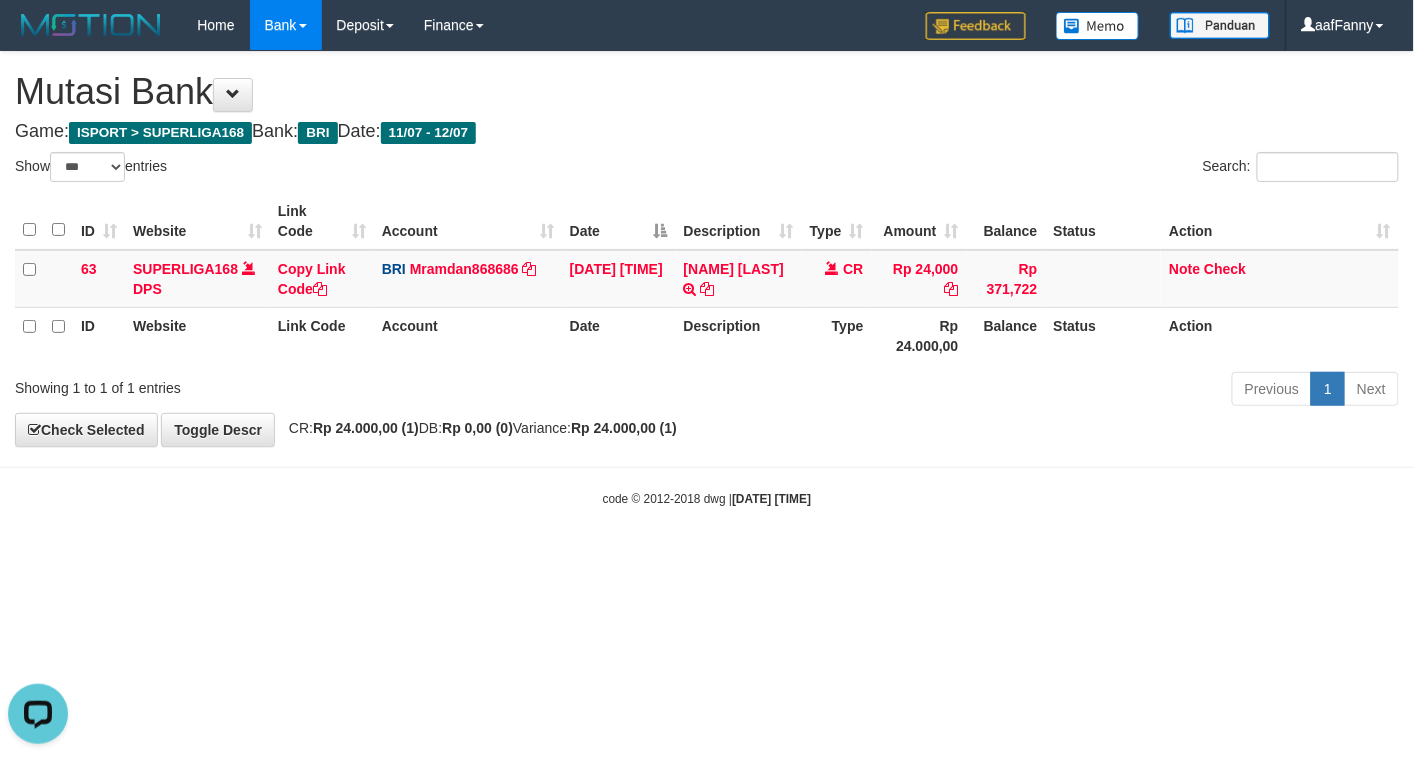 scroll, scrollTop: 0, scrollLeft: 0, axis: both 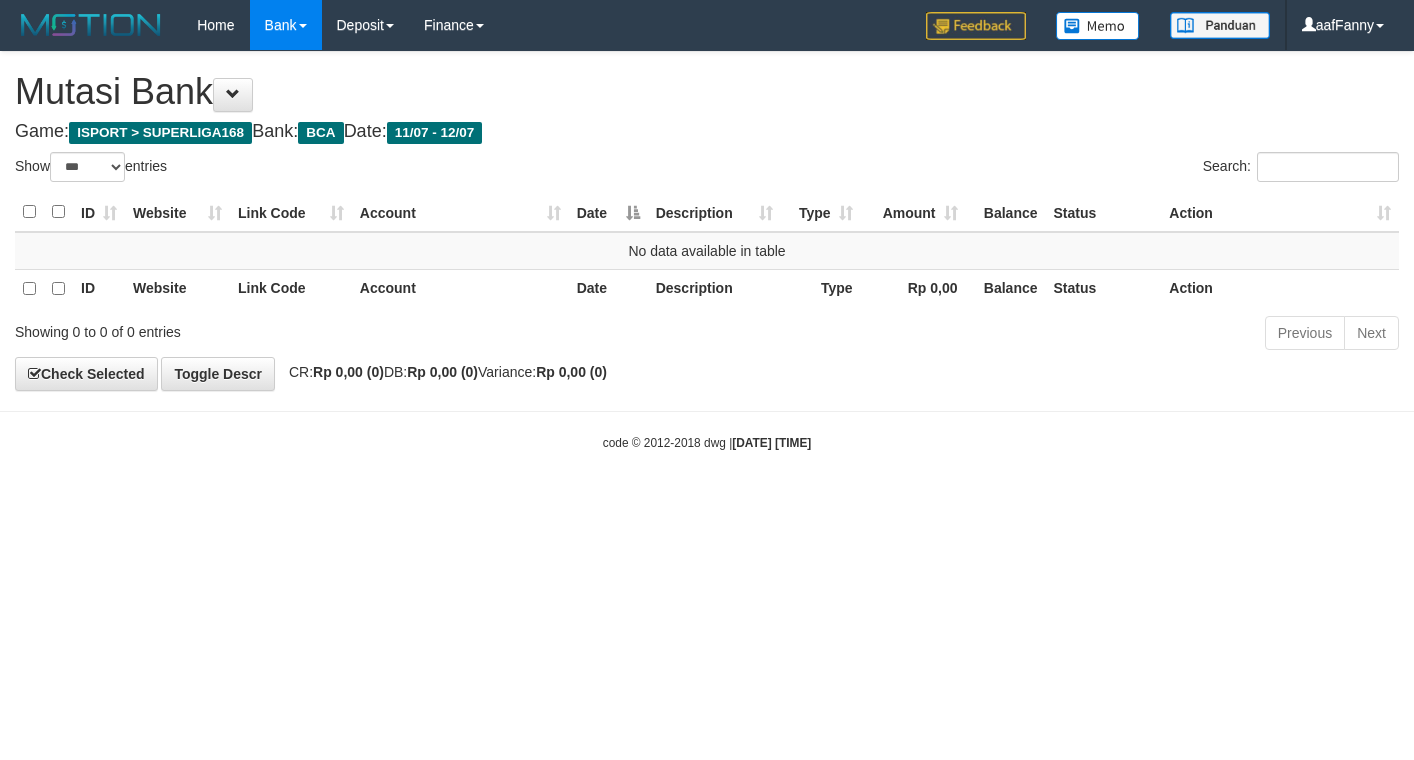 select on "***" 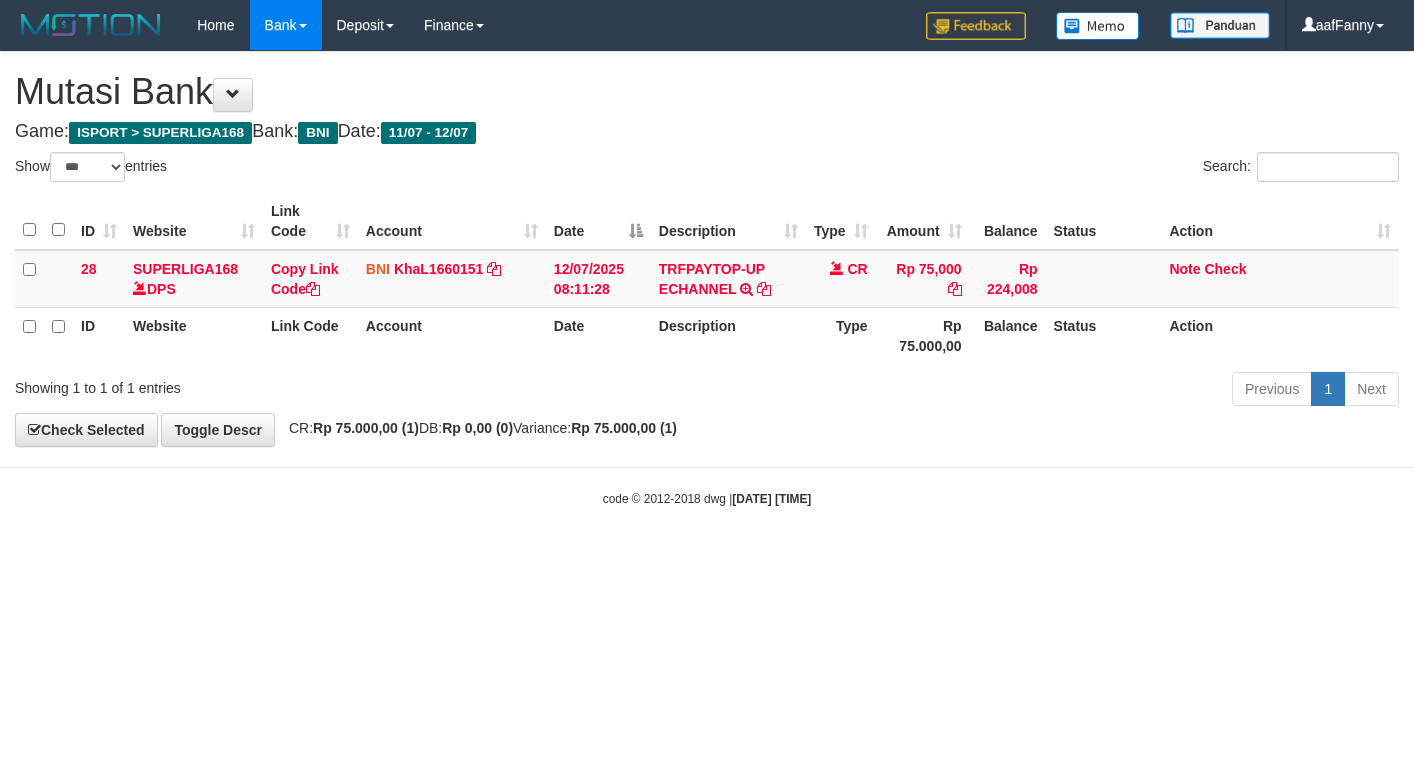 select on "***" 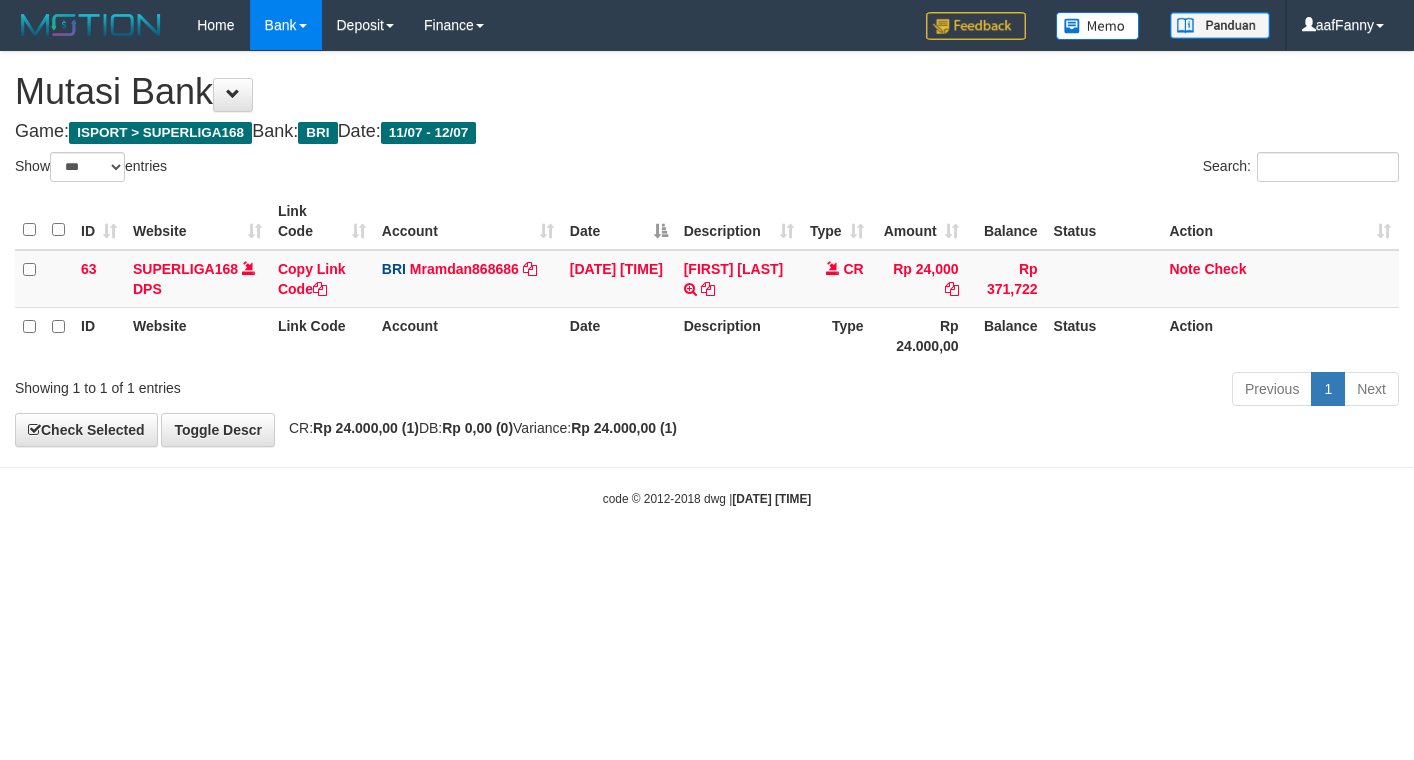 select on "***" 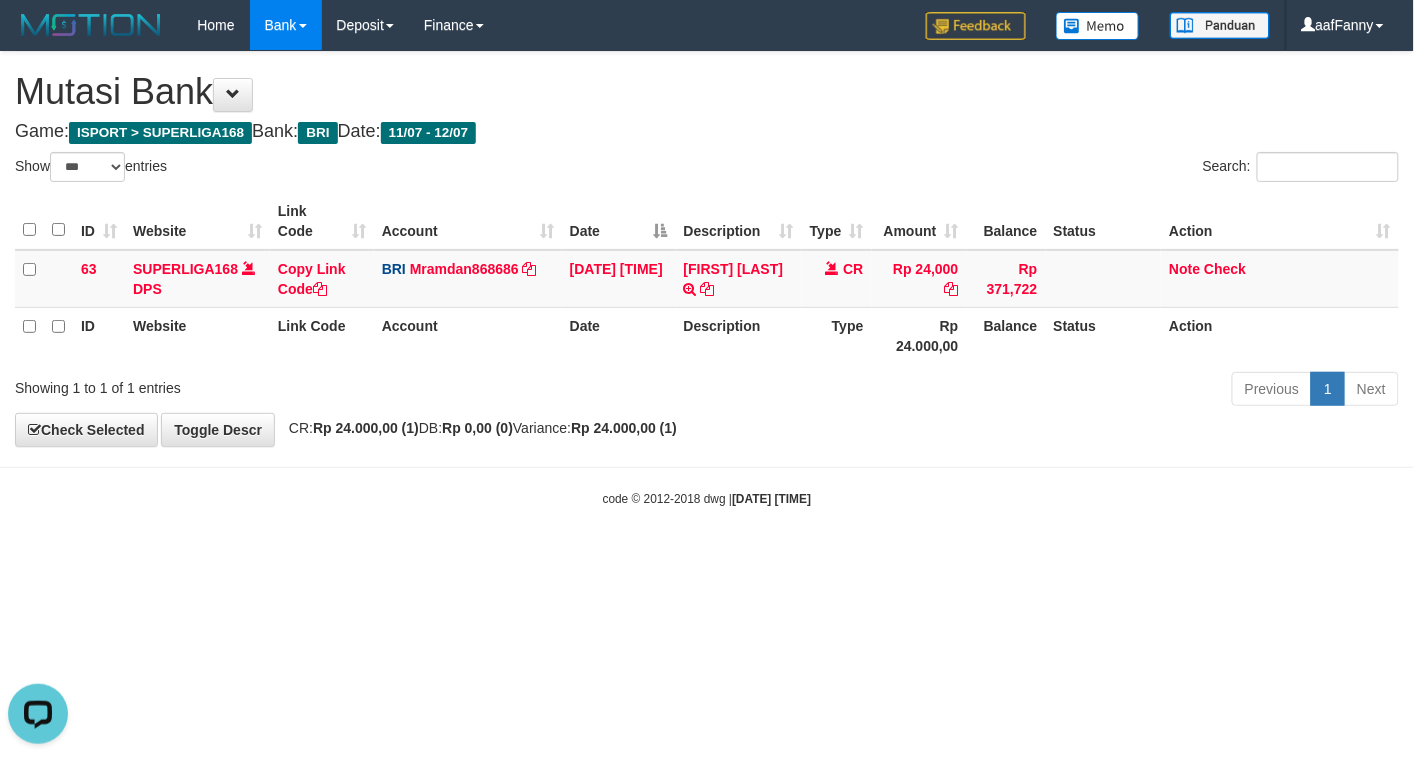 scroll, scrollTop: 0, scrollLeft: 0, axis: both 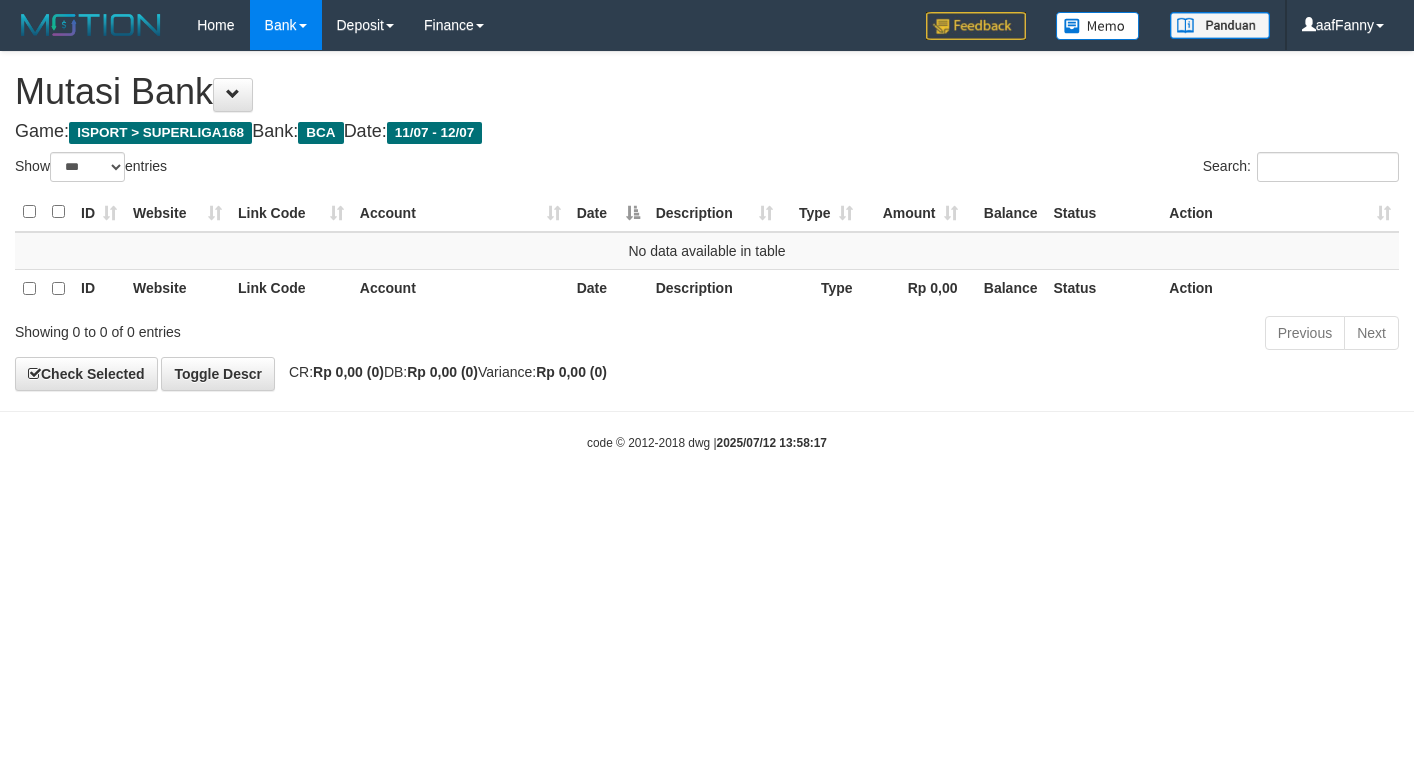 select on "***" 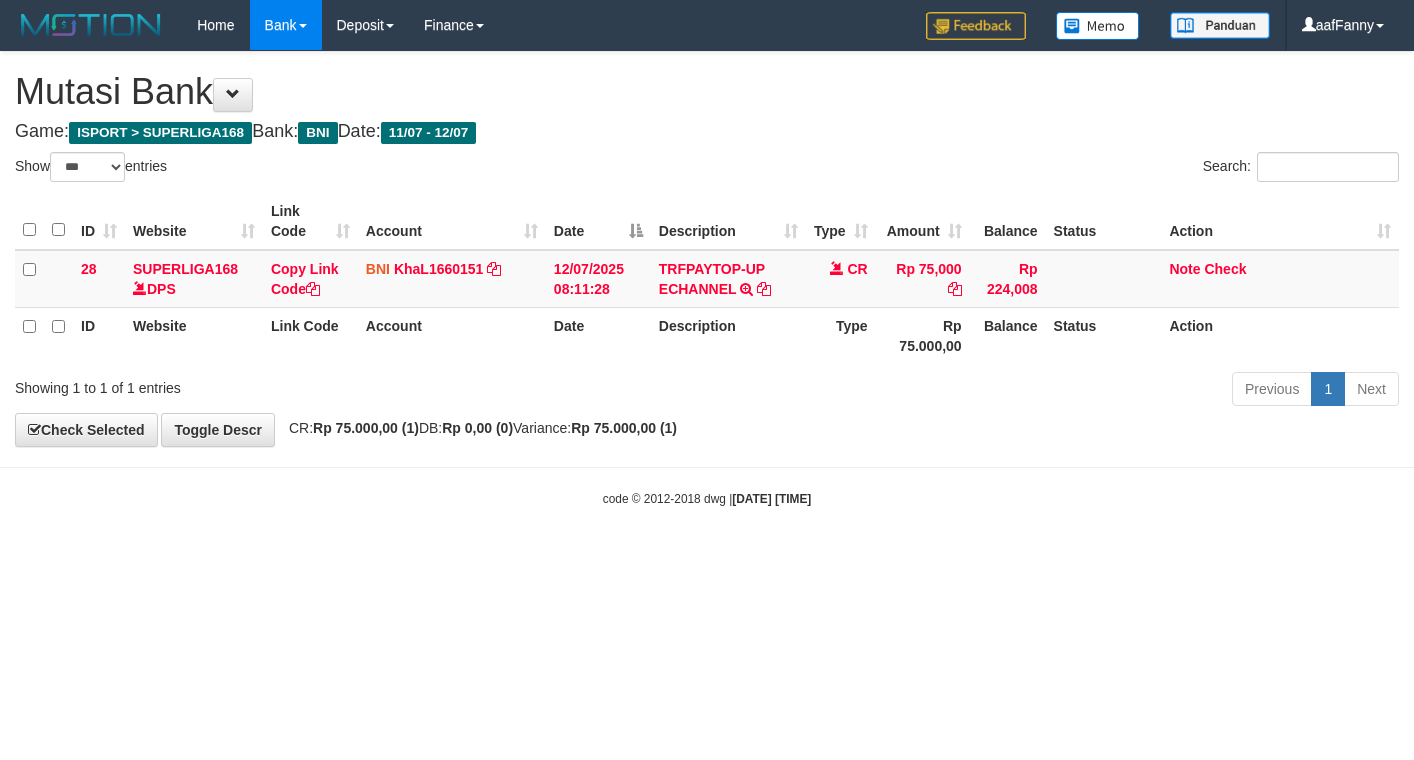 select on "***" 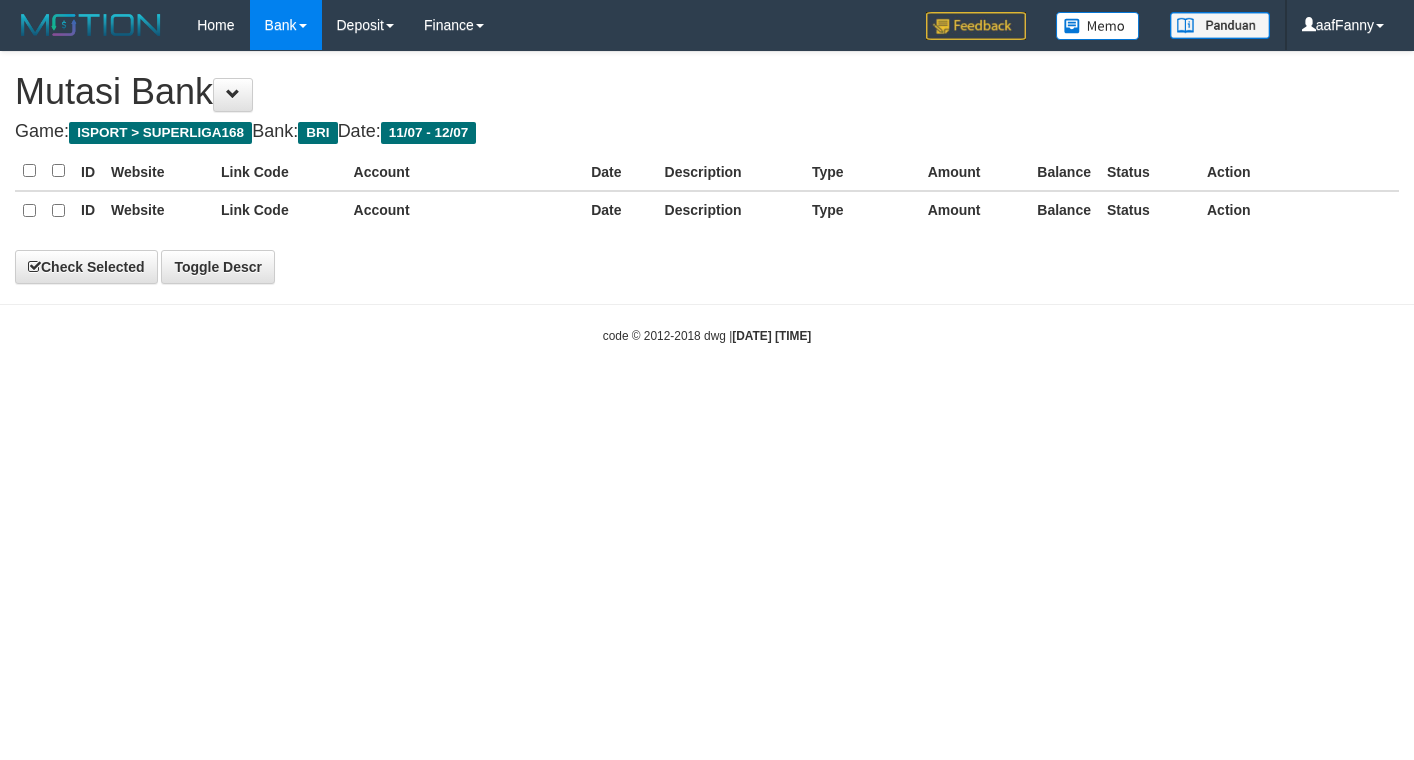 scroll, scrollTop: 0, scrollLeft: 0, axis: both 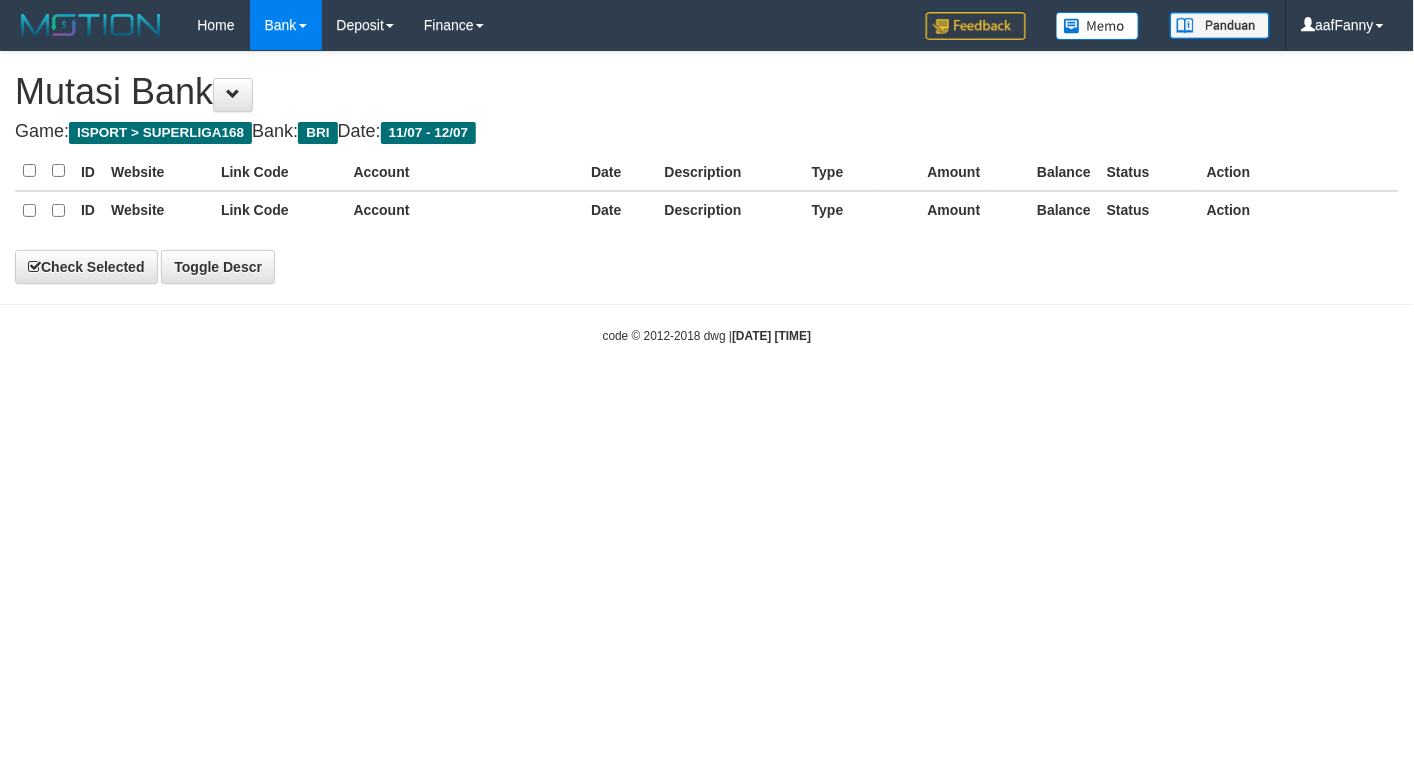 click on "Toggle navigation
Home
Bank
Account List
Load
By Website
Group
[ISPORT]													SUPERLIGA168
By Load Group (DPS)
Group aaf-001
Group aaf-002
Group aaf-003
Group aaf-004
Group aaf-005												 Sync" at bounding box center [707, 197] 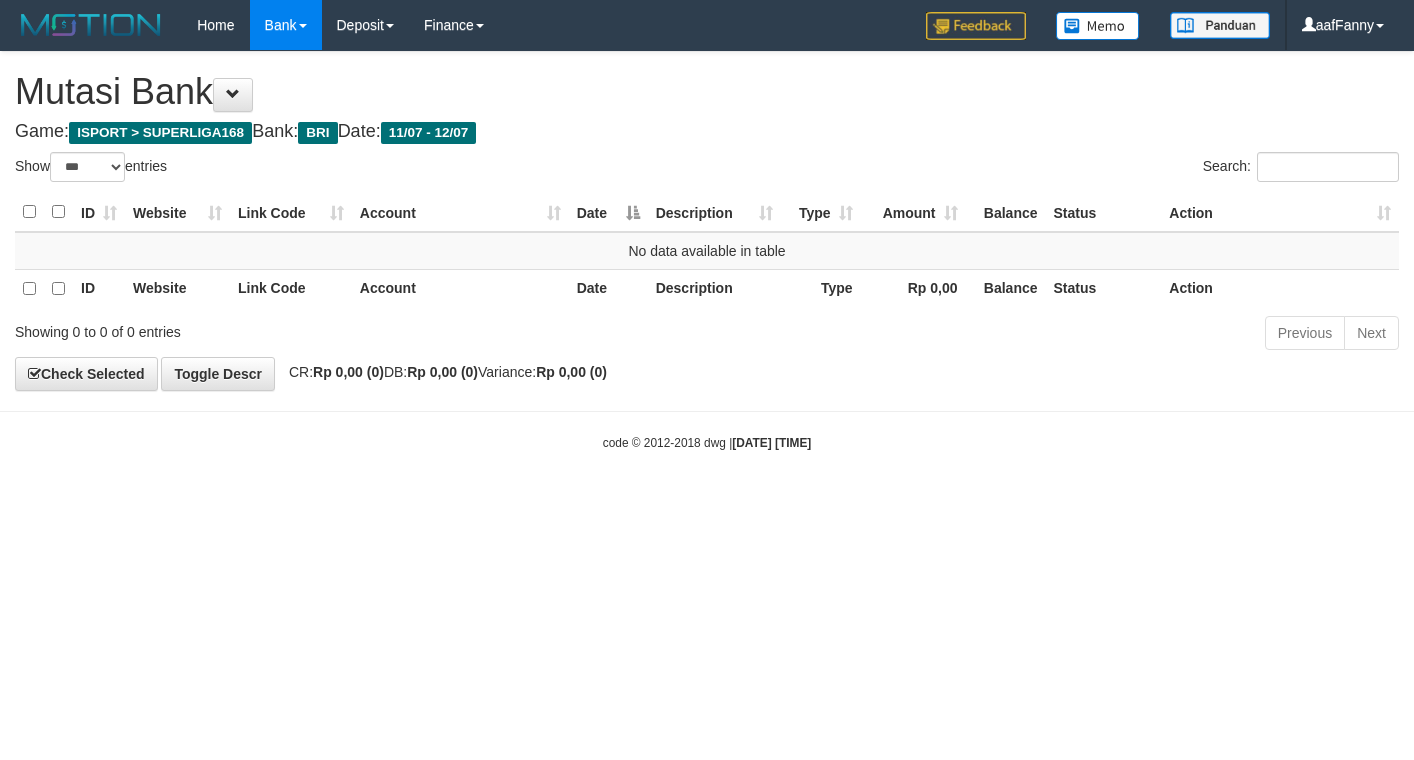 select on "***" 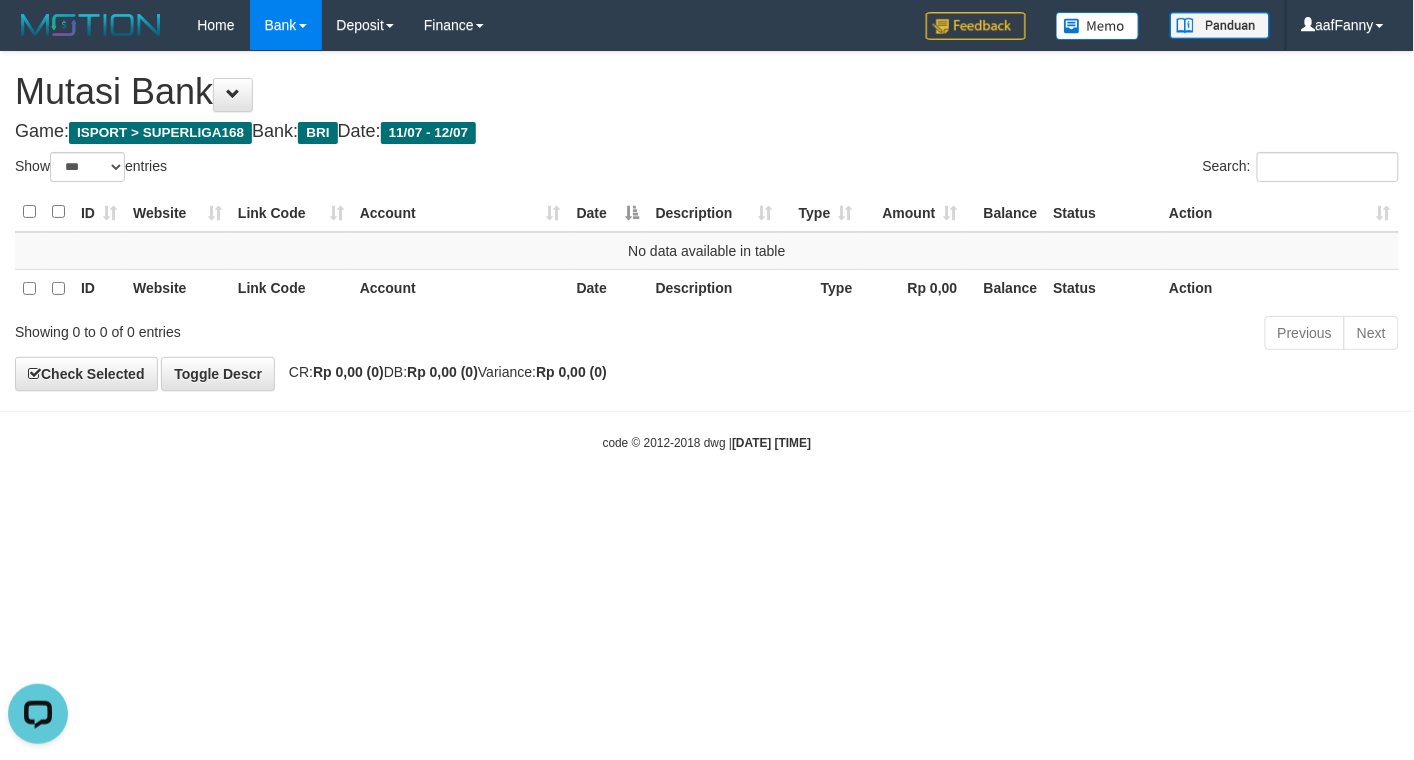scroll, scrollTop: 0, scrollLeft: 0, axis: both 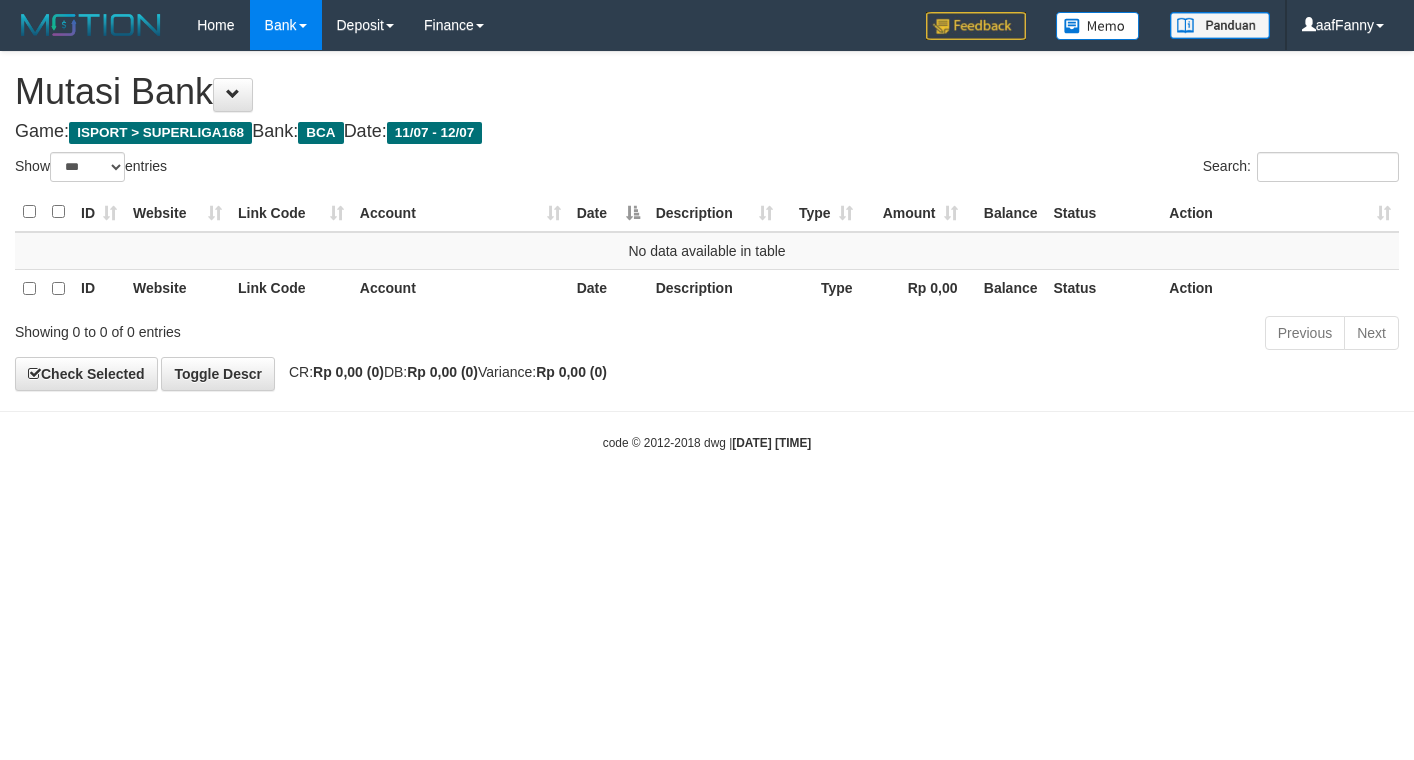 select on "***" 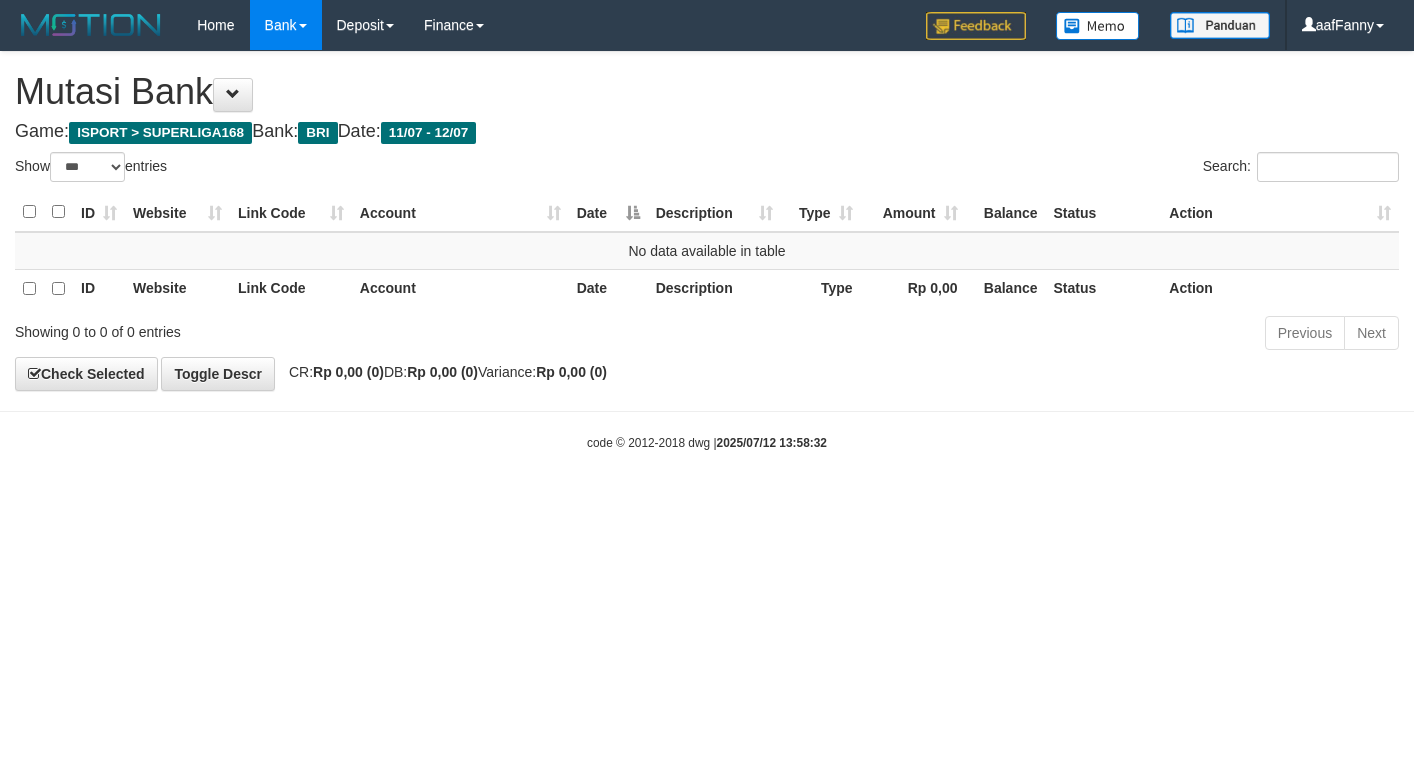 select on "***" 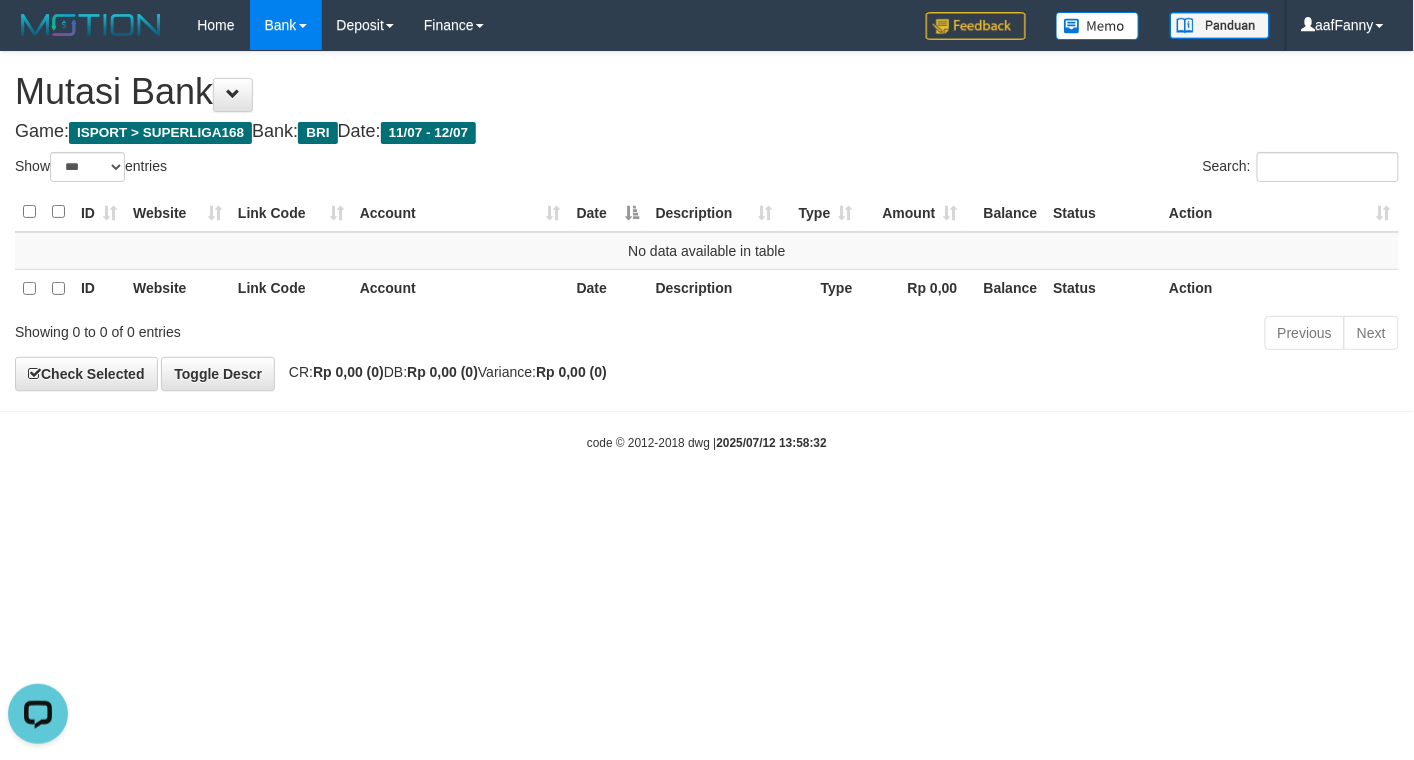 scroll, scrollTop: 0, scrollLeft: 0, axis: both 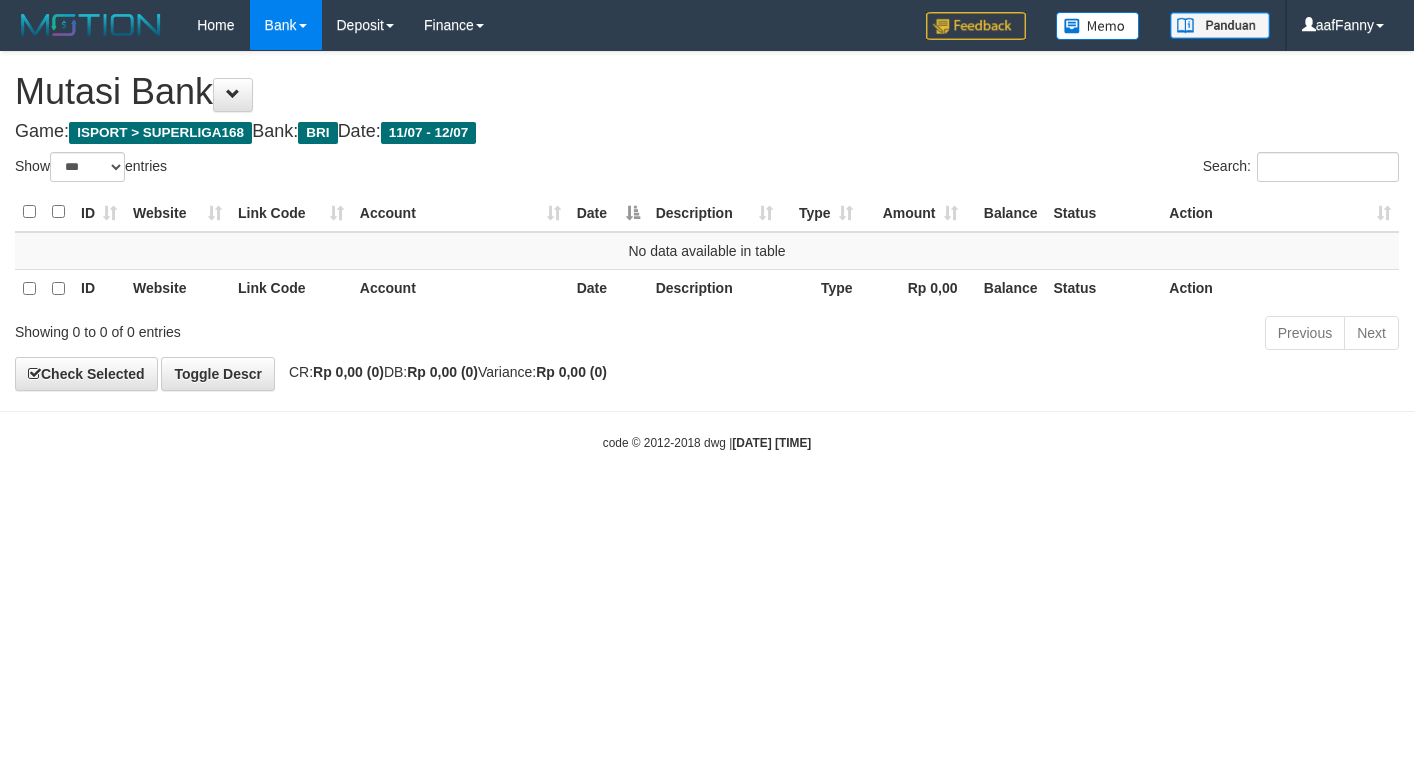select on "***" 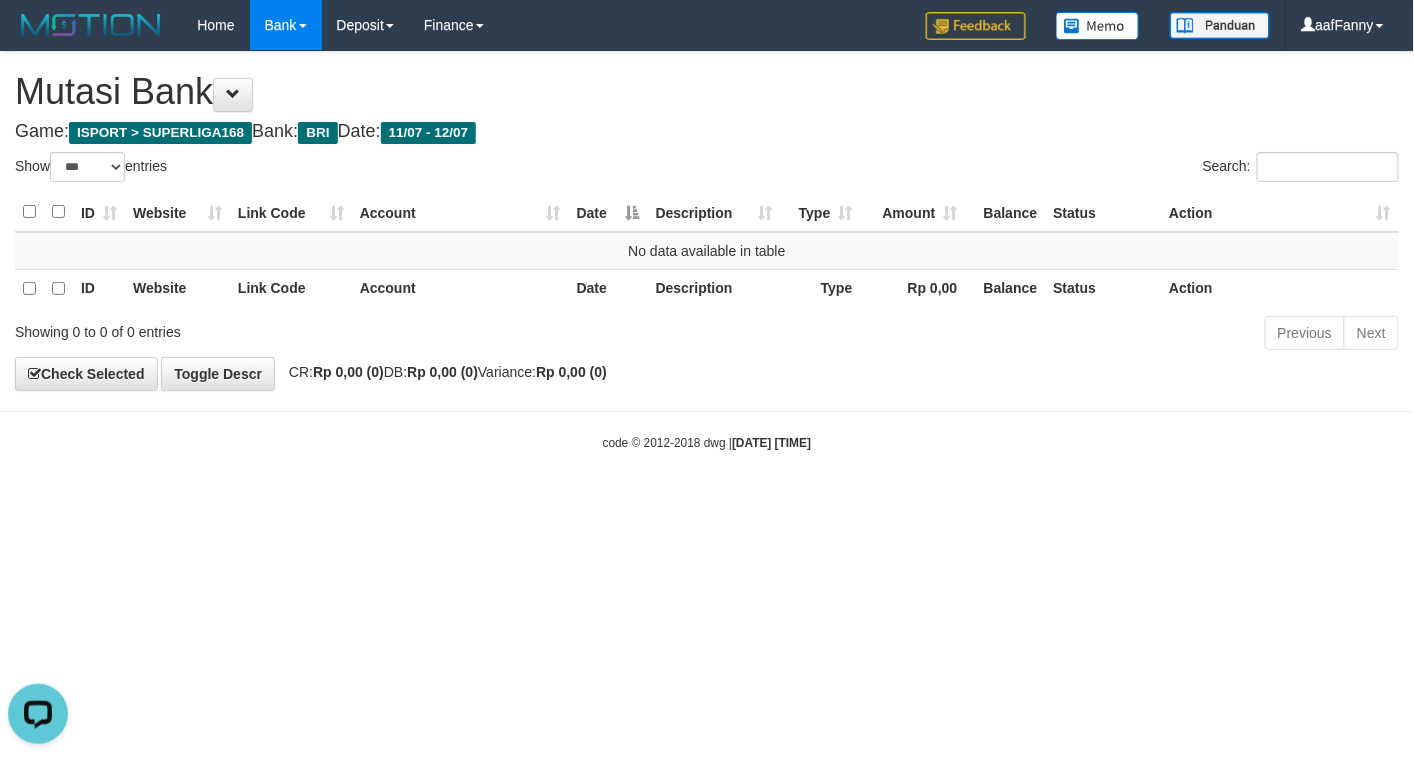 scroll, scrollTop: 0, scrollLeft: 0, axis: both 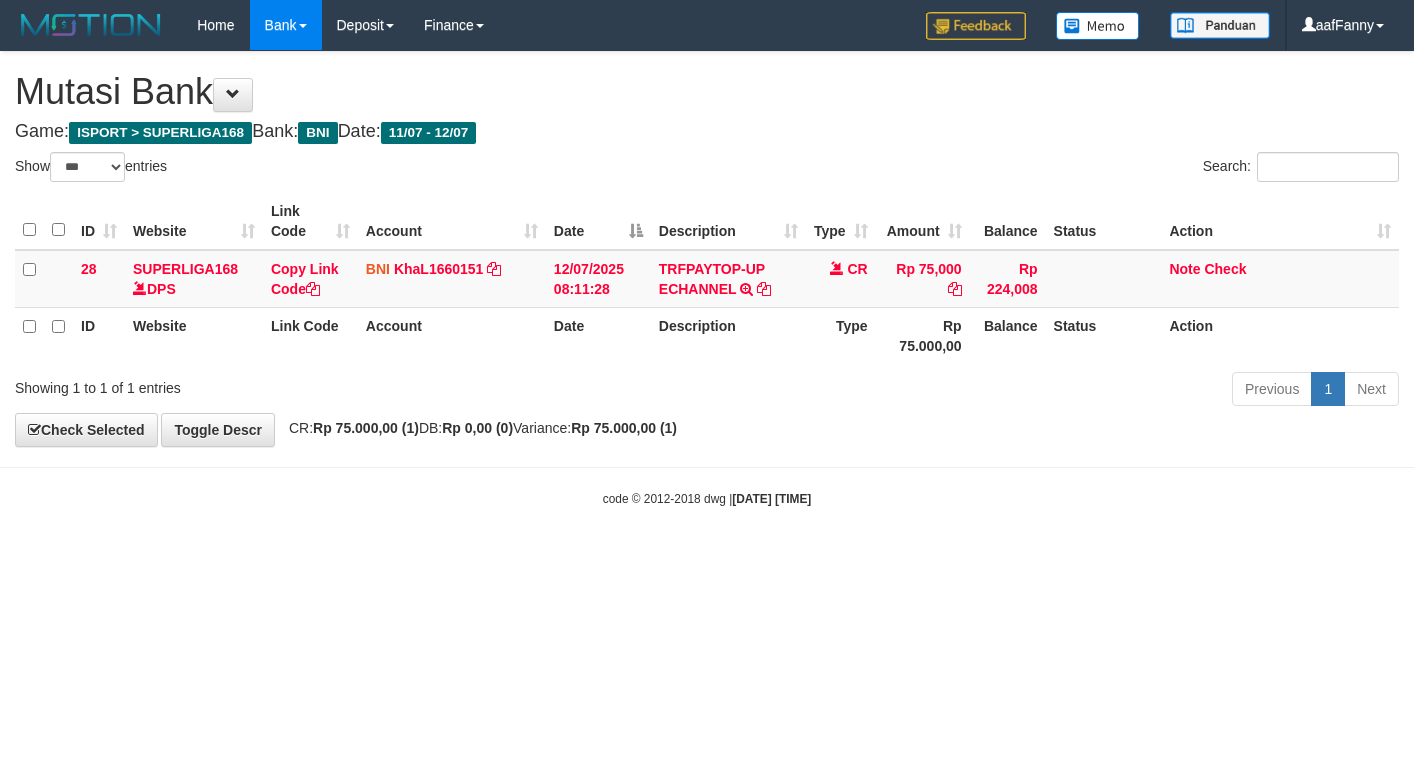 select on "***" 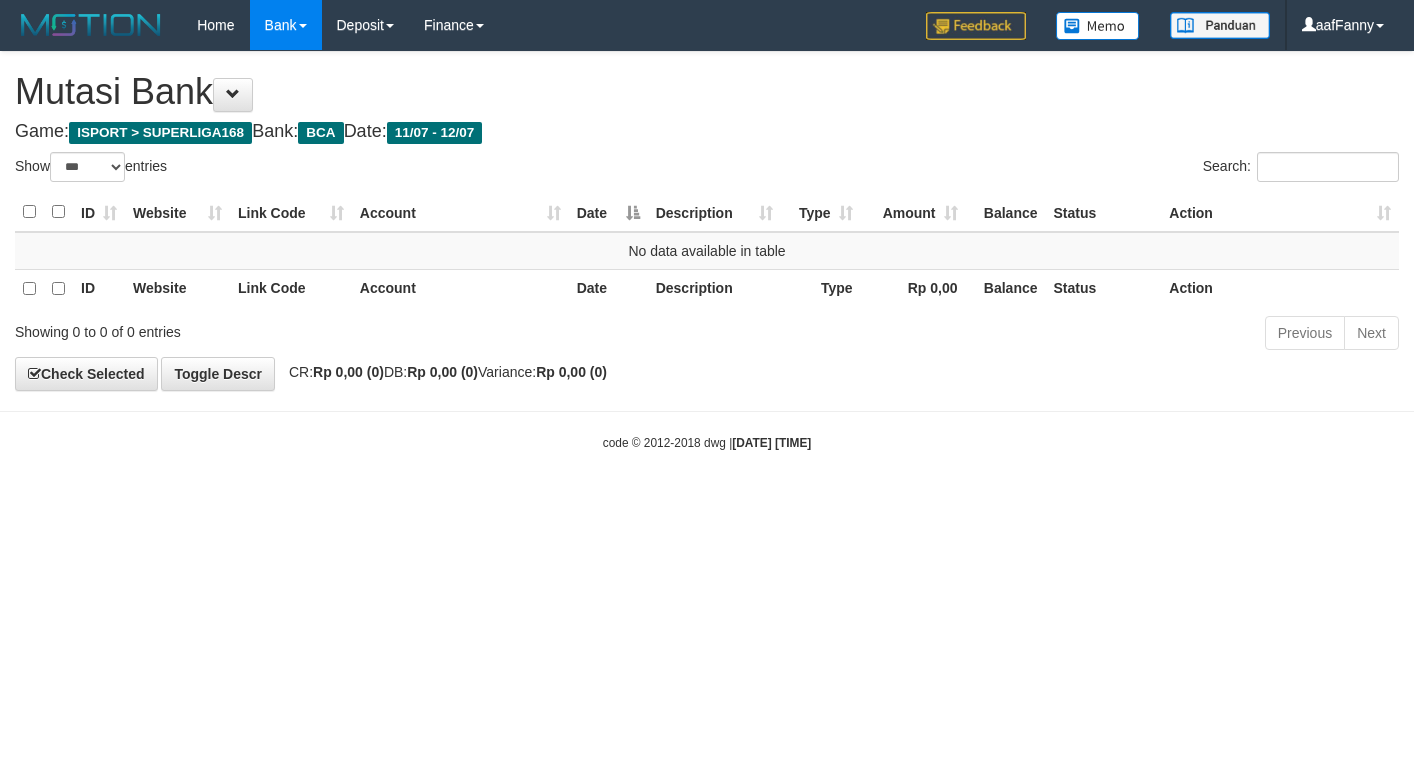select on "***" 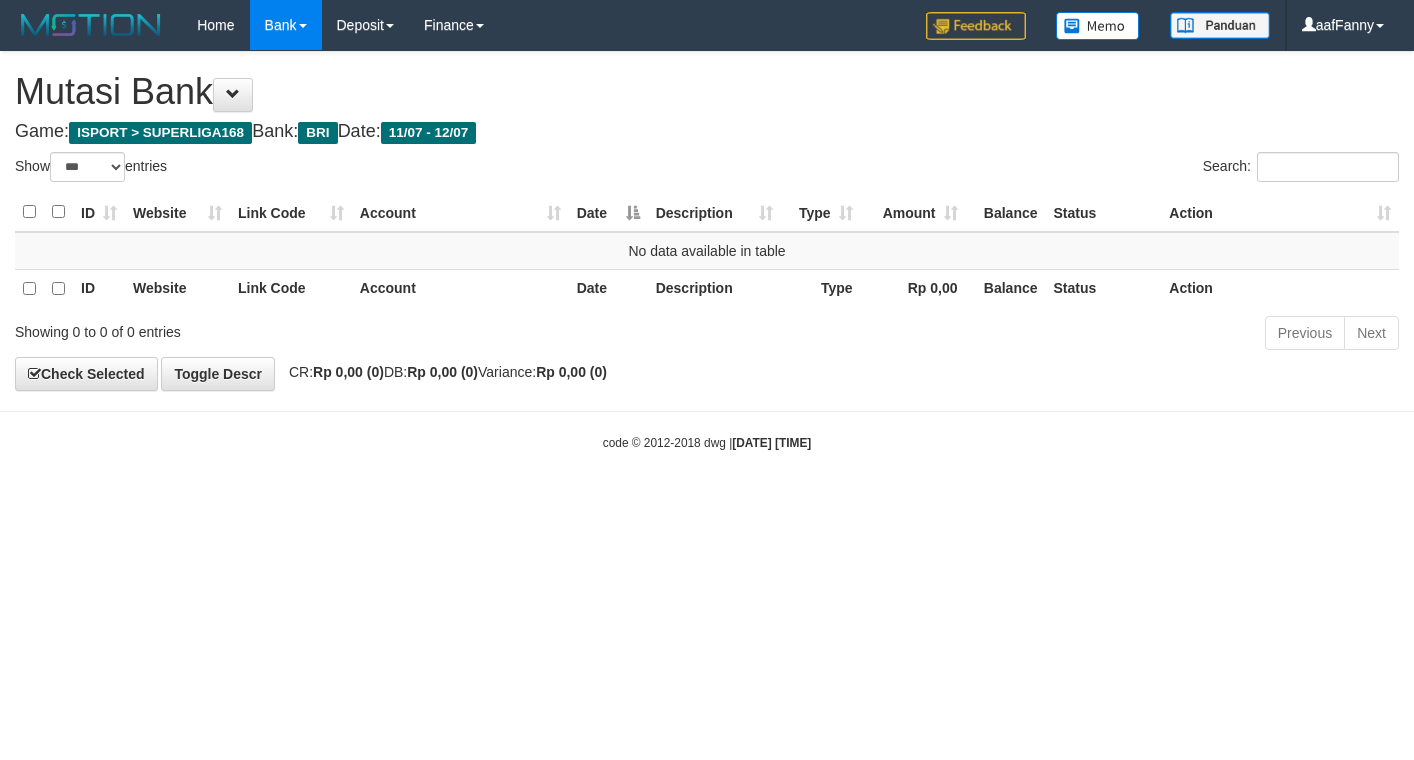 select on "***" 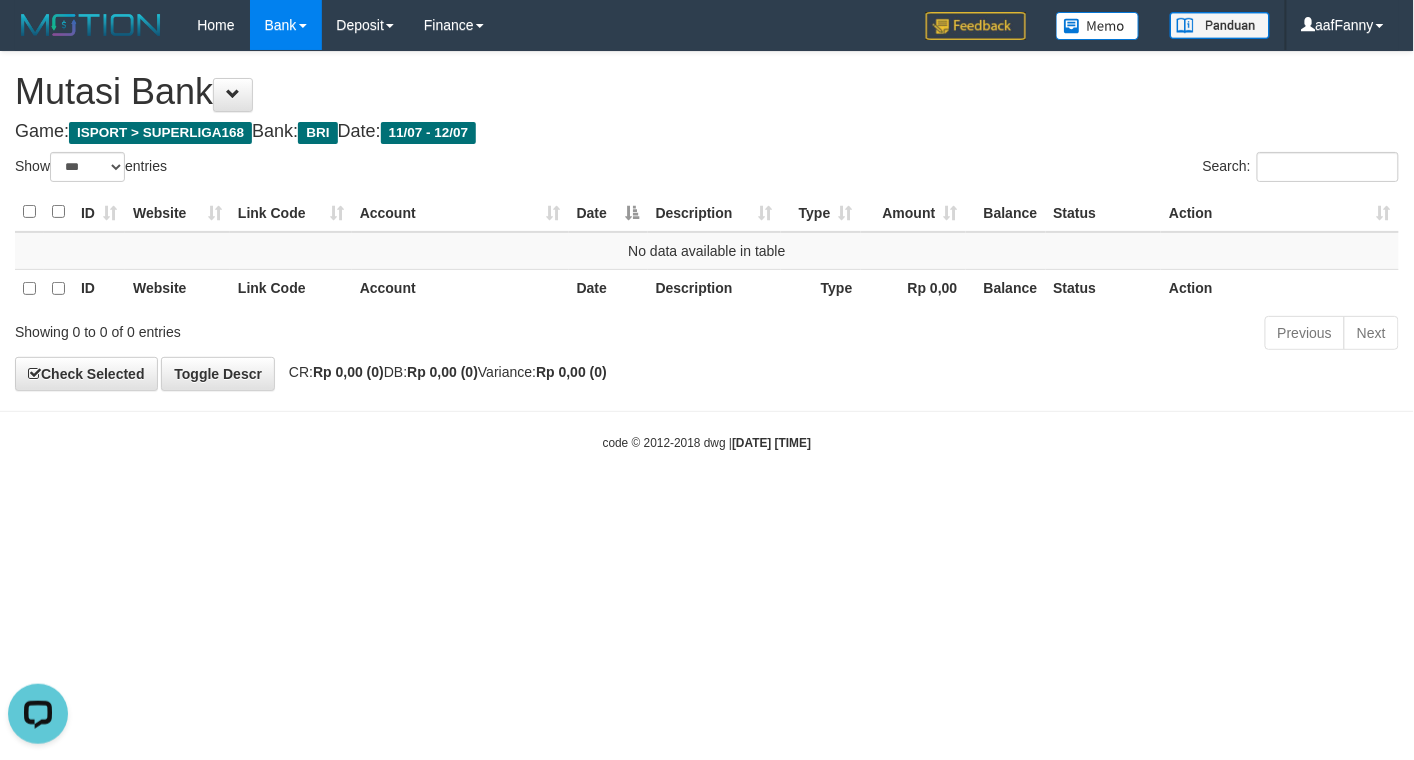 scroll, scrollTop: 0, scrollLeft: 0, axis: both 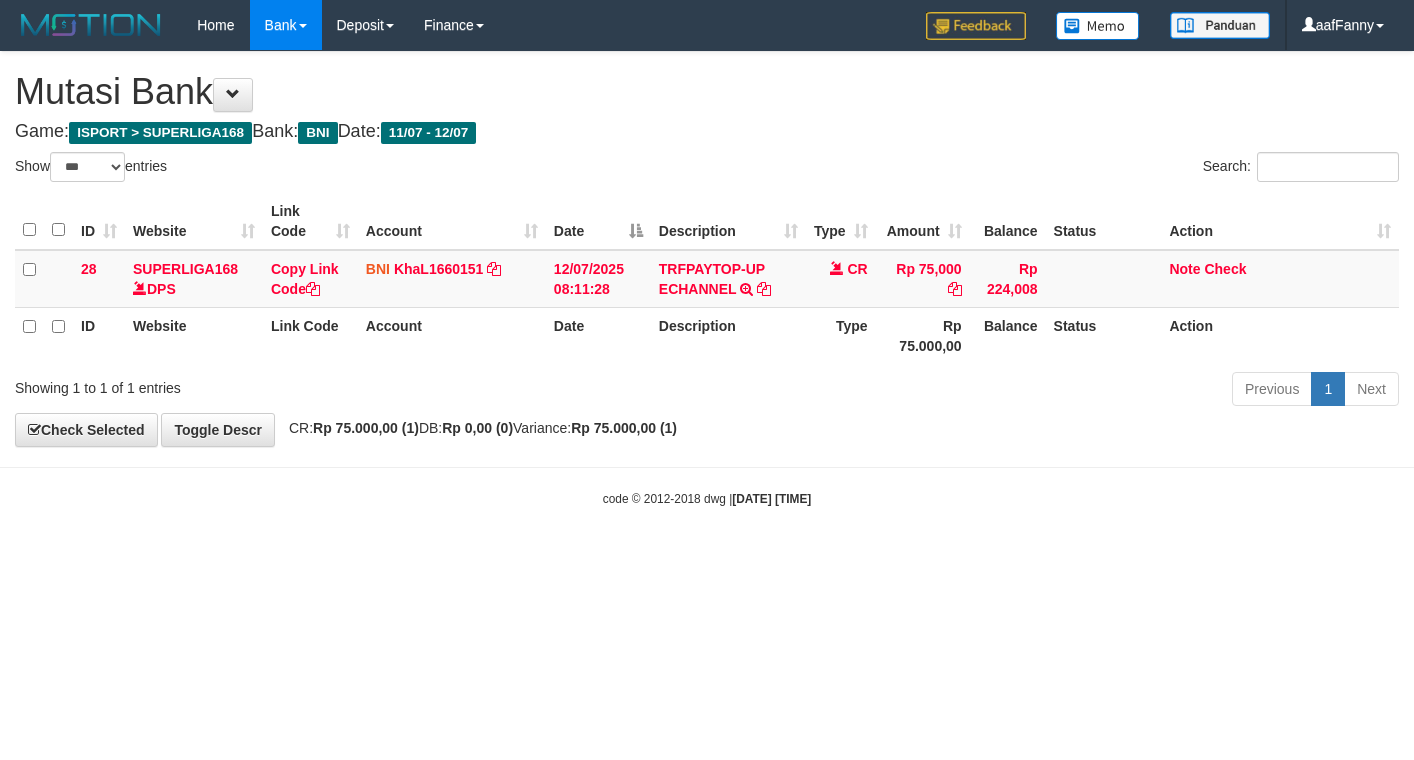 select on "***" 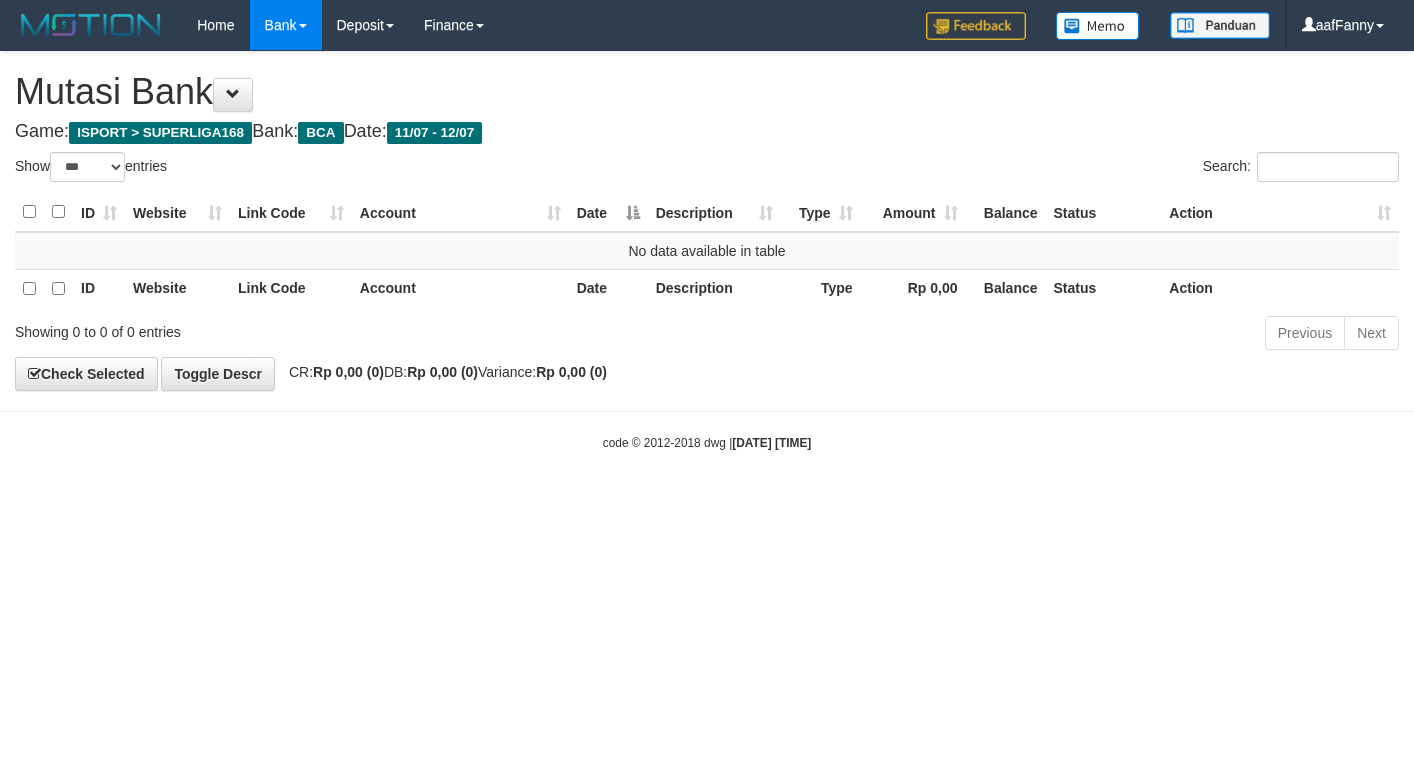 select on "***" 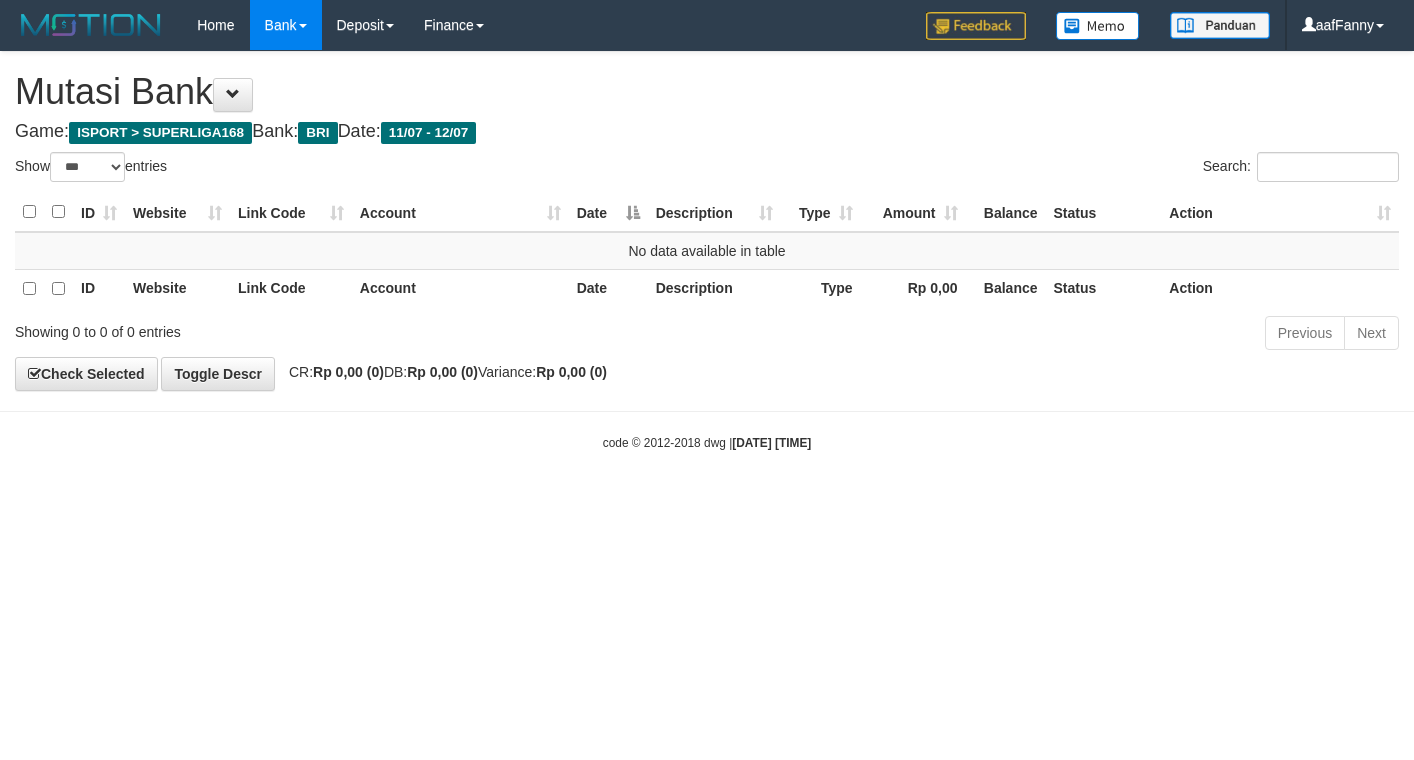 select on "***" 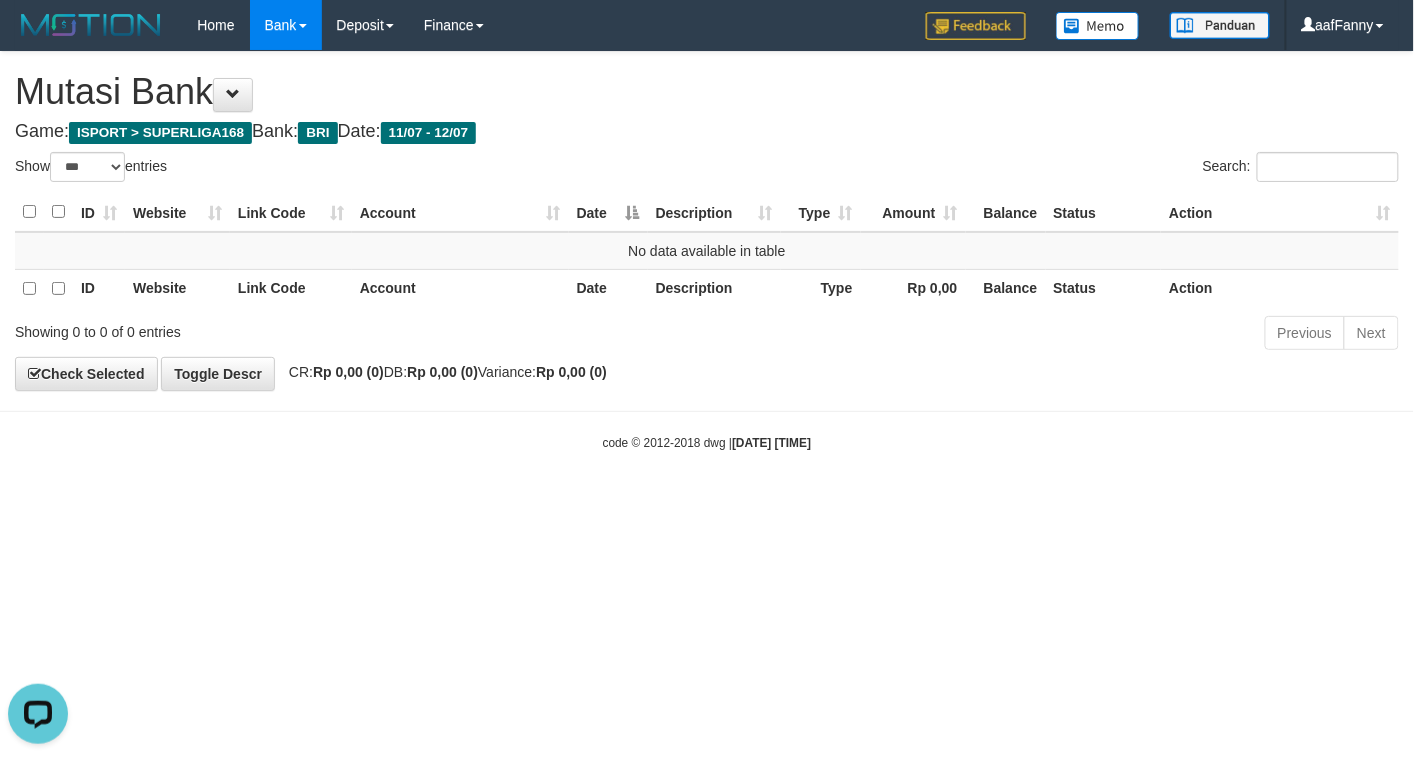 scroll, scrollTop: 0, scrollLeft: 0, axis: both 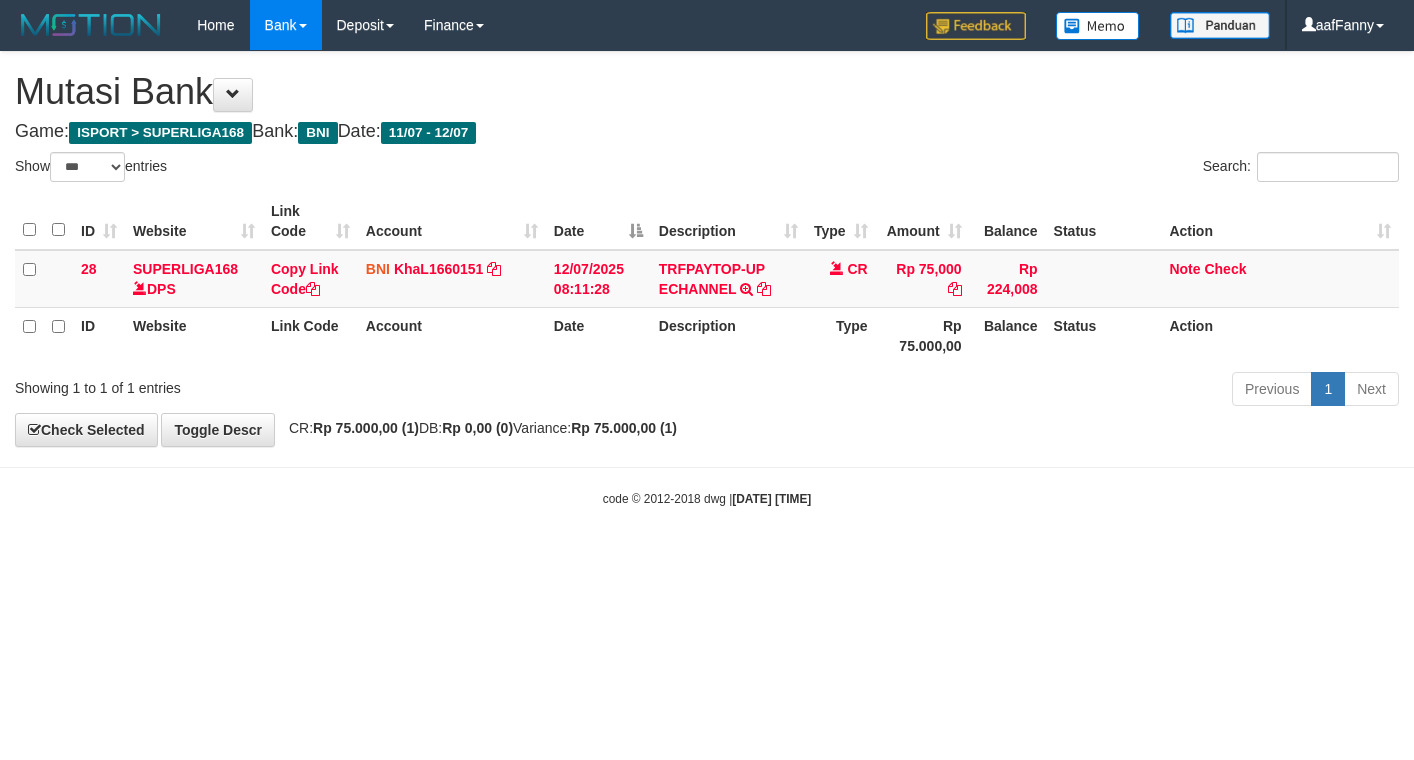 select on "***" 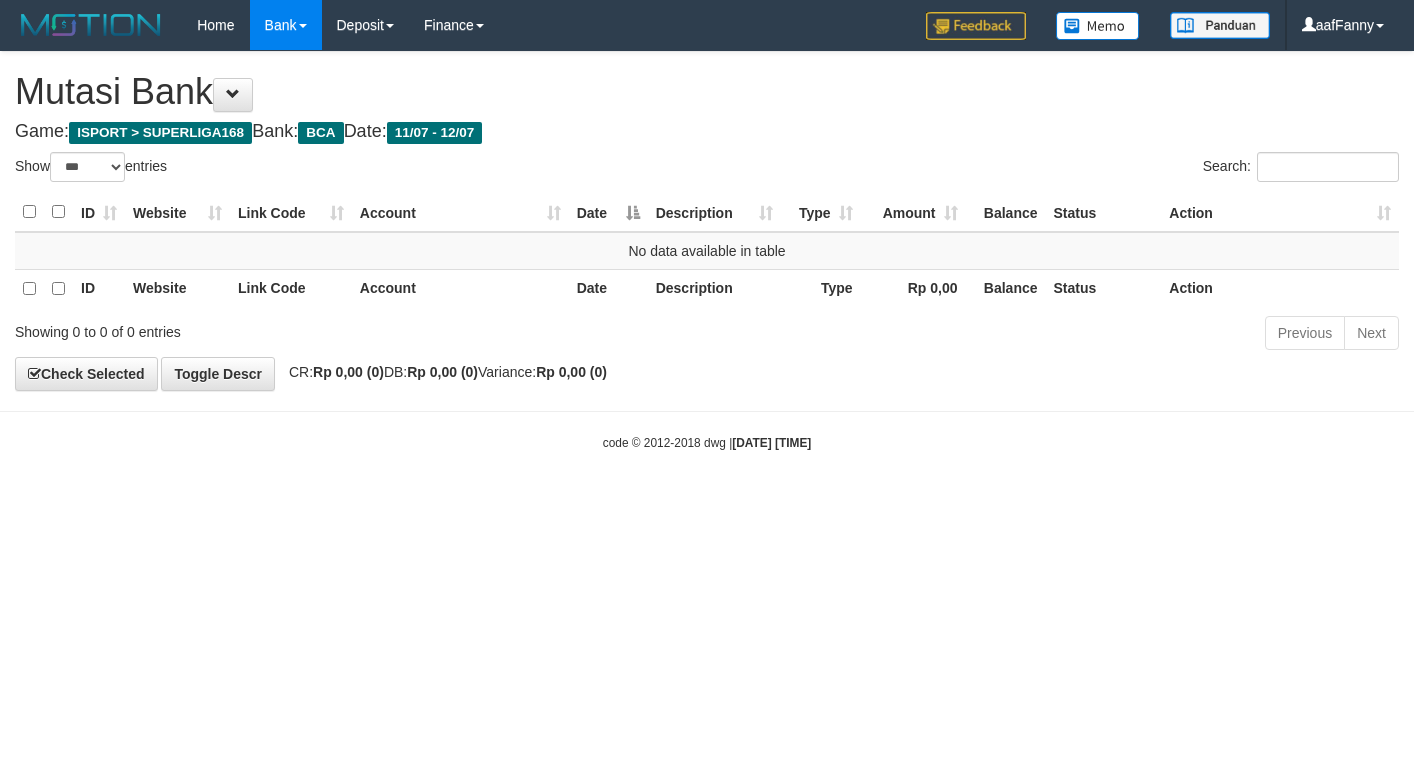 select on "***" 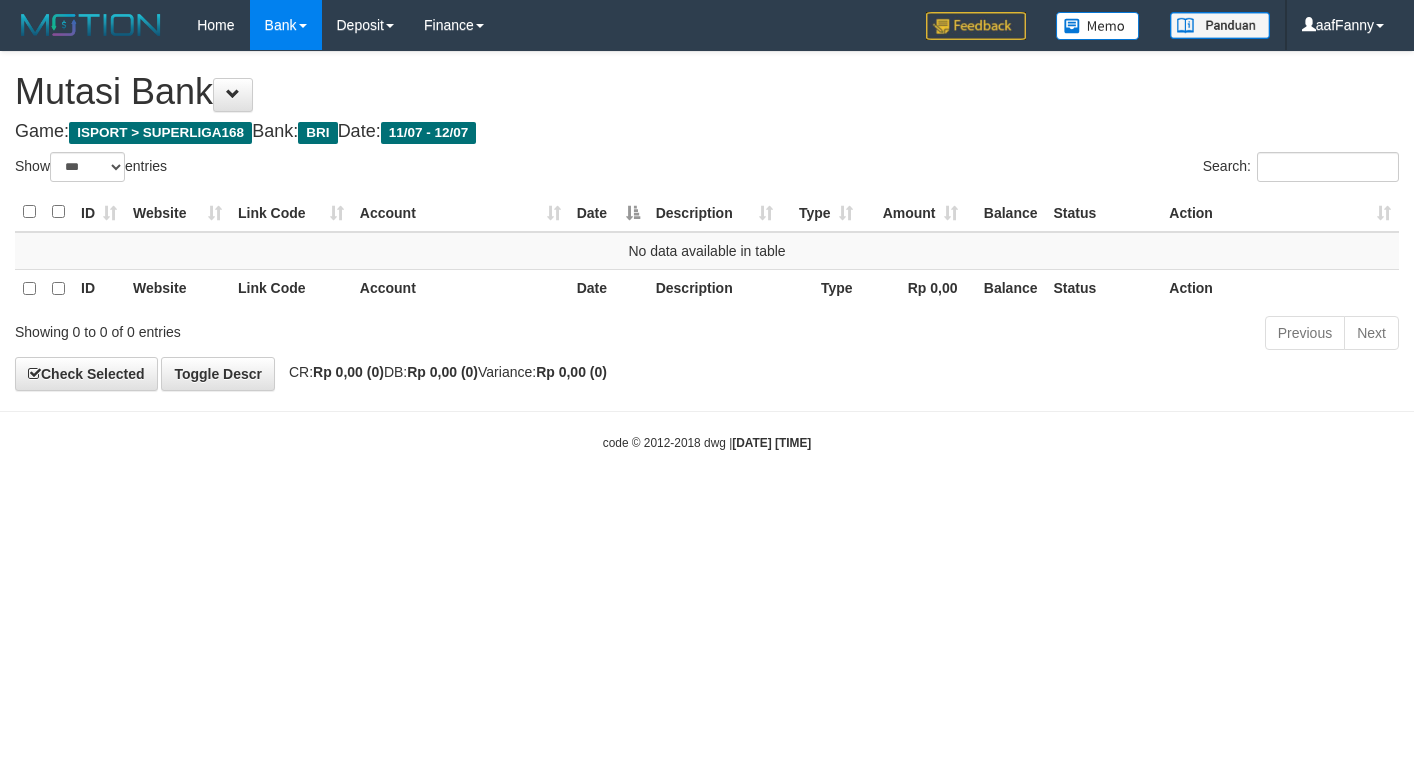 select on "***" 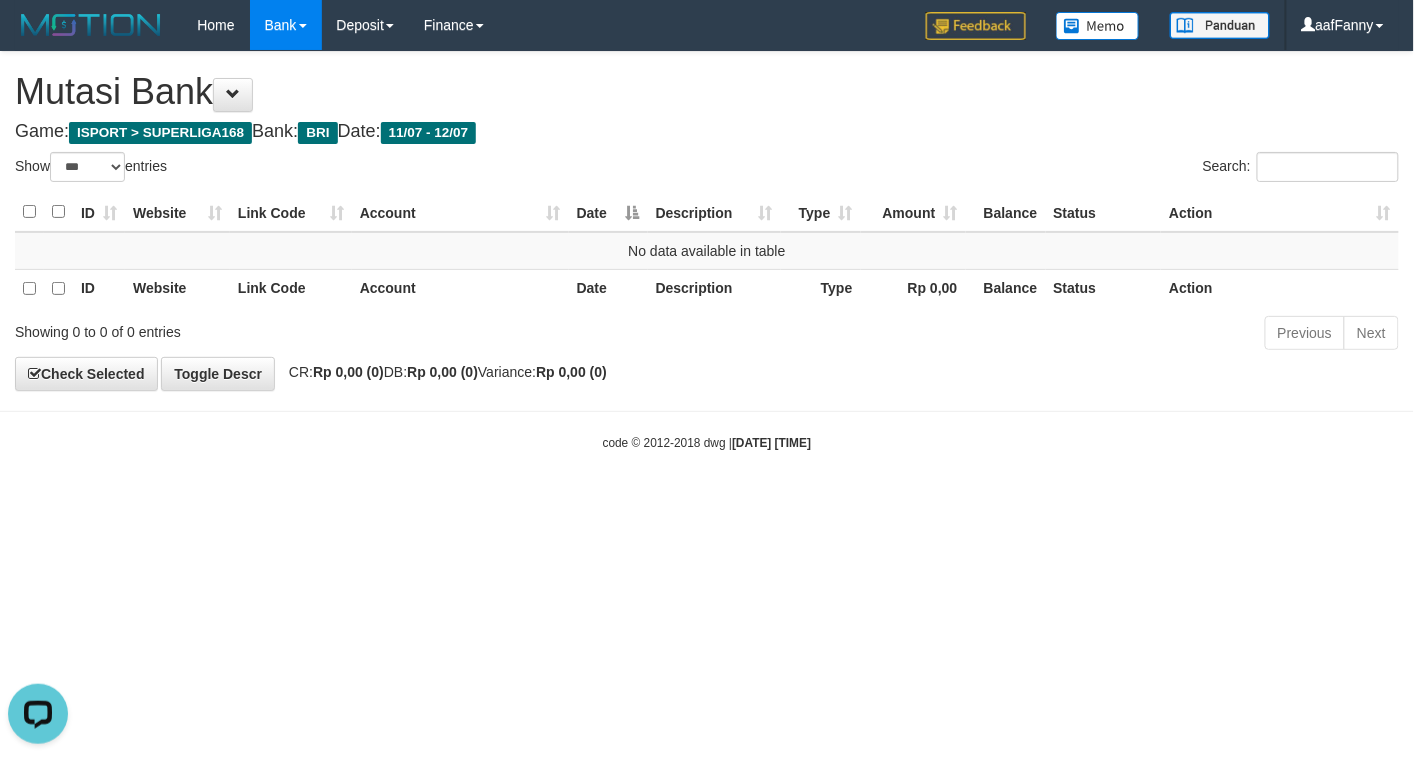 scroll, scrollTop: 0, scrollLeft: 0, axis: both 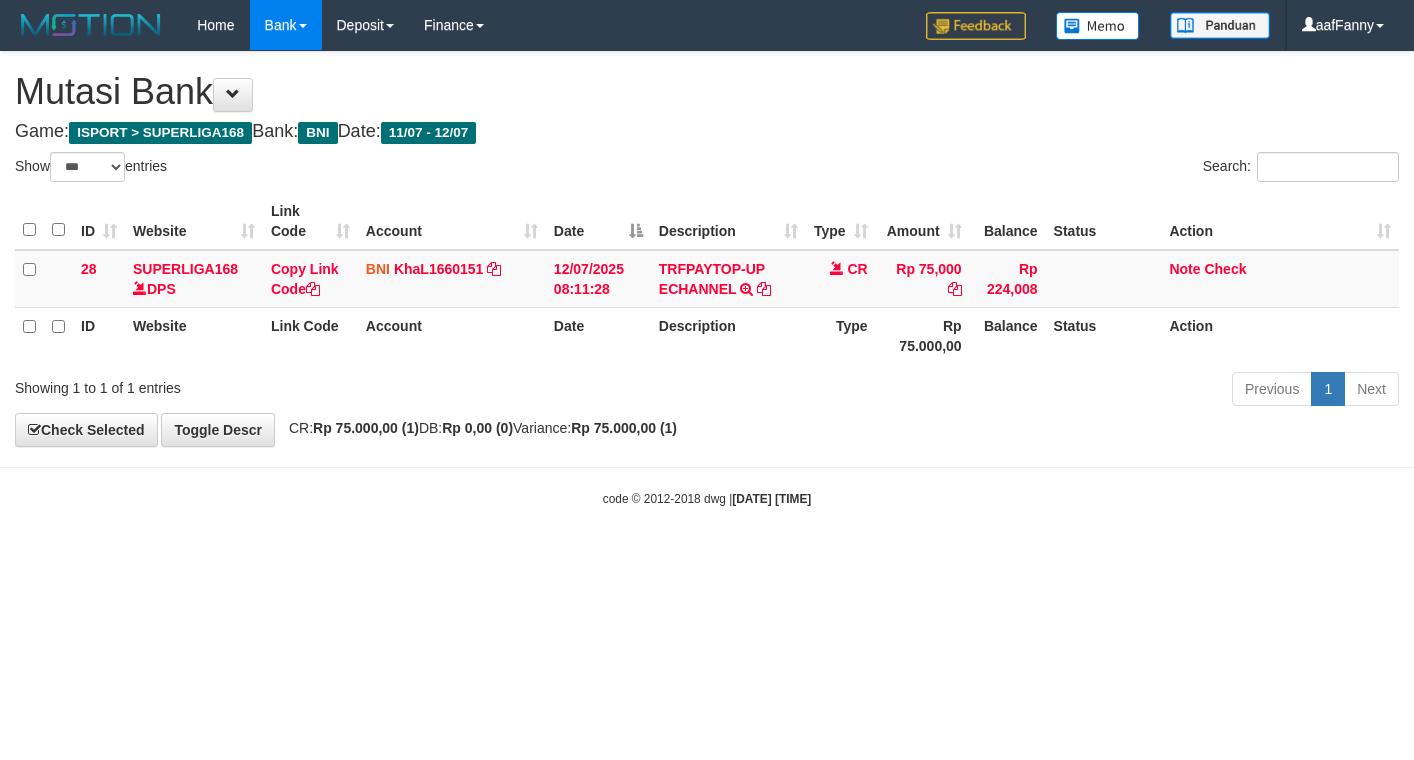 select on "***" 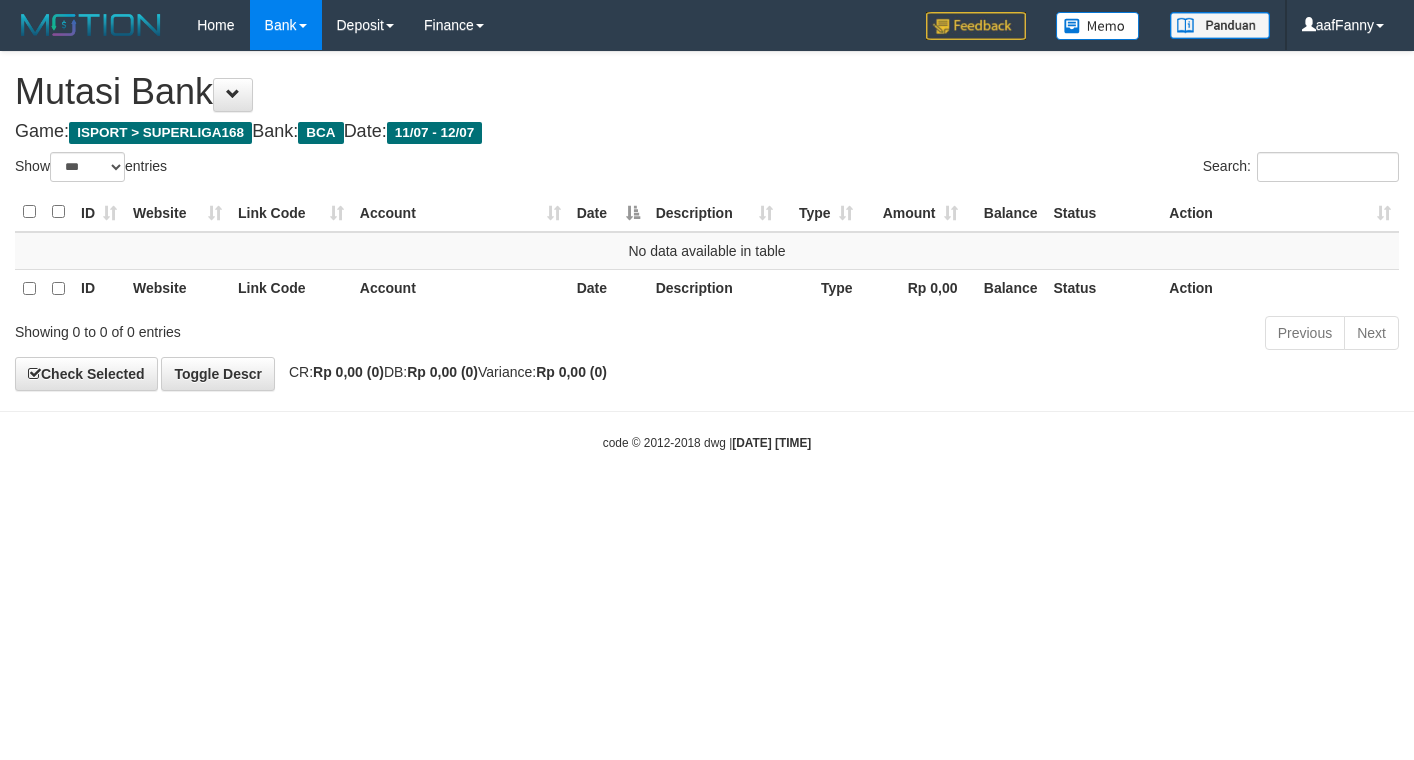 select on "***" 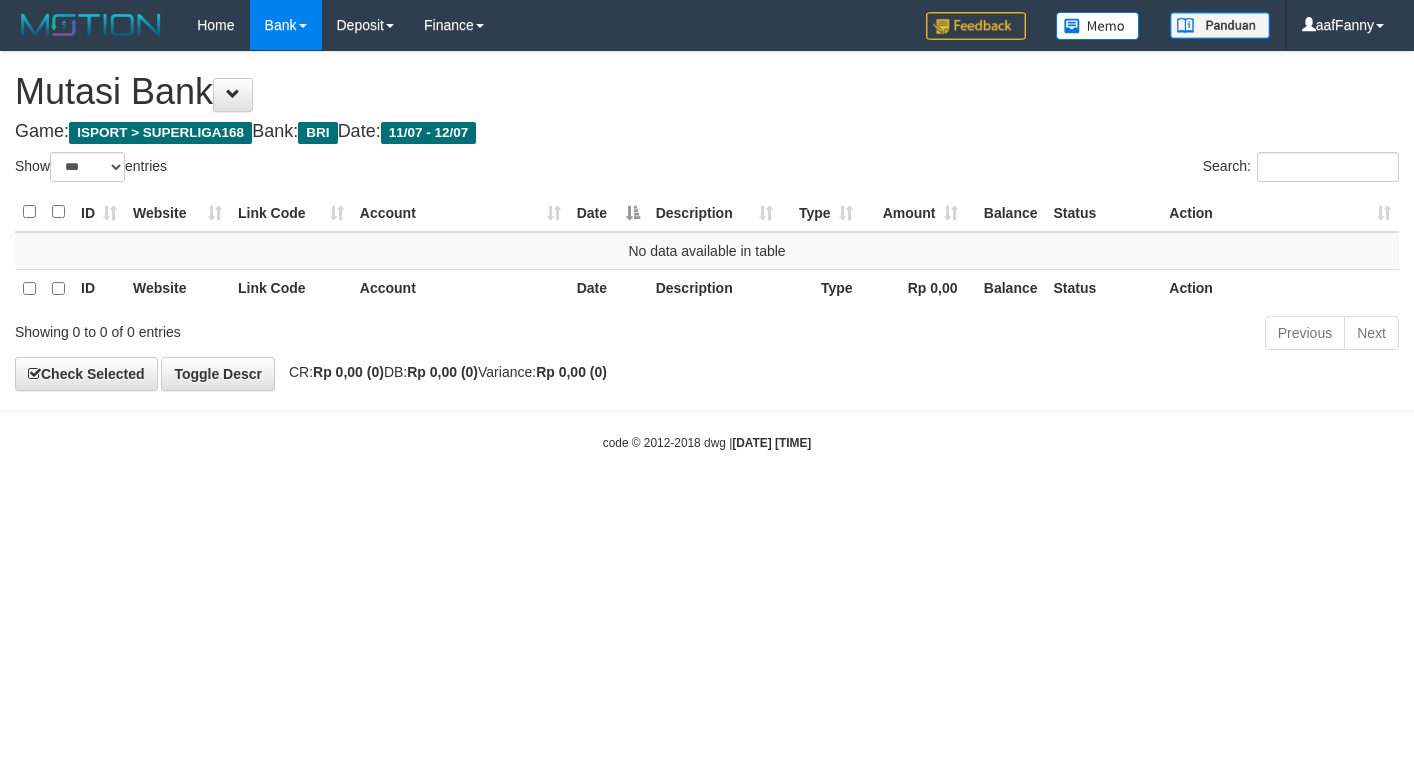 select on "***" 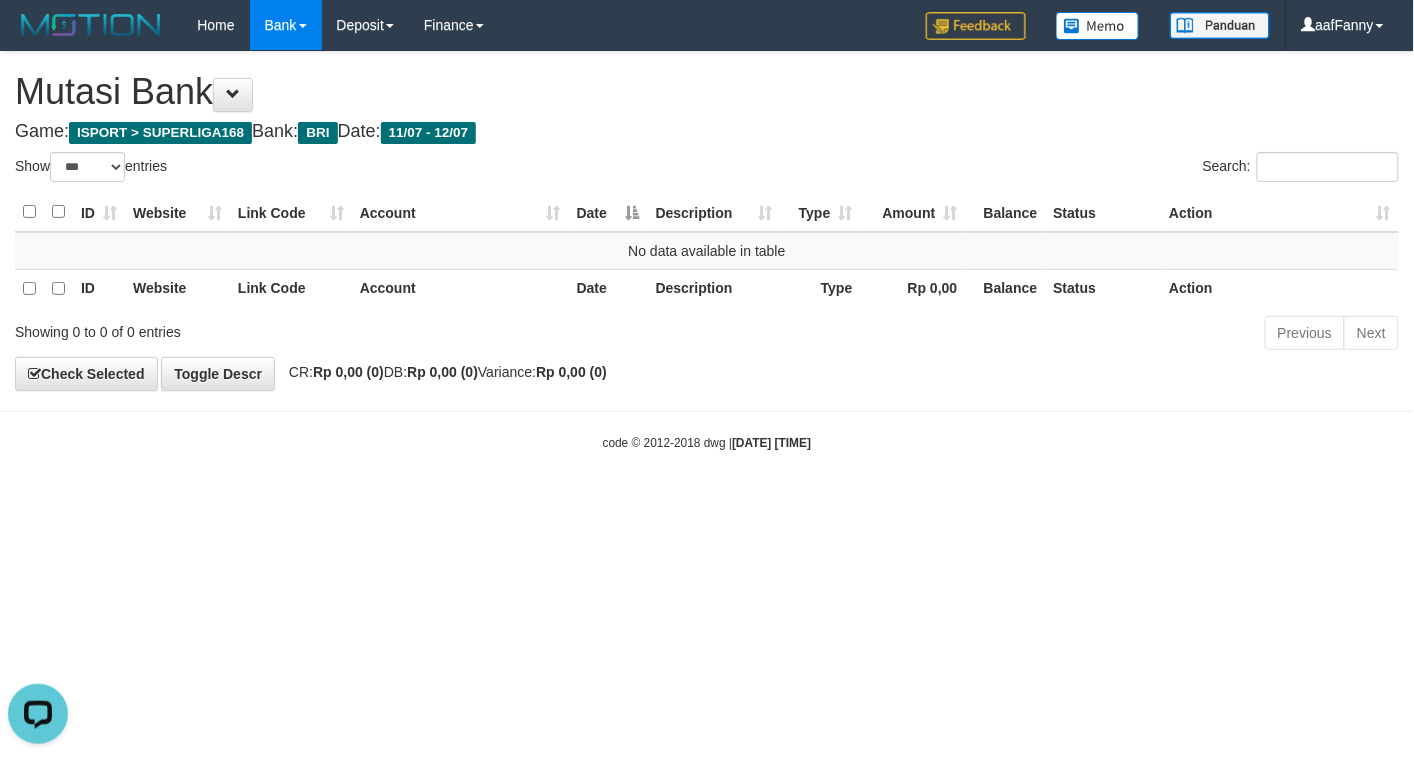 scroll, scrollTop: 0, scrollLeft: 0, axis: both 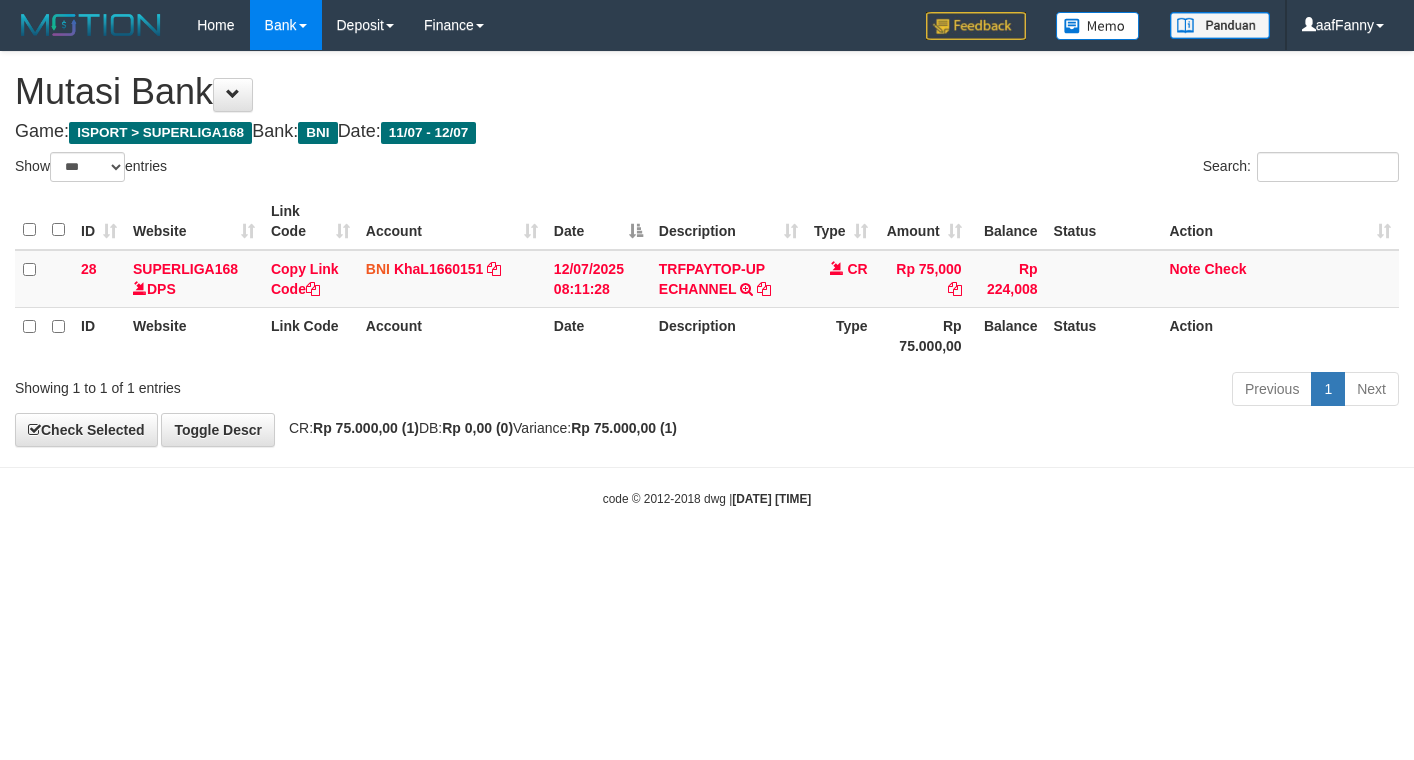 select on "***" 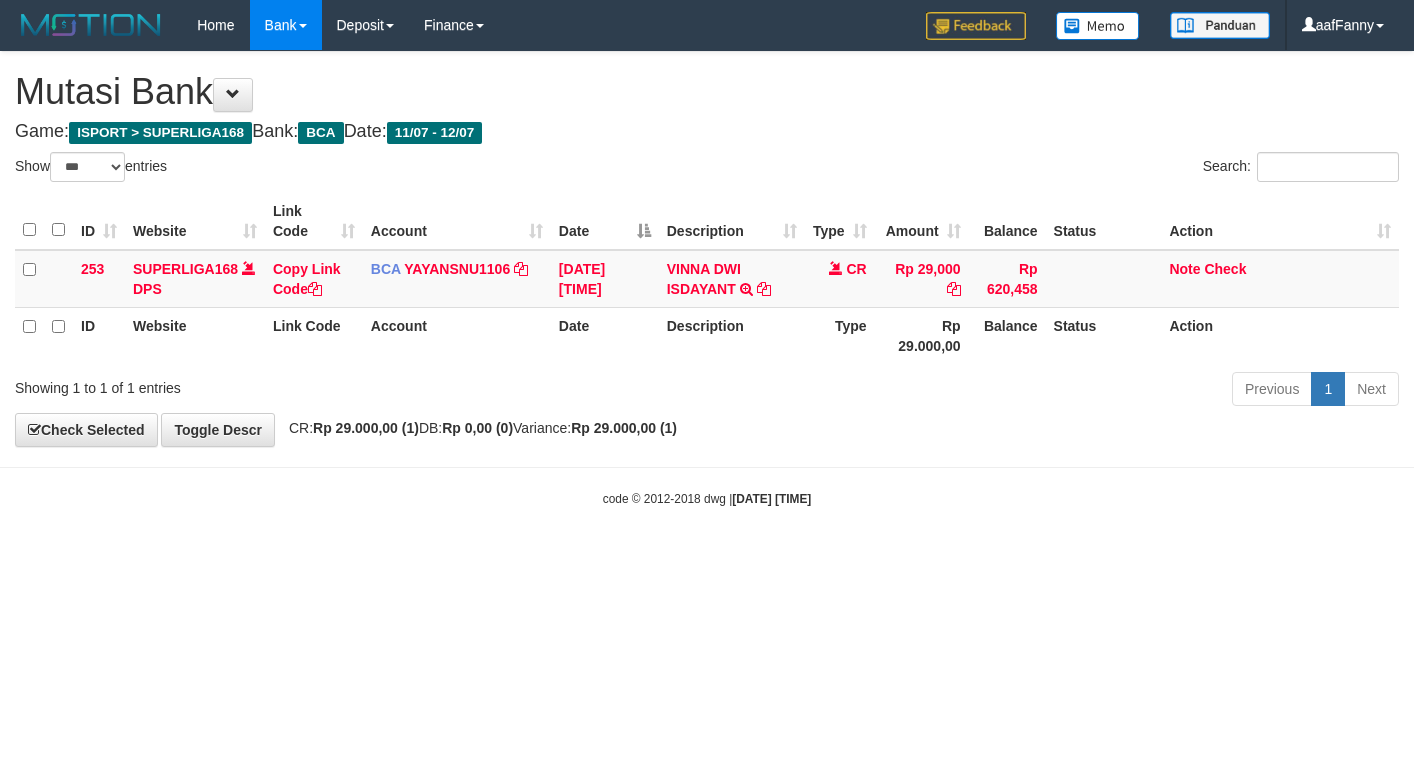 select on "***" 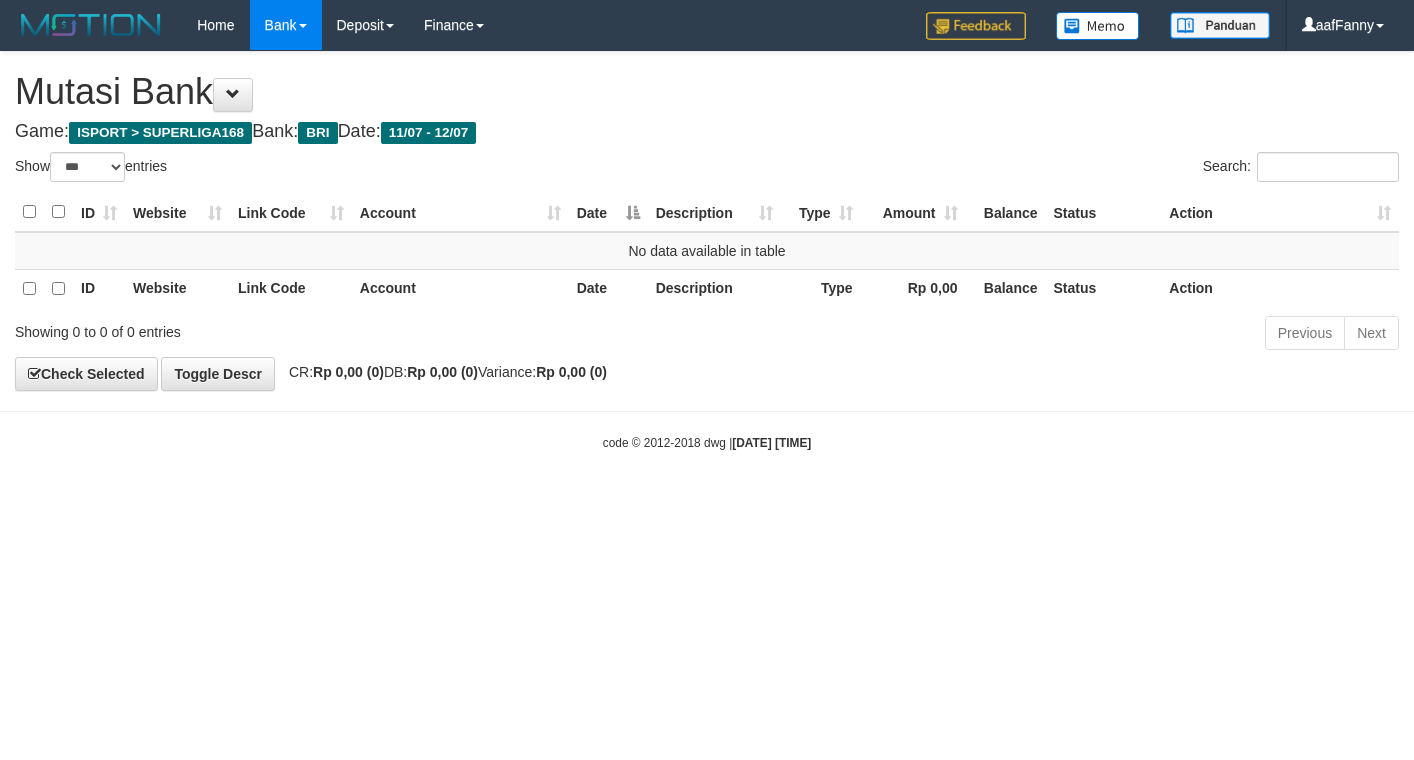 select on "***" 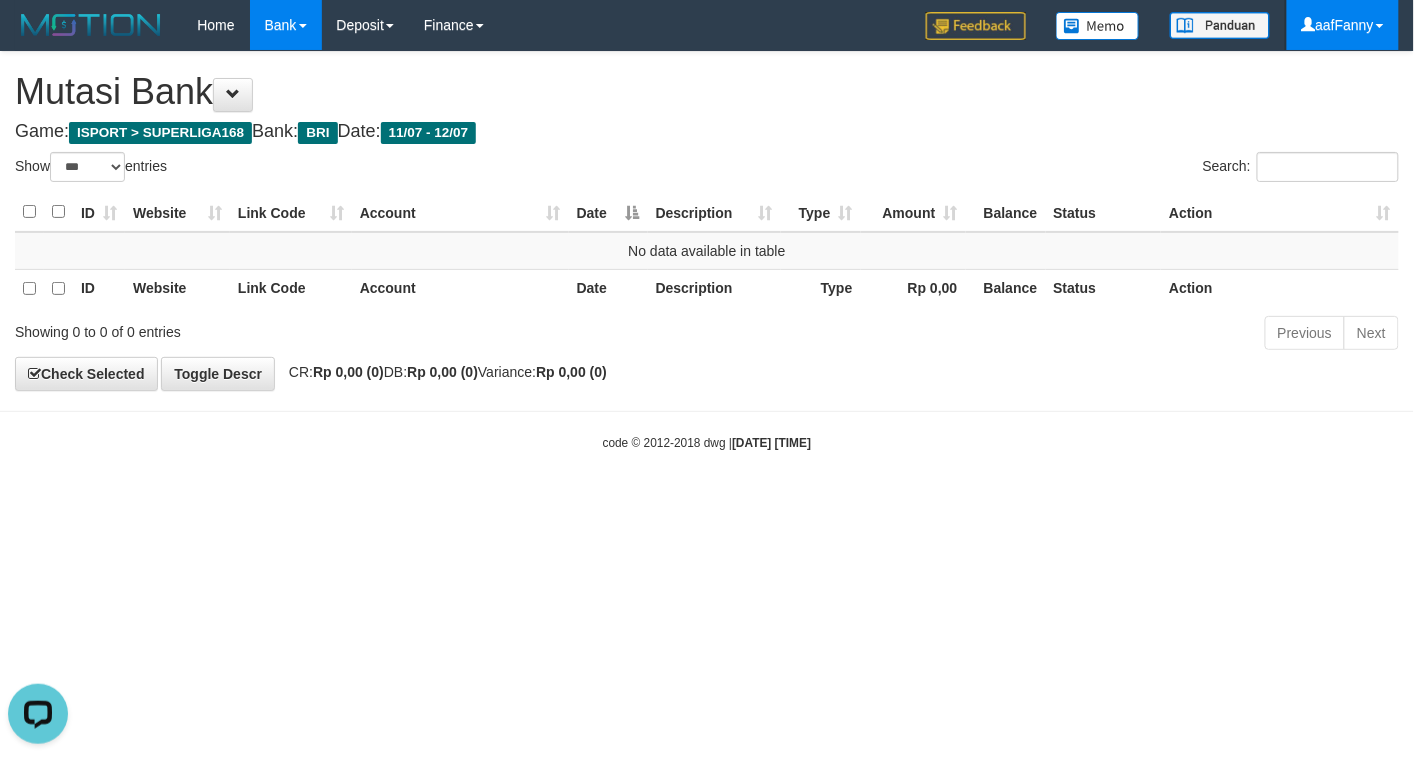 scroll, scrollTop: 0, scrollLeft: 0, axis: both 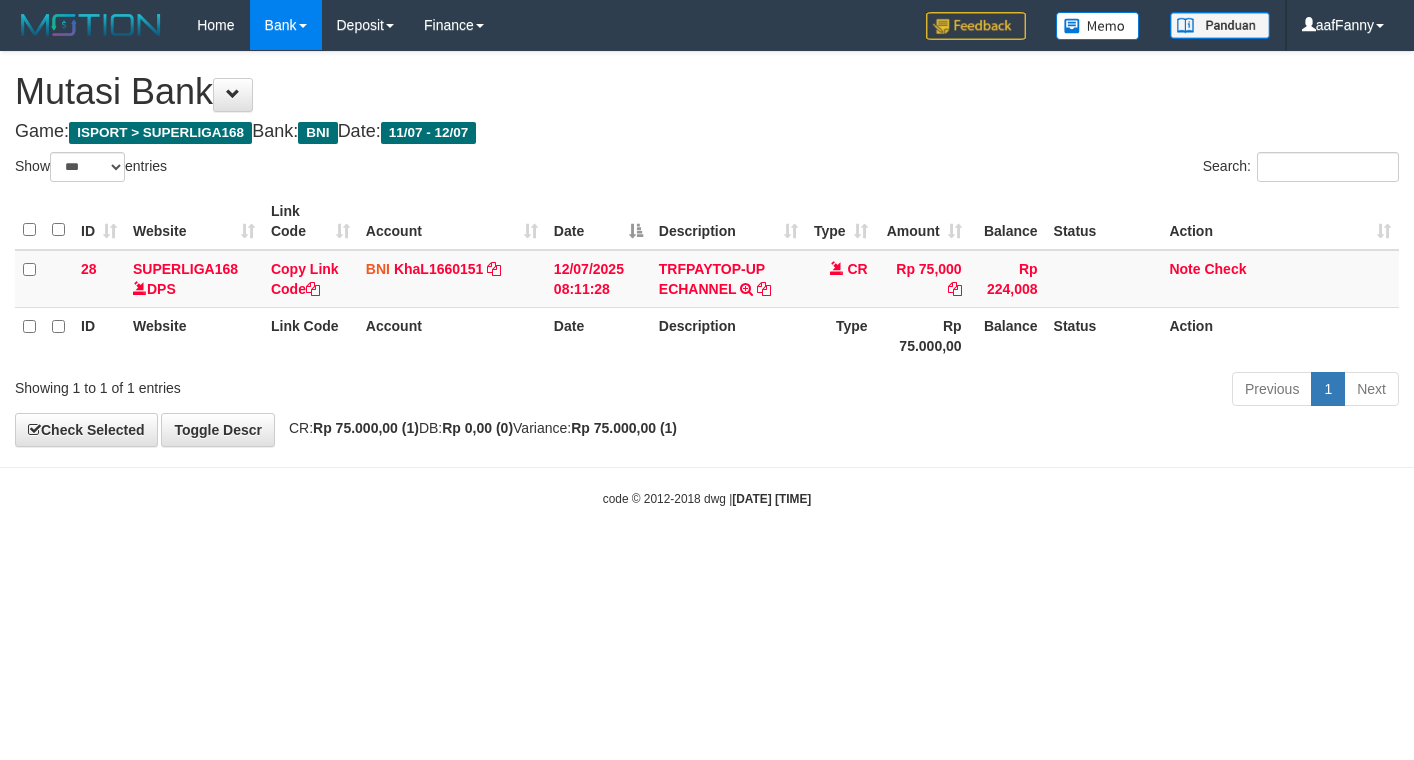 select on "***" 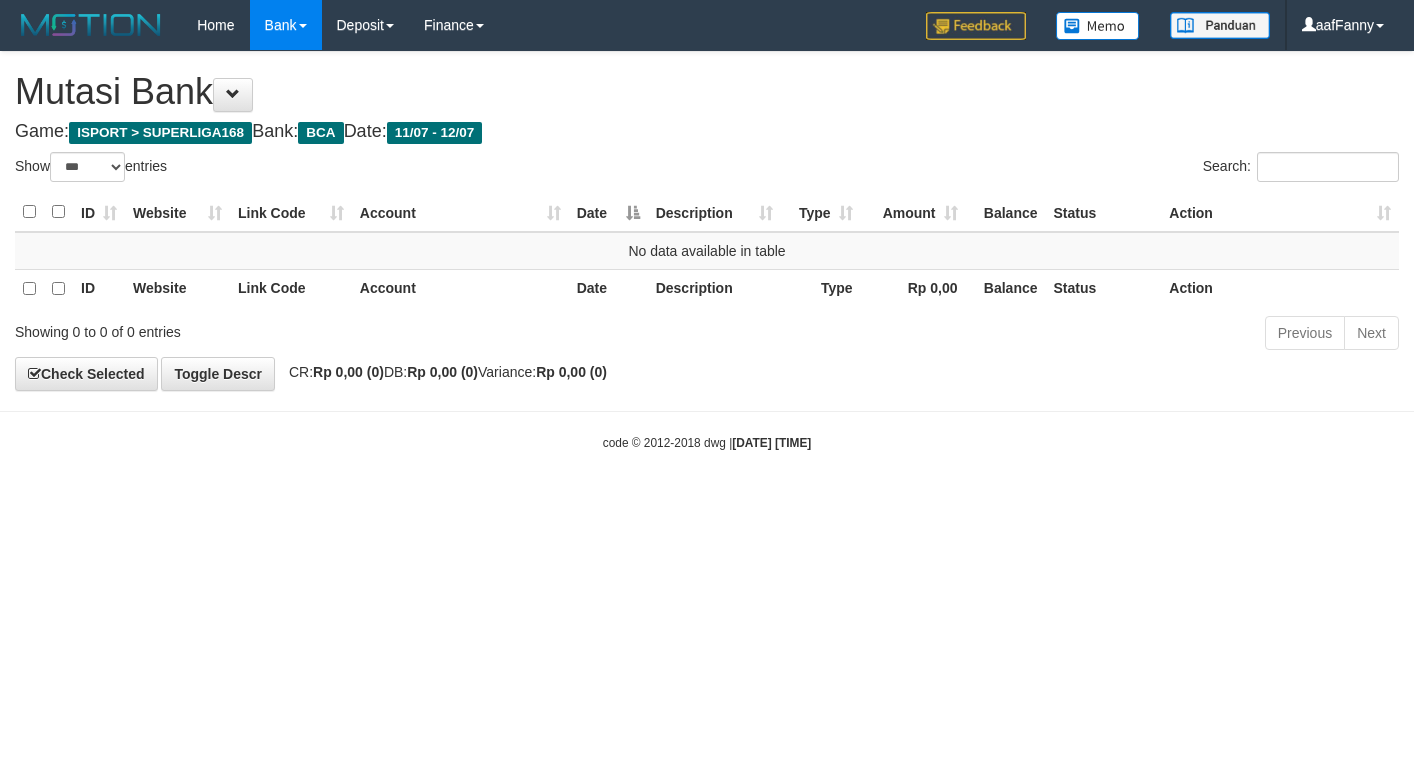 select on "***" 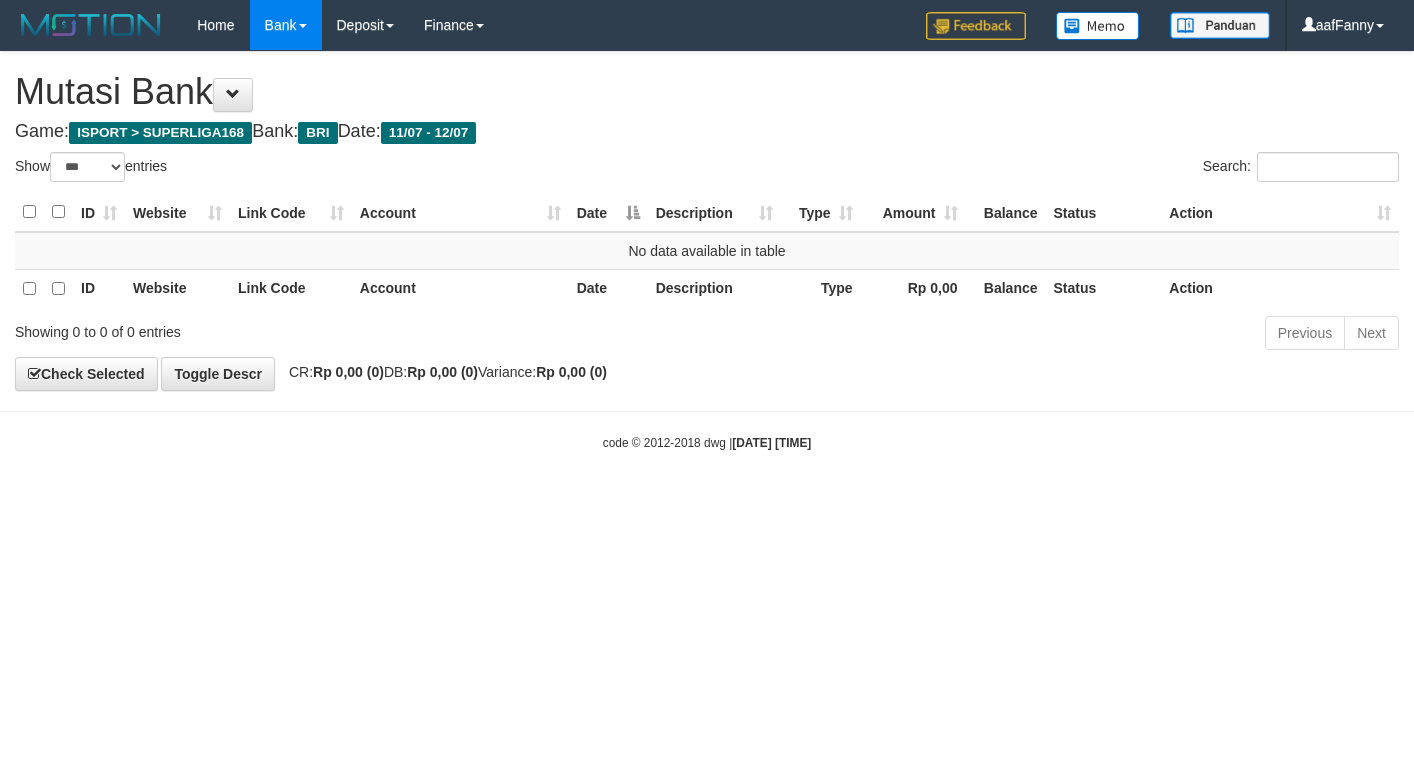 select on "***" 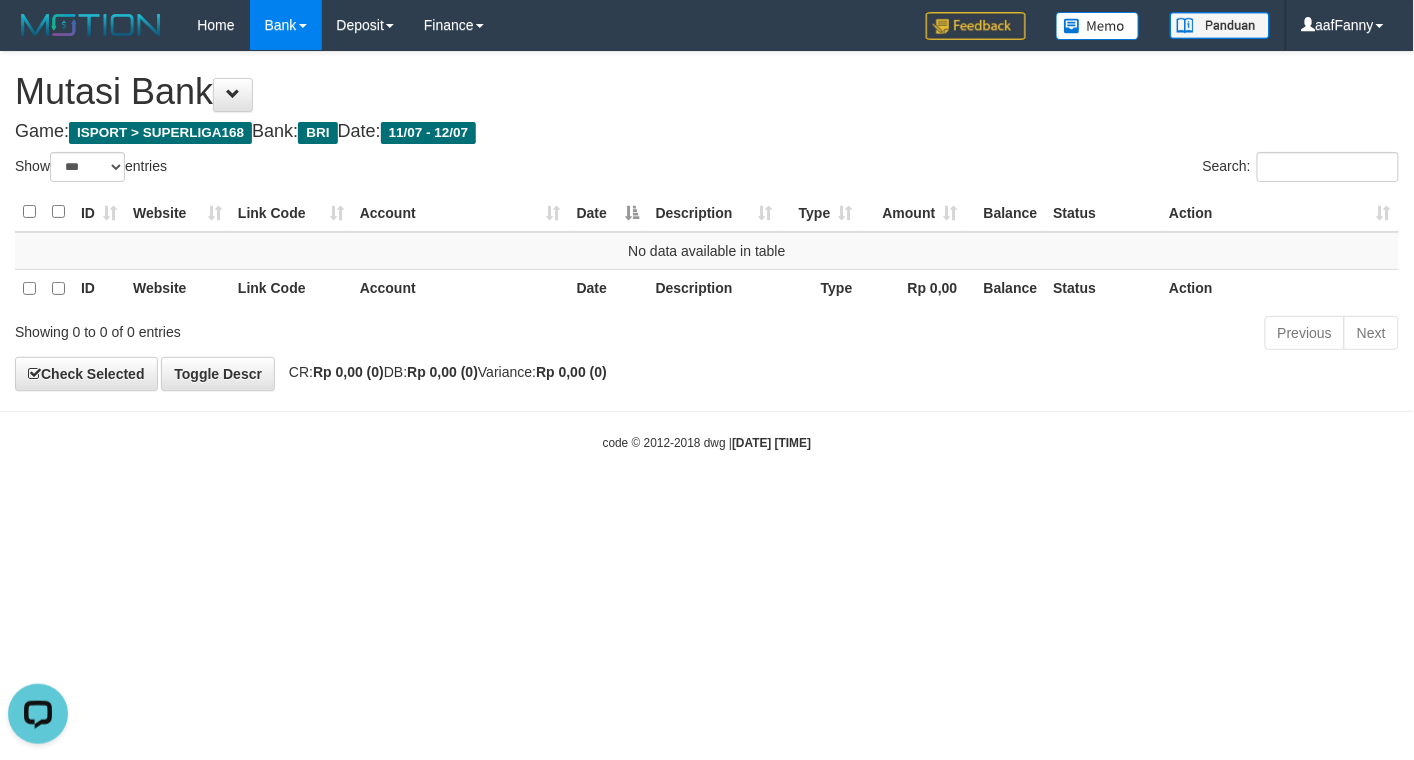 scroll, scrollTop: 0, scrollLeft: 0, axis: both 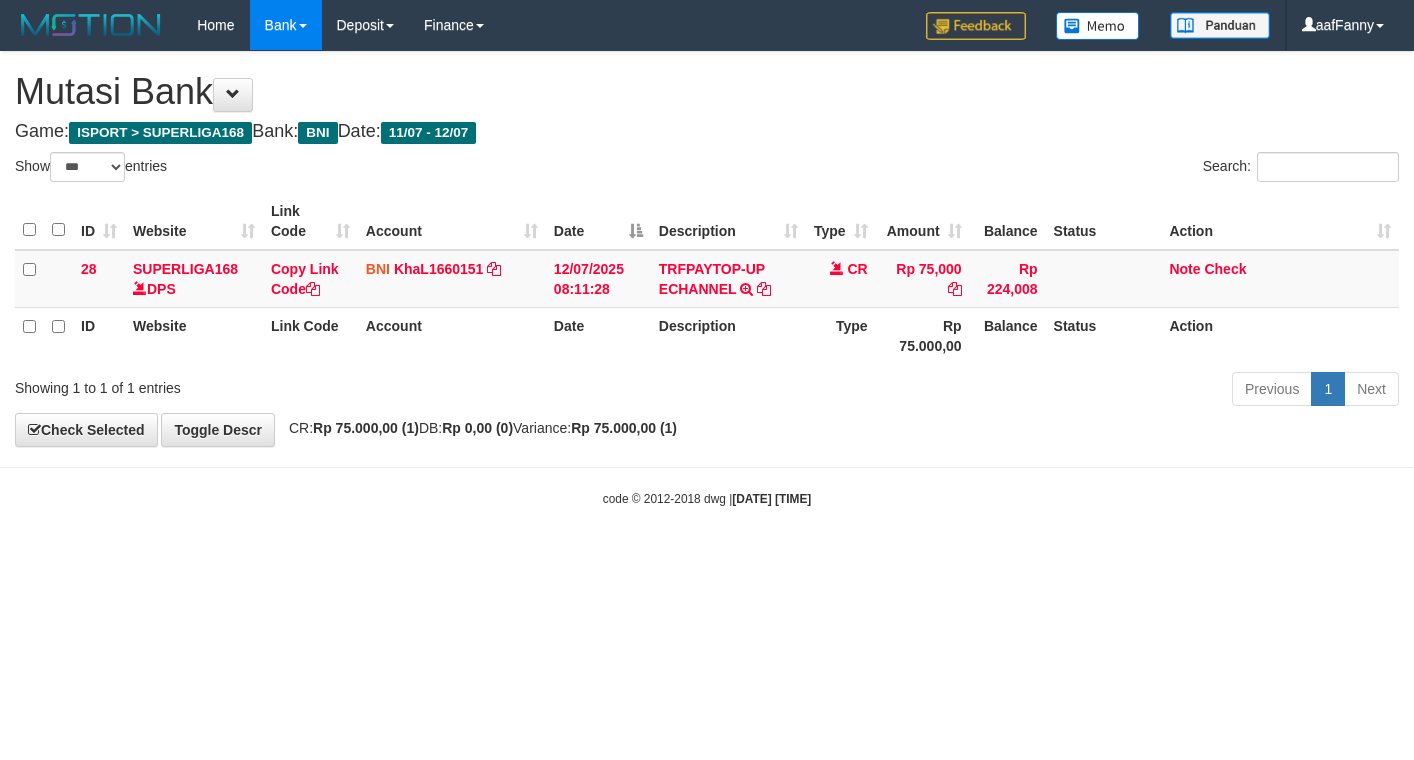select on "***" 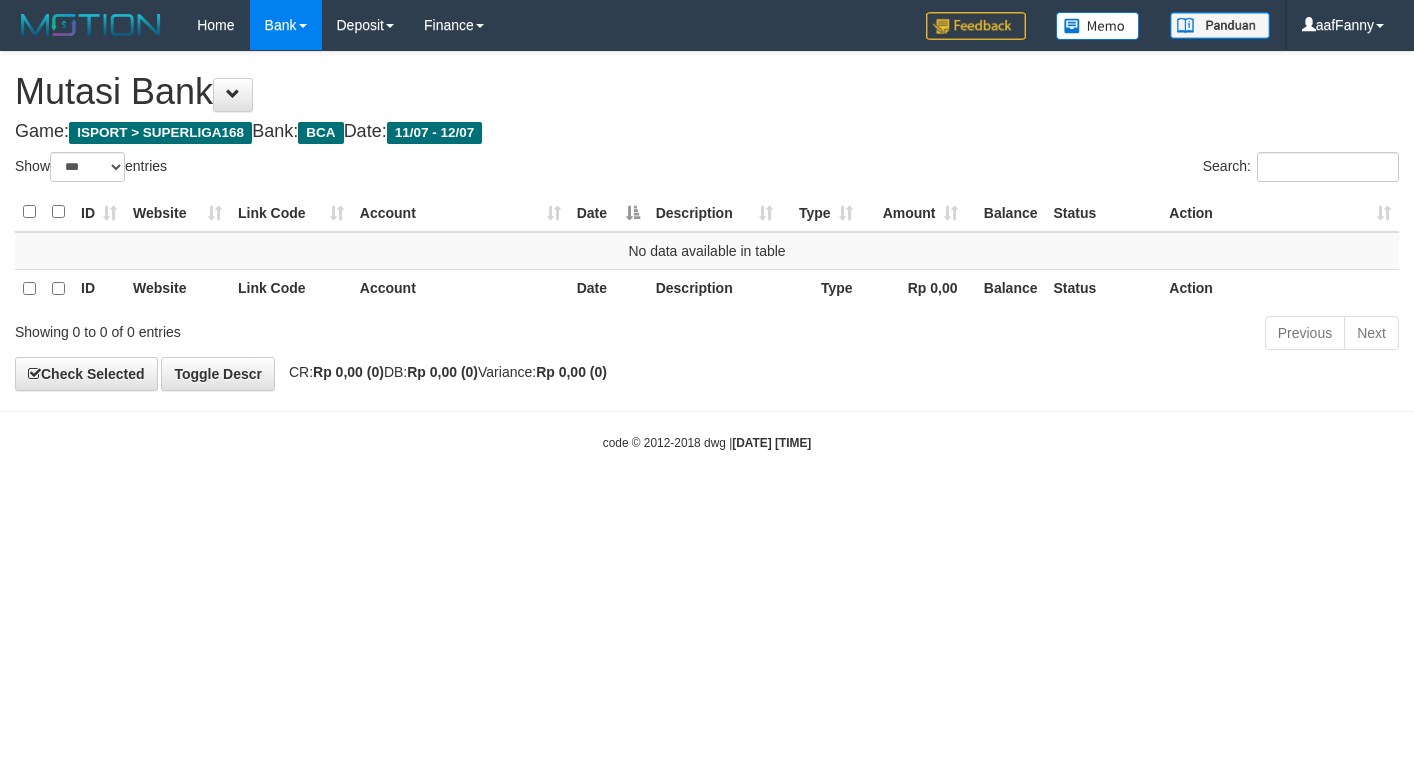 select on "***" 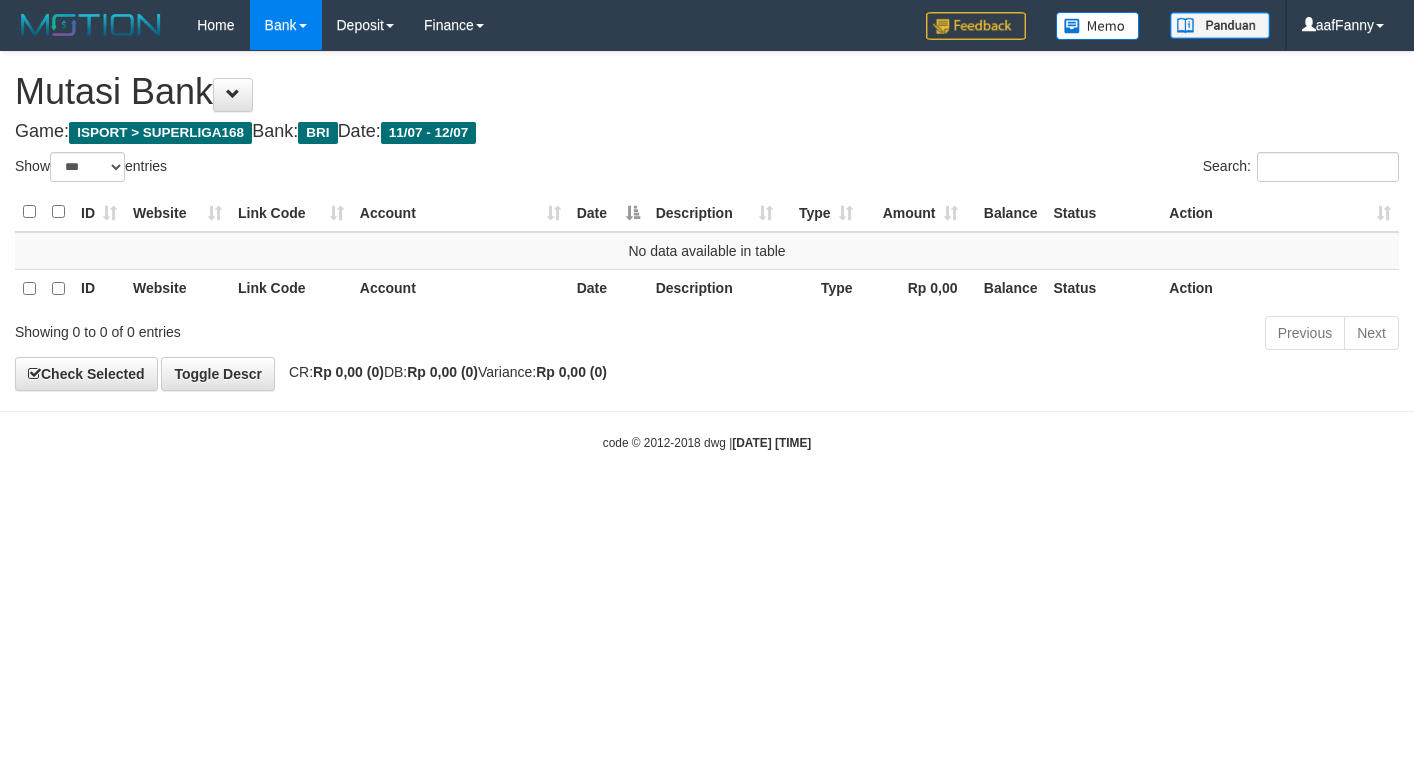 select on "***" 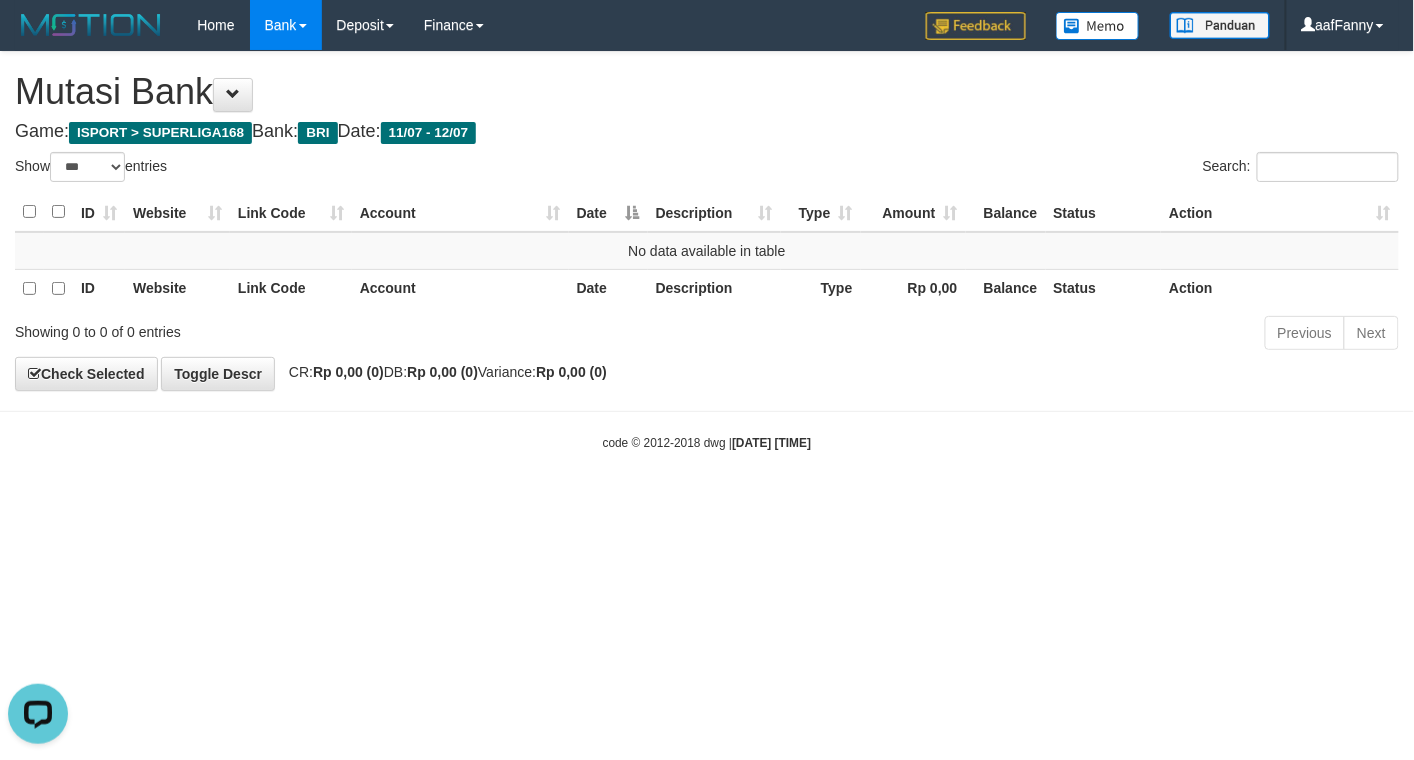 scroll, scrollTop: 0, scrollLeft: 0, axis: both 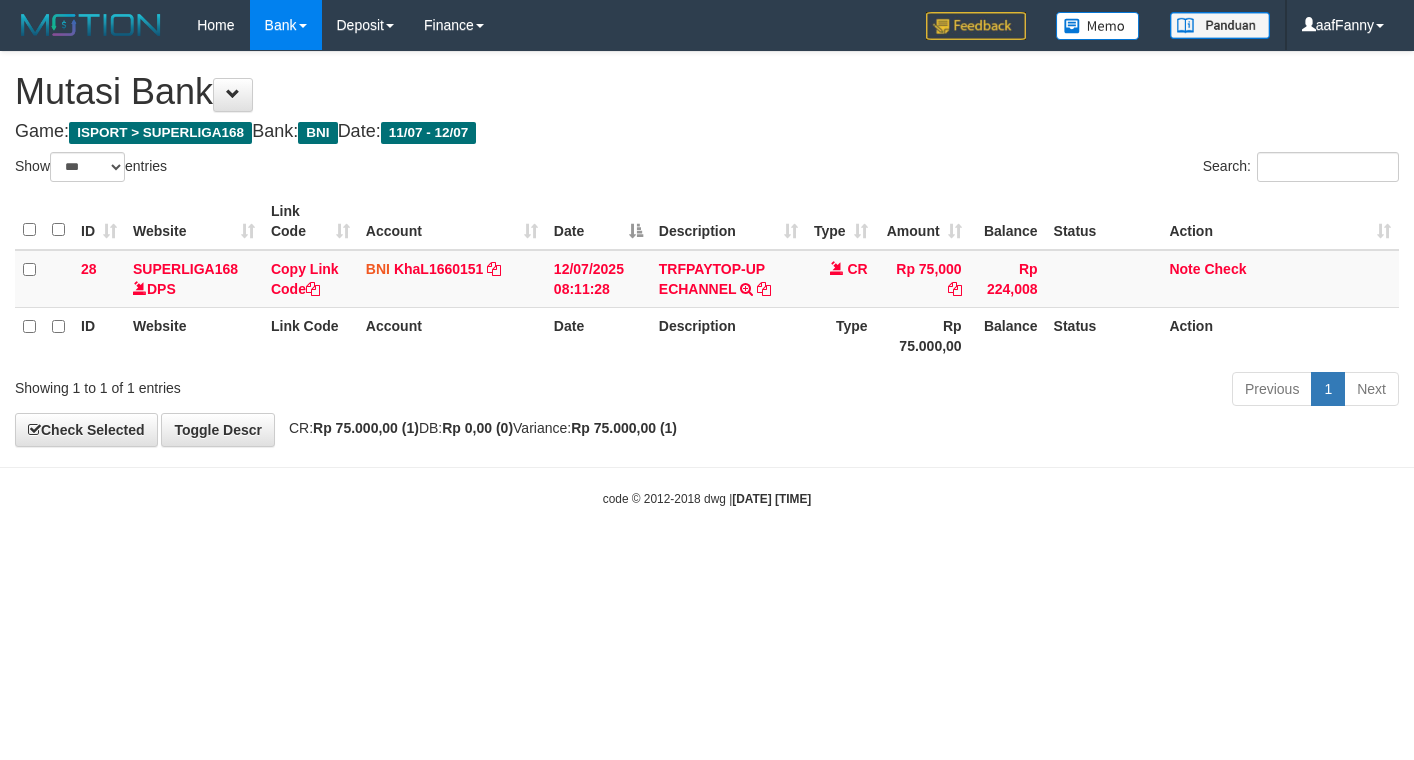 select on "***" 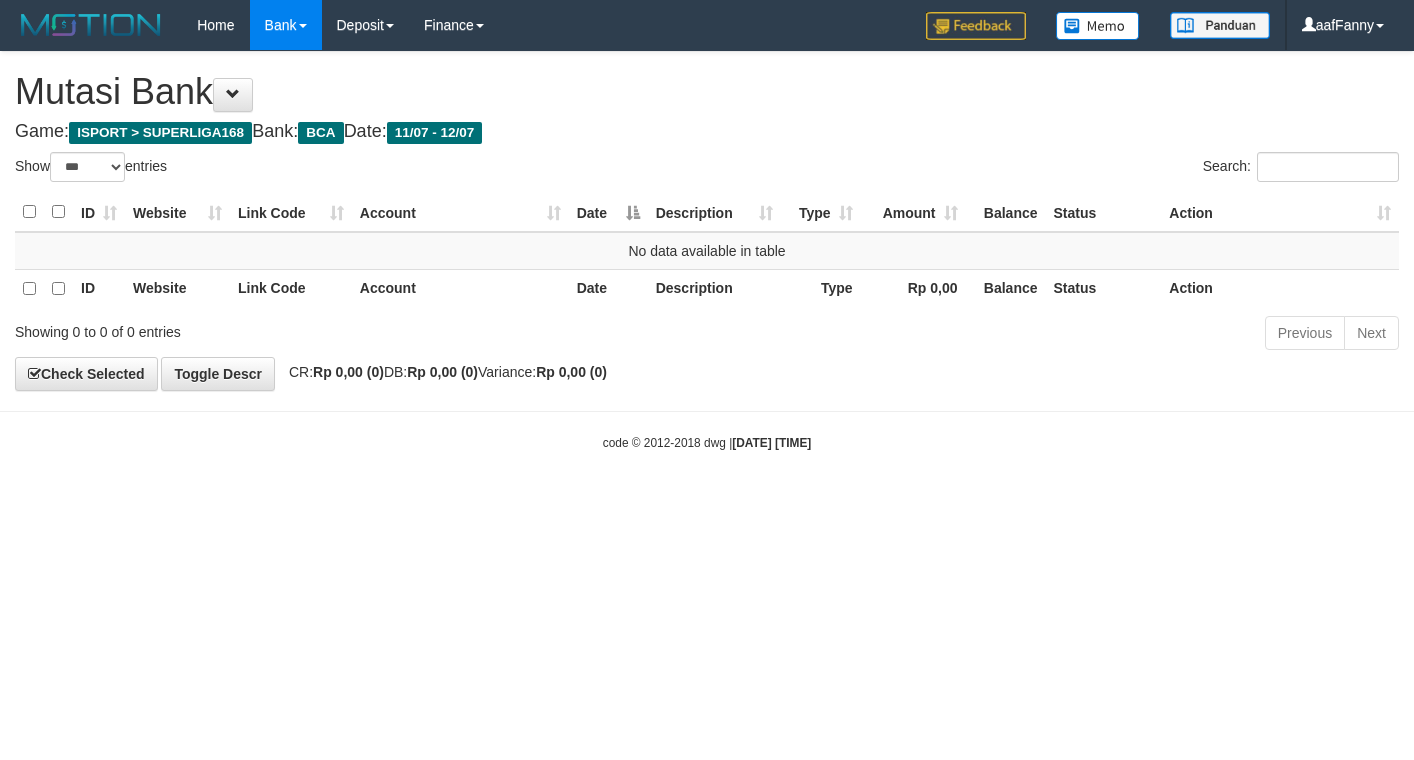 select on "***" 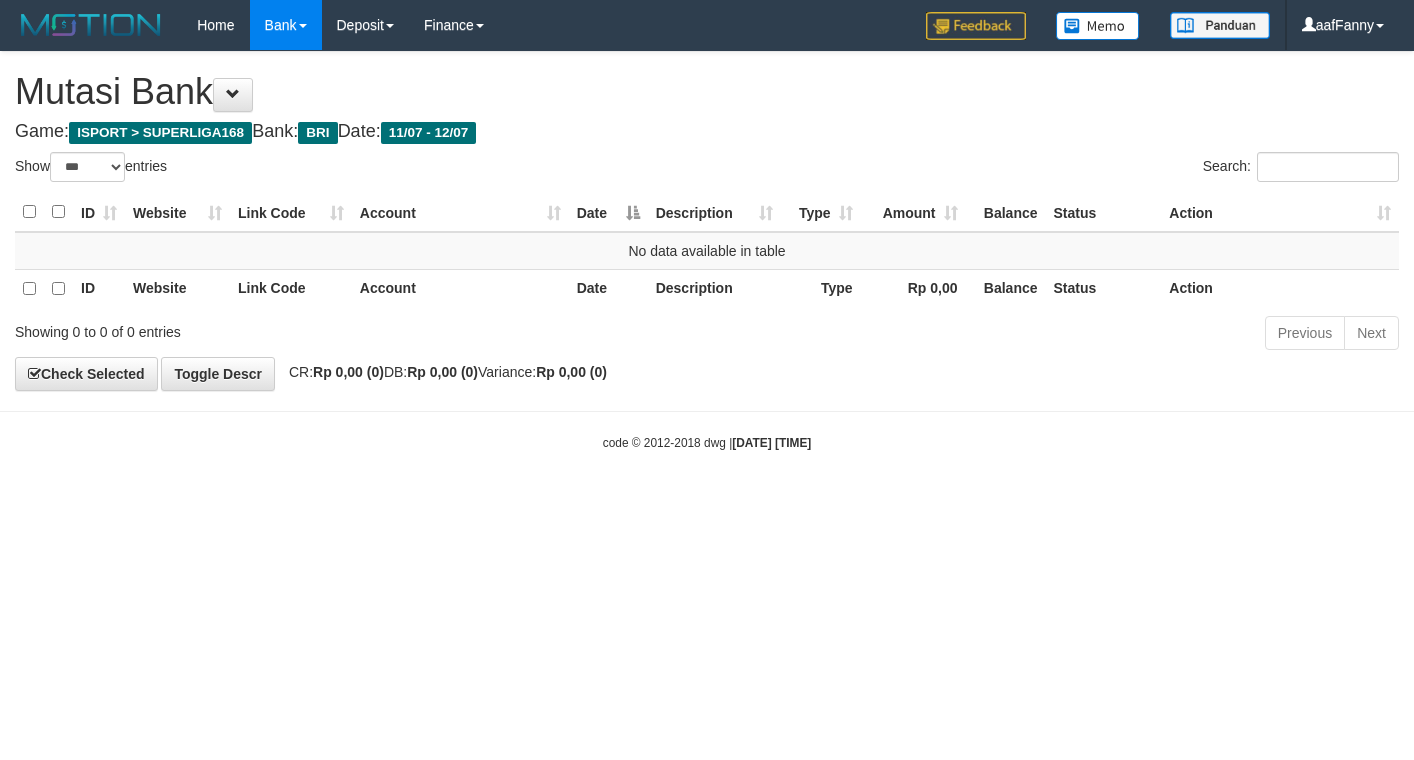 select on "***" 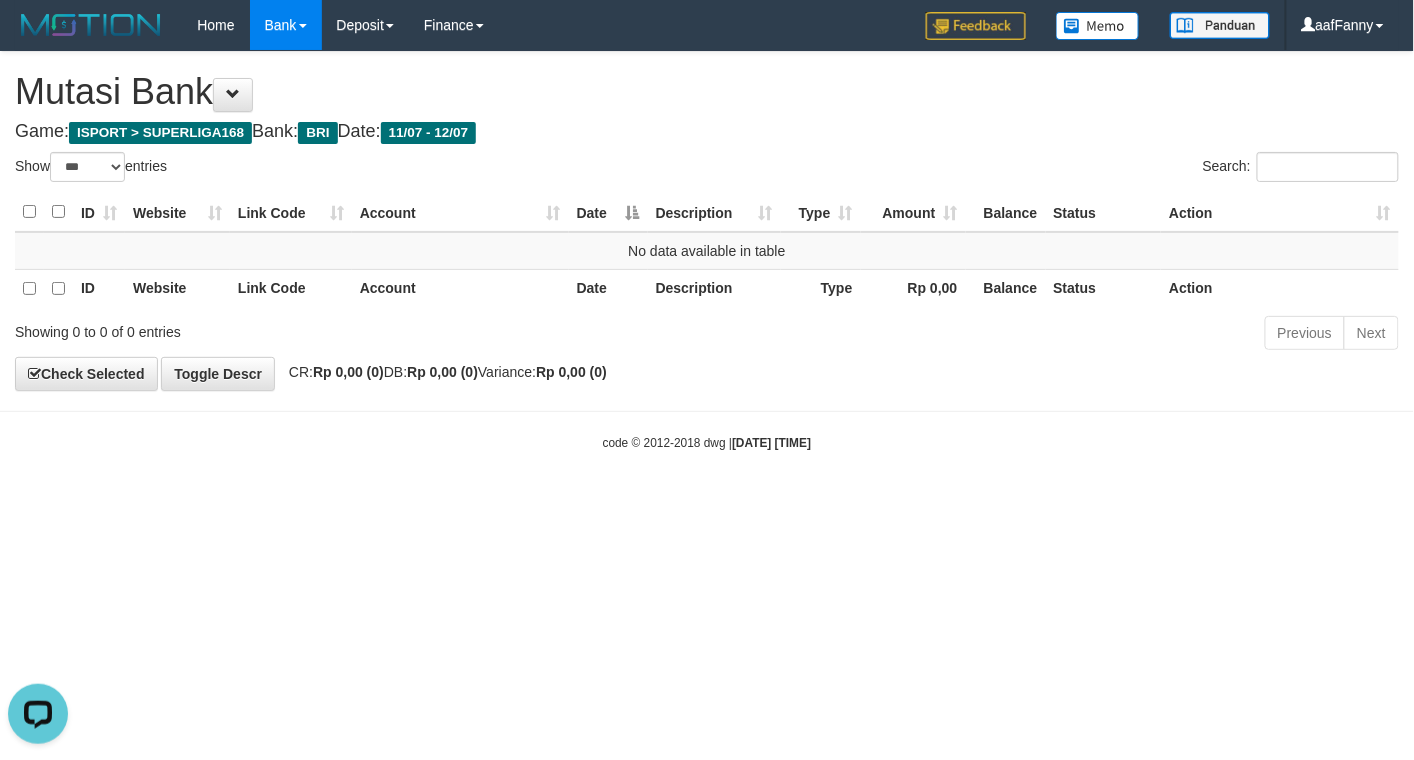 scroll, scrollTop: 0, scrollLeft: 0, axis: both 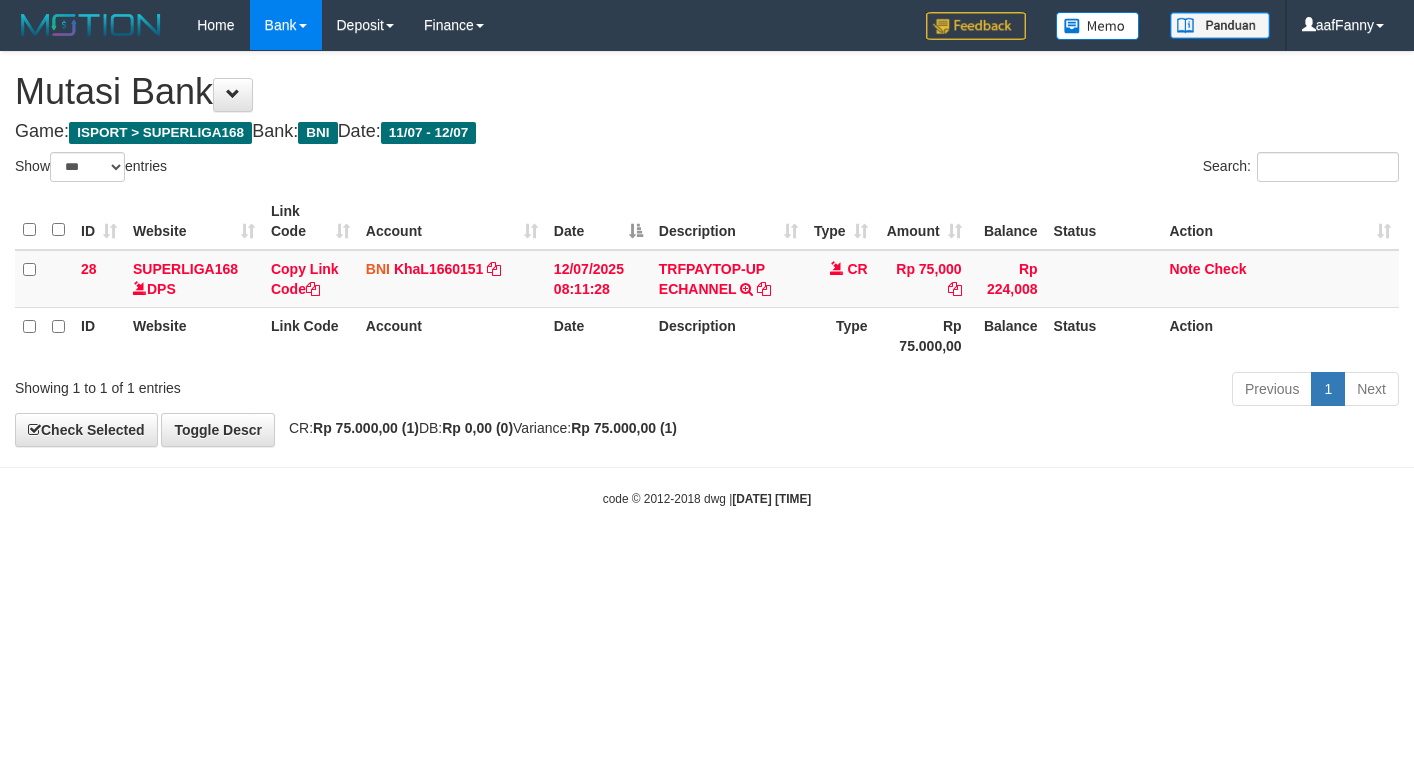 select on "***" 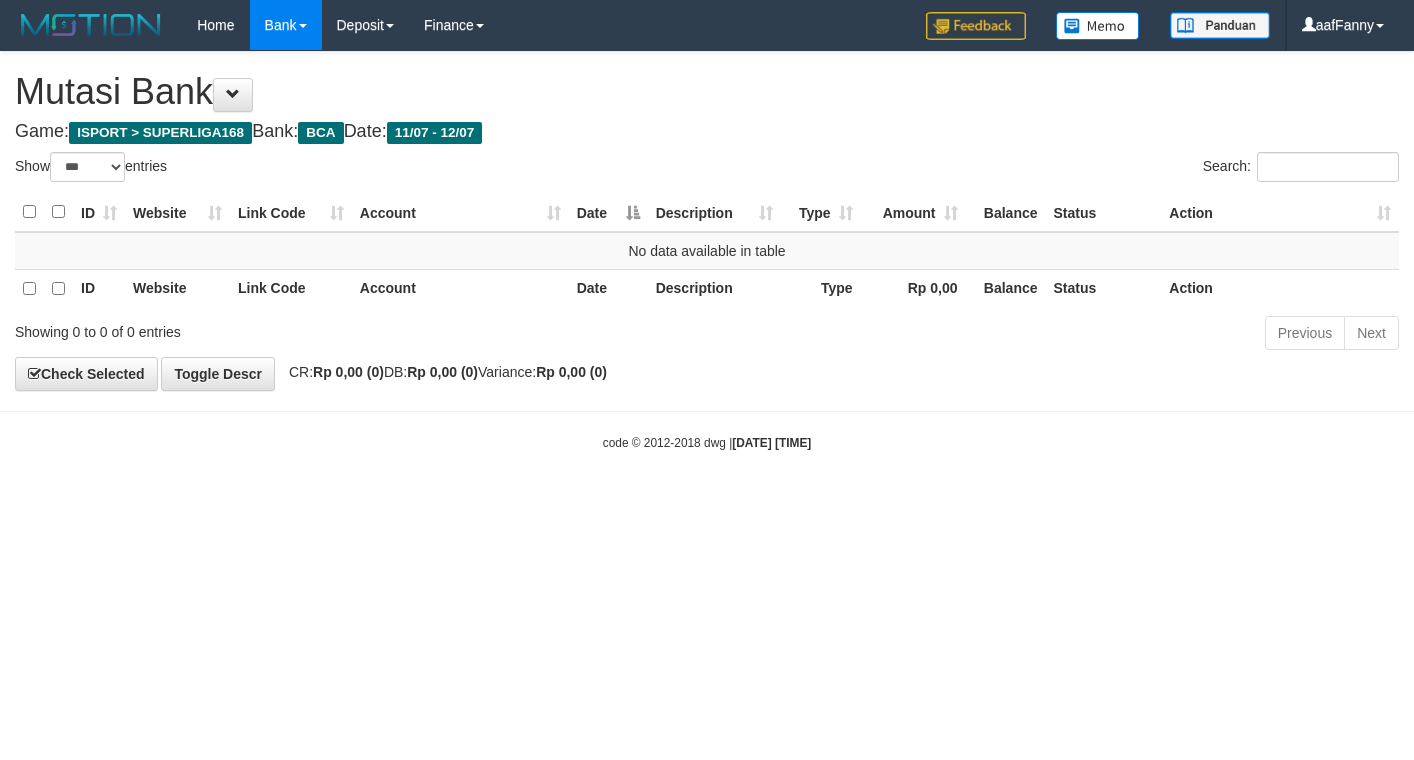 select on "***" 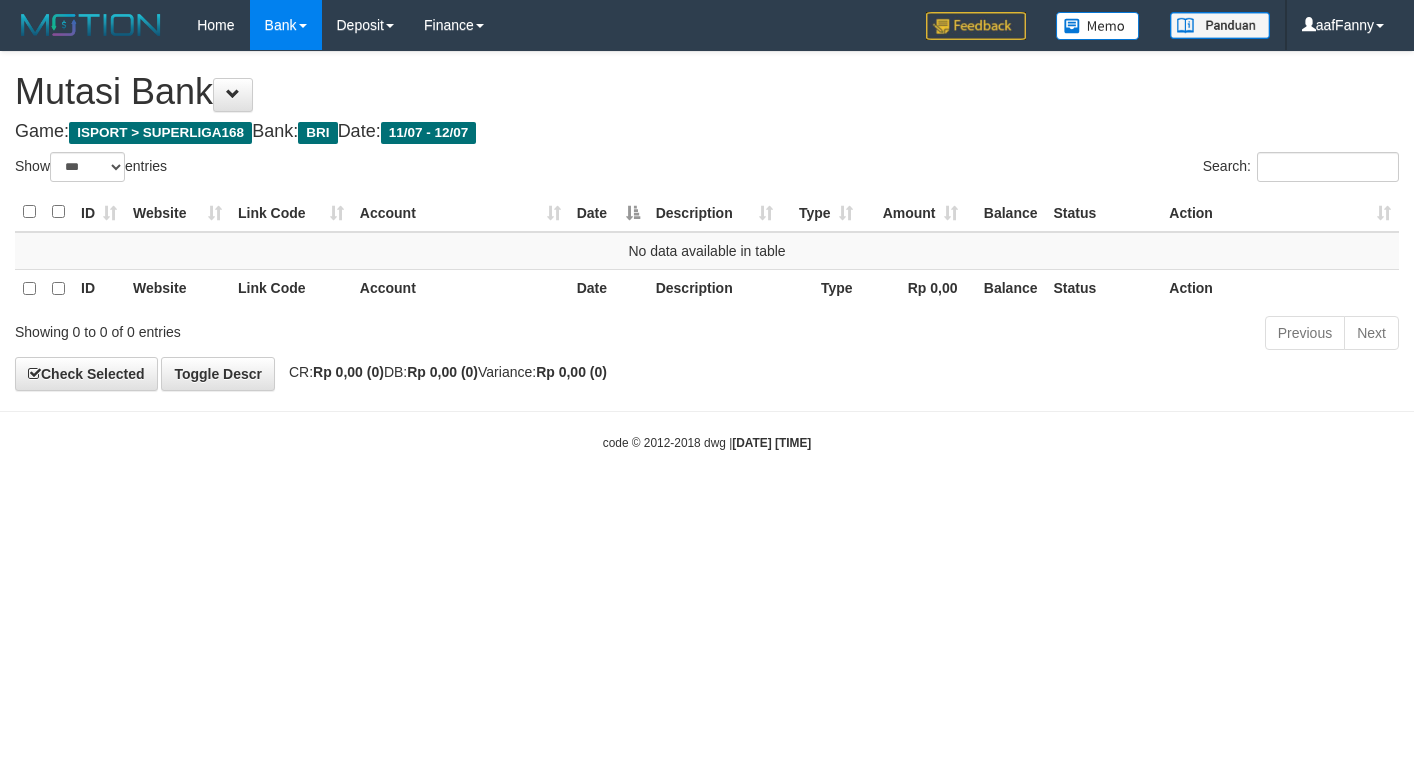 select on "***" 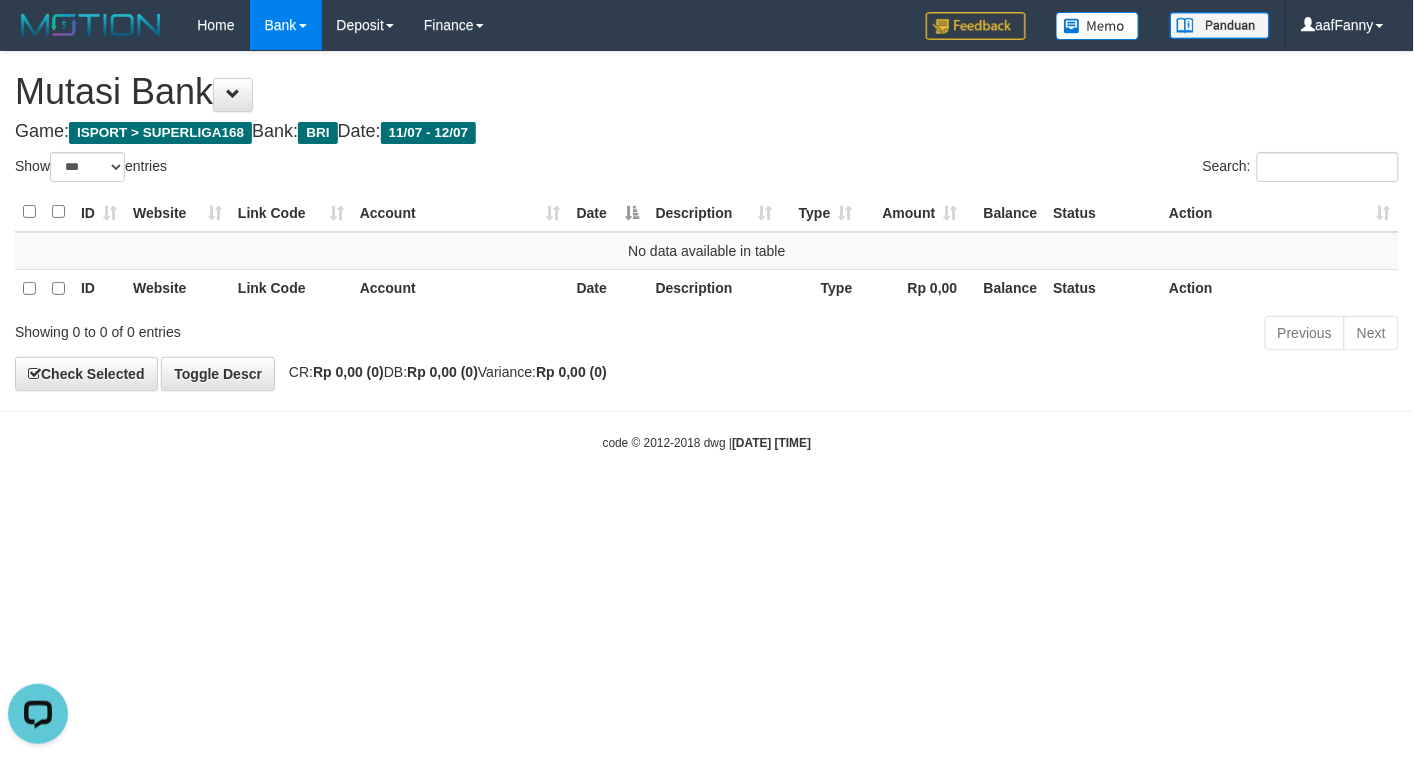 scroll, scrollTop: 0, scrollLeft: 0, axis: both 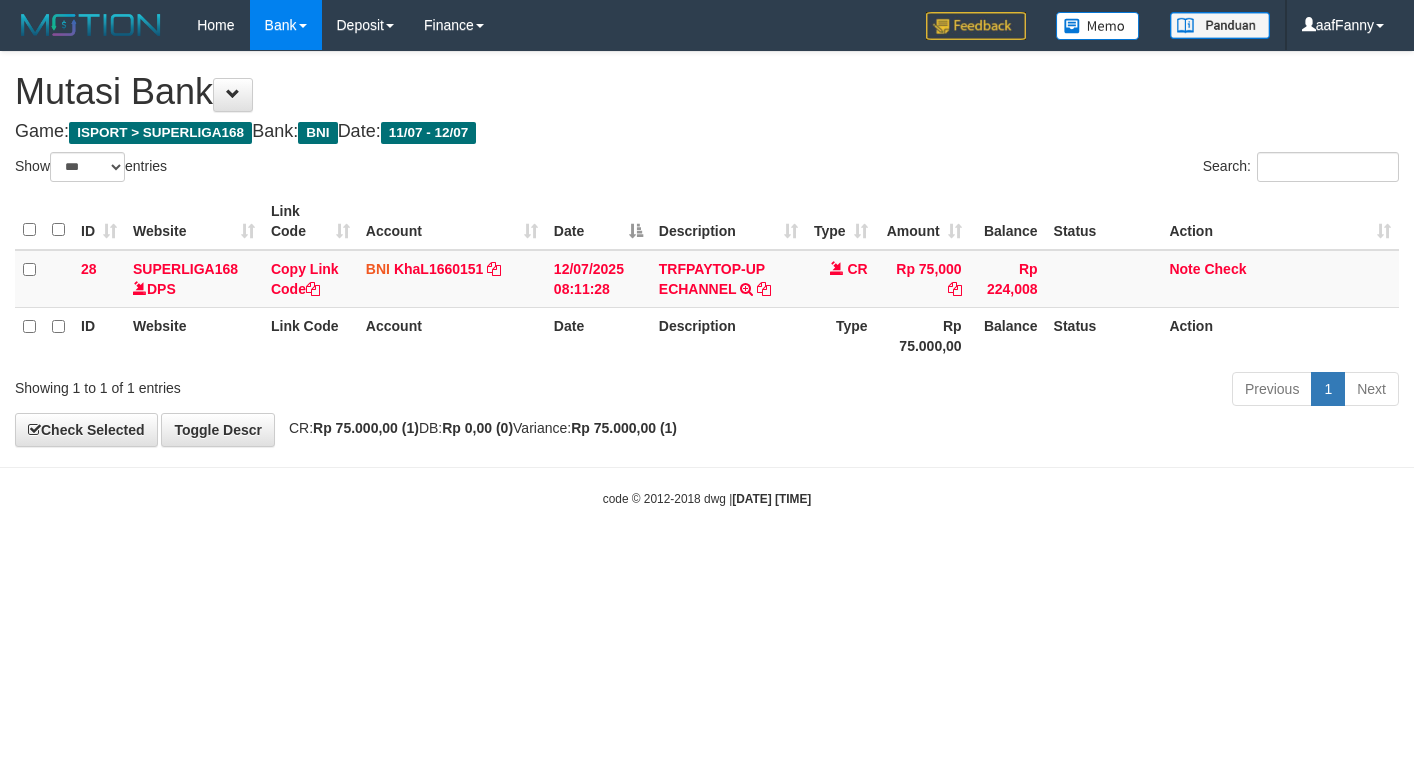 select on "***" 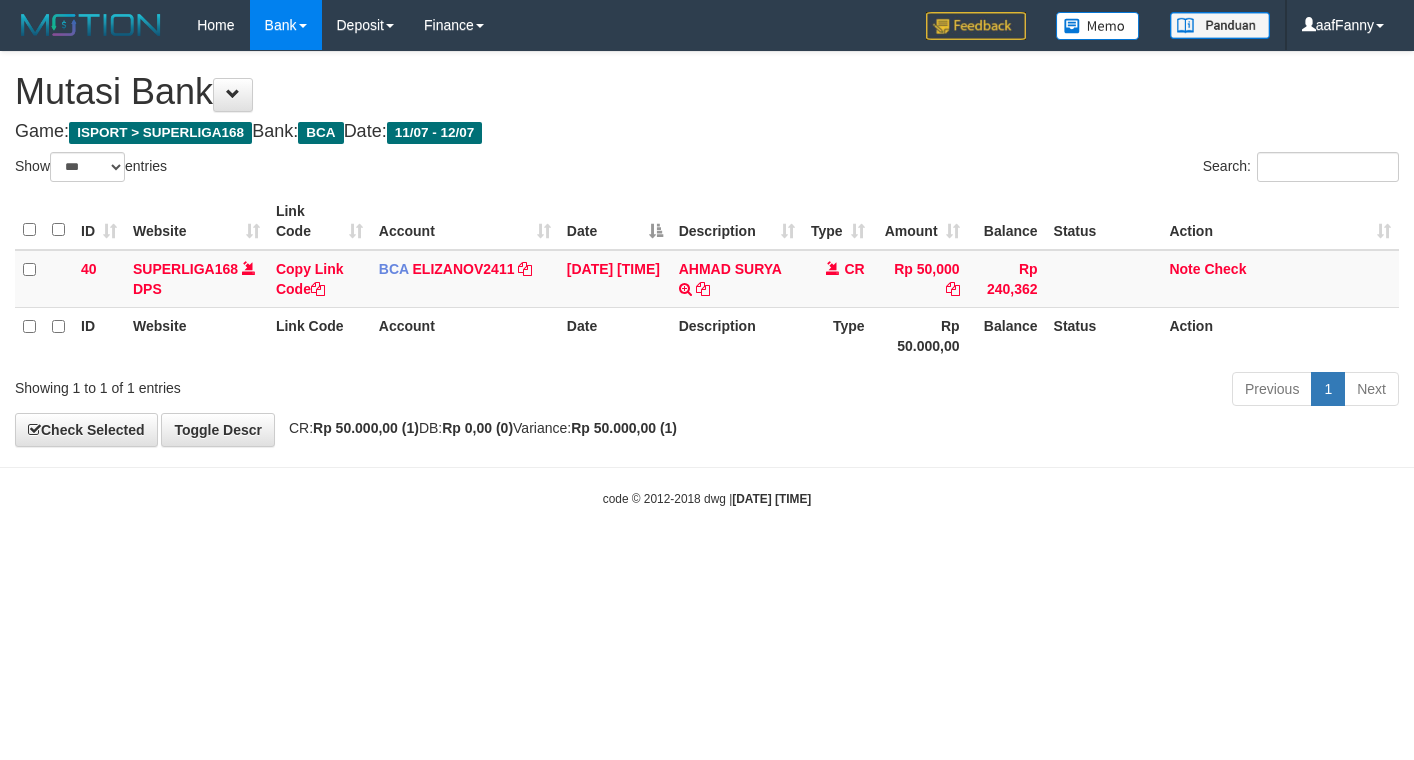 select on "***" 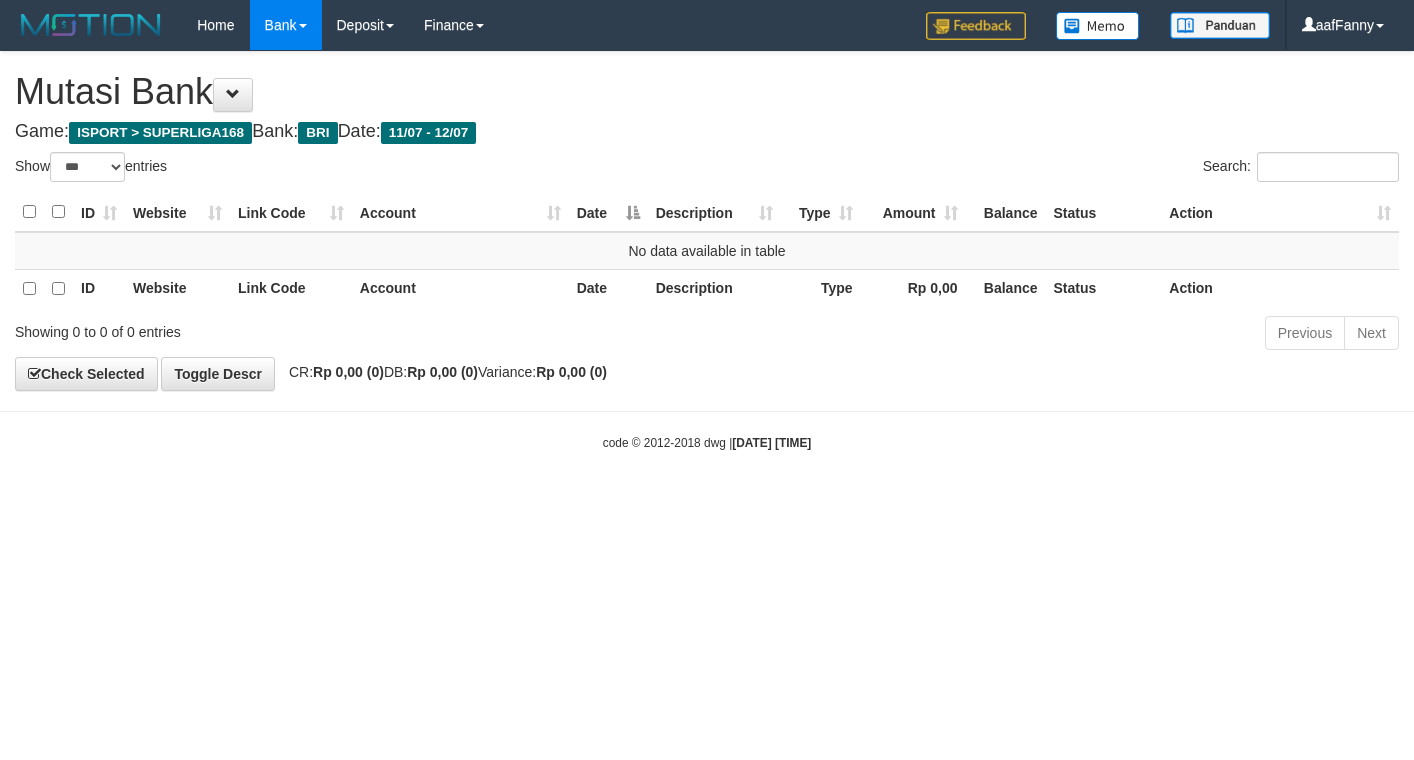 select on "***" 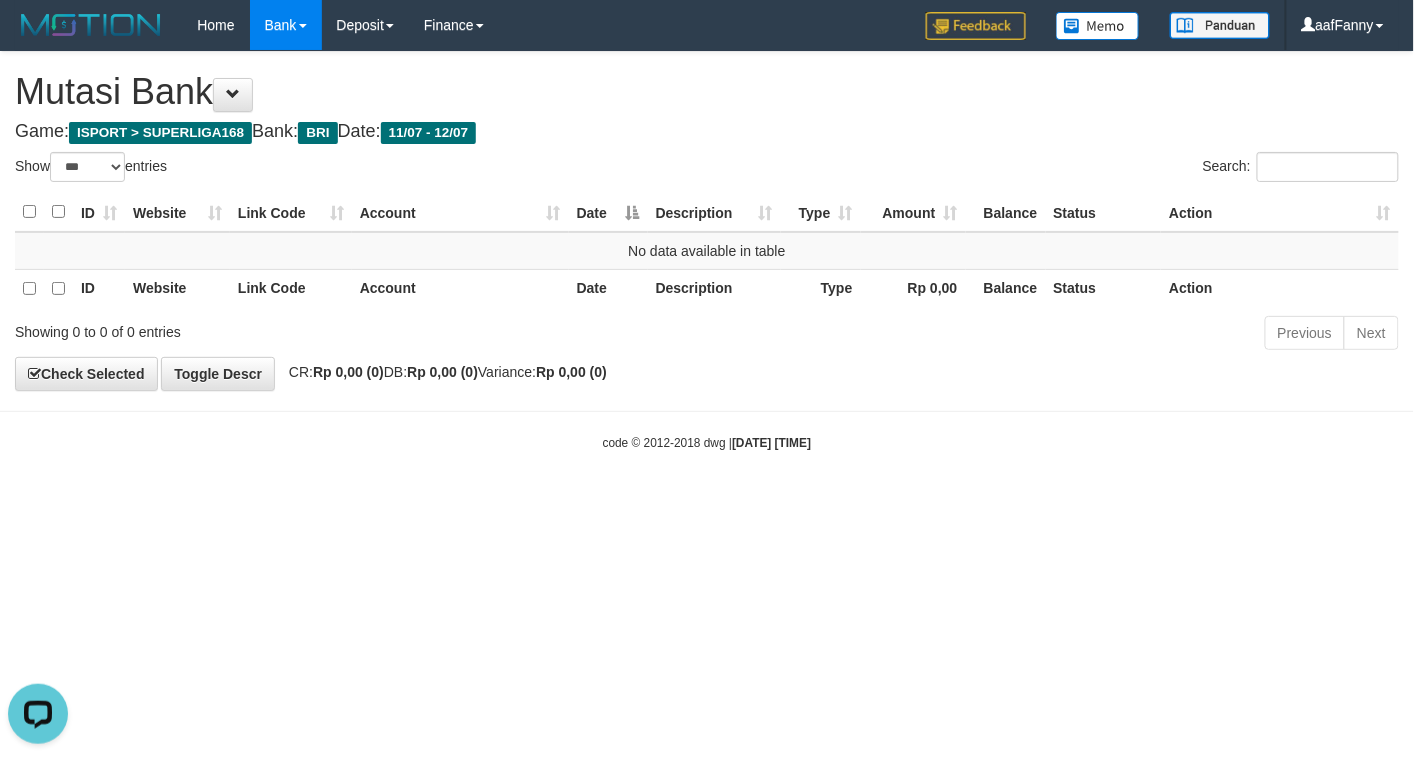 scroll, scrollTop: 0, scrollLeft: 0, axis: both 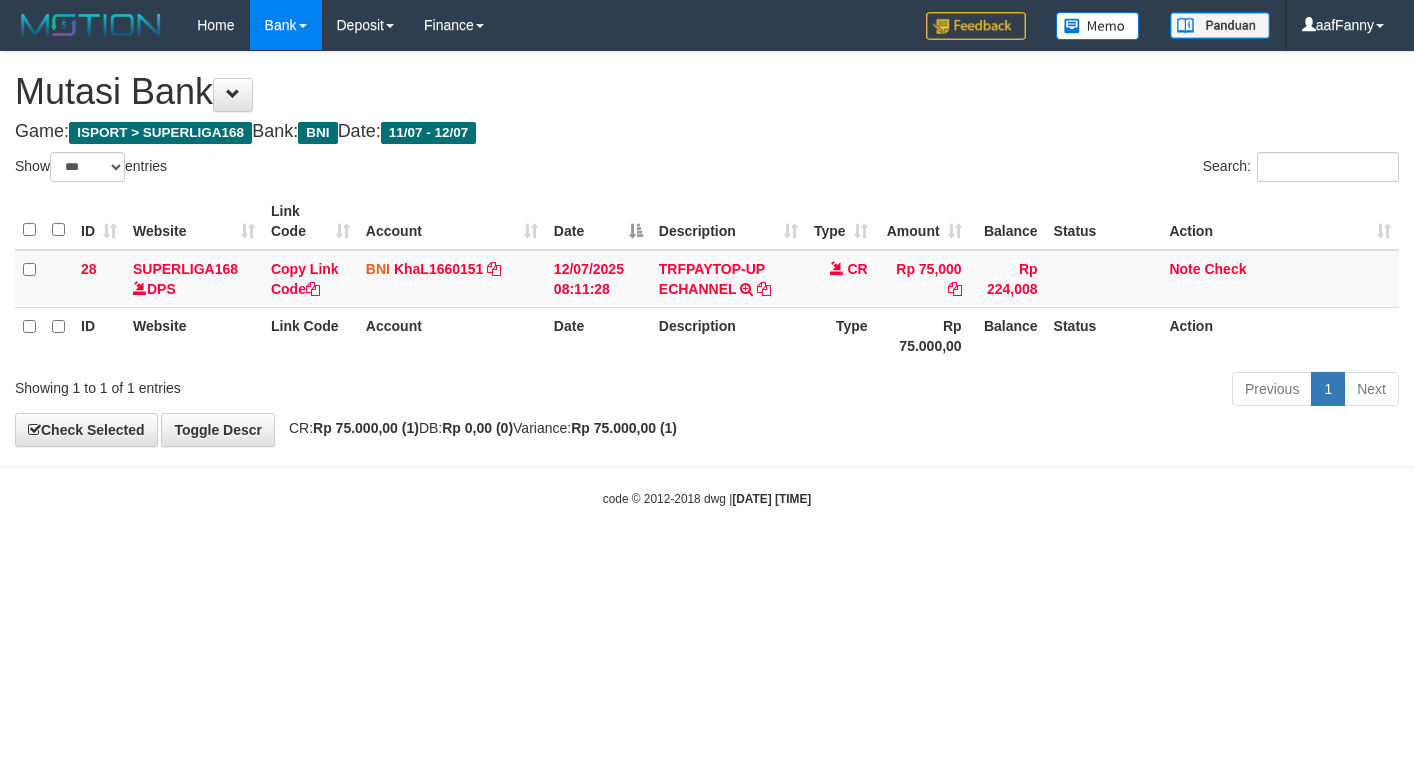 select on "***" 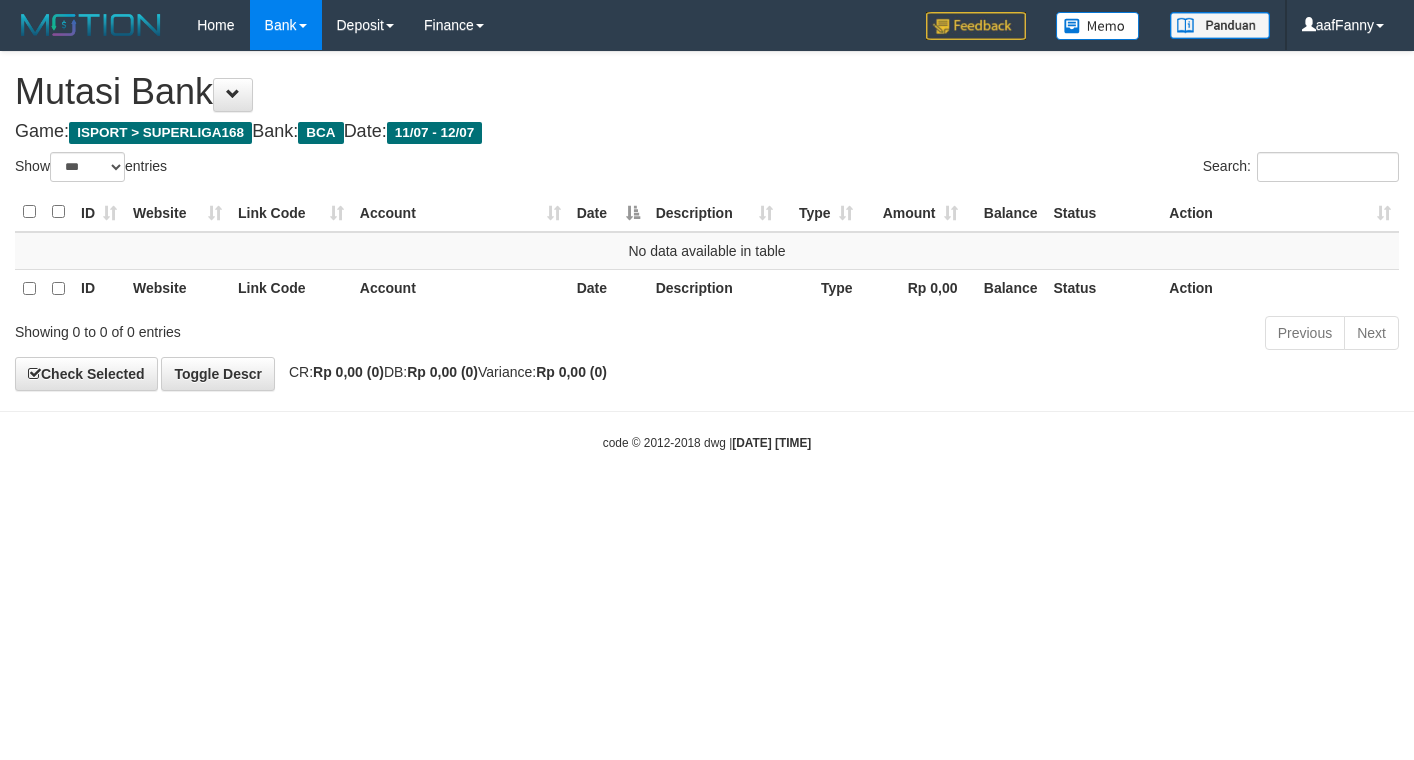 select on "***" 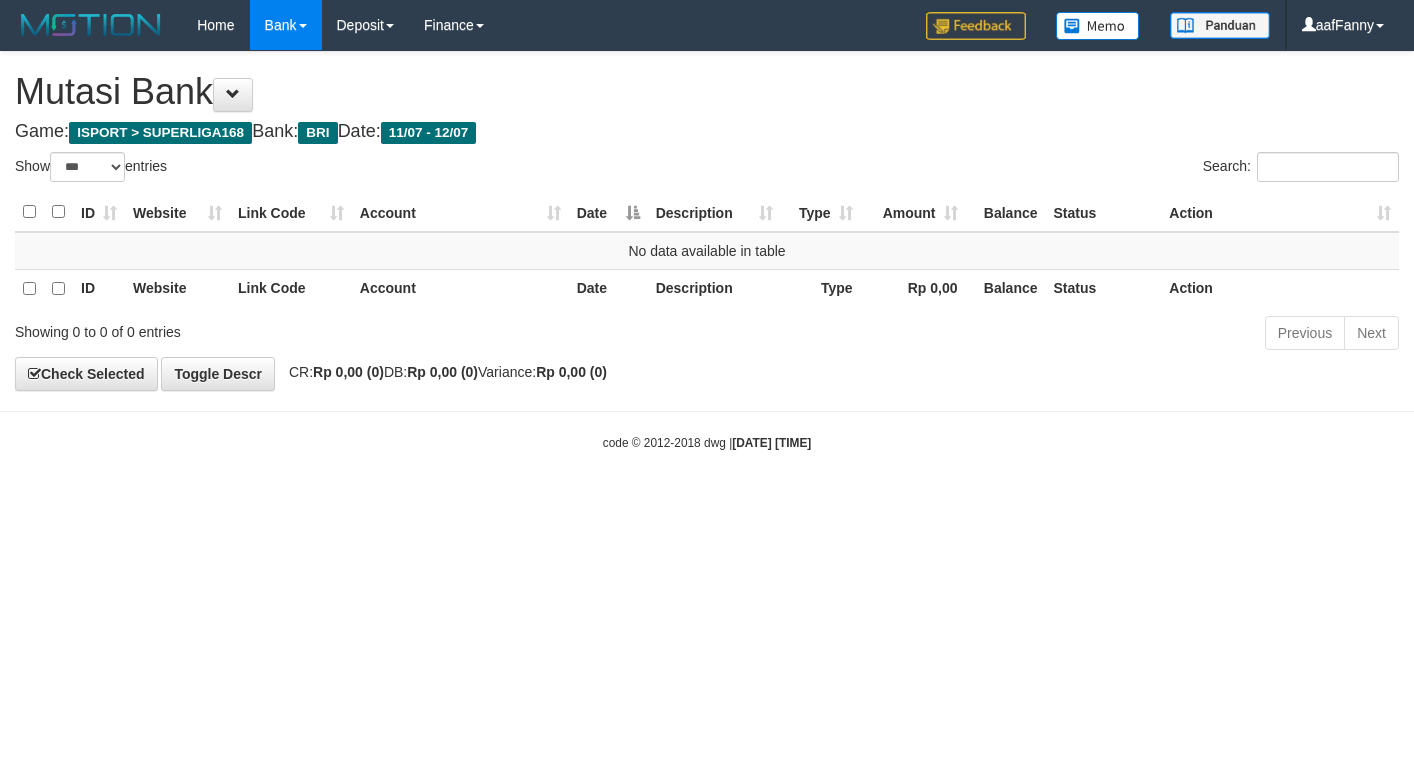 select on "***" 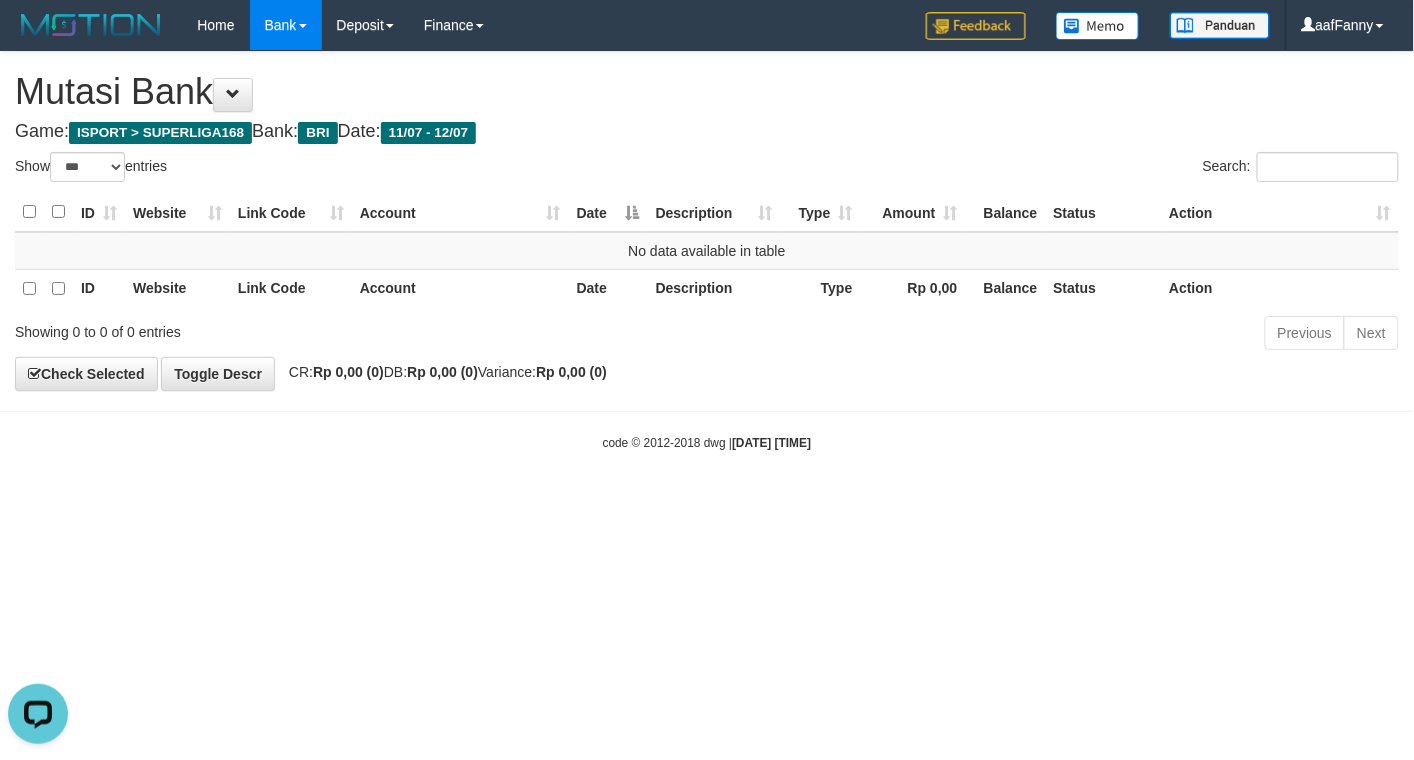 scroll, scrollTop: 0, scrollLeft: 0, axis: both 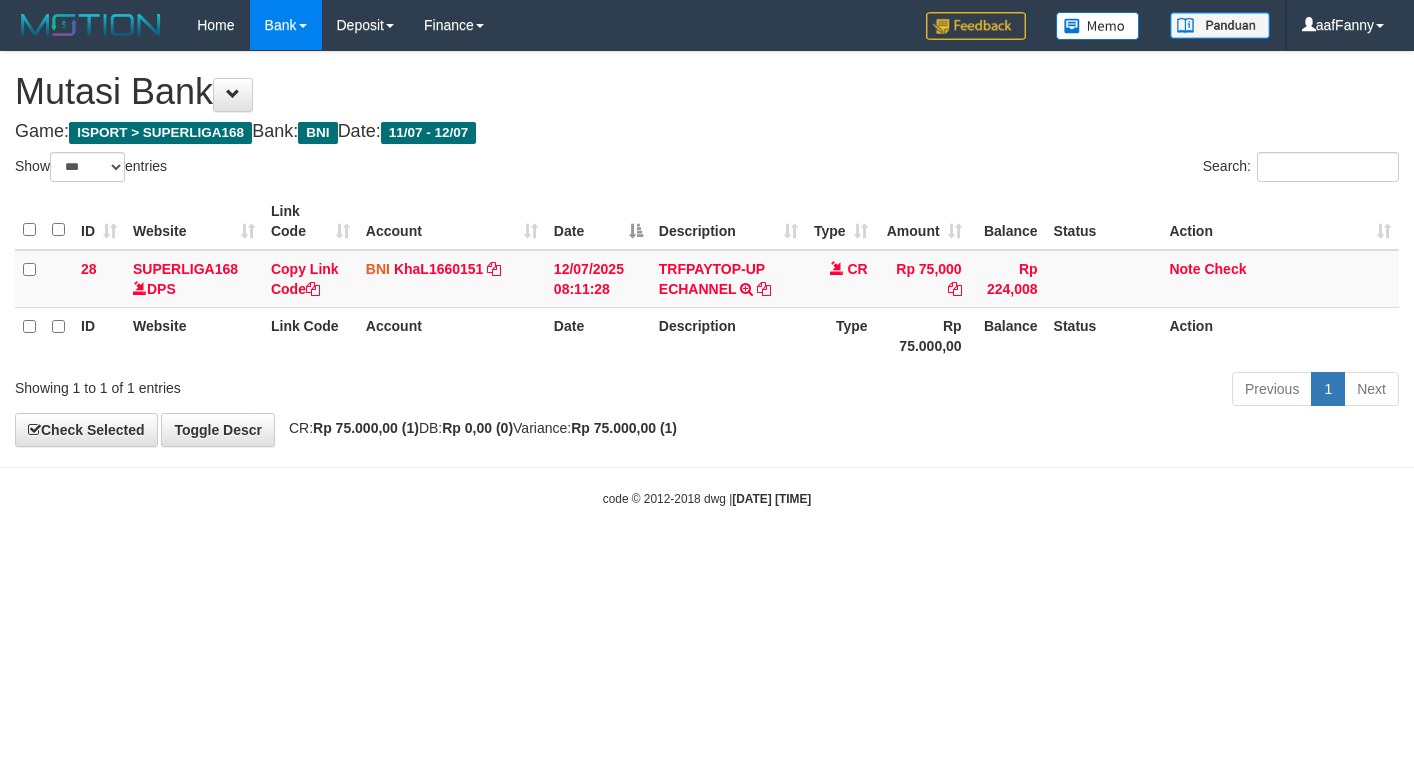 select on "***" 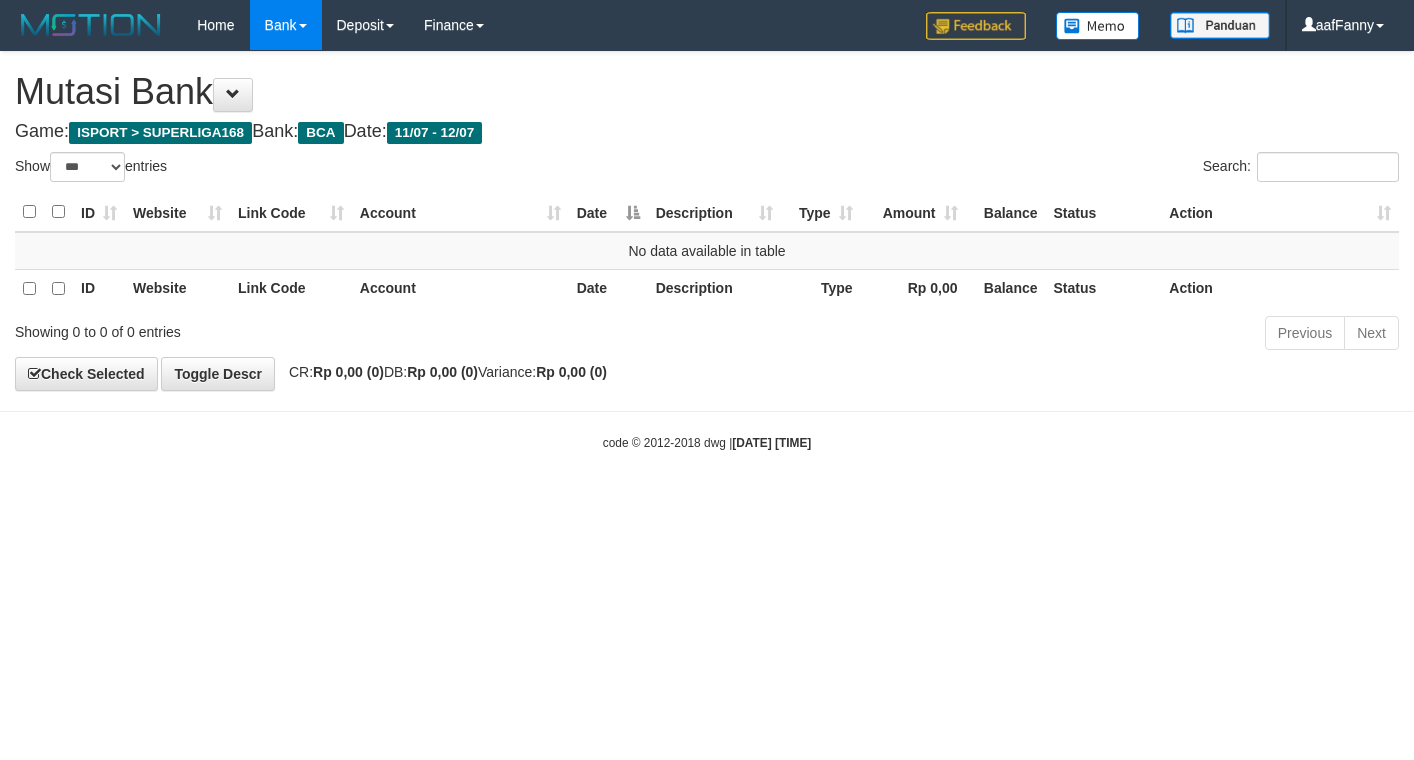 select on "***" 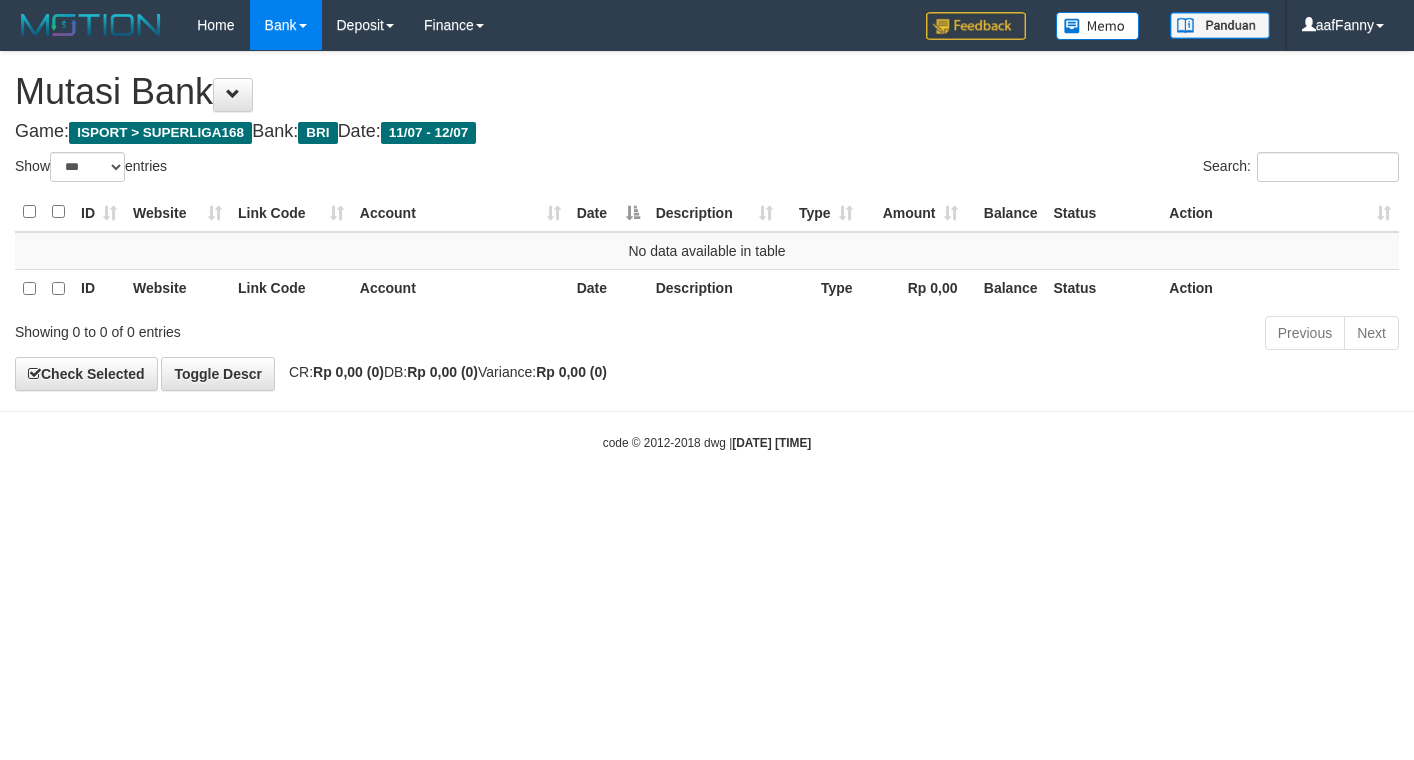 select on "***" 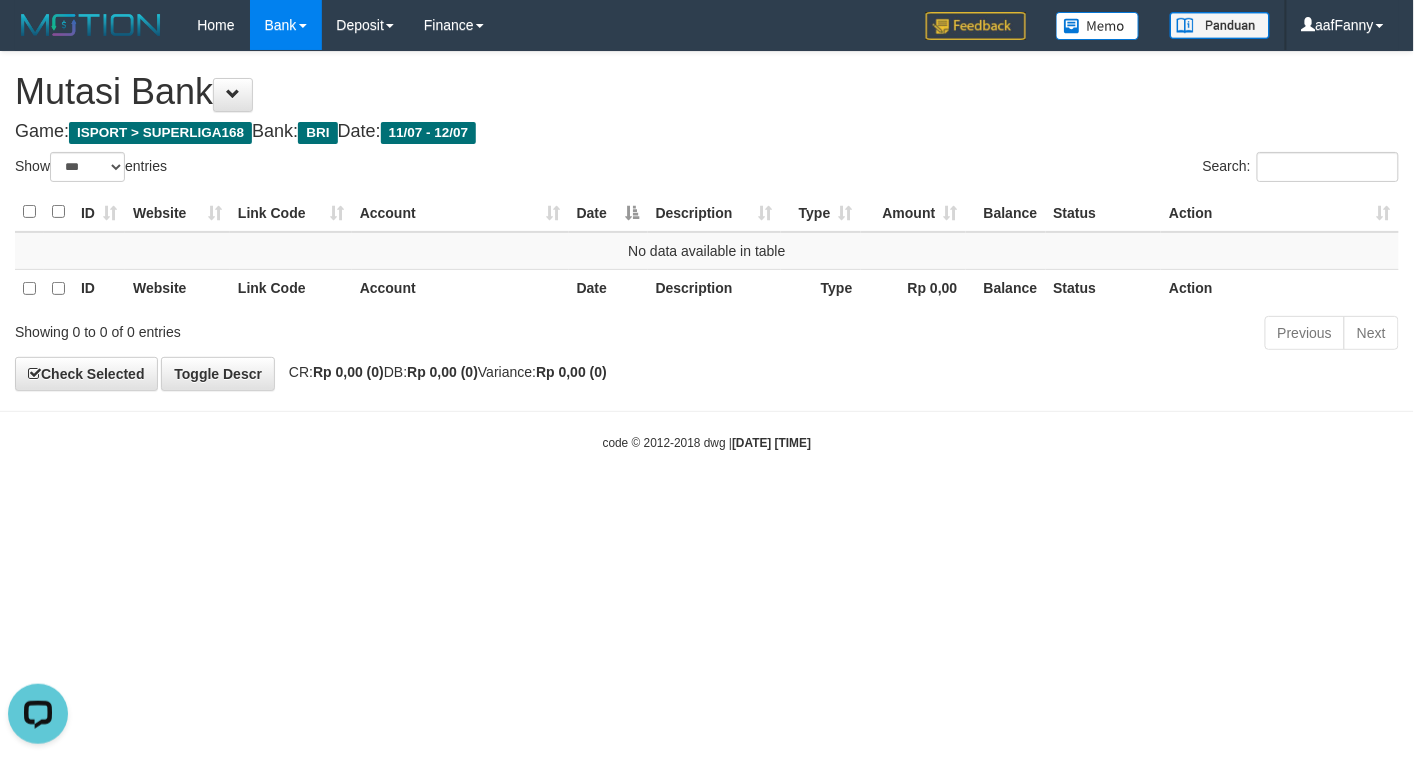 scroll, scrollTop: 0, scrollLeft: 0, axis: both 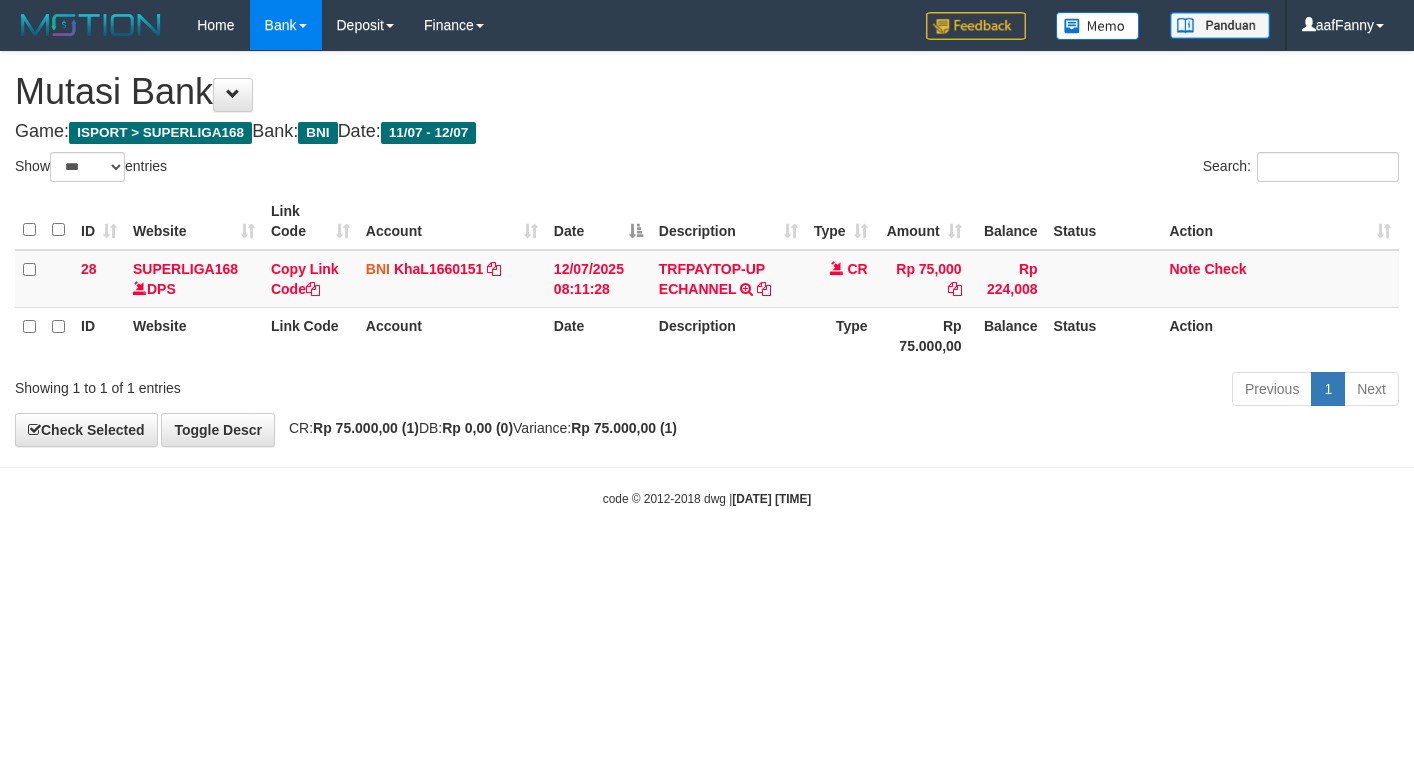select on "***" 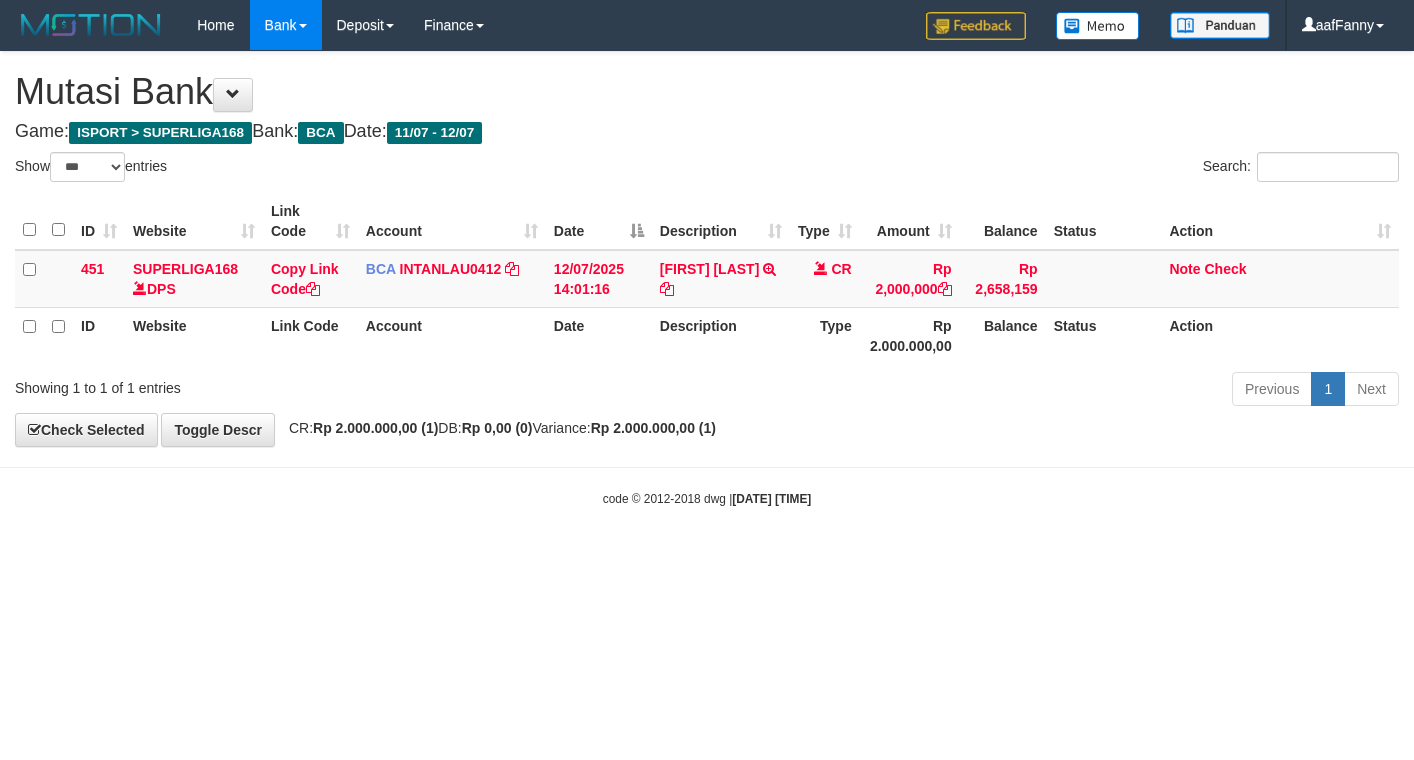 select on "***" 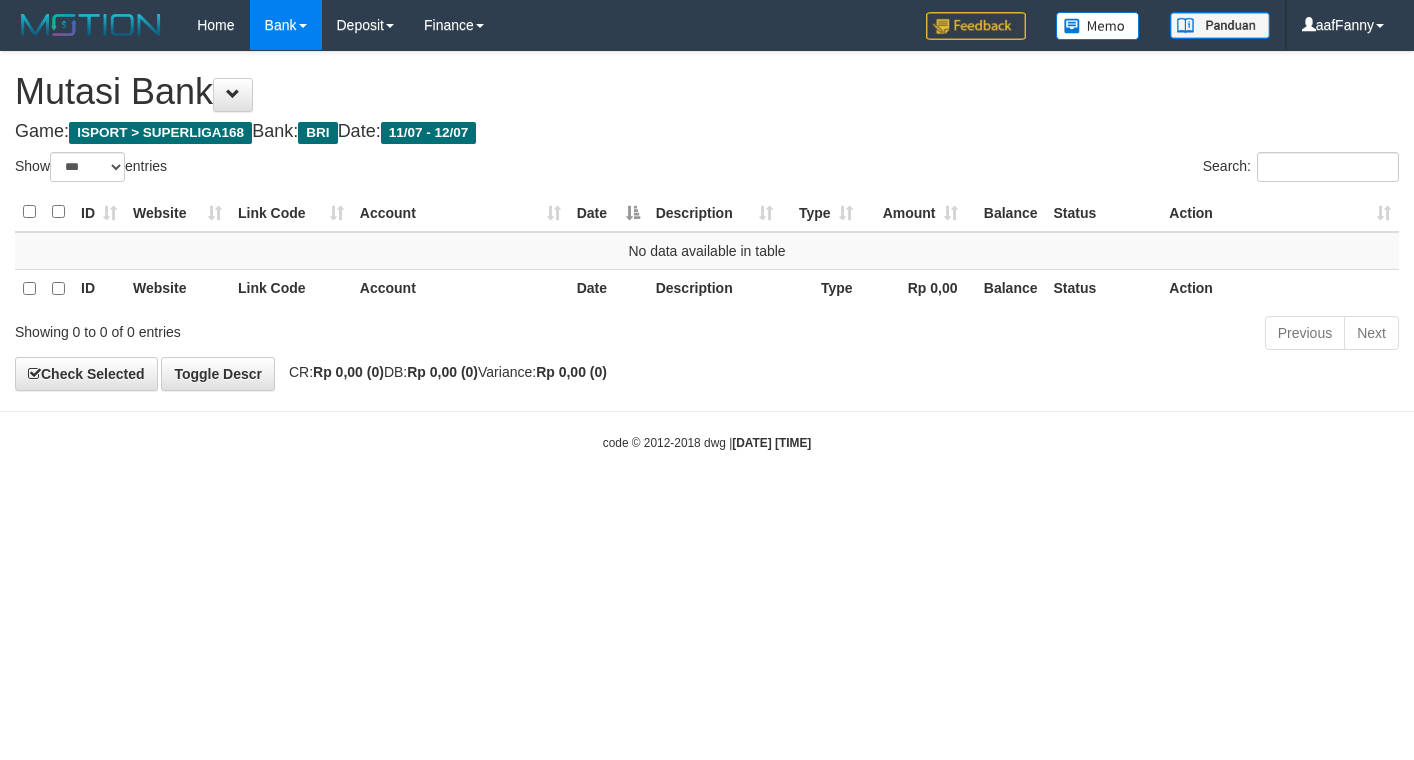select on "***" 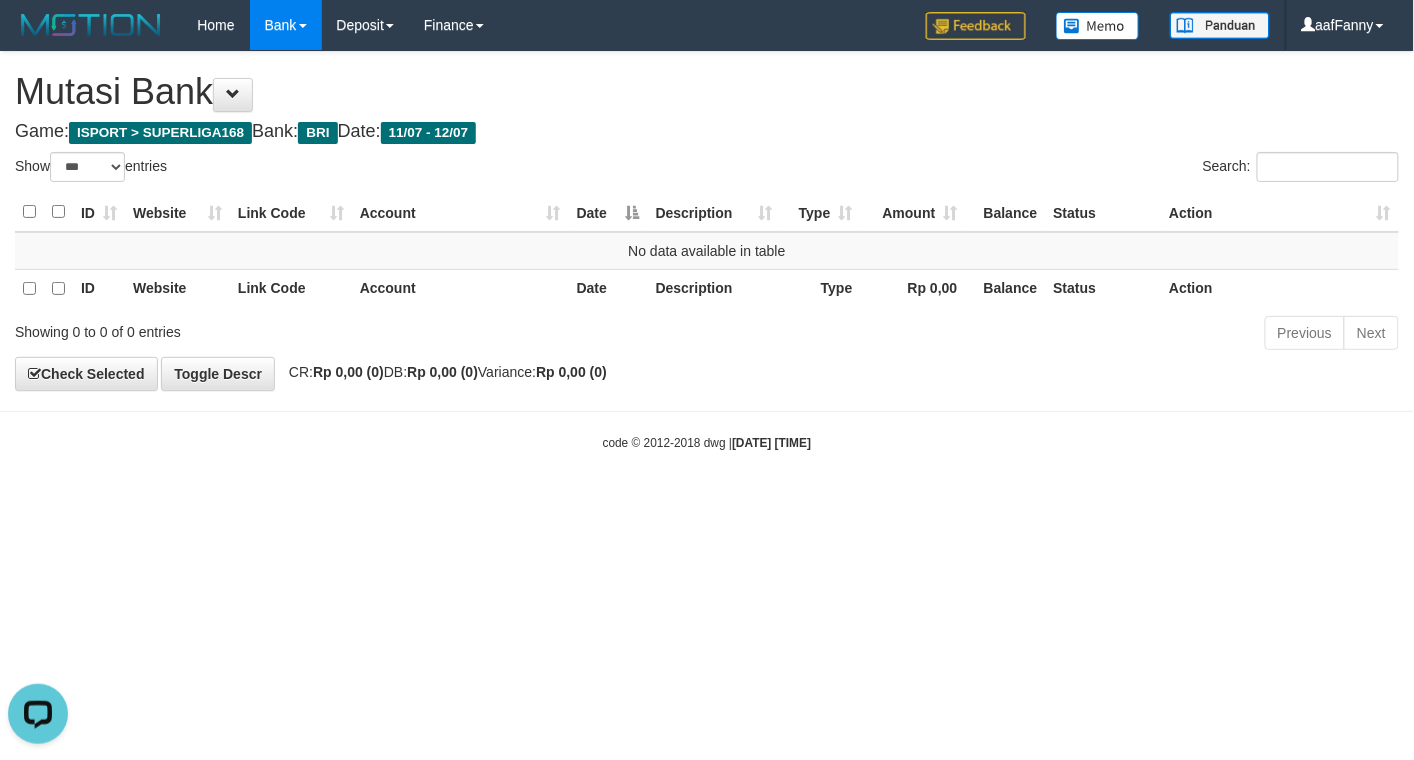 scroll, scrollTop: 0, scrollLeft: 0, axis: both 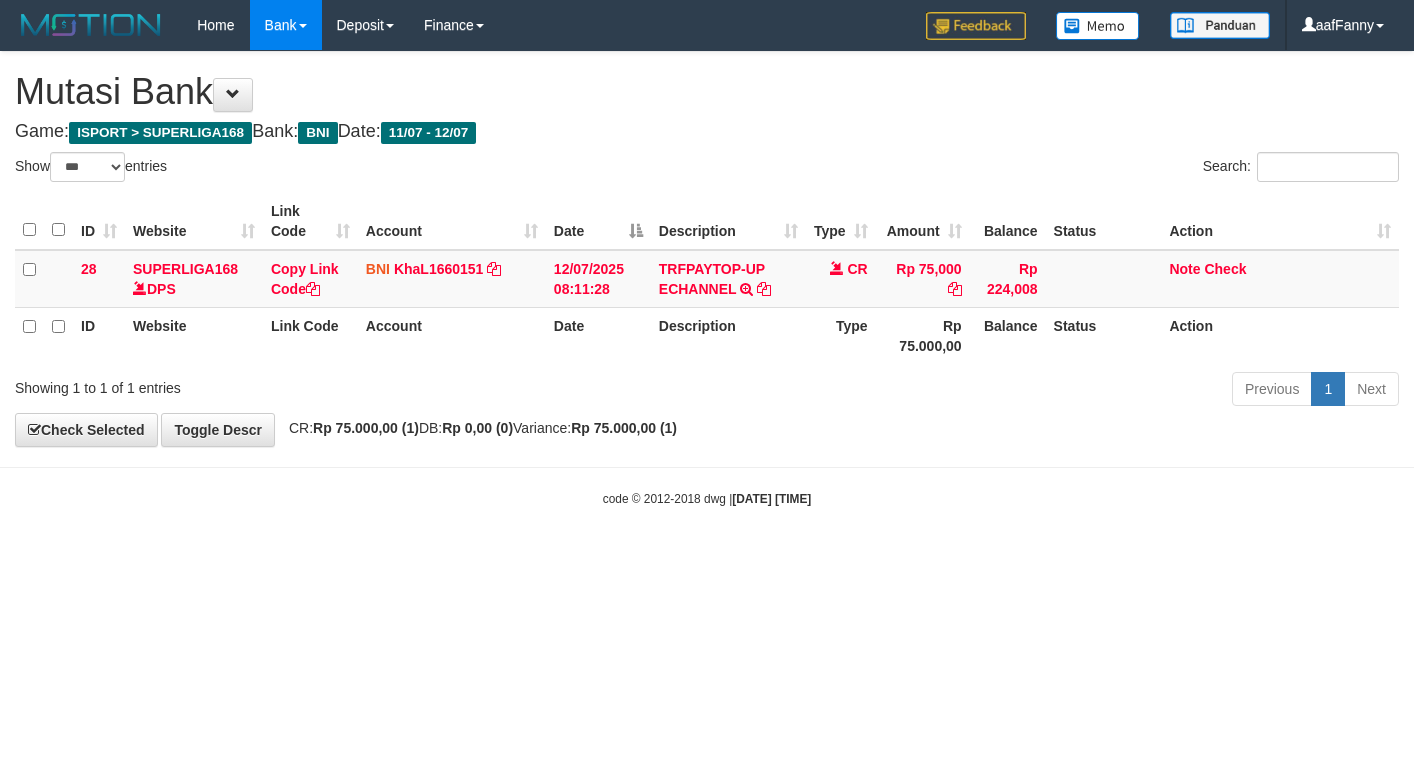 select on "***" 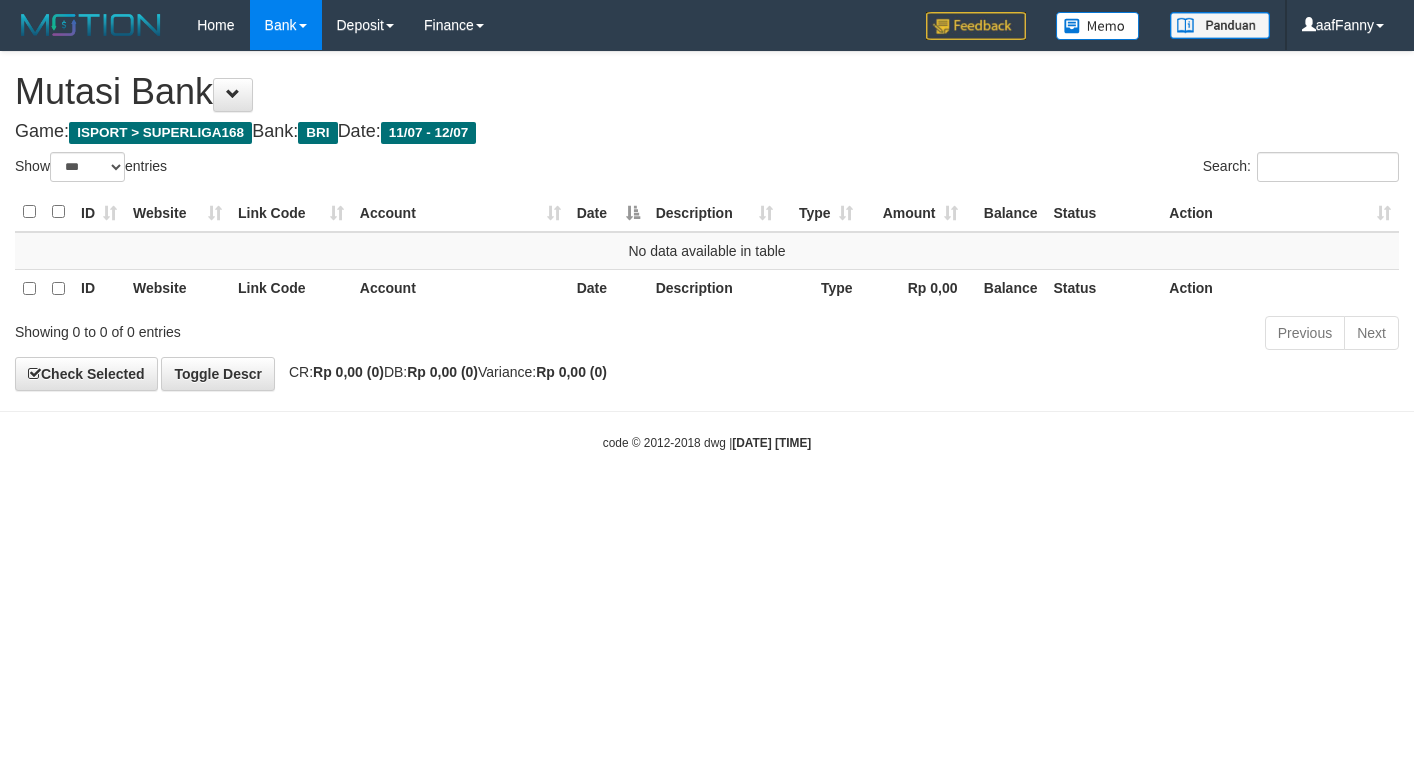 select on "***" 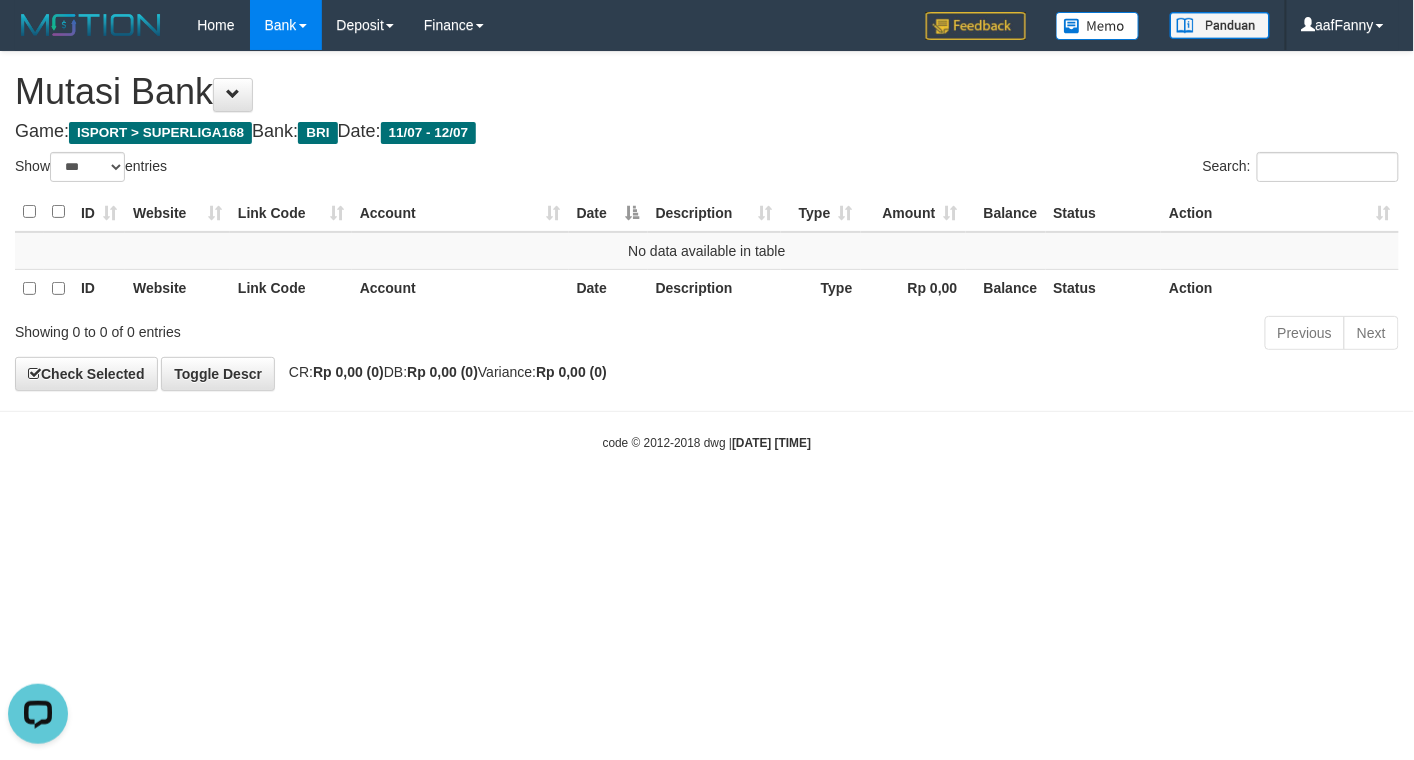 scroll, scrollTop: 0, scrollLeft: 0, axis: both 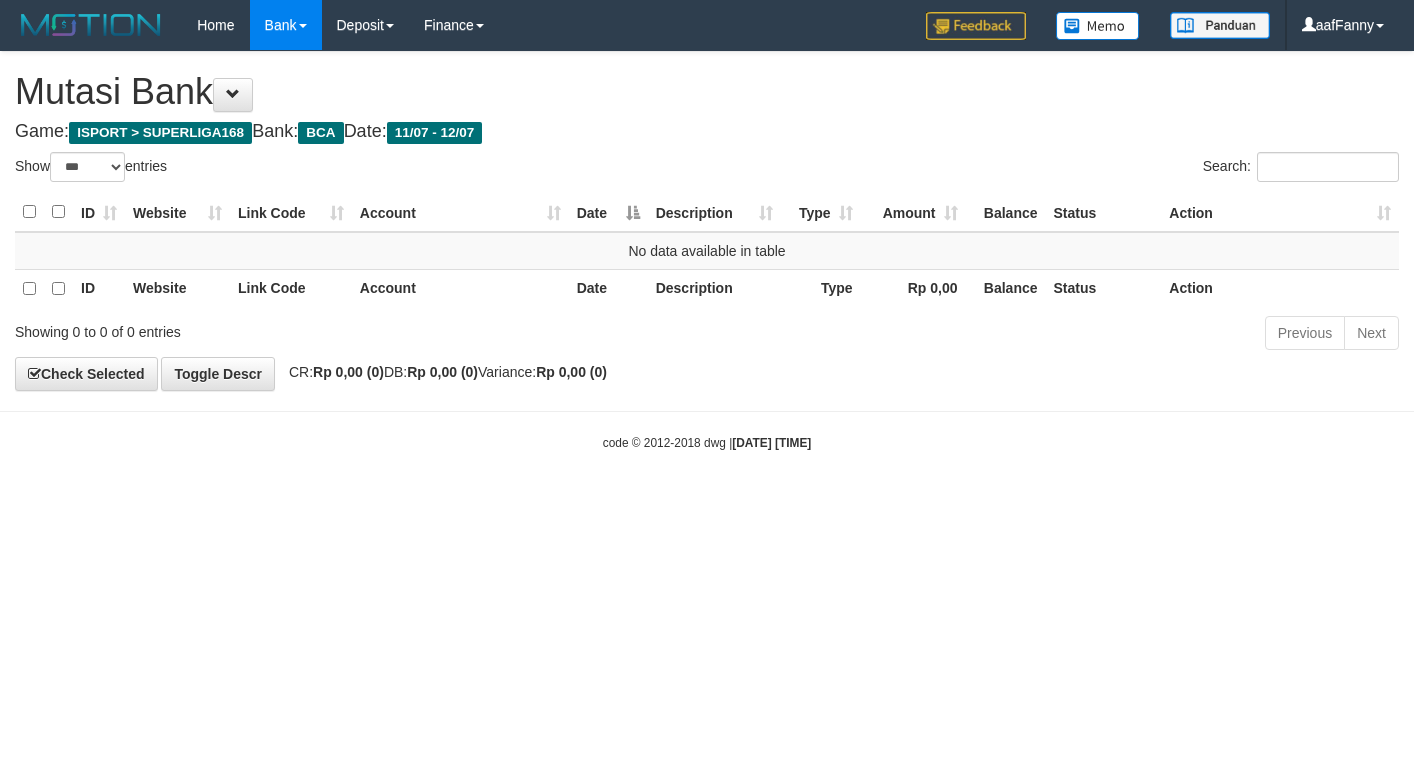 select on "***" 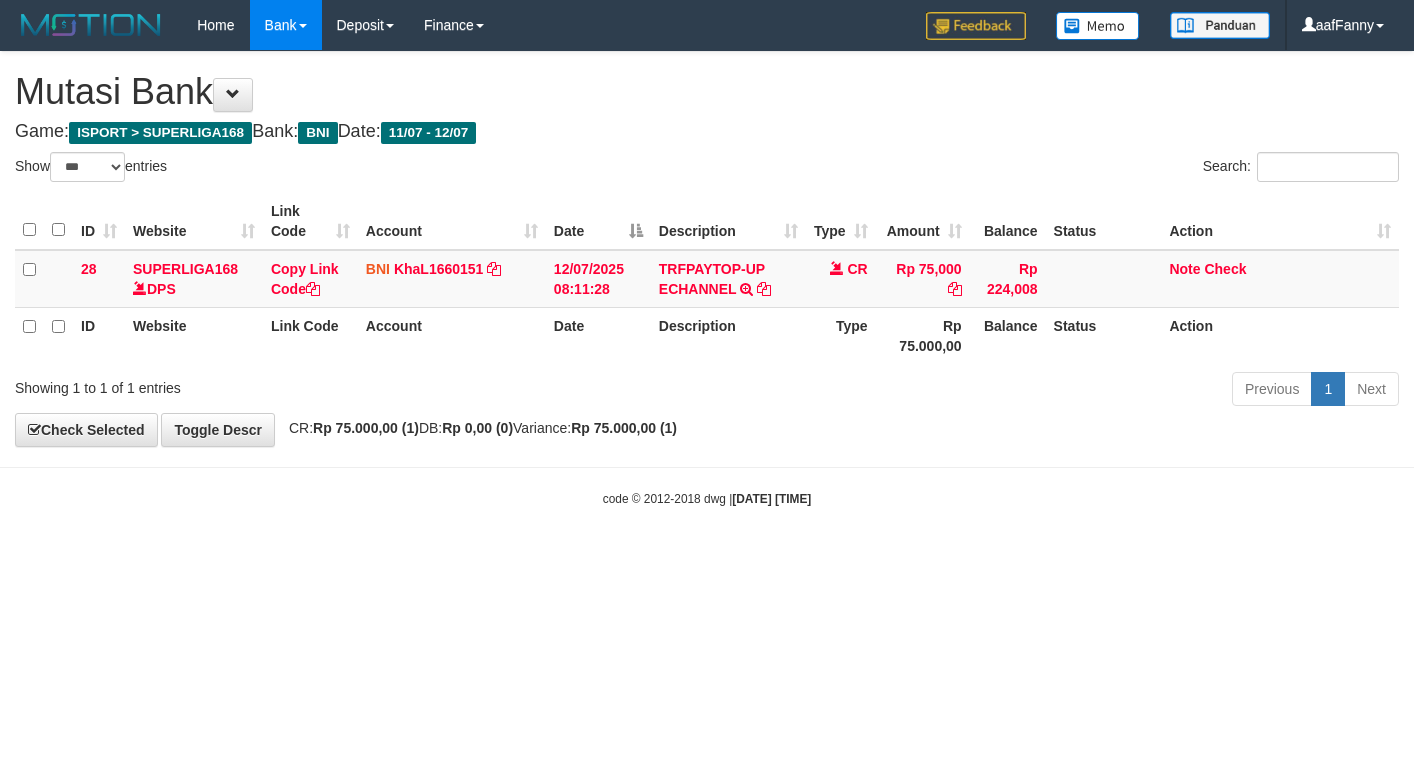 select on "***" 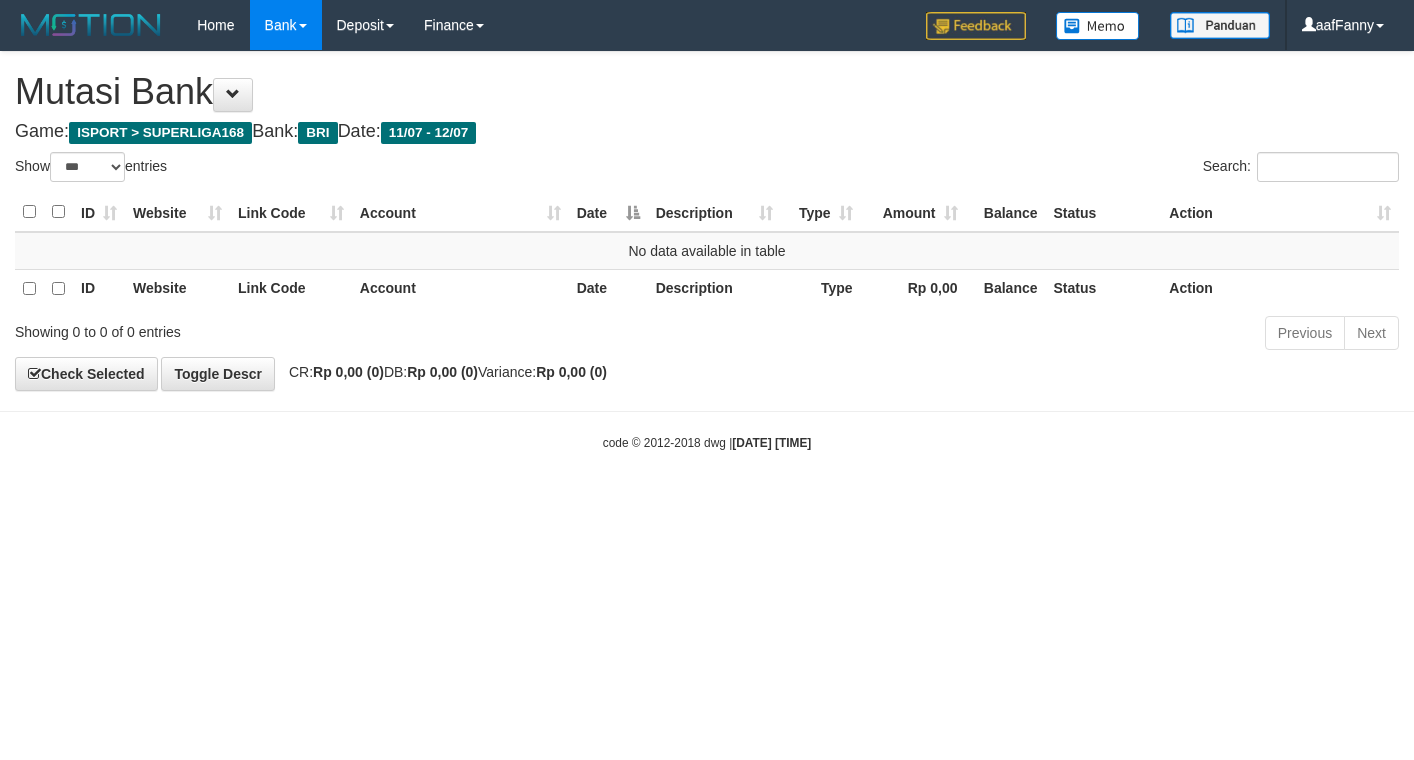 select on "***" 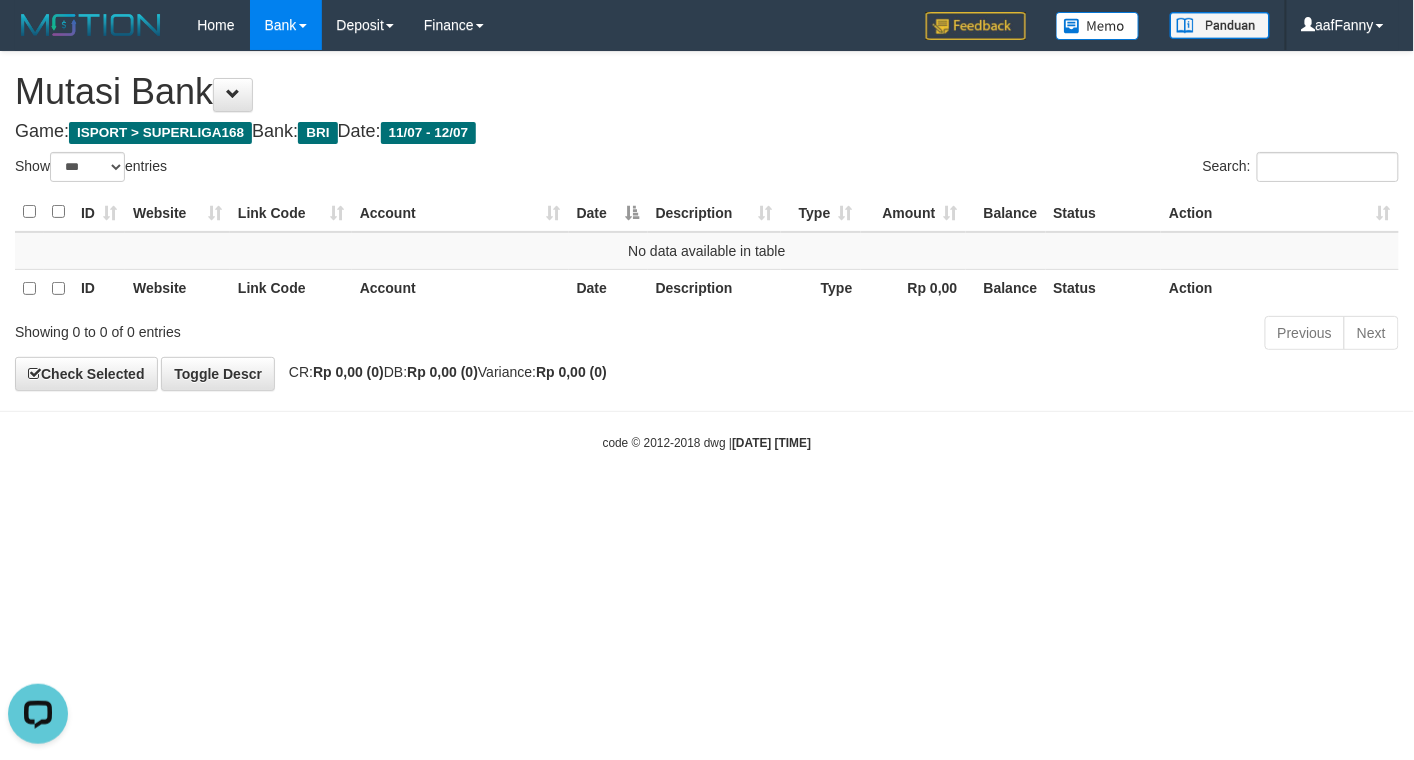 scroll, scrollTop: 0, scrollLeft: 0, axis: both 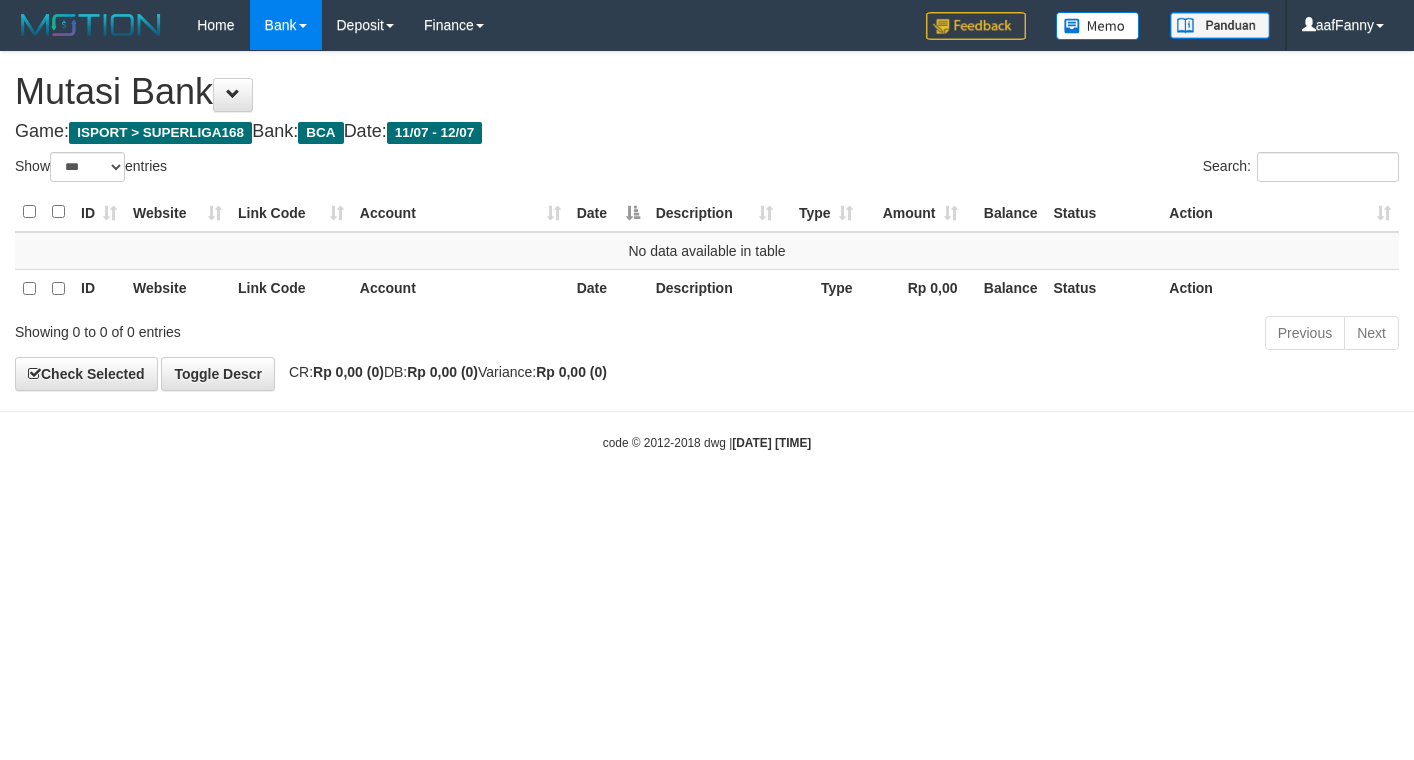 select on "***" 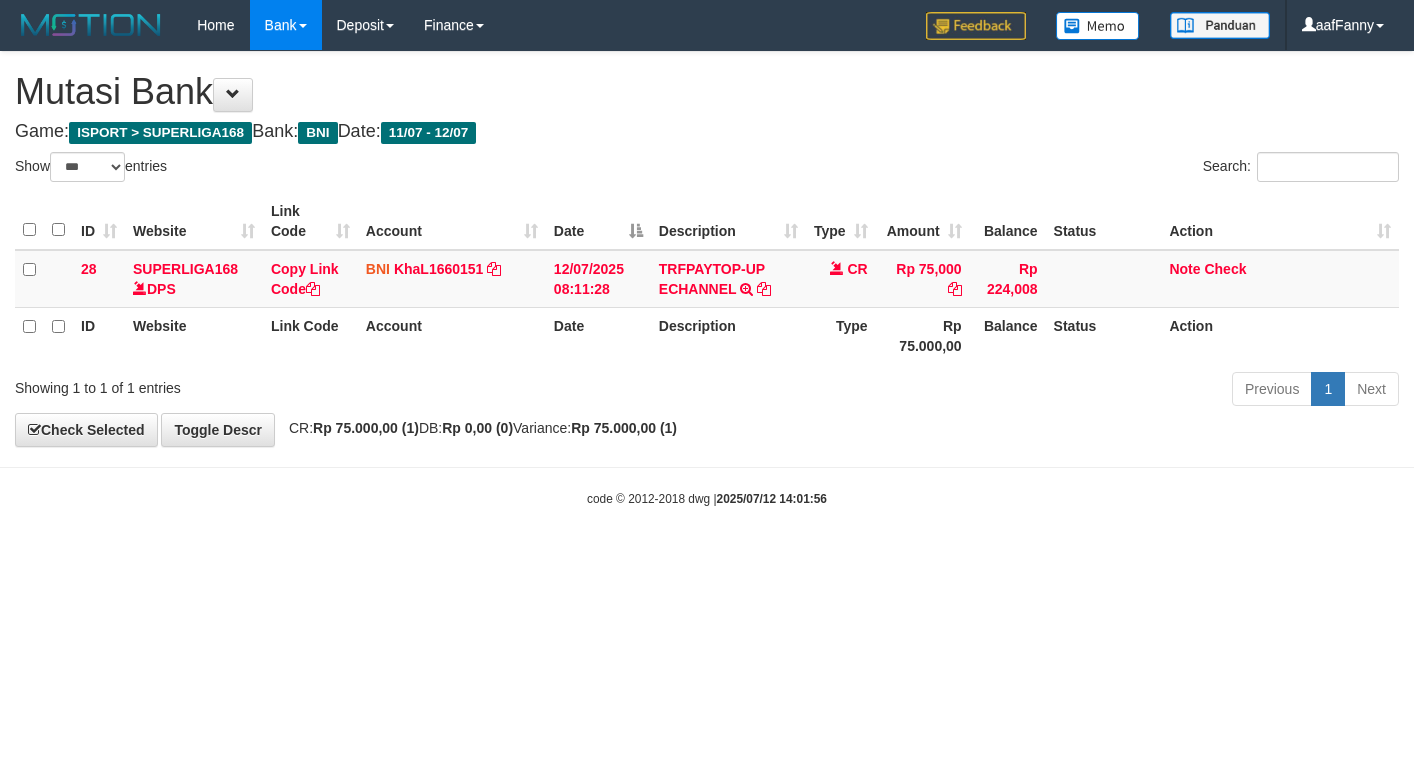 select on "***" 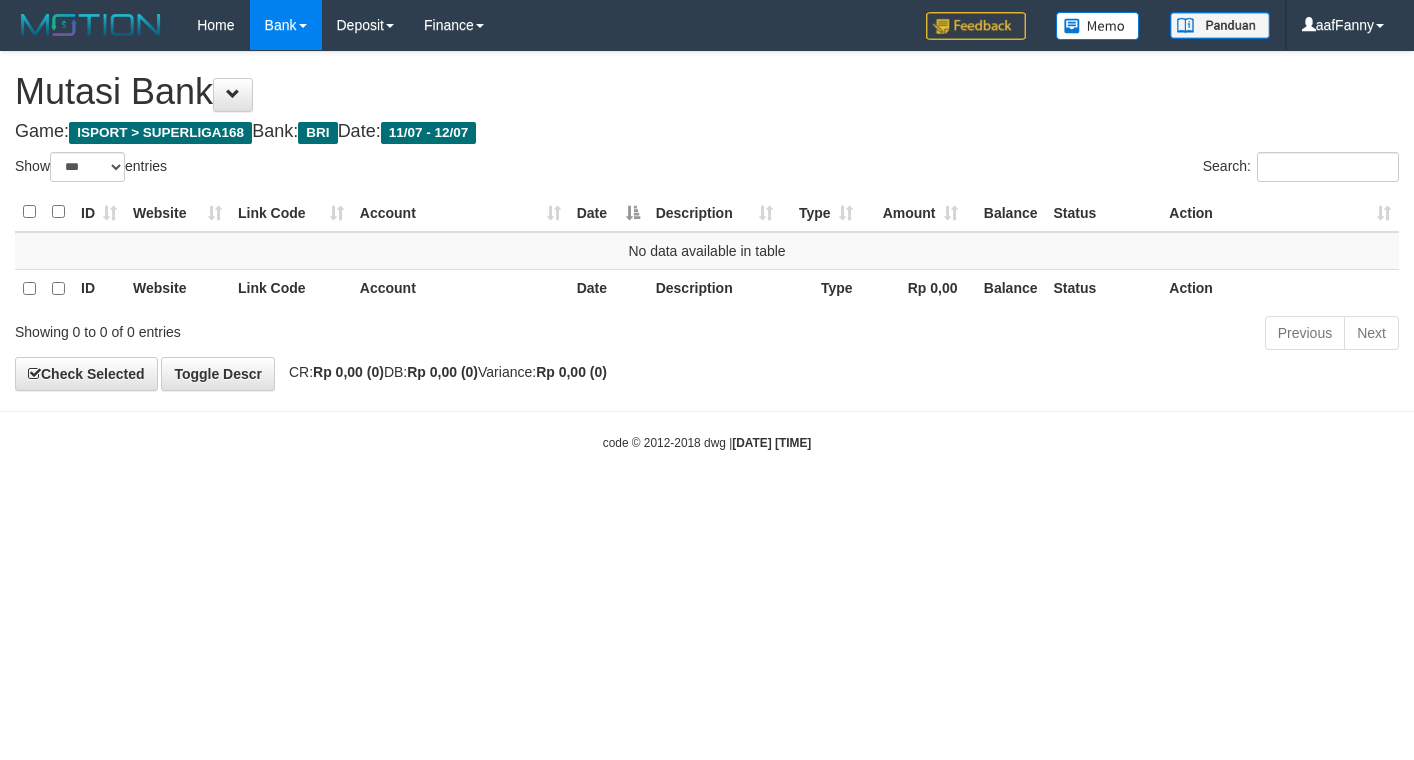 select on "***" 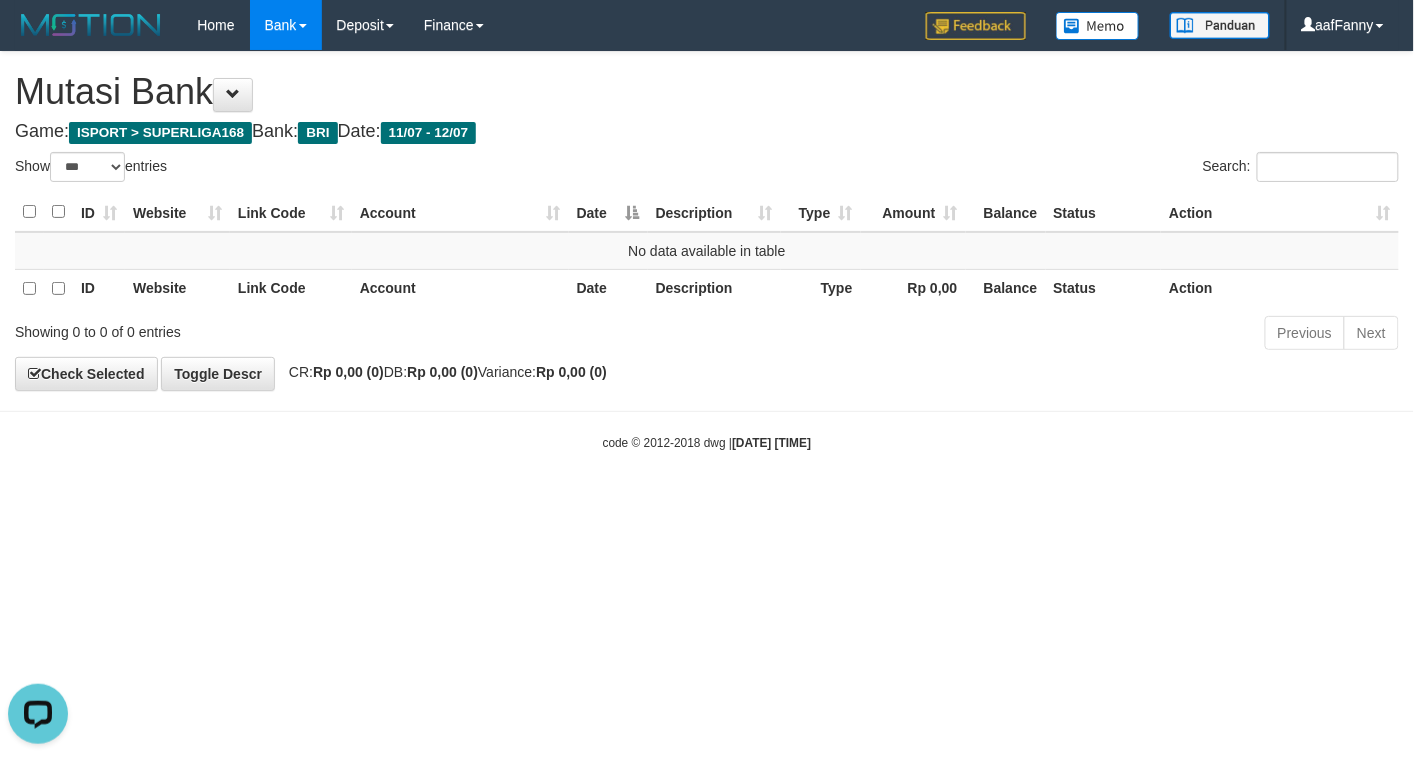 scroll, scrollTop: 0, scrollLeft: 0, axis: both 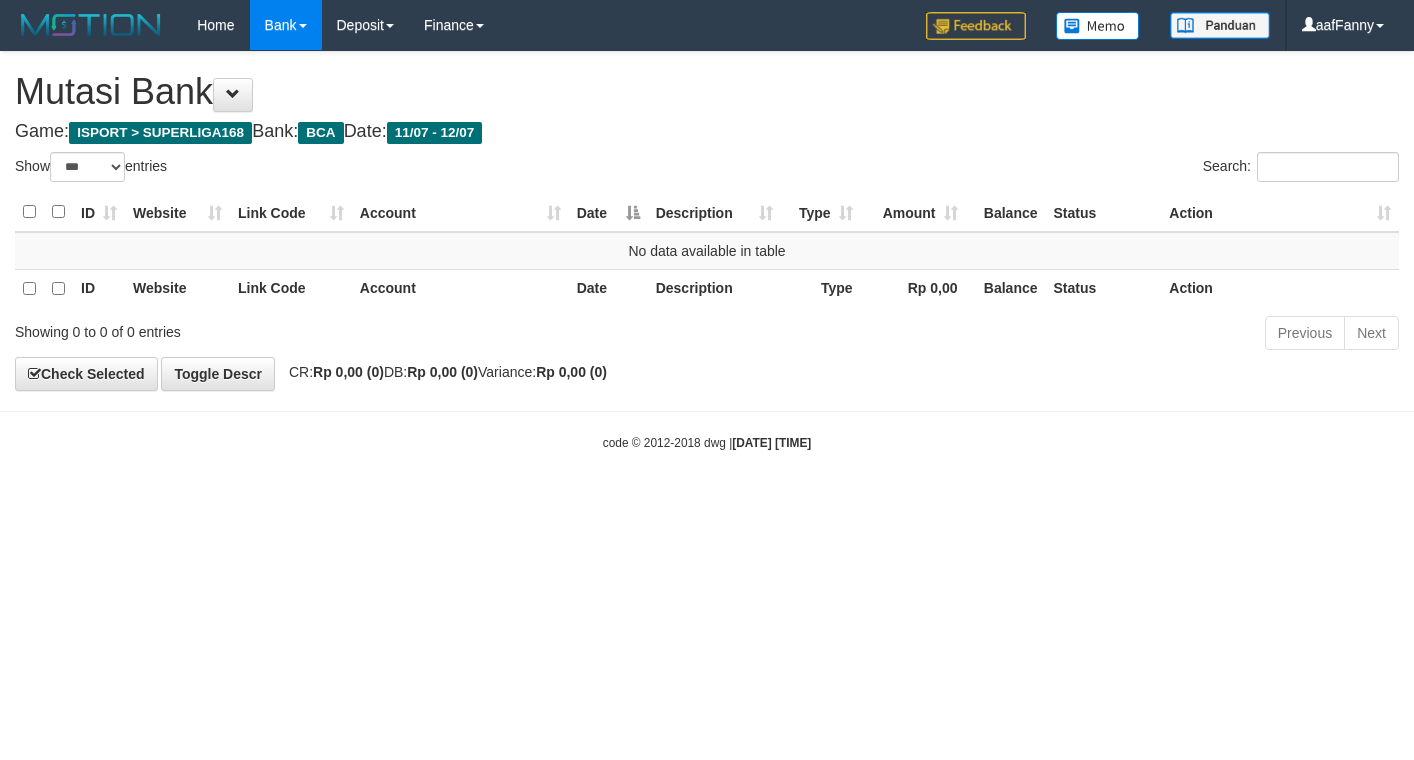 select on "***" 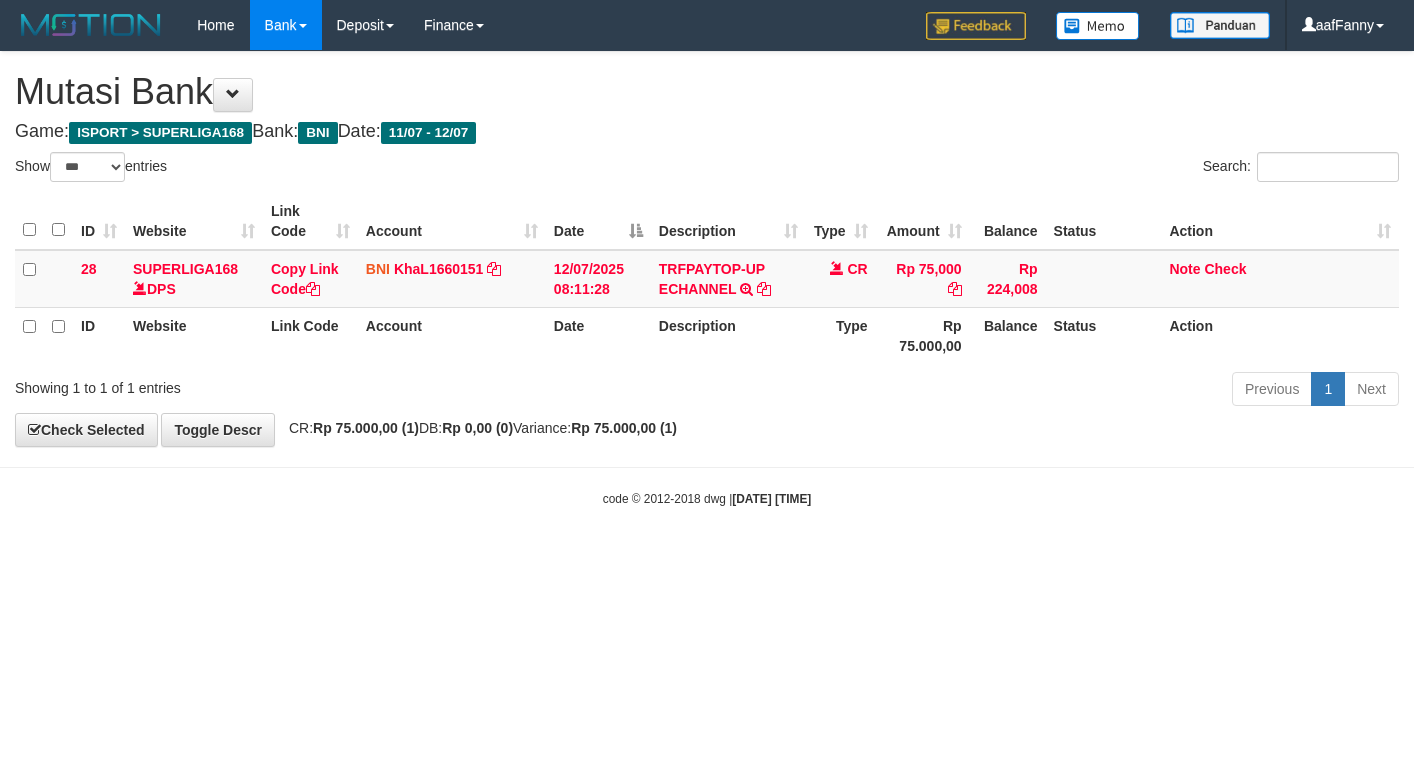 select on "***" 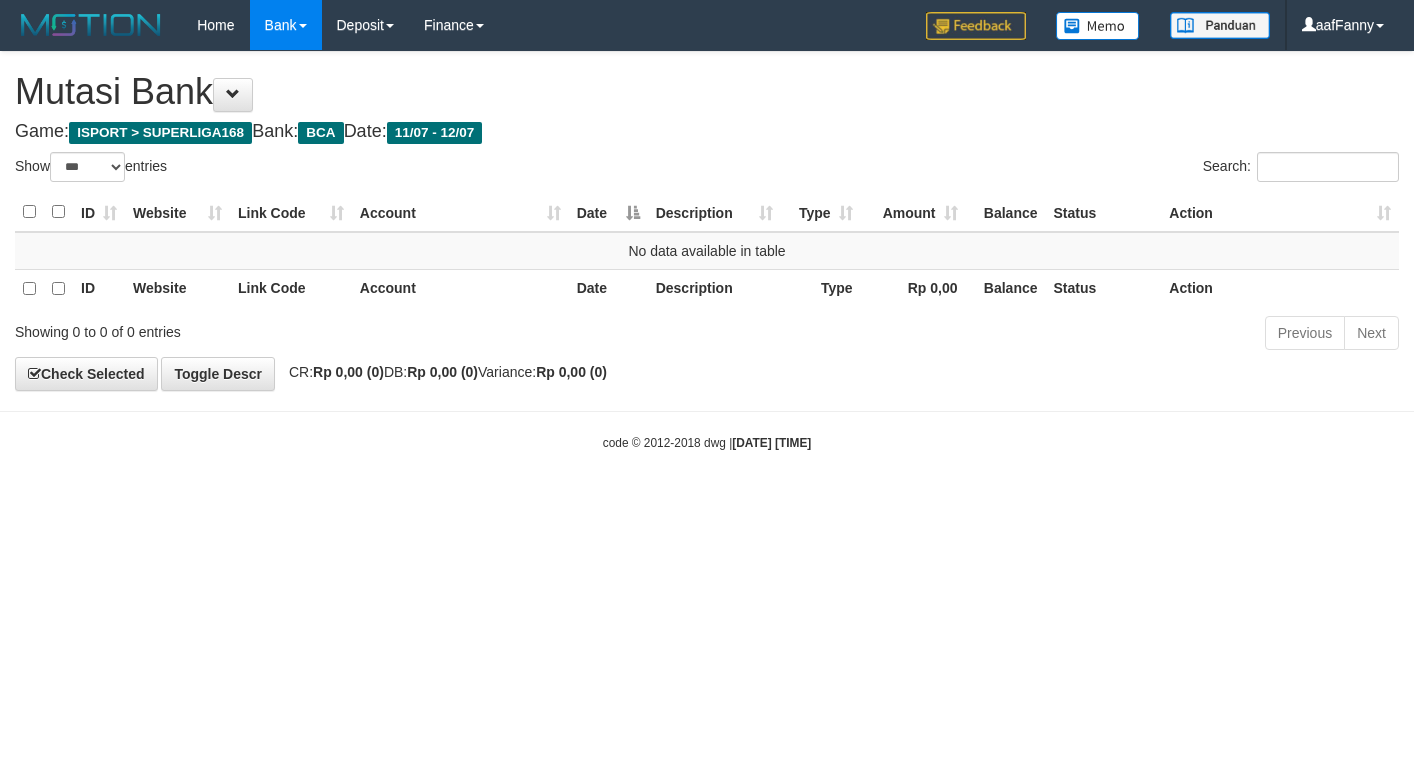 select on "***" 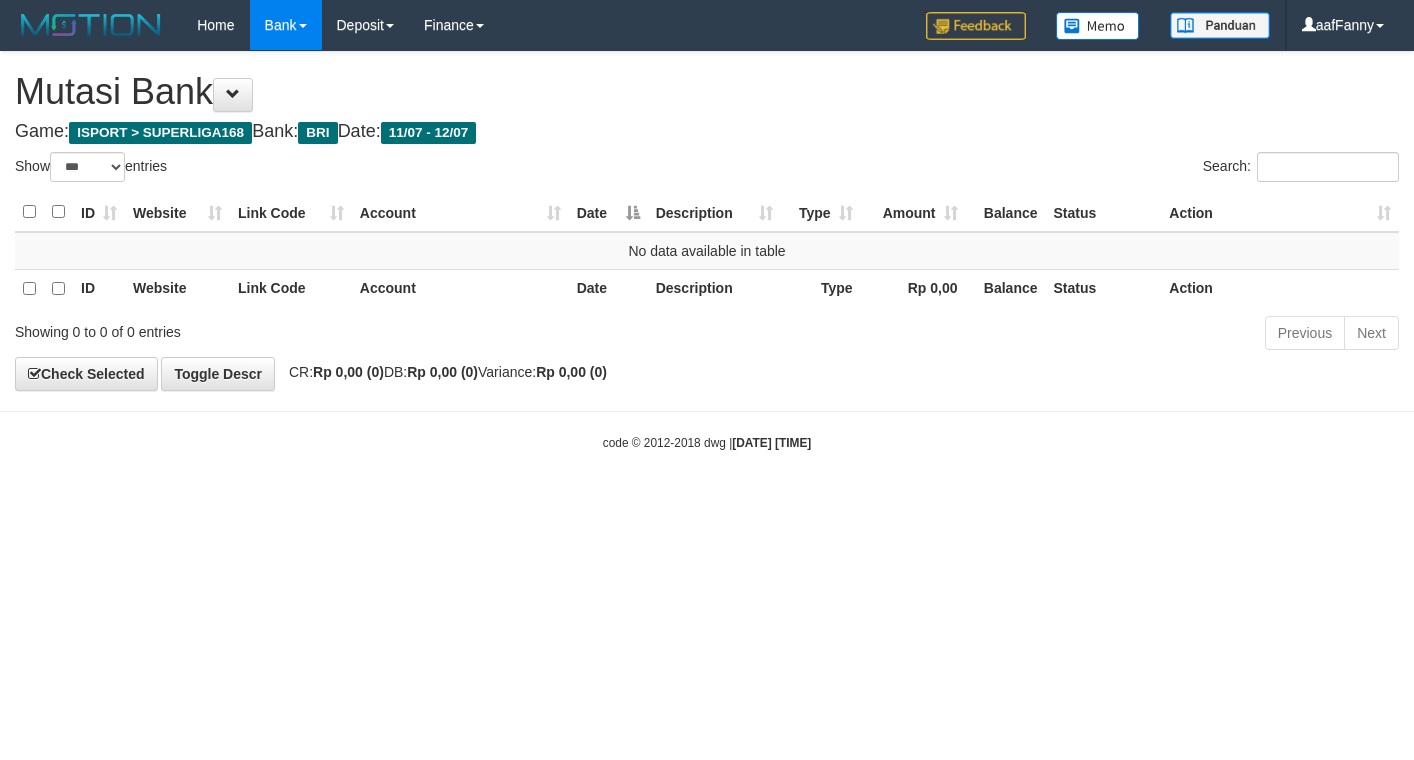 select on "***" 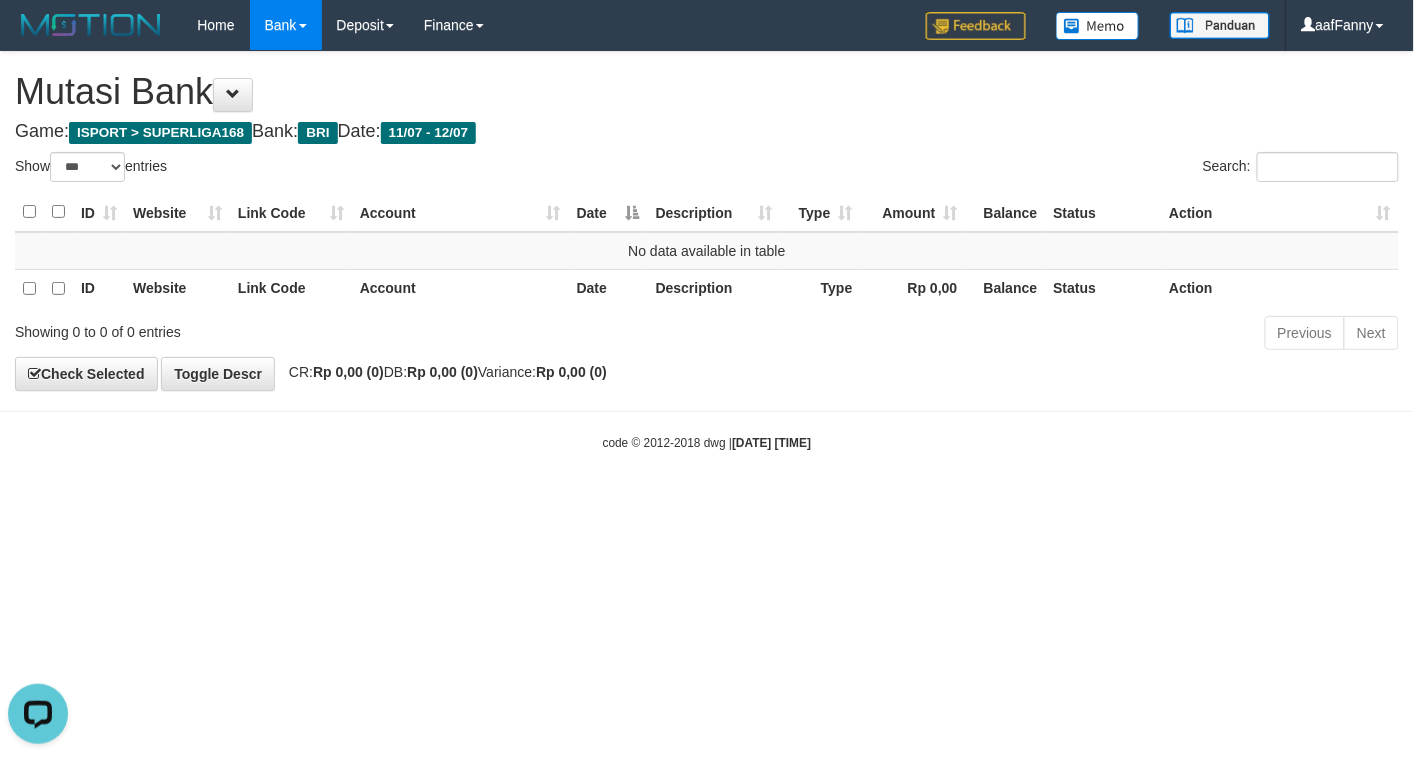 scroll, scrollTop: 0, scrollLeft: 0, axis: both 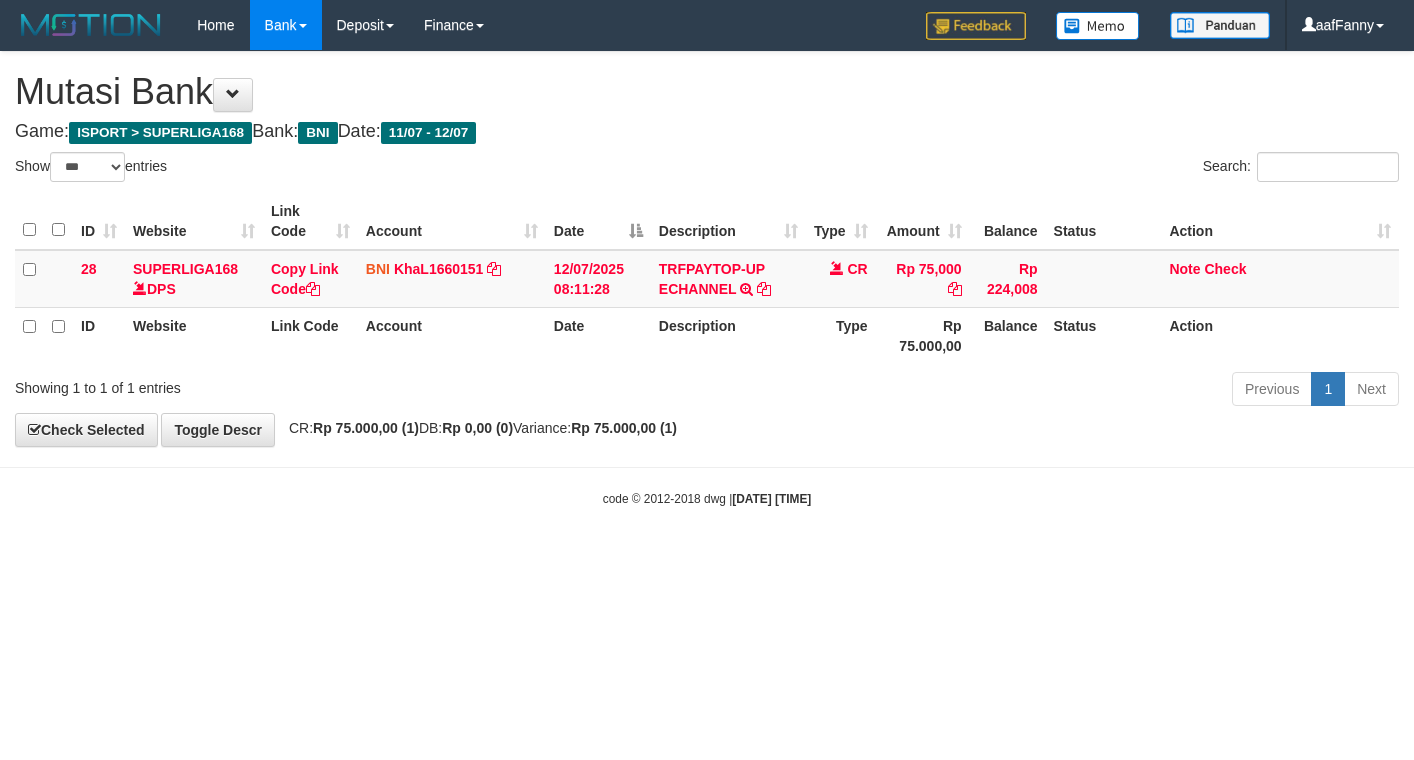 select on "***" 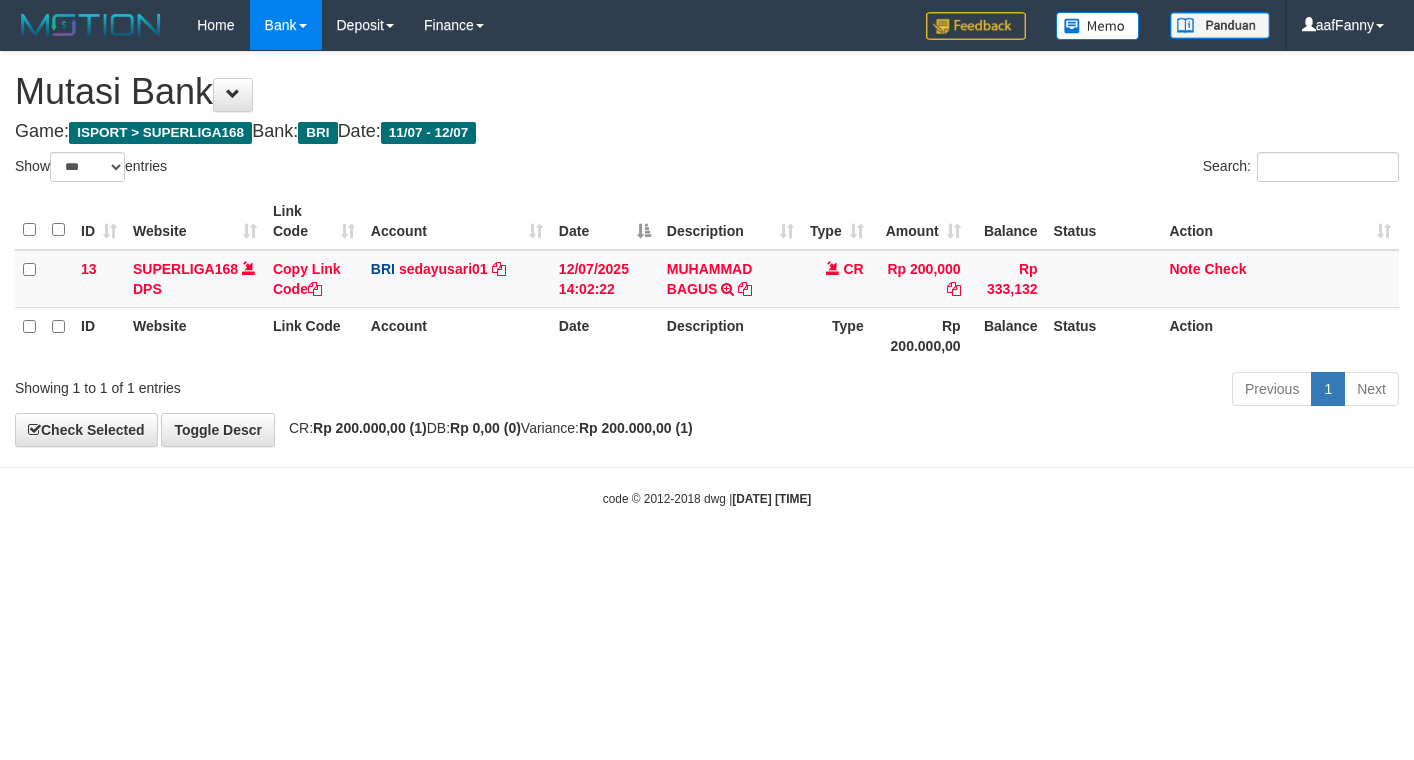 select on "***" 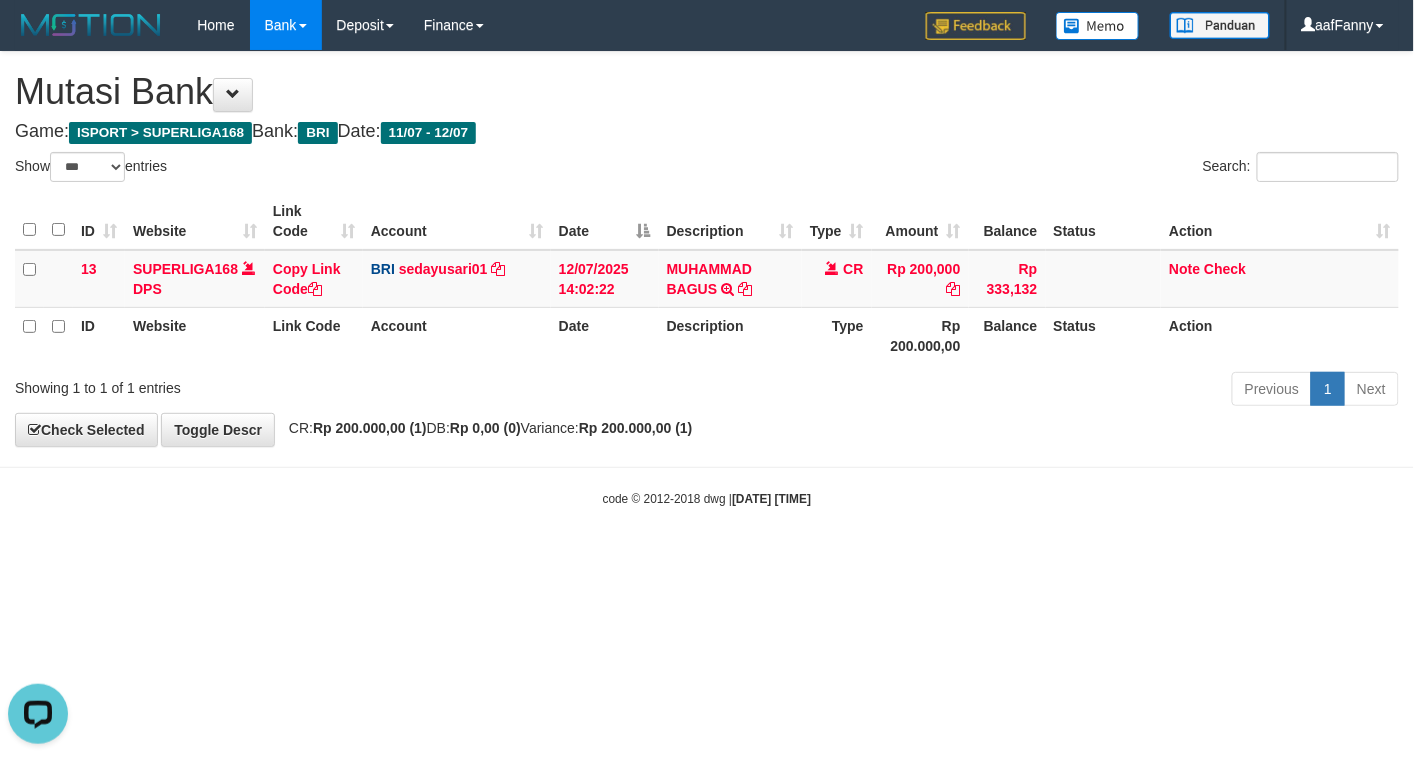 scroll, scrollTop: 0, scrollLeft: 0, axis: both 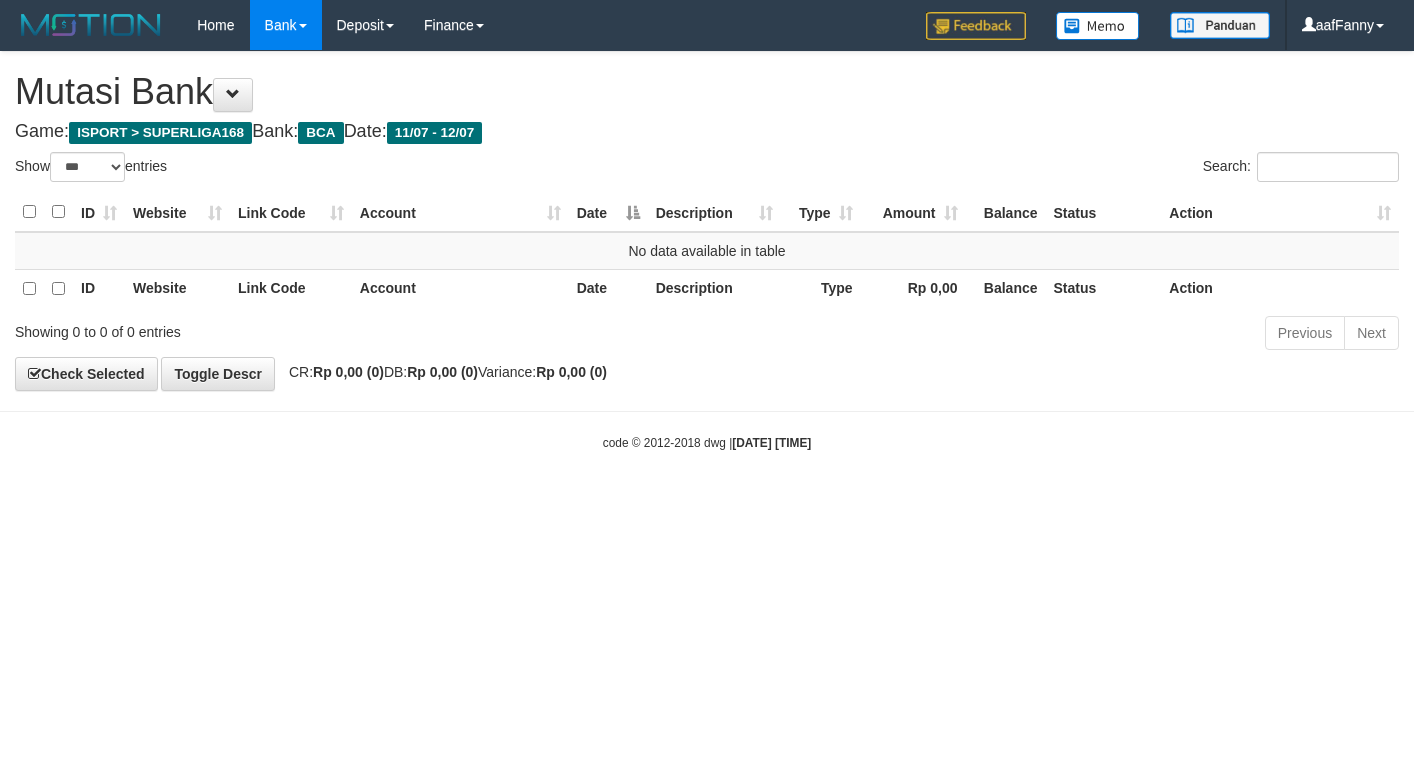select on "***" 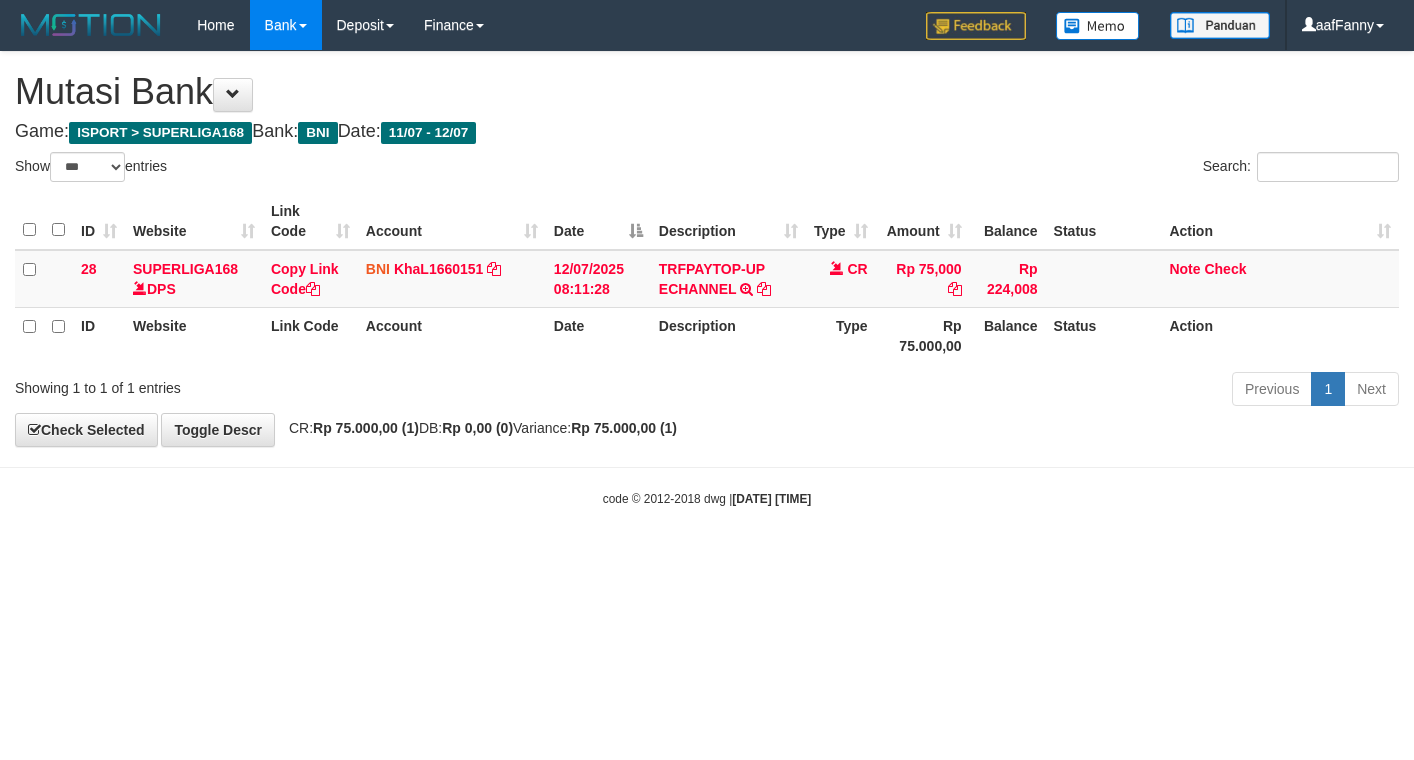 select on "***" 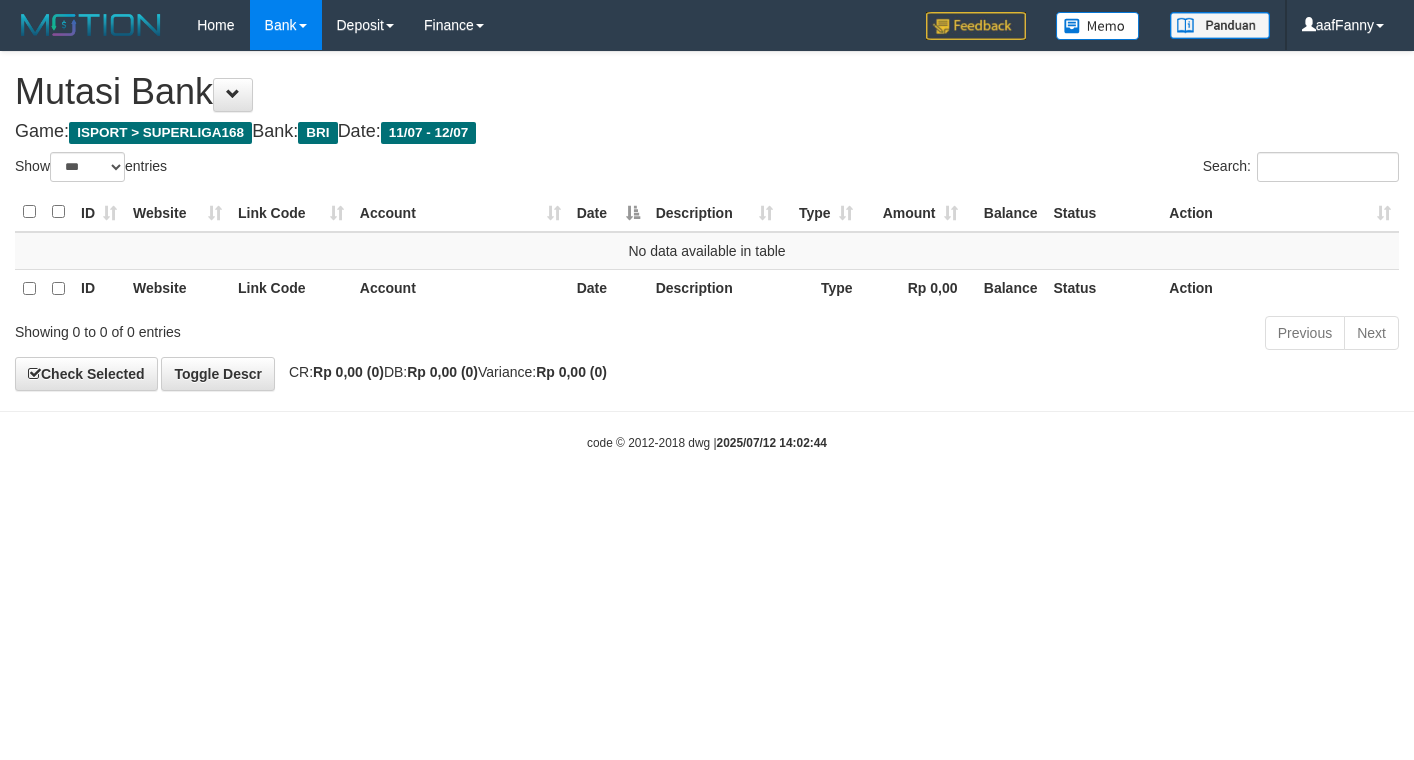 select on "***" 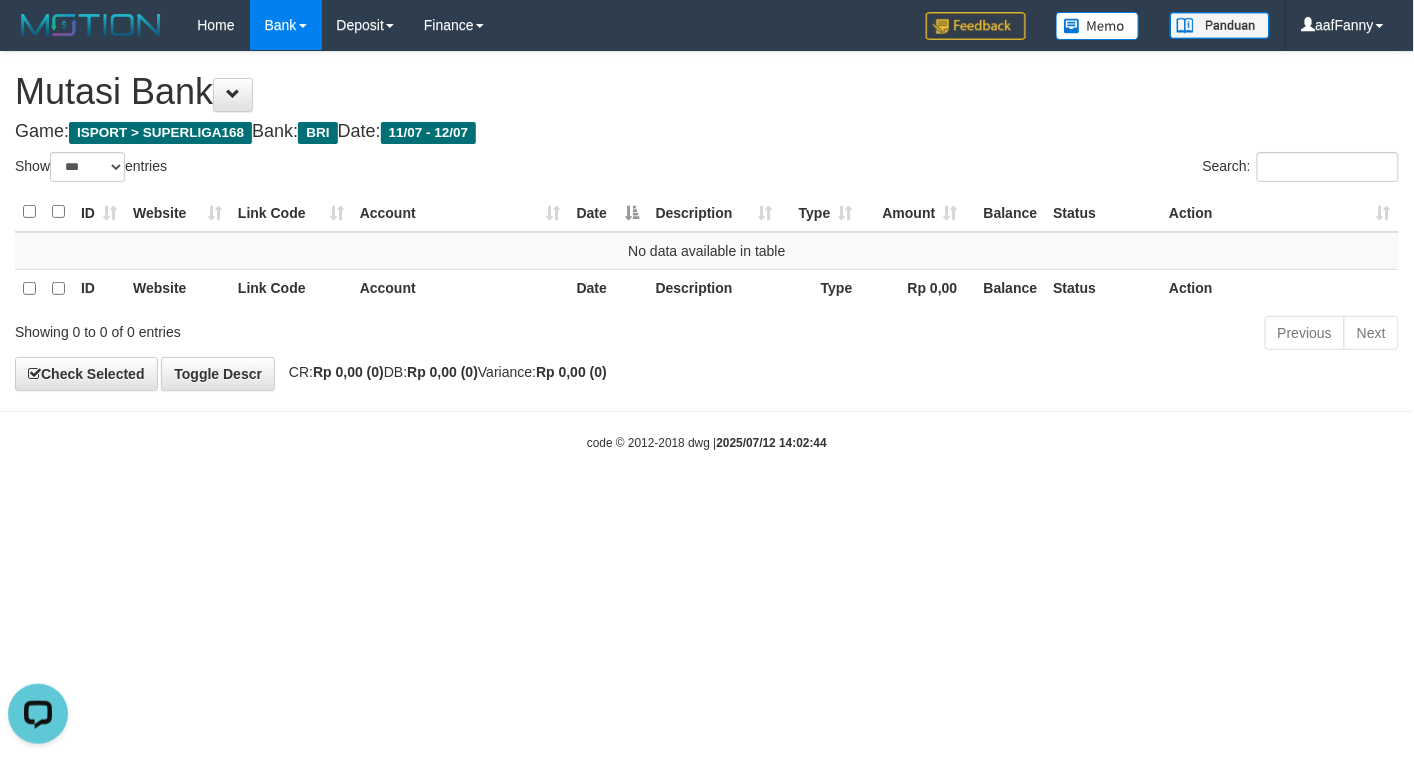 scroll, scrollTop: 0, scrollLeft: 0, axis: both 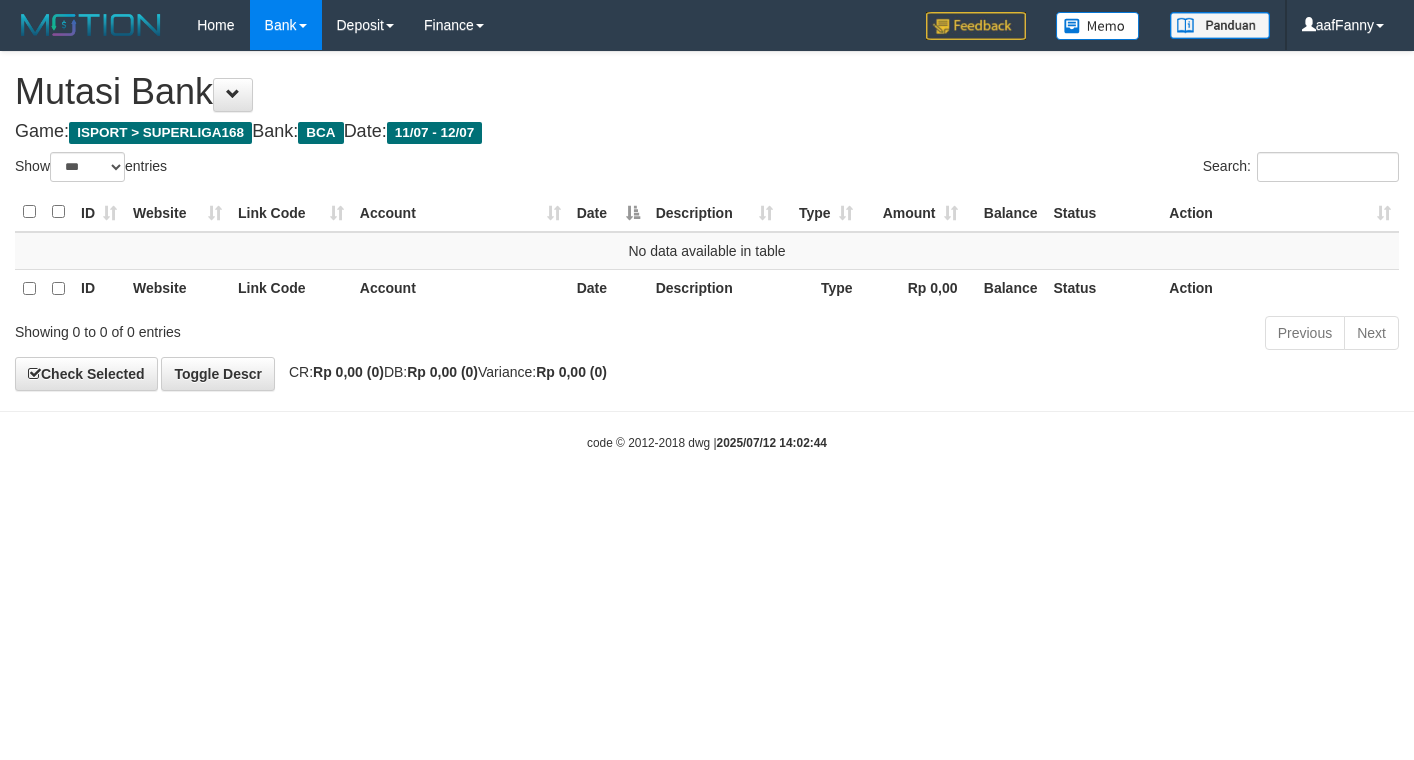 select on "***" 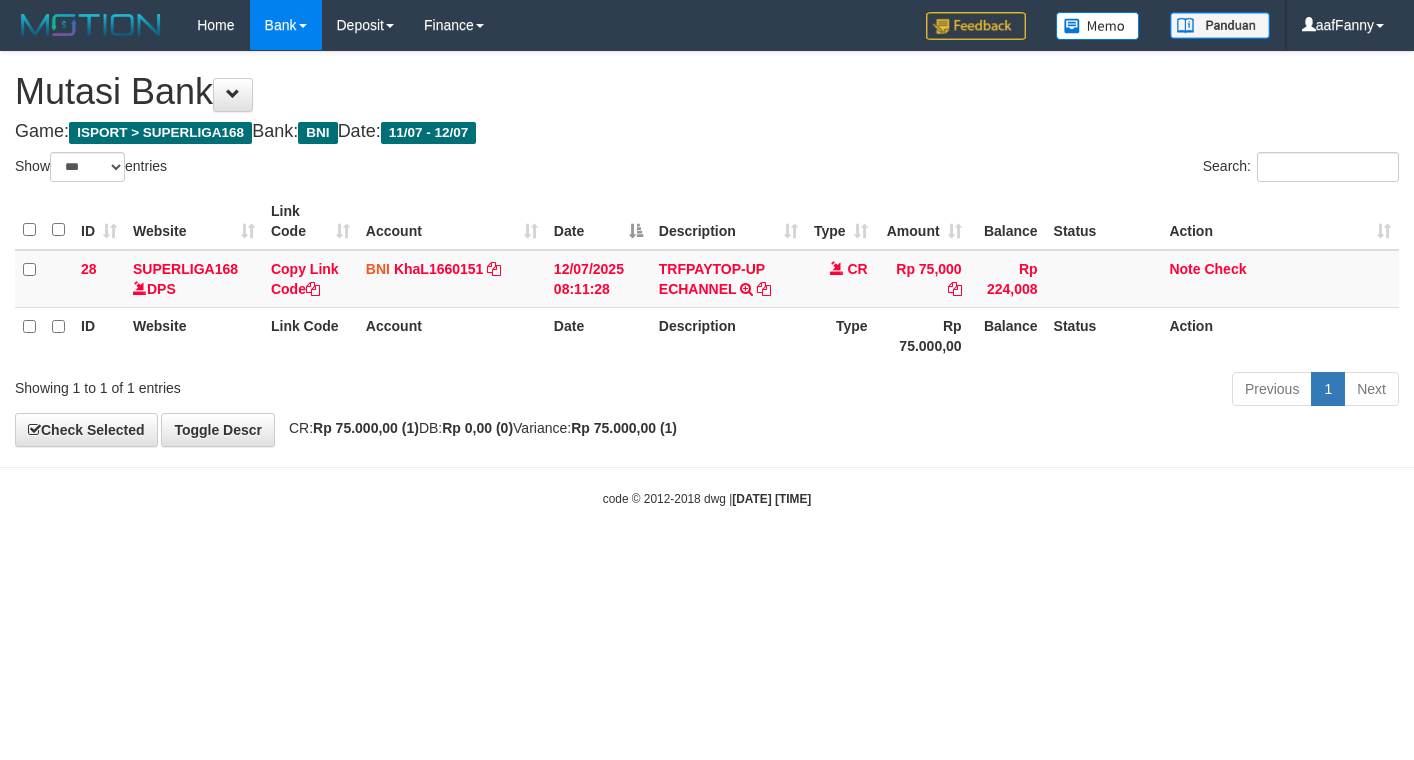 select on "***" 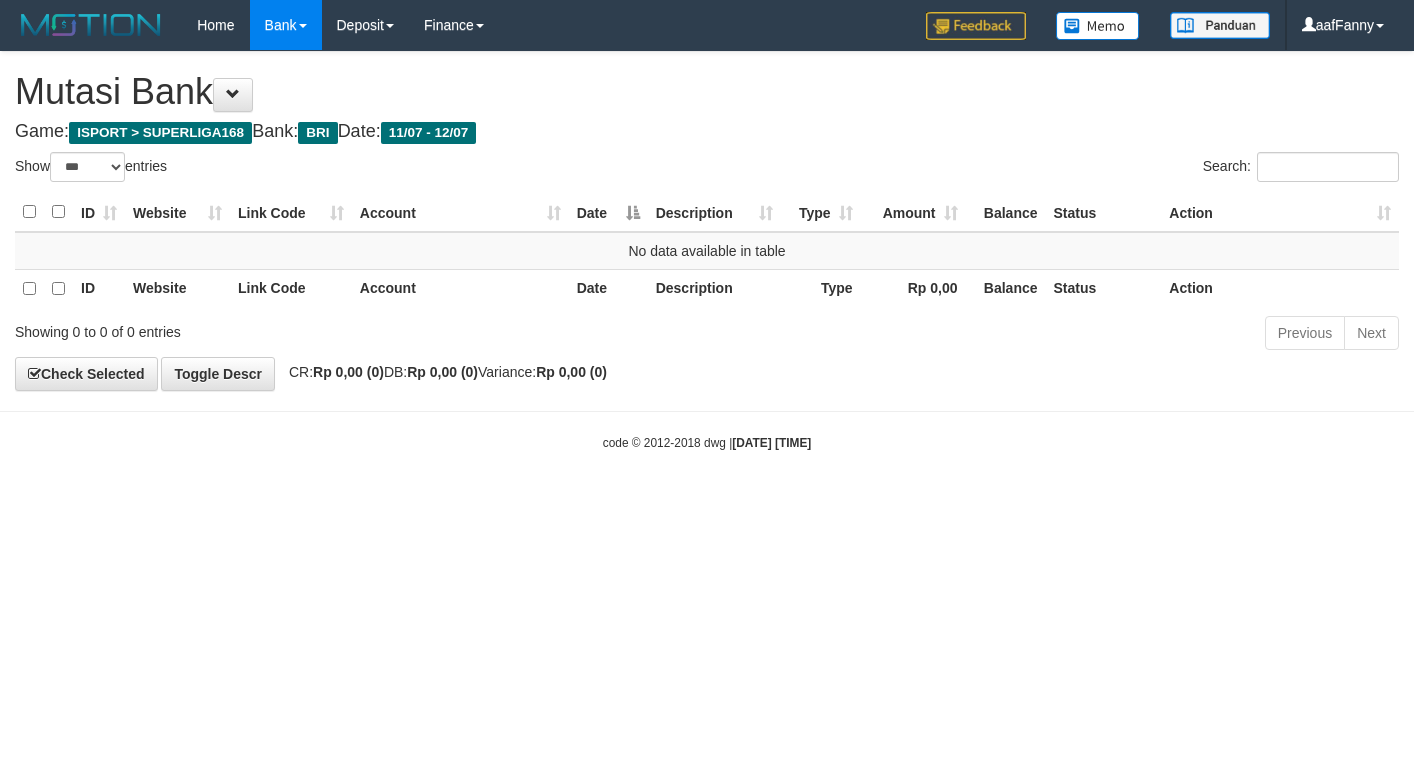 select on "***" 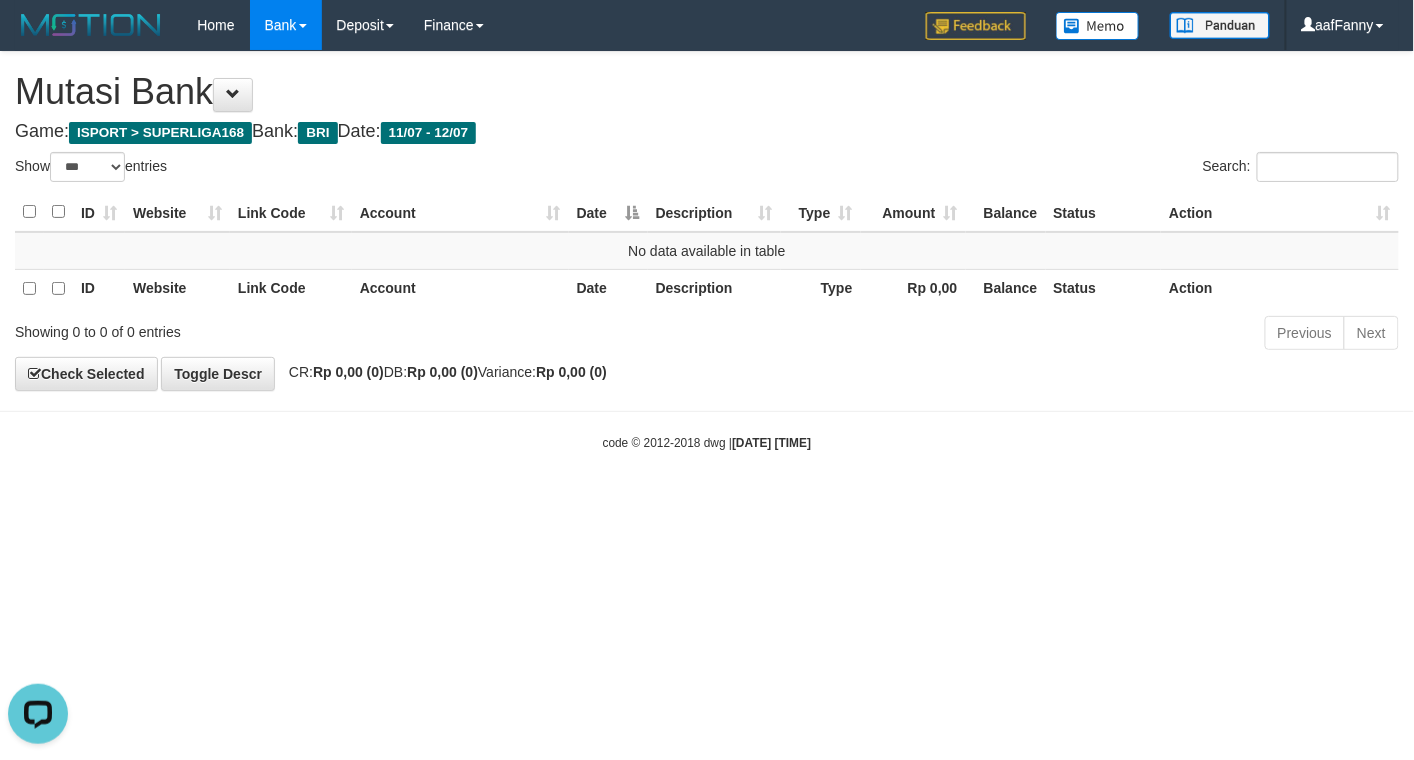 scroll, scrollTop: 0, scrollLeft: 0, axis: both 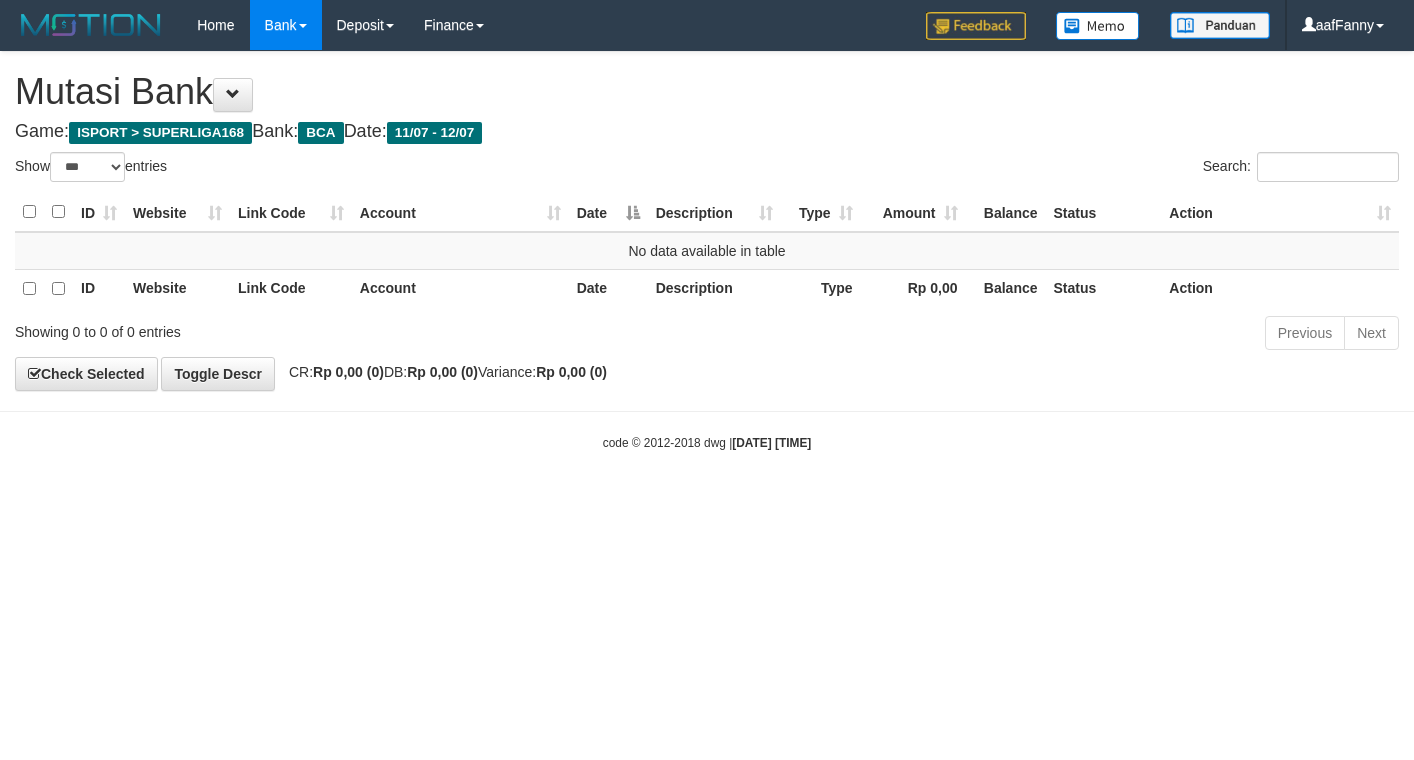 select on "***" 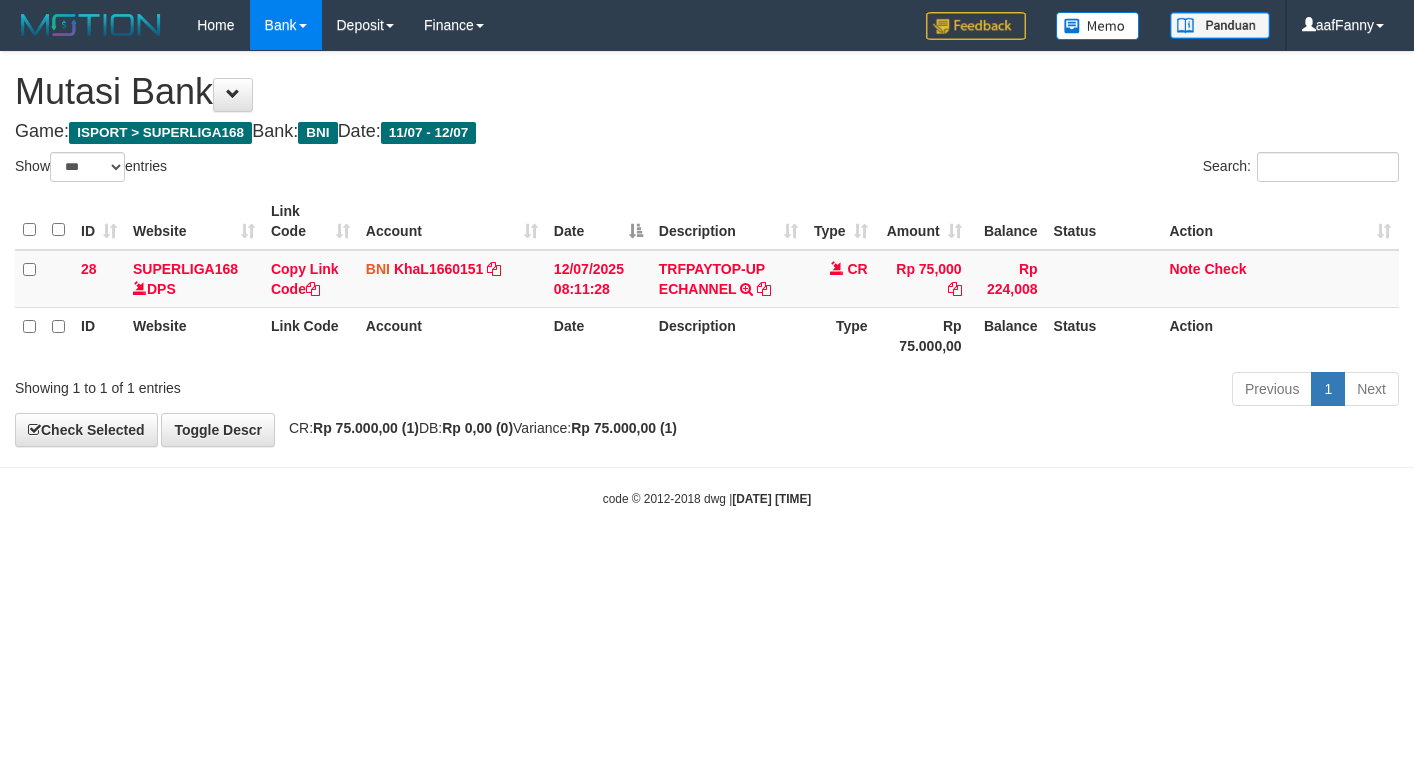 select on "***" 